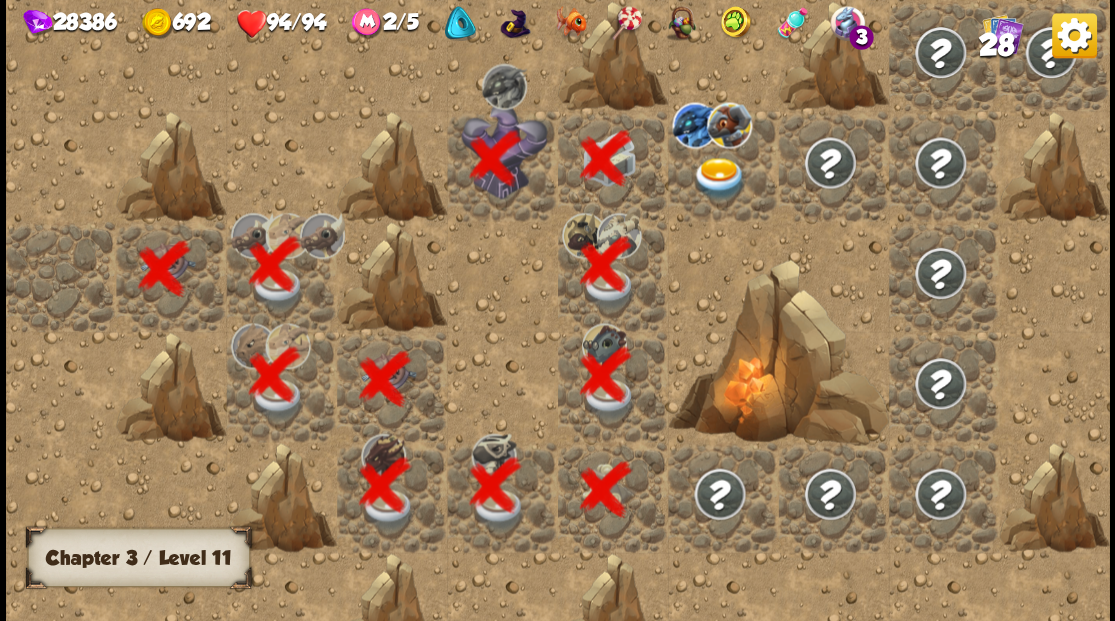 scroll, scrollTop: 0, scrollLeft: 0, axis: both 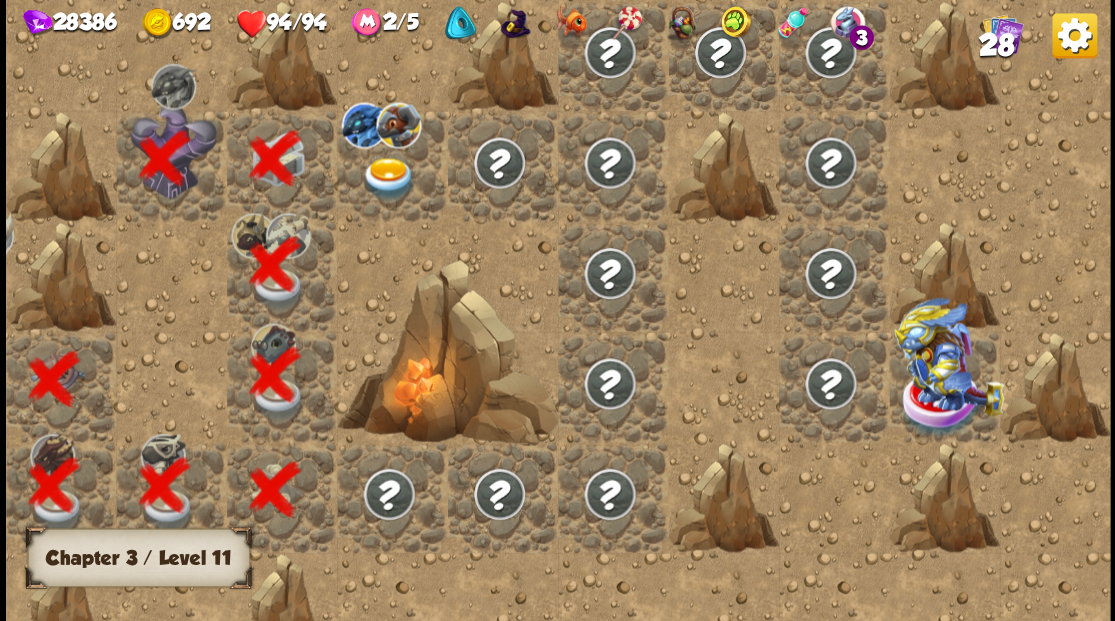 click at bounding box center (388, 178) 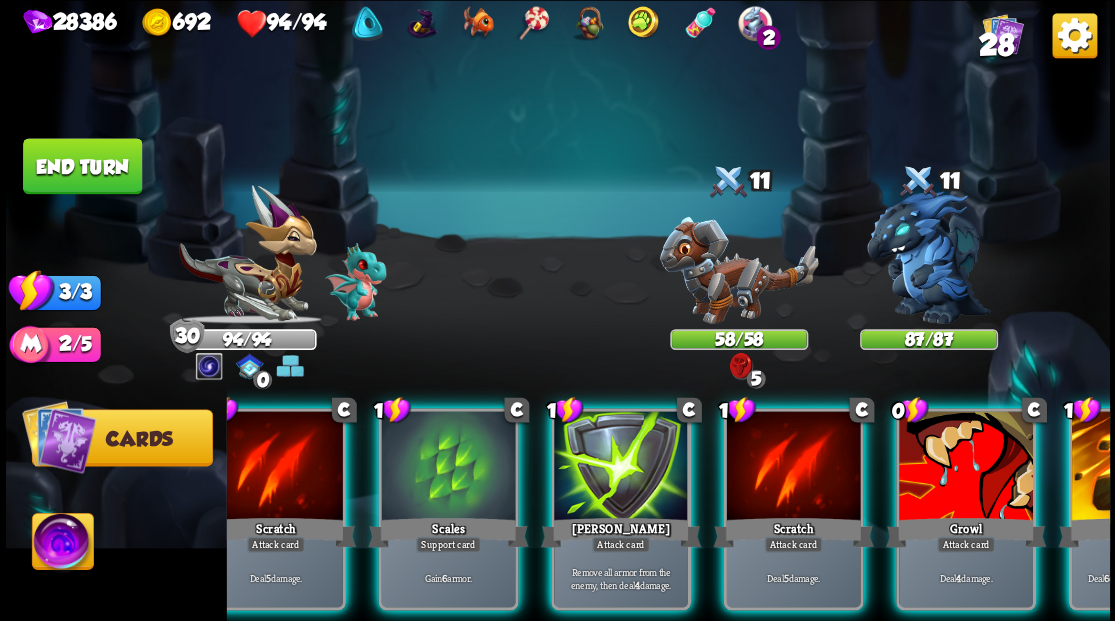 scroll, scrollTop: 0, scrollLeft: 0, axis: both 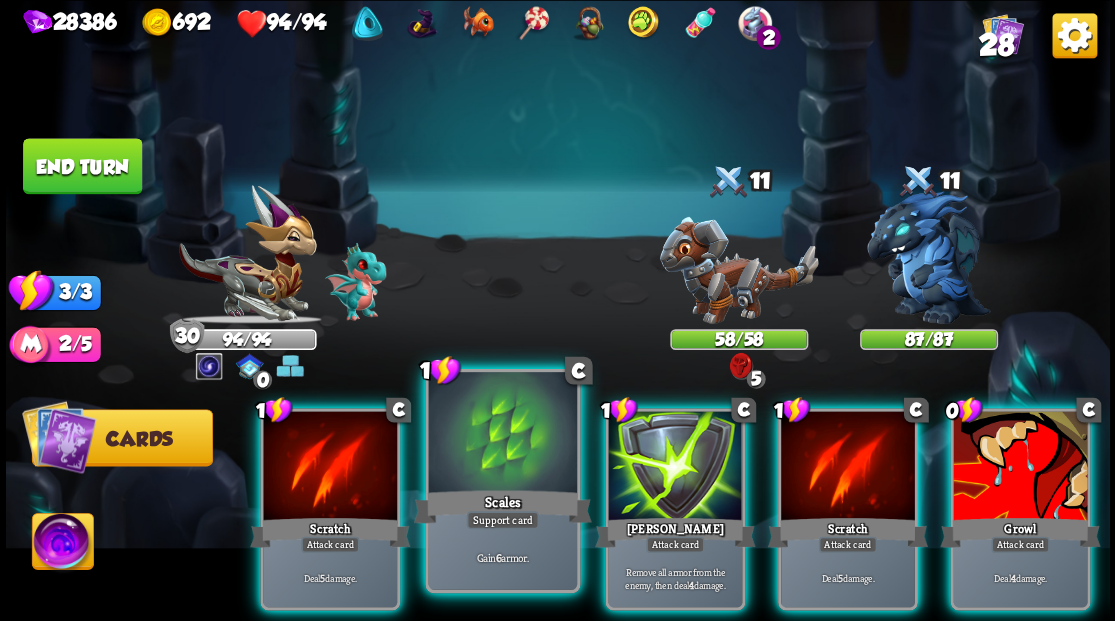click at bounding box center [502, 434] 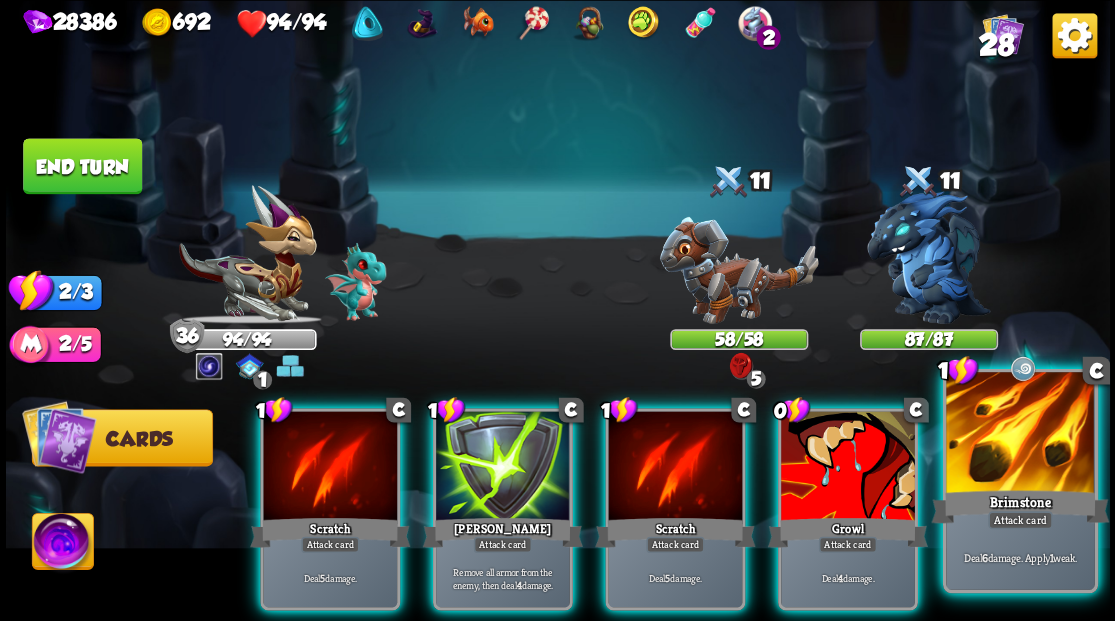 click at bounding box center [1020, 434] 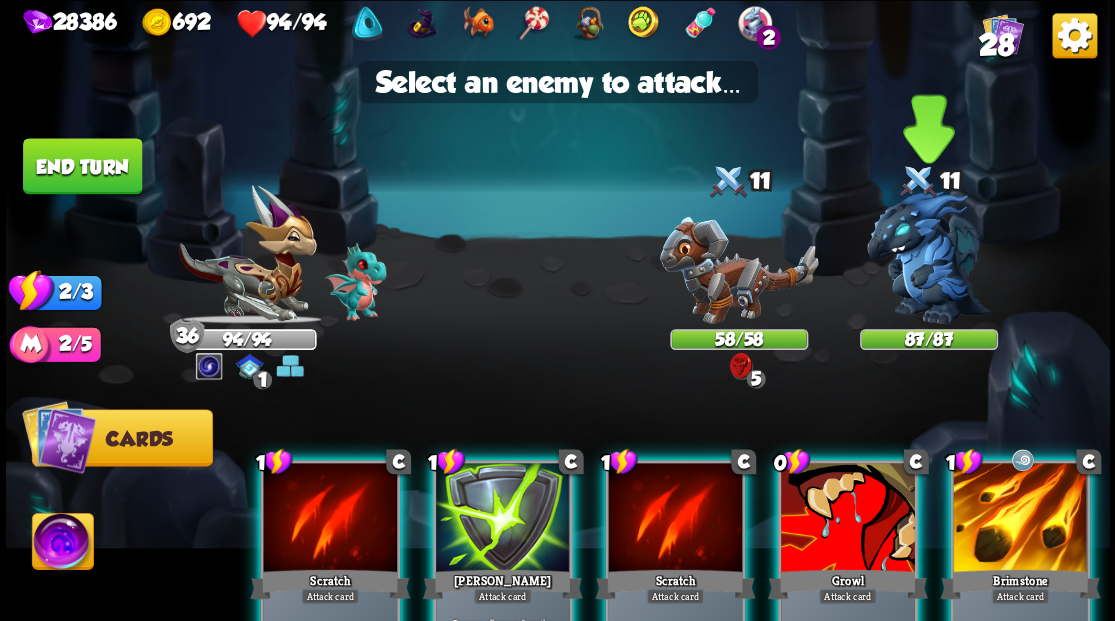 click at bounding box center (929, 257) 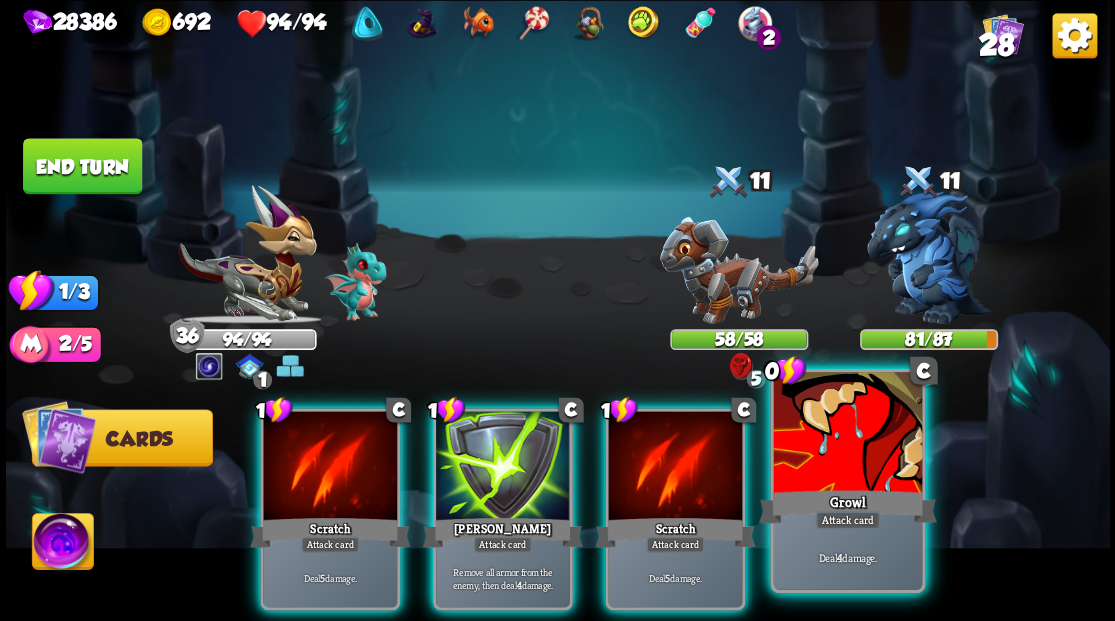 click at bounding box center (847, 434) 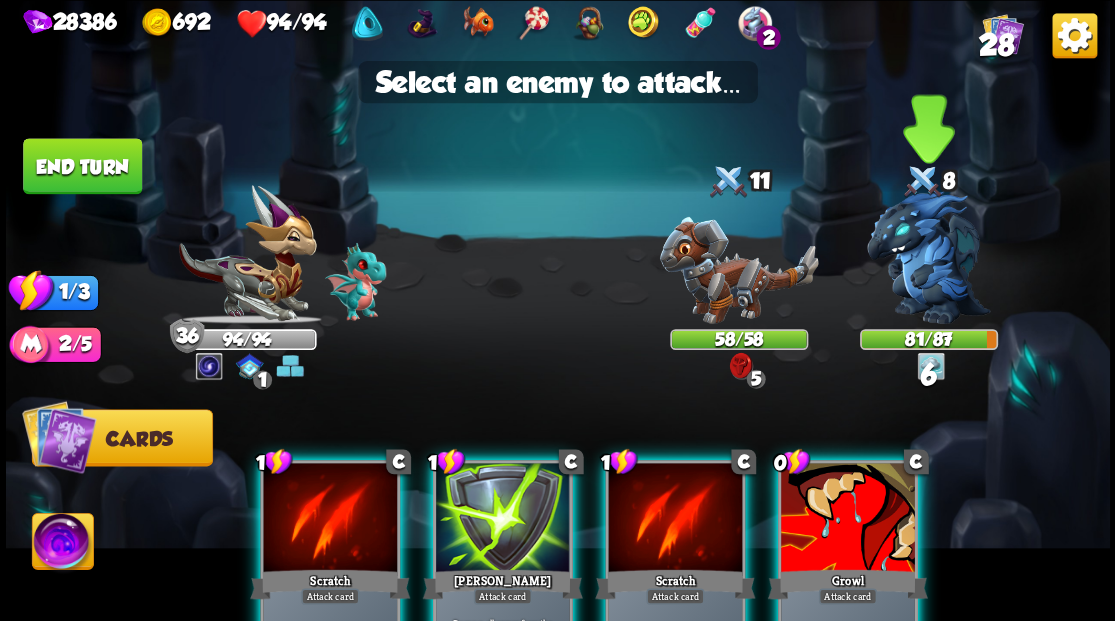 click at bounding box center [929, 257] 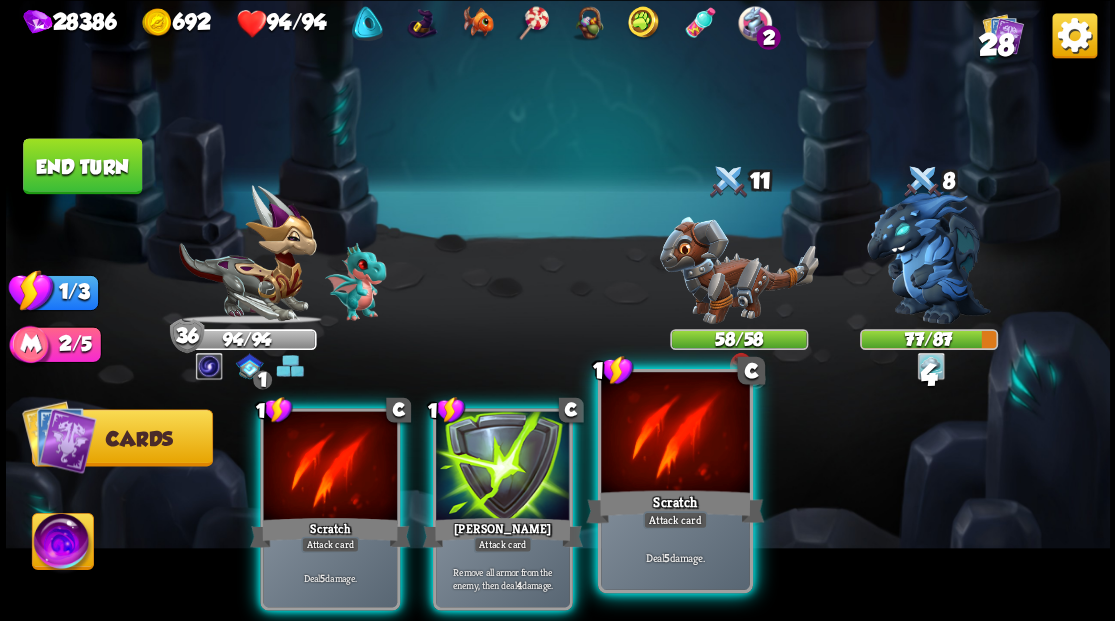 click at bounding box center [675, 434] 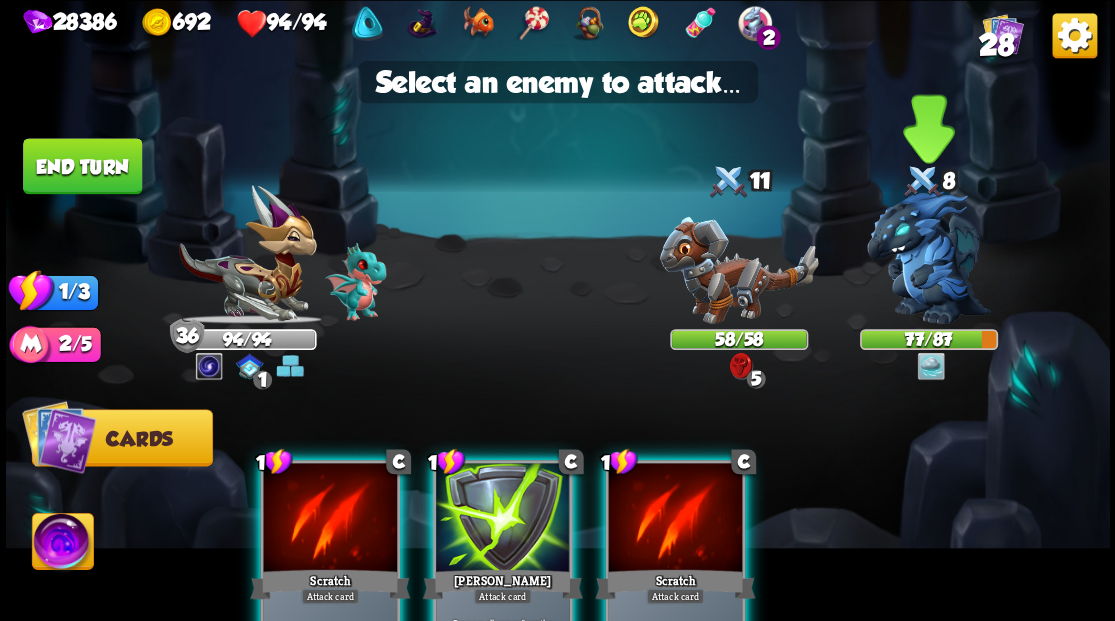 click at bounding box center [929, 257] 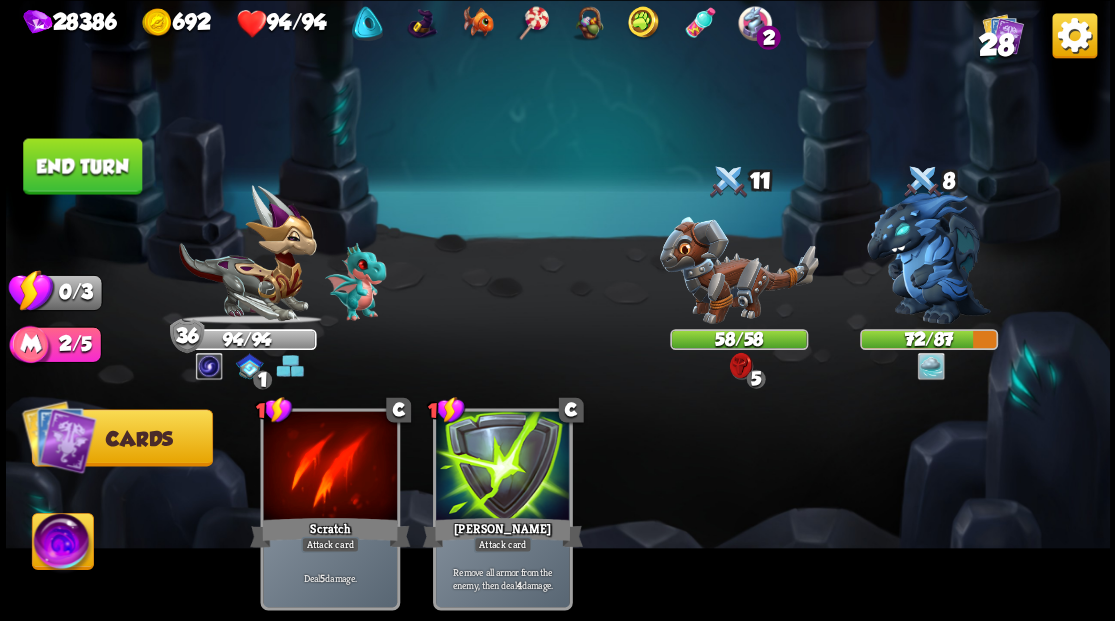 click on "End turn" at bounding box center [82, 166] 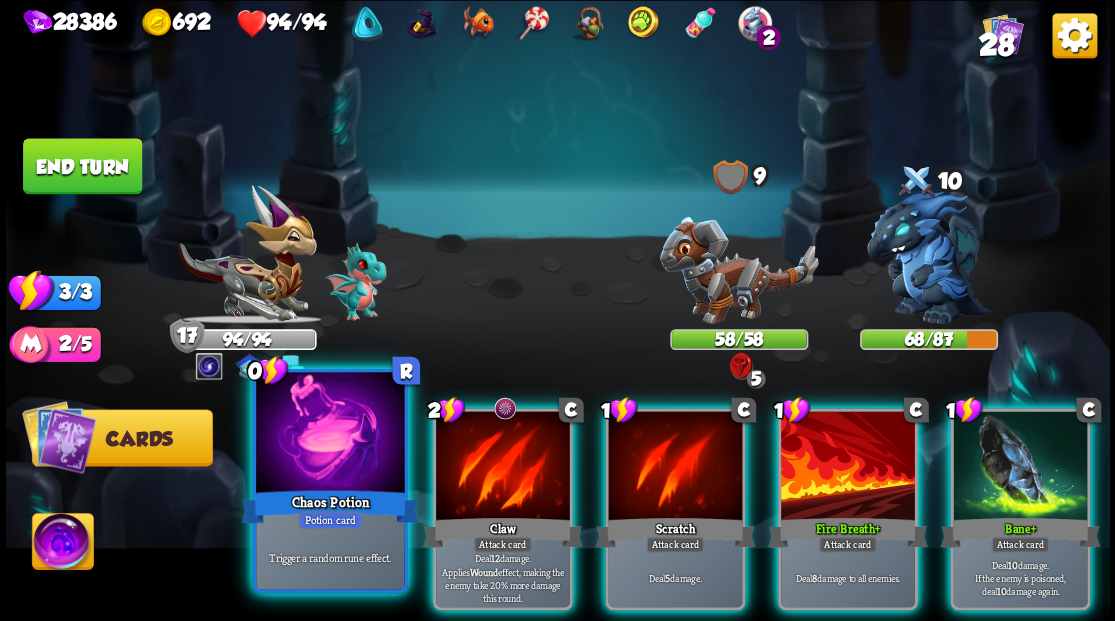 click on "Chaos Potion" at bounding box center (330, 506) 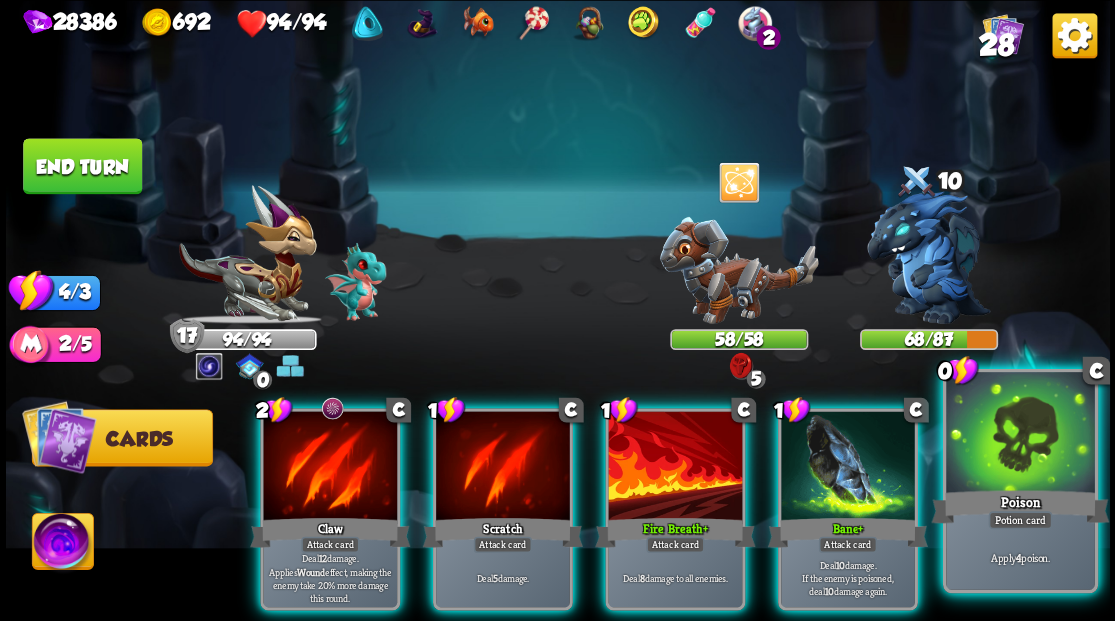 click at bounding box center [1020, 434] 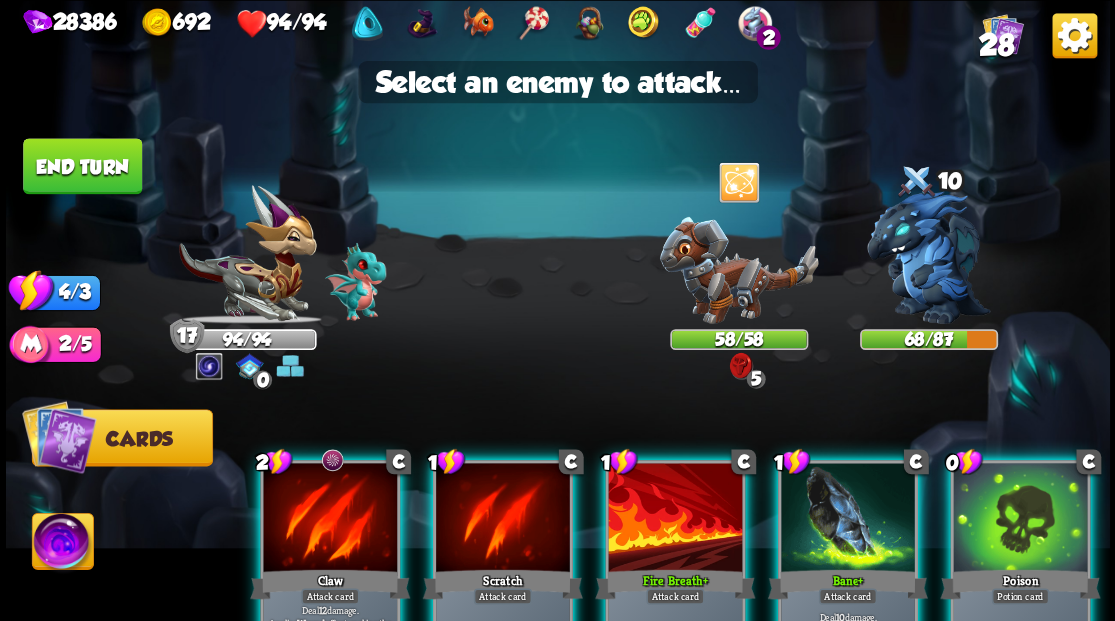 drag, startPoint x: 898, startPoint y: 246, endPoint x: 882, endPoint y: 366, distance: 121.061966 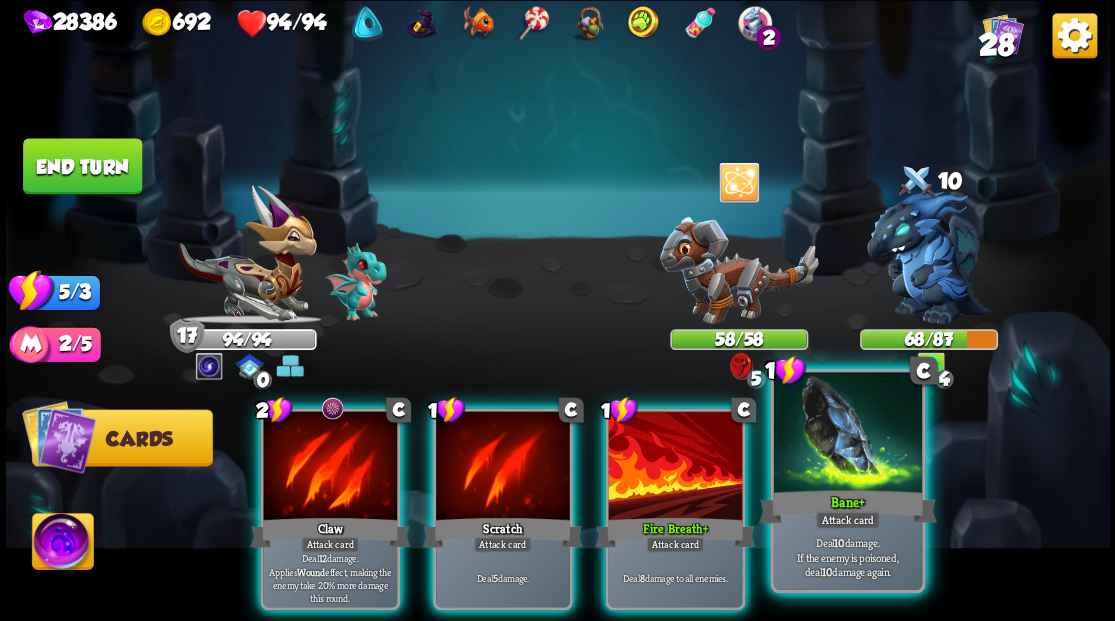 drag, startPoint x: 862, startPoint y: 469, endPoint x: 863, endPoint y: 452, distance: 17.029387 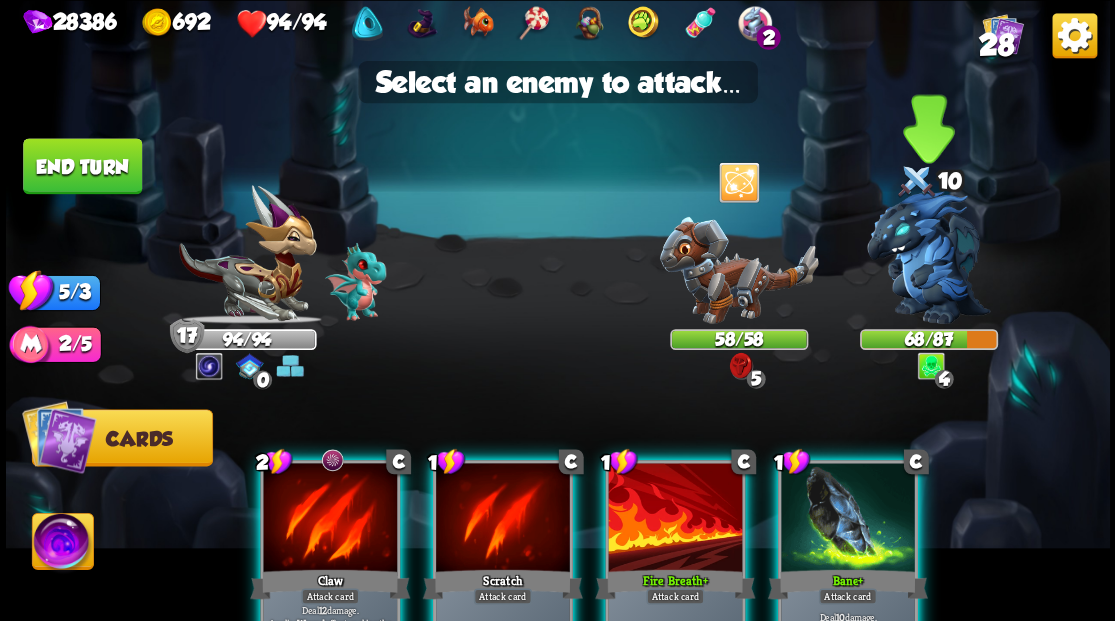click at bounding box center (929, 257) 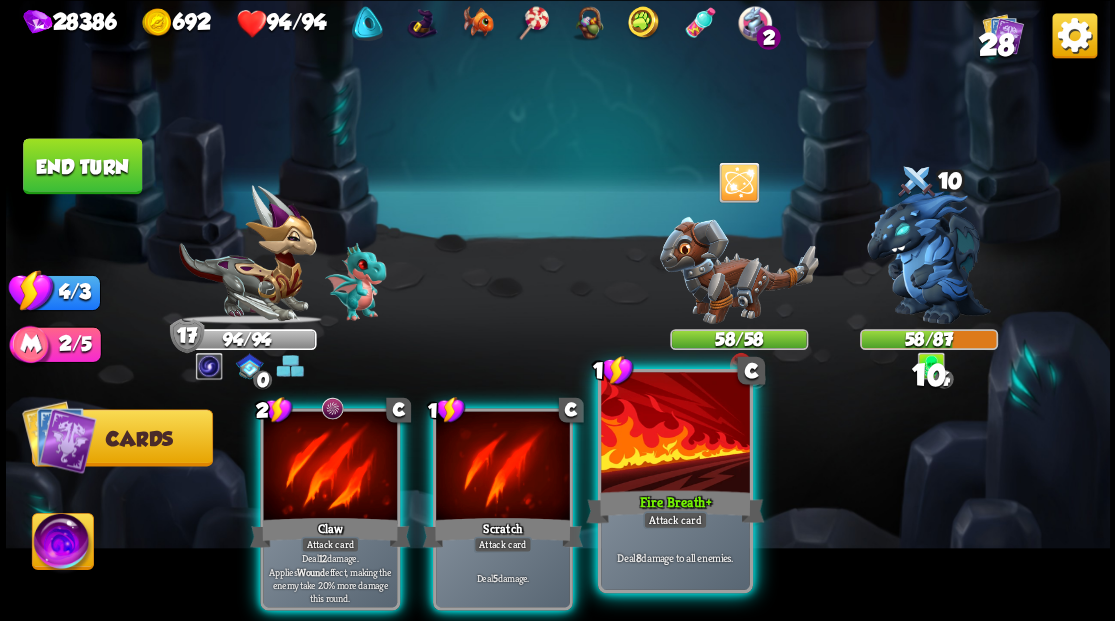 click on "Fire Breath +" at bounding box center [675, 506] 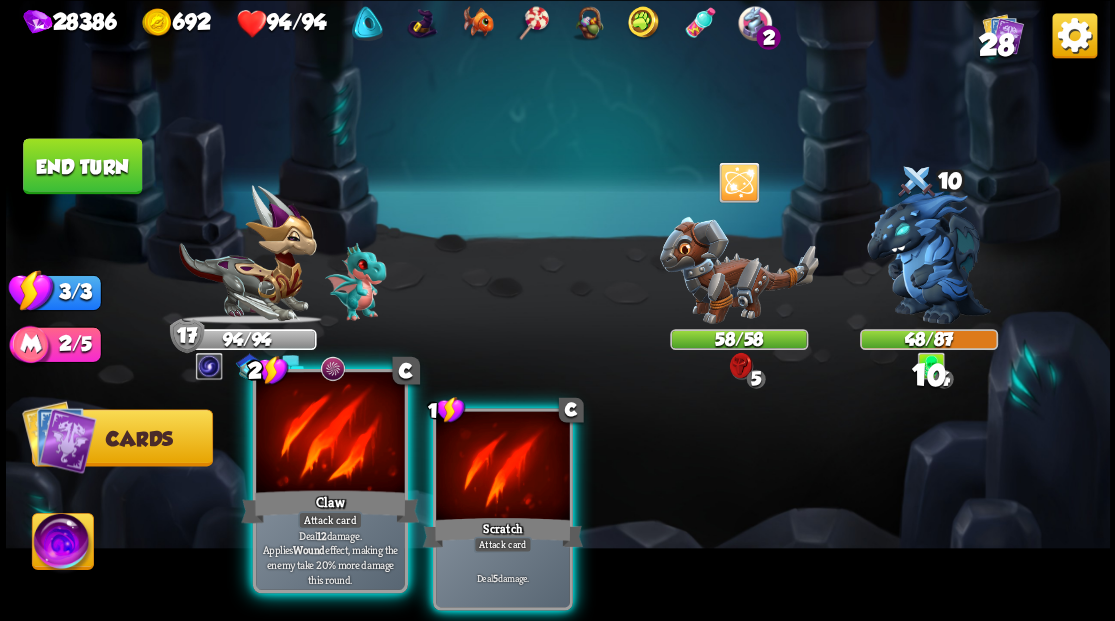 click at bounding box center (330, 434) 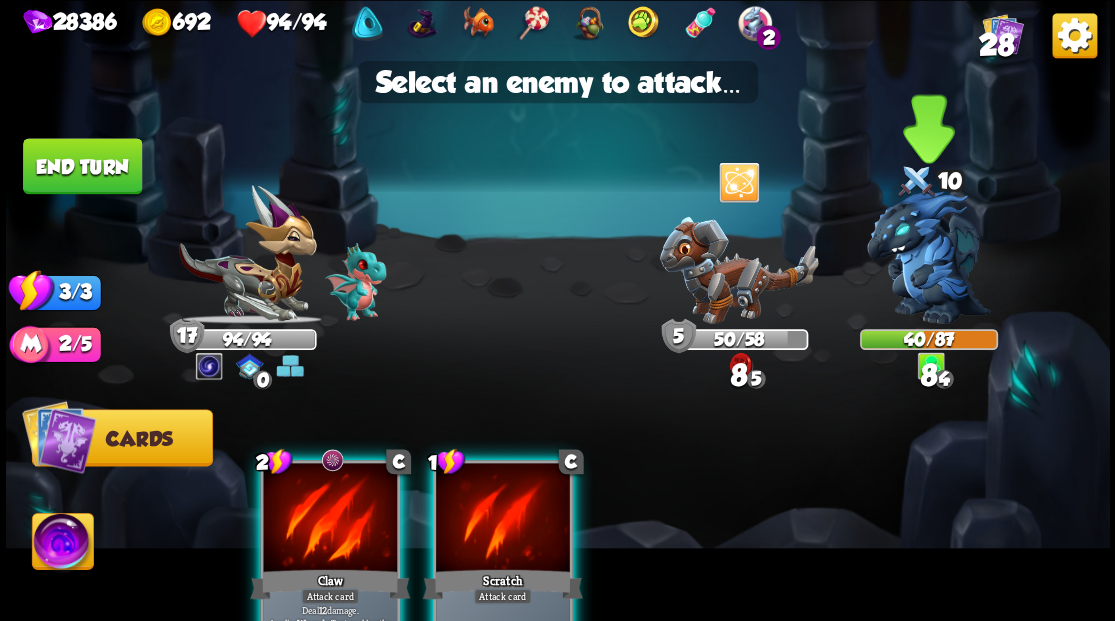 click at bounding box center [929, 257] 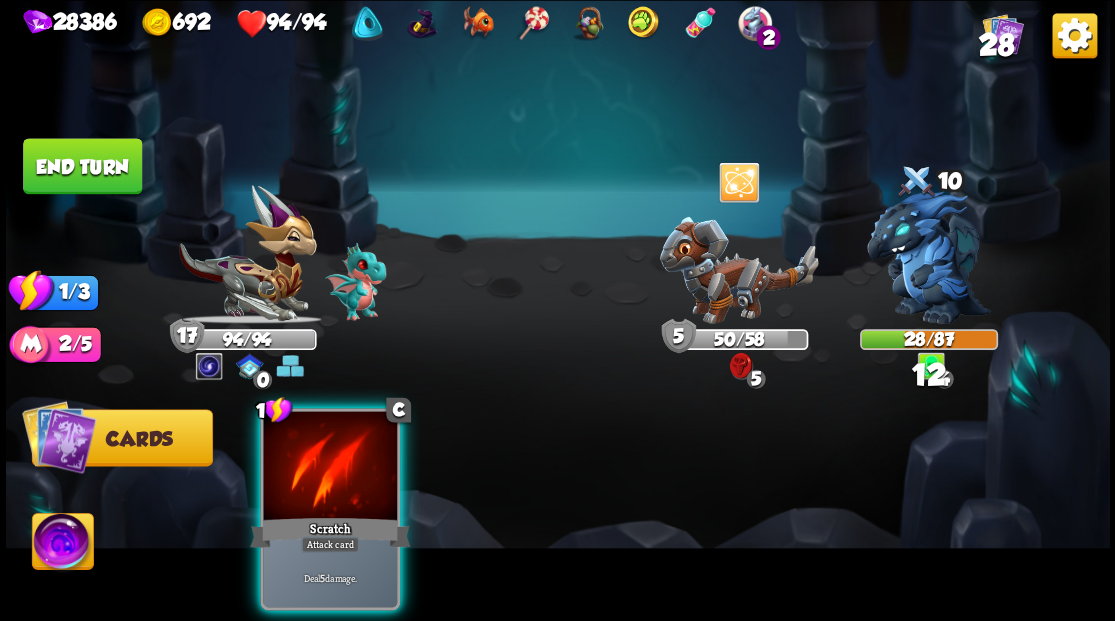 drag, startPoint x: 309, startPoint y: 455, endPoint x: 476, endPoint y: 409, distance: 173.21951 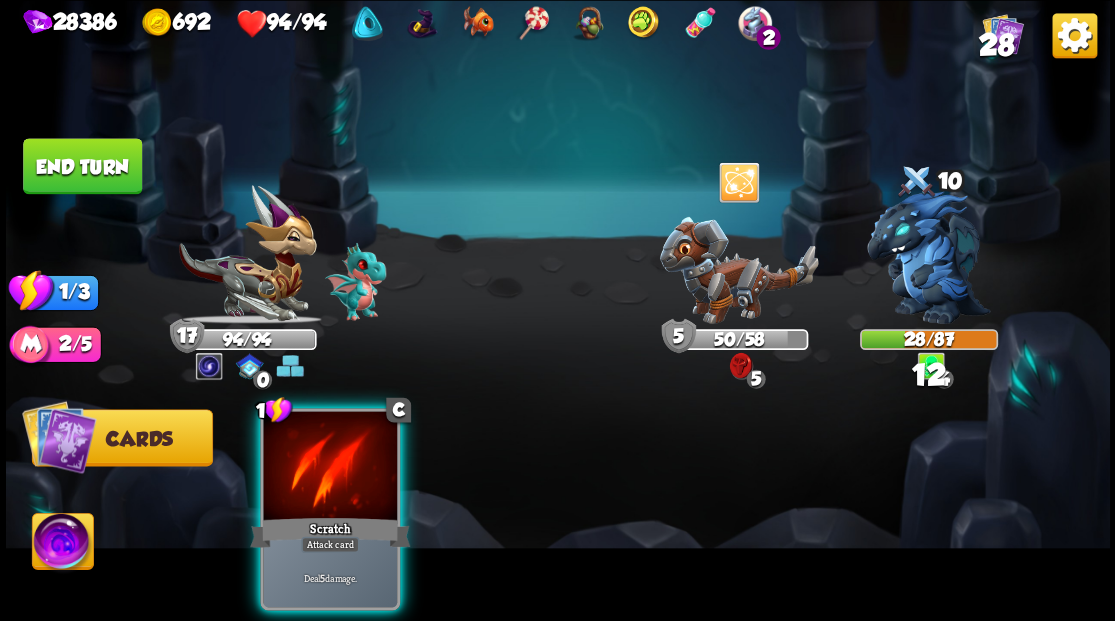 click at bounding box center (330, 467) 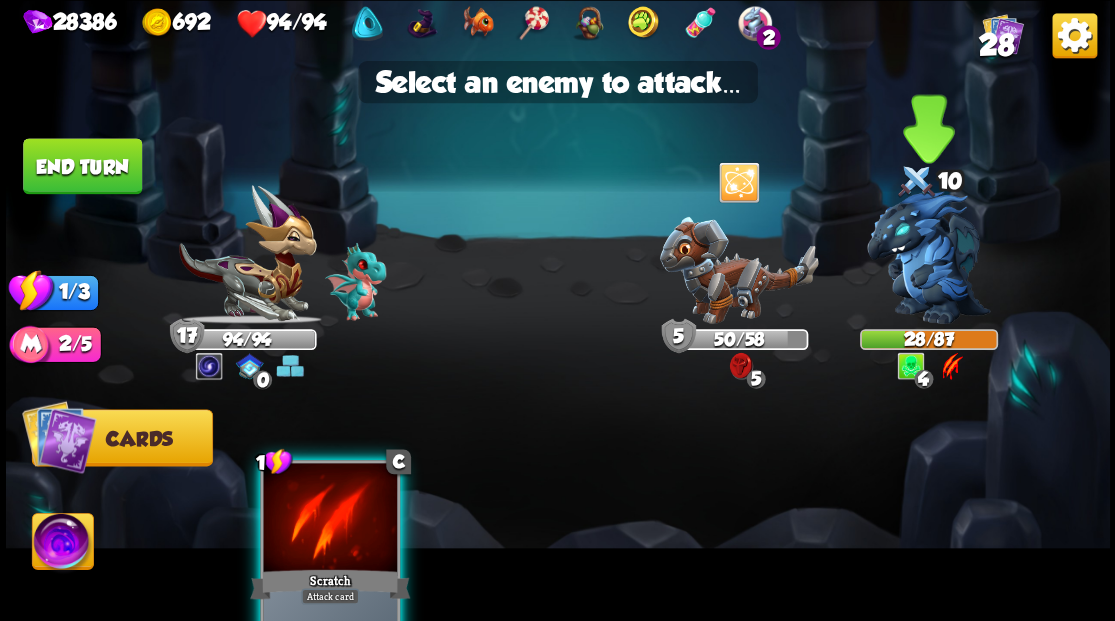 click at bounding box center (929, 257) 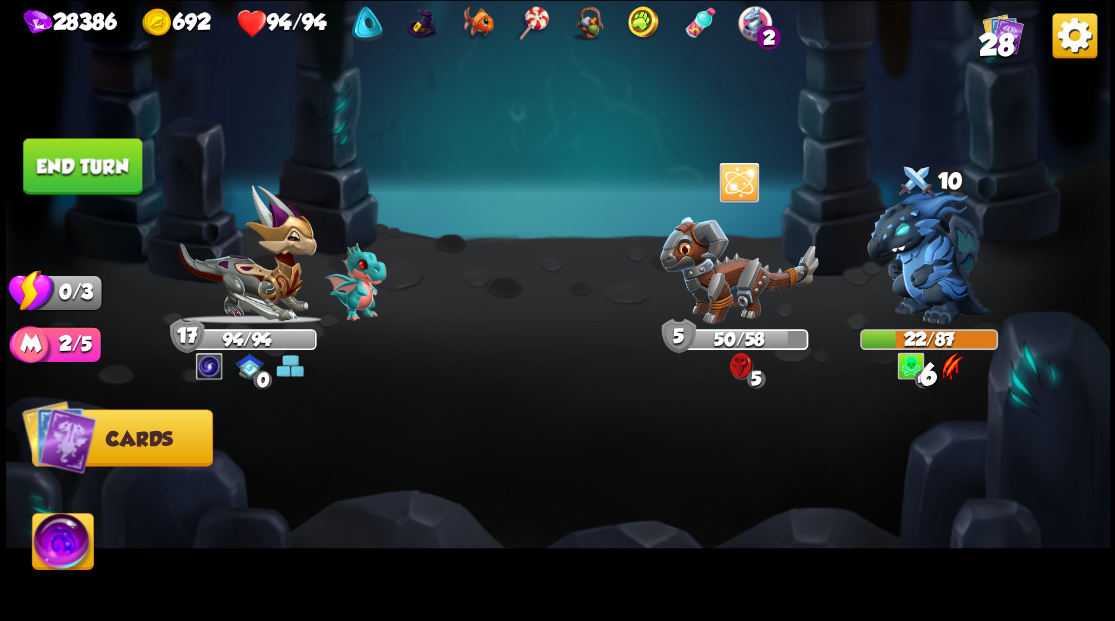 click on "End turn" at bounding box center (82, 166) 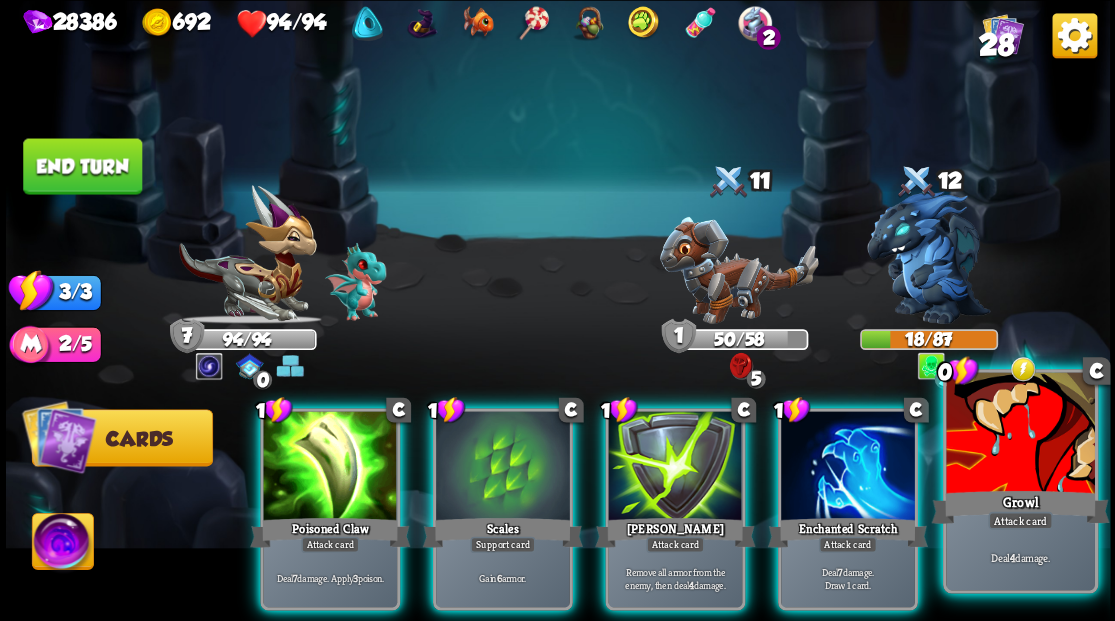 click on "Growl" at bounding box center [1020, 506] 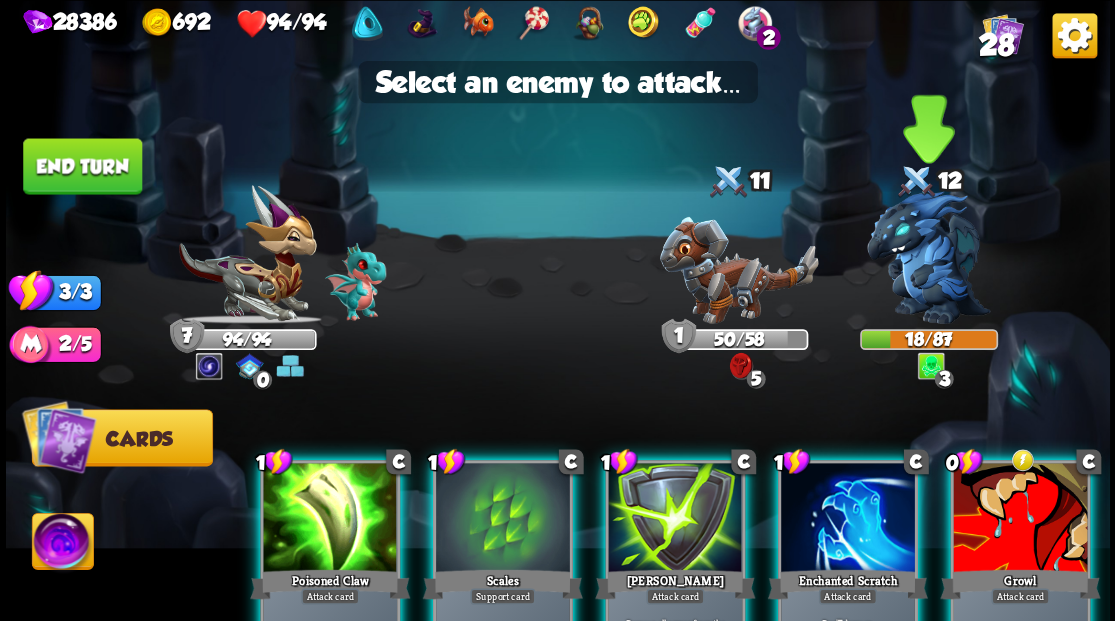 click at bounding box center [929, 257] 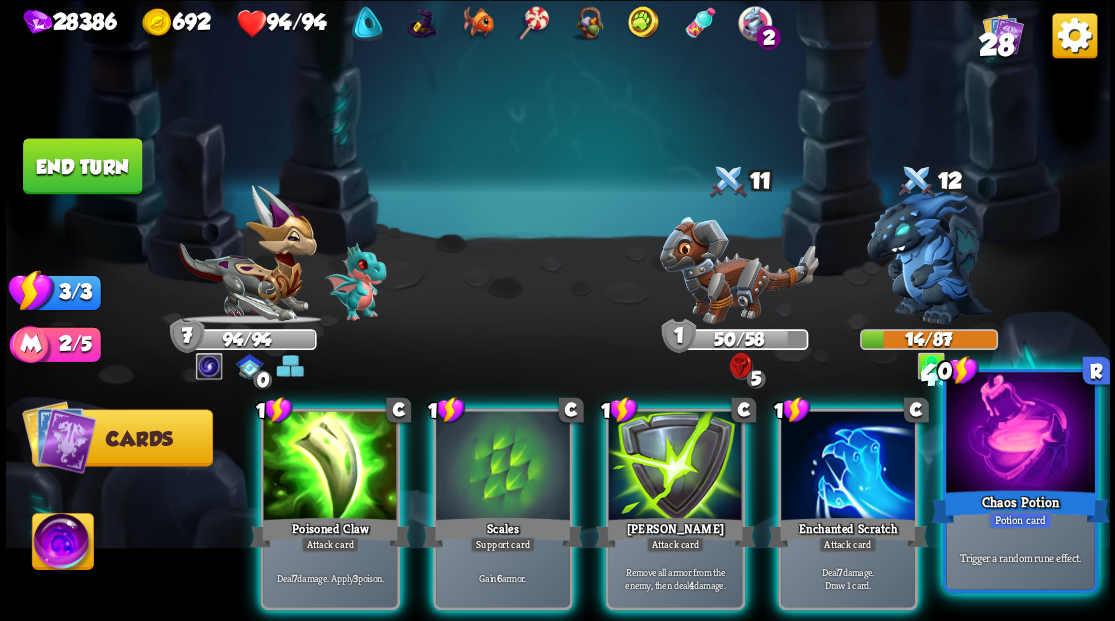 click at bounding box center [1020, 434] 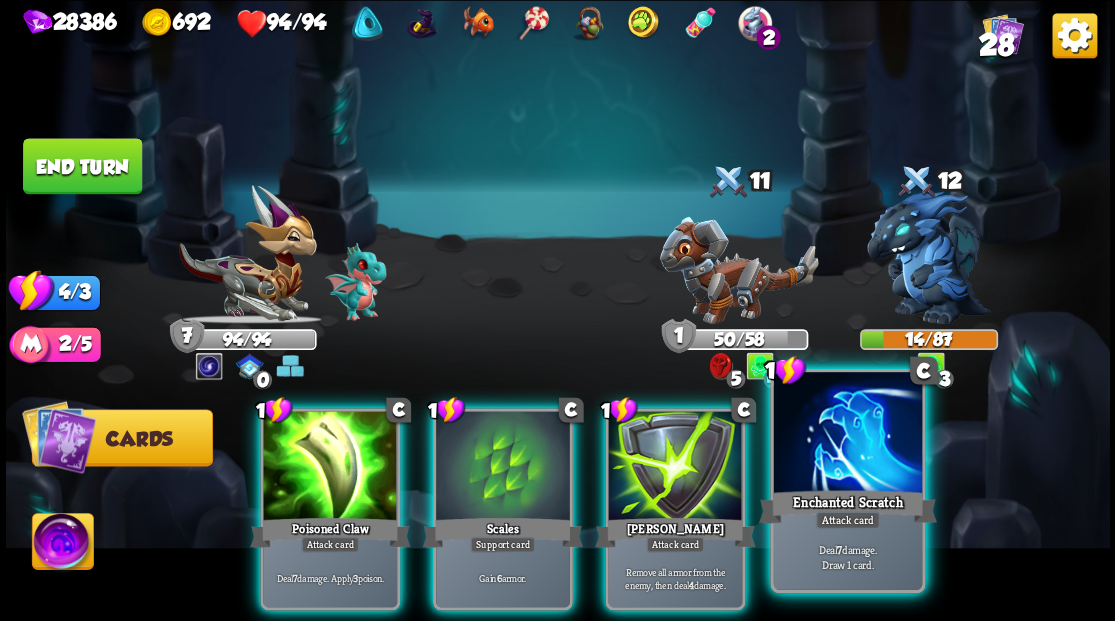 click at bounding box center (847, 434) 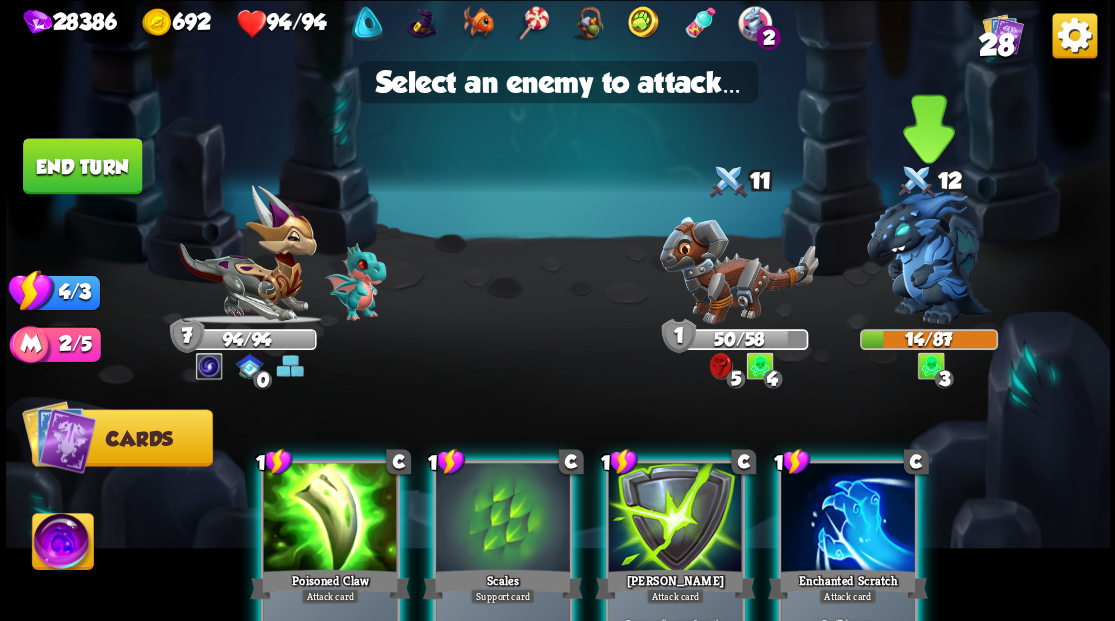 click at bounding box center (929, 257) 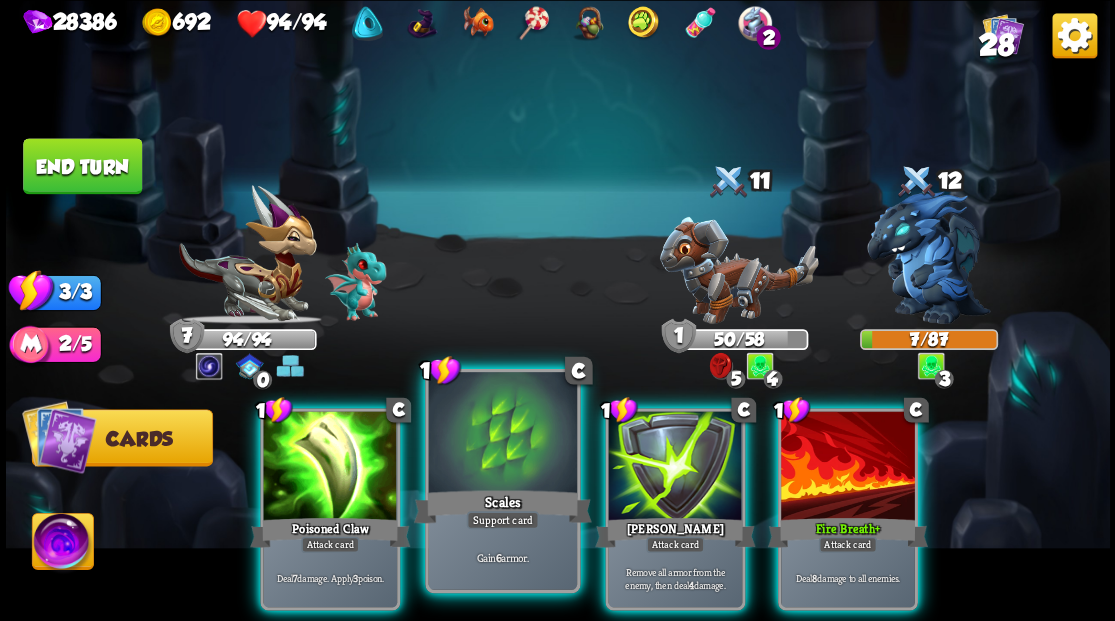 click at bounding box center [502, 434] 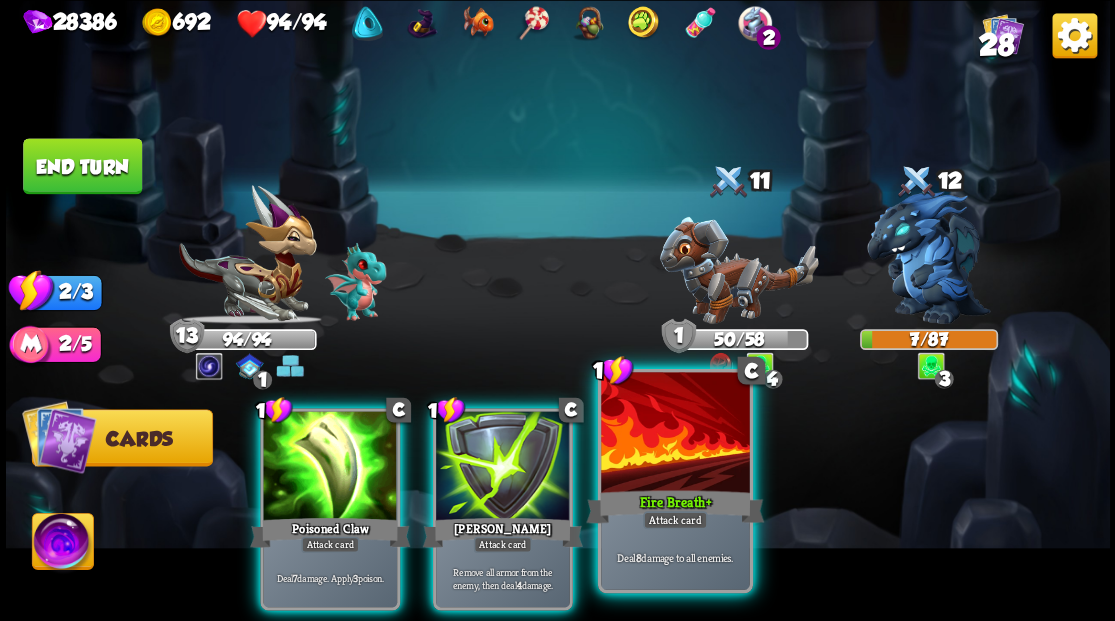 click at bounding box center [675, 434] 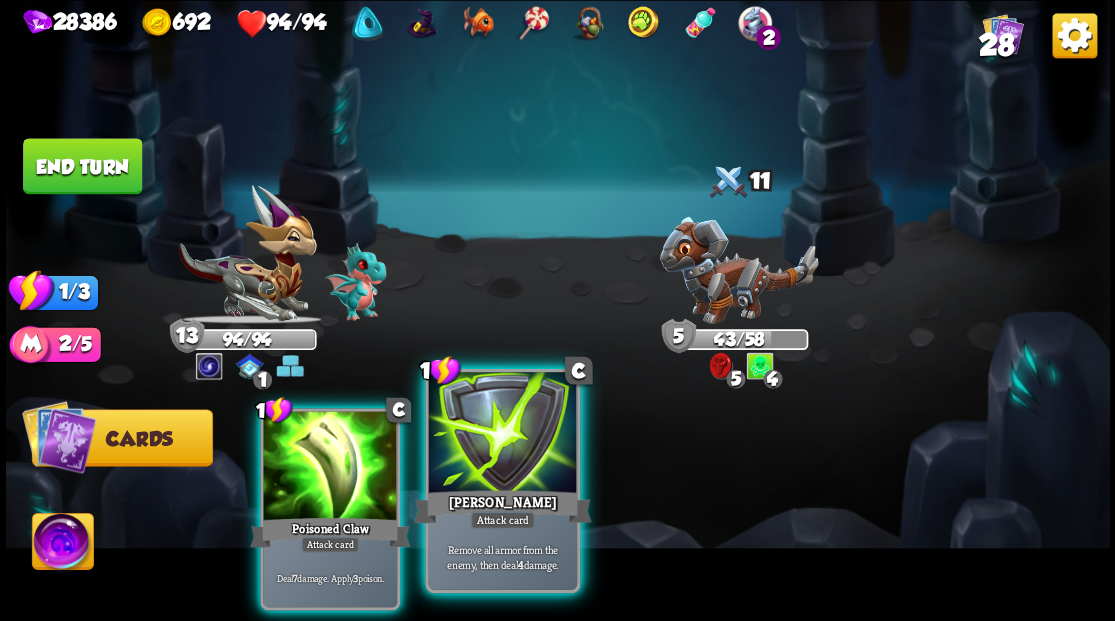 click at bounding box center (502, 434) 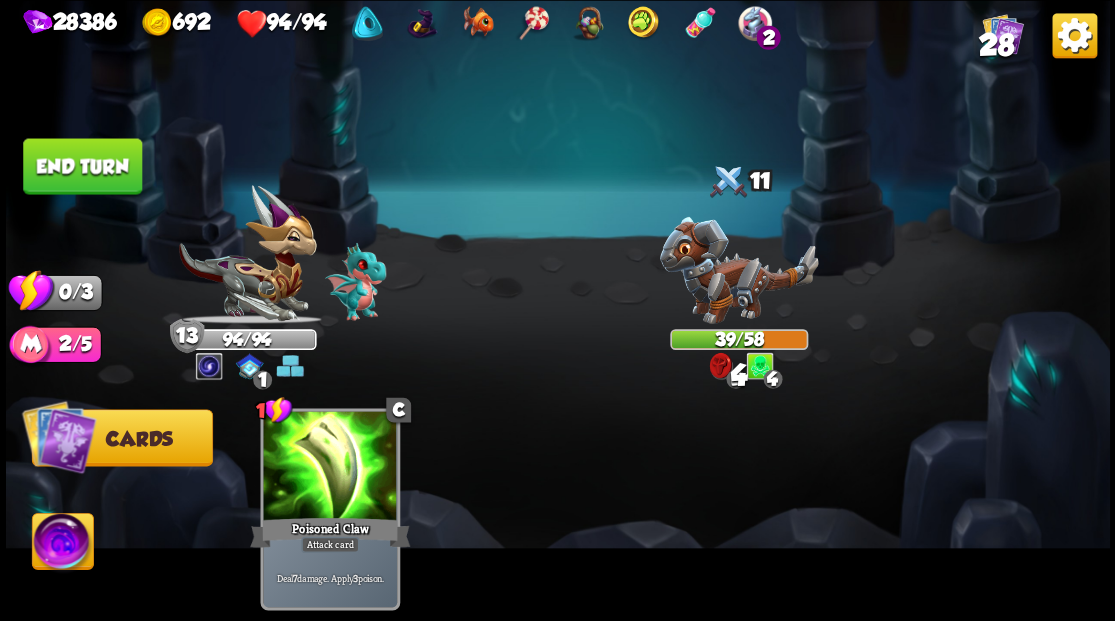 click on "End turn" at bounding box center (82, 166) 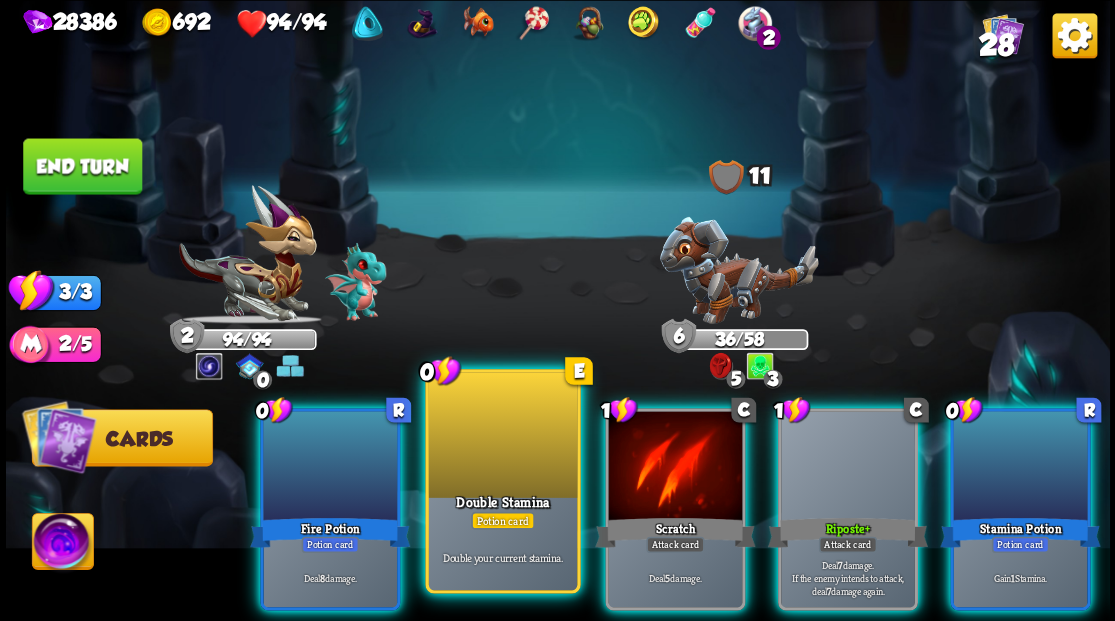 click at bounding box center (502, 434) 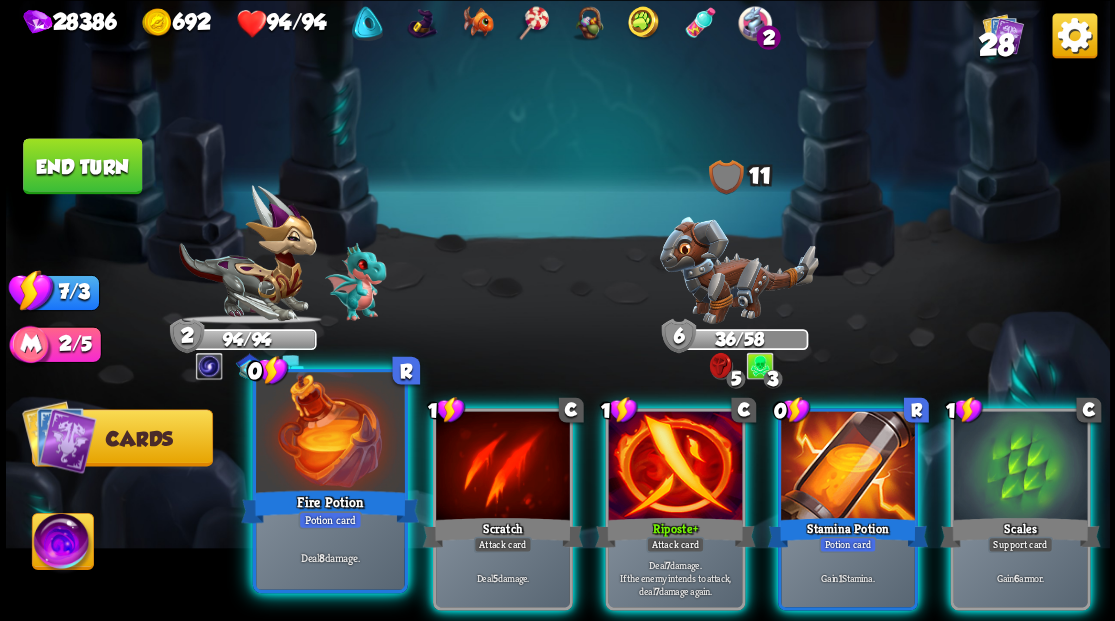 click at bounding box center [330, 434] 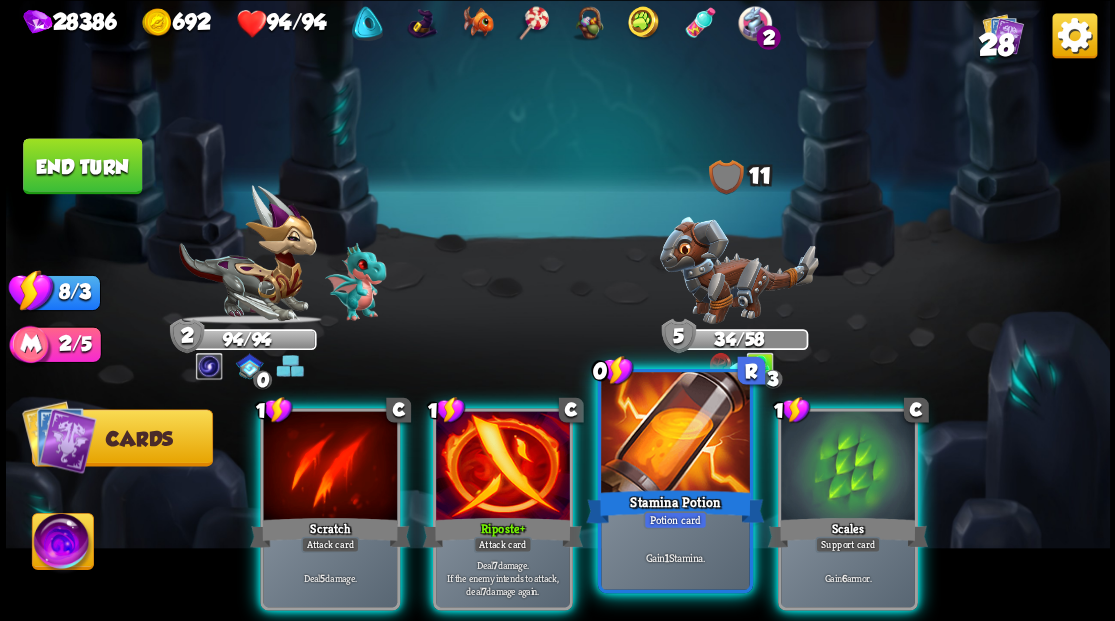 click at bounding box center (675, 434) 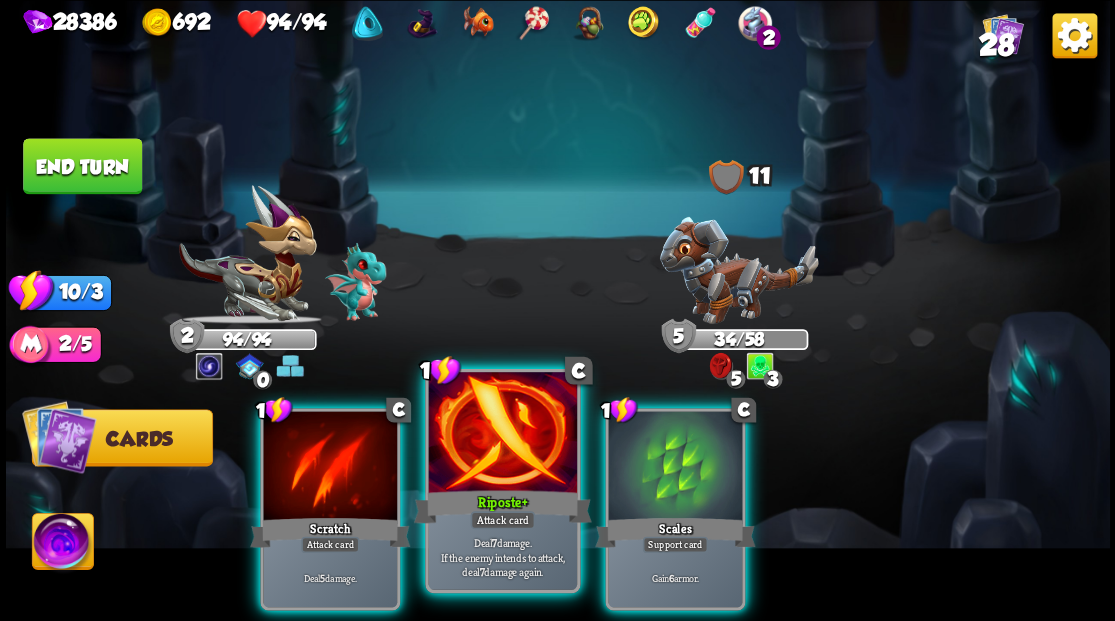click at bounding box center (502, 434) 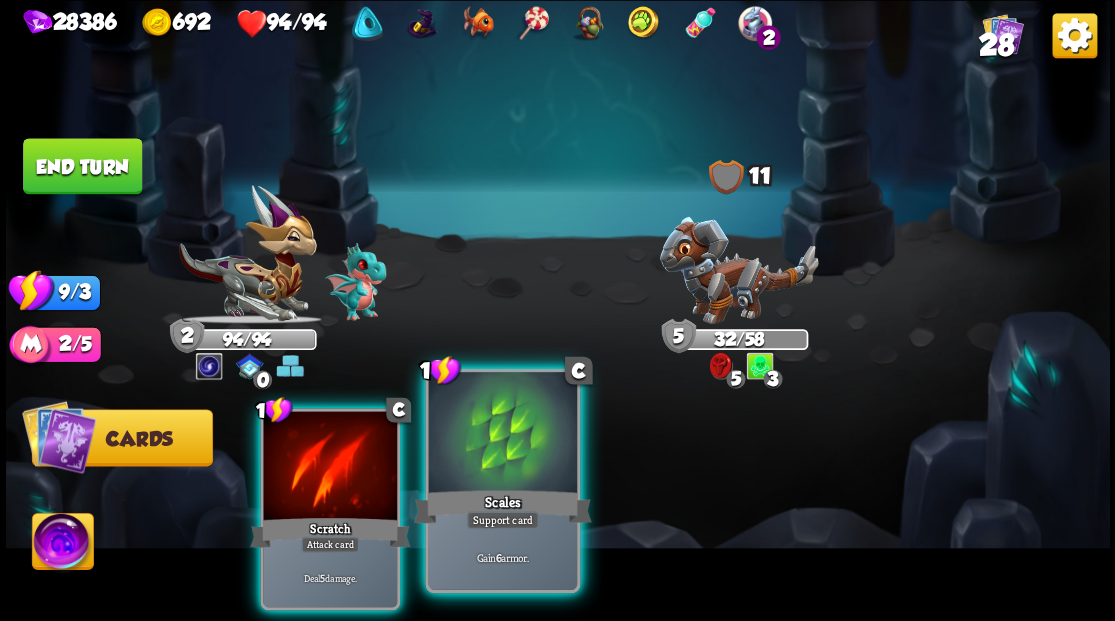 click at bounding box center (502, 434) 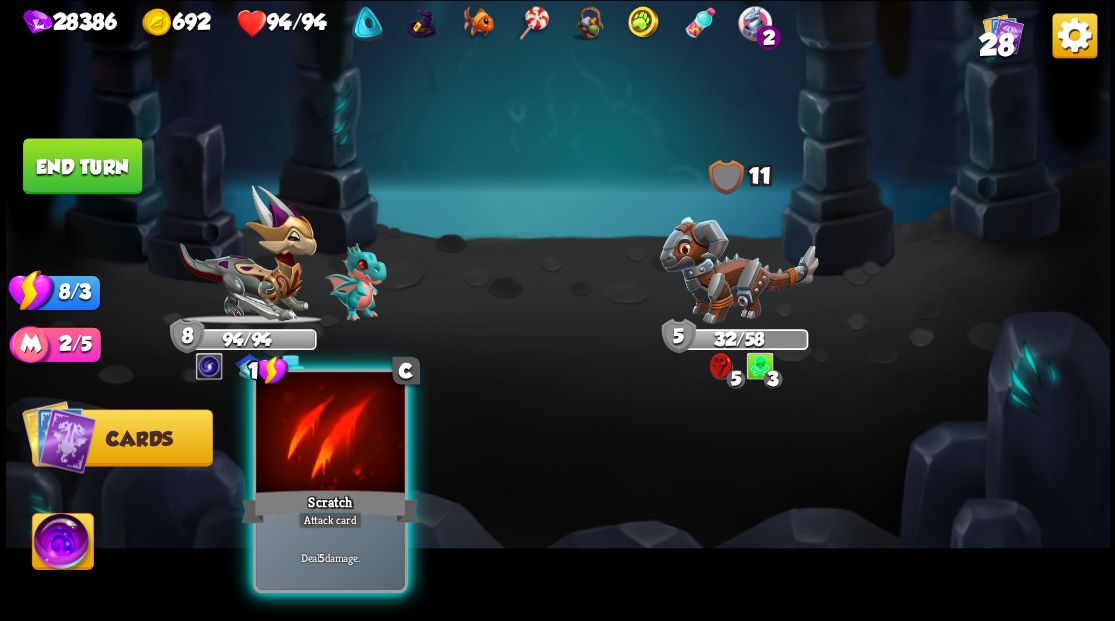 click at bounding box center (330, 434) 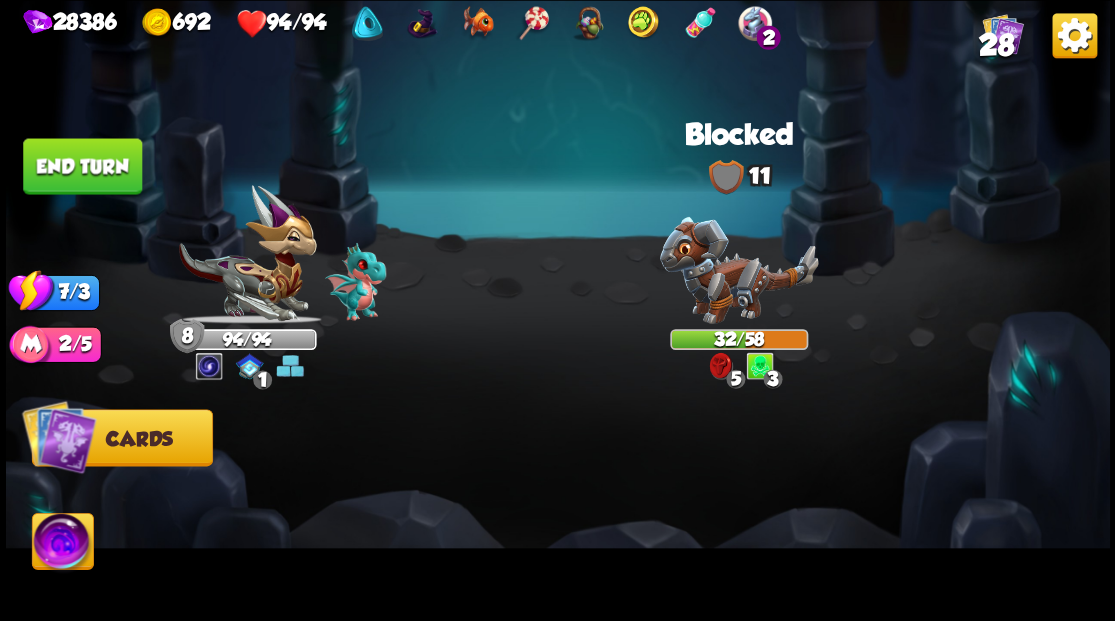 drag, startPoint x: 89, startPoint y: 175, endPoint x: 383, endPoint y: 304, distance: 321.05606 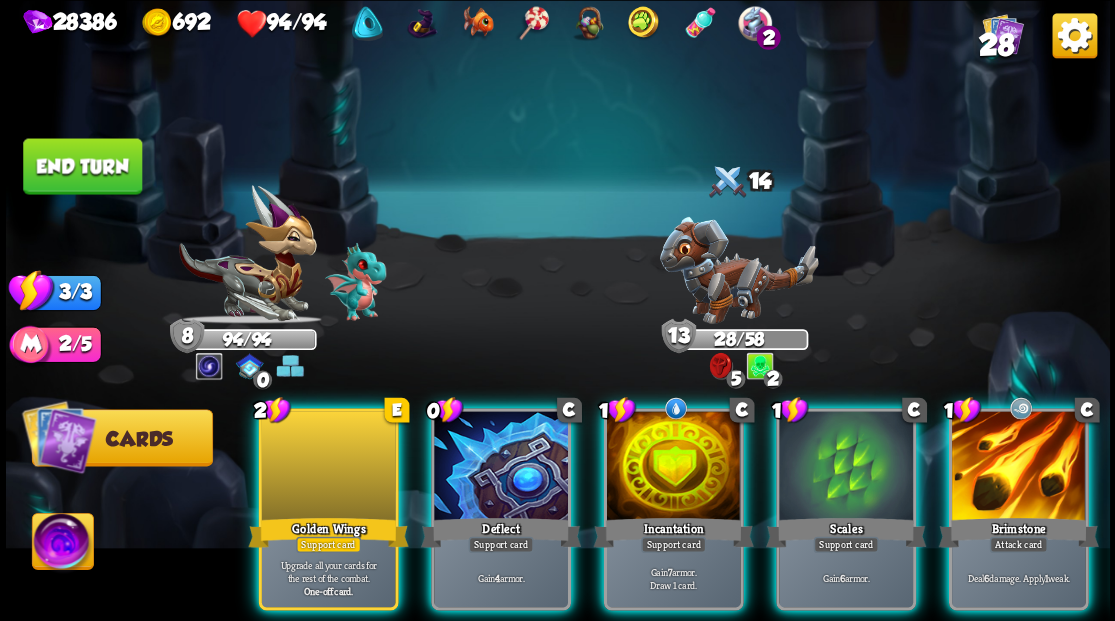 scroll, scrollTop: 0, scrollLeft: 0, axis: both 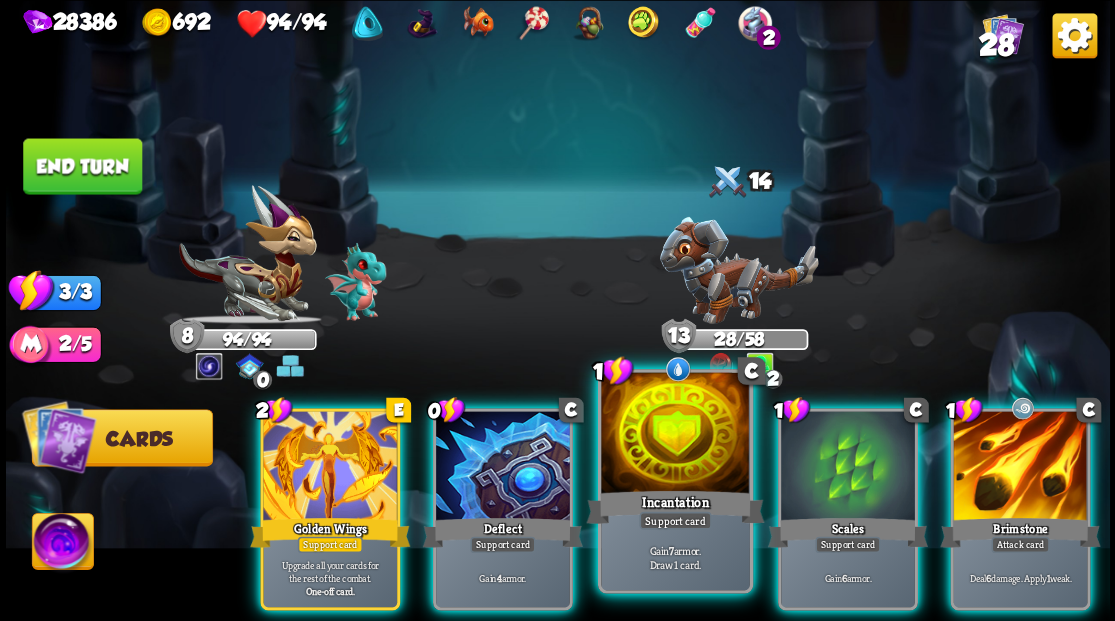 click on "Incantation" at bounding box center [675, 506] 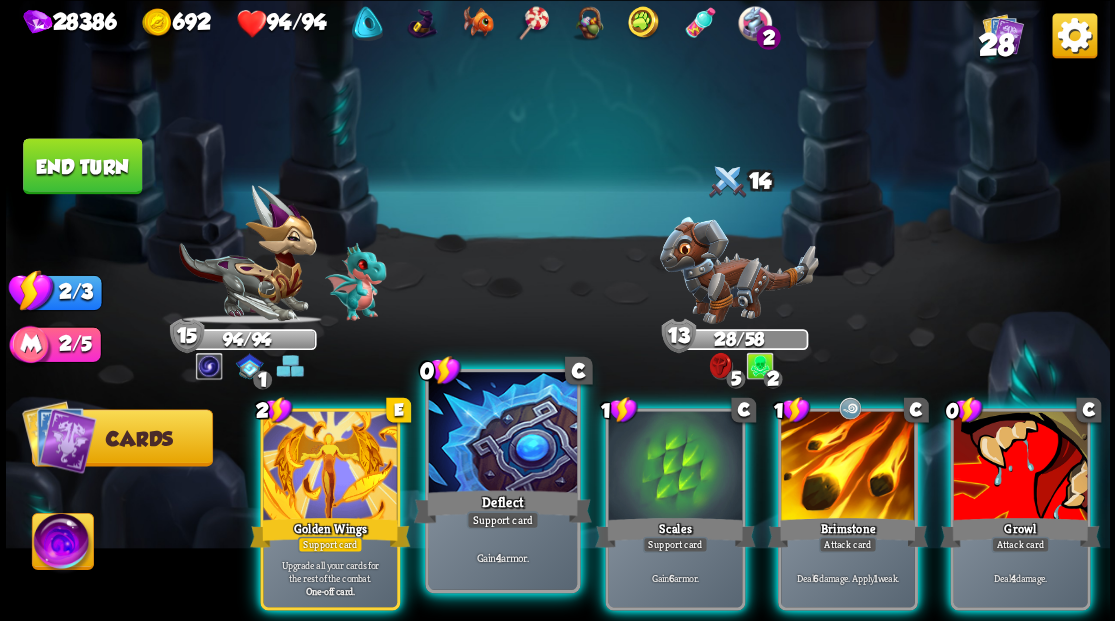 click at bounding box center (502, 434) 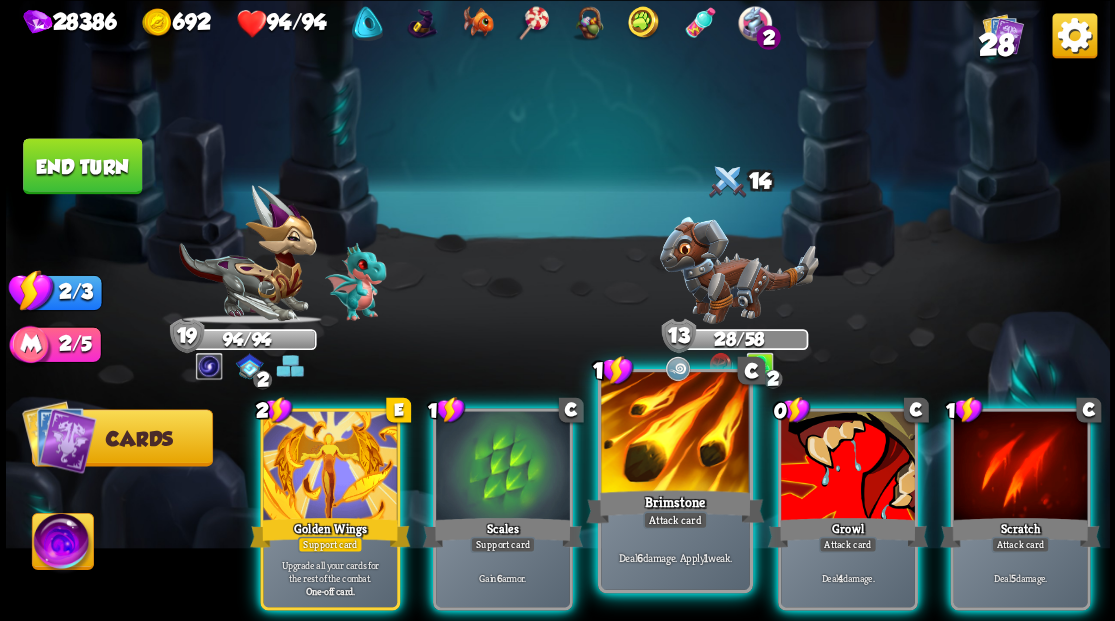 click at bounding box center (675, 434) 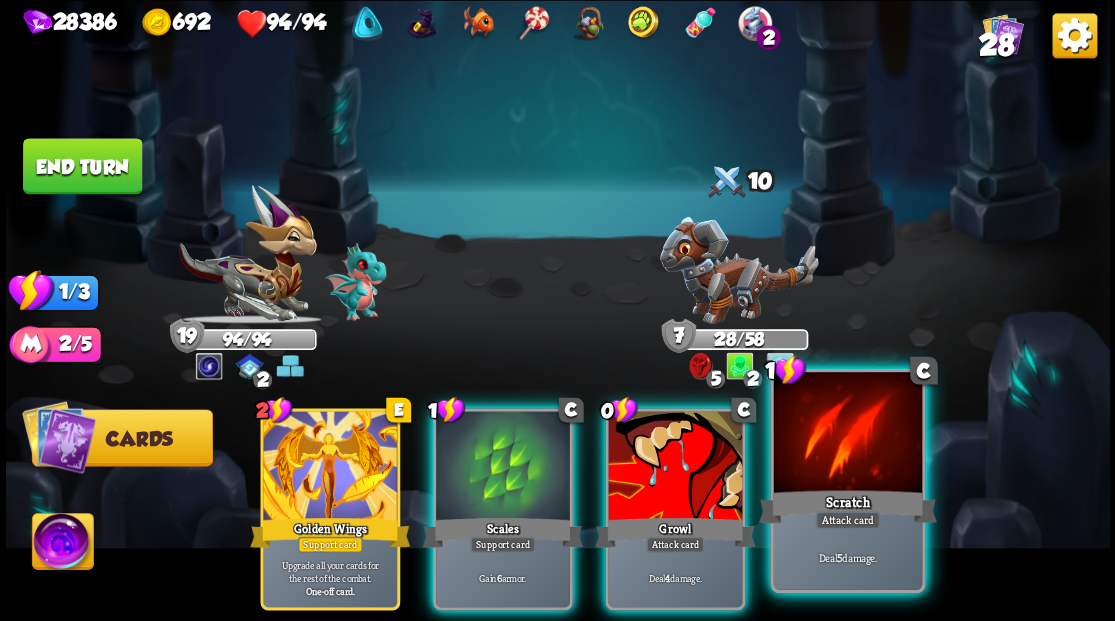 click at bounding box center (847, 434) 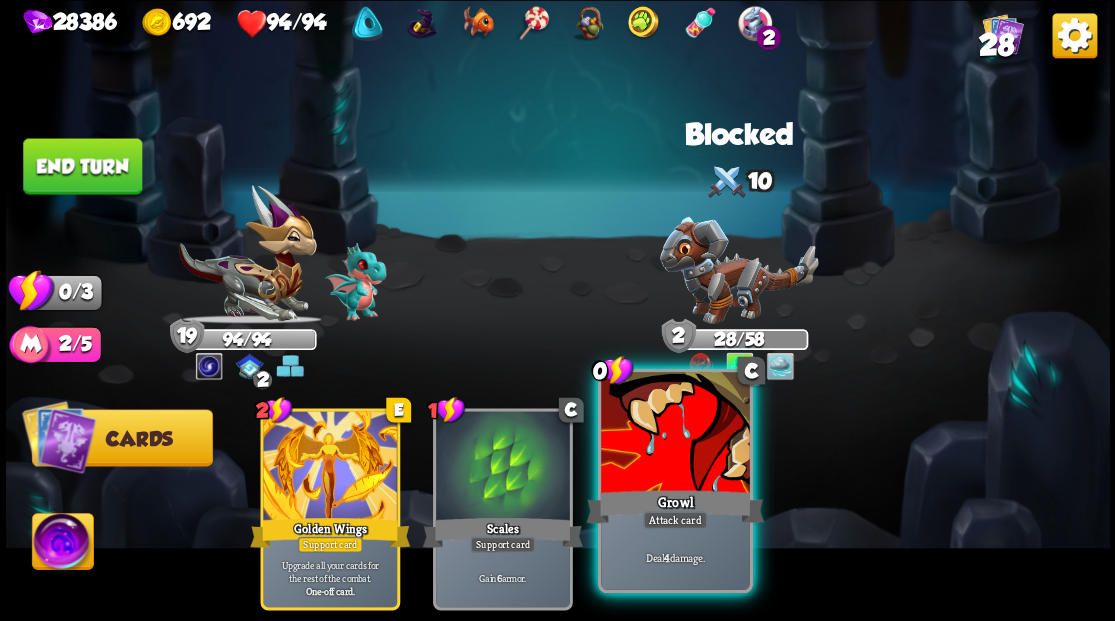 click at bounding box center (675, 434) 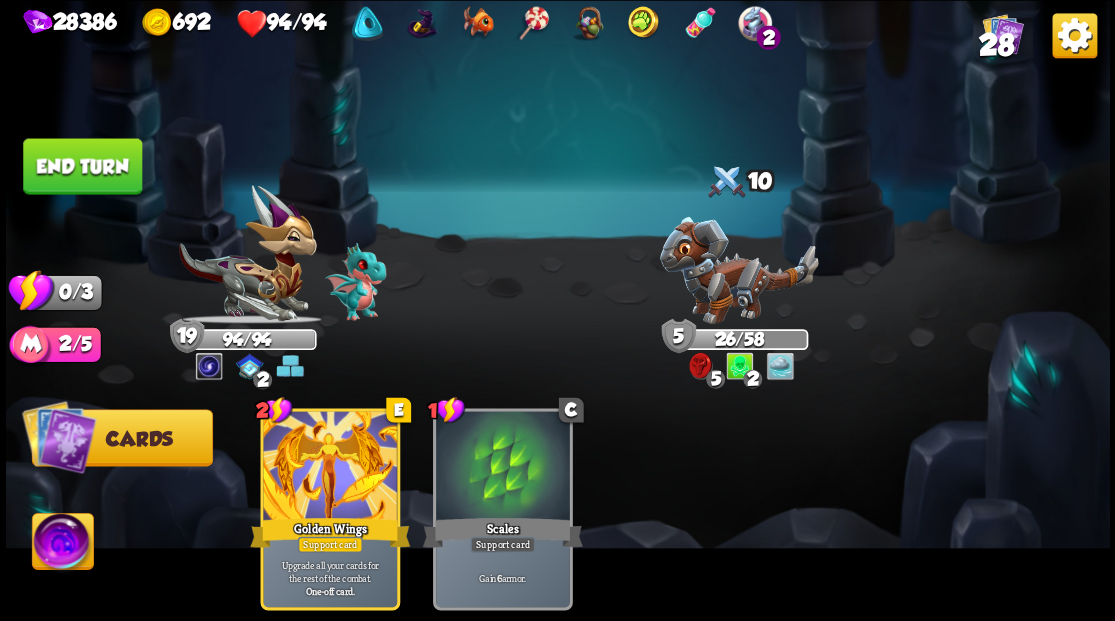 click on "End turn" at bounding box center (82, 166) 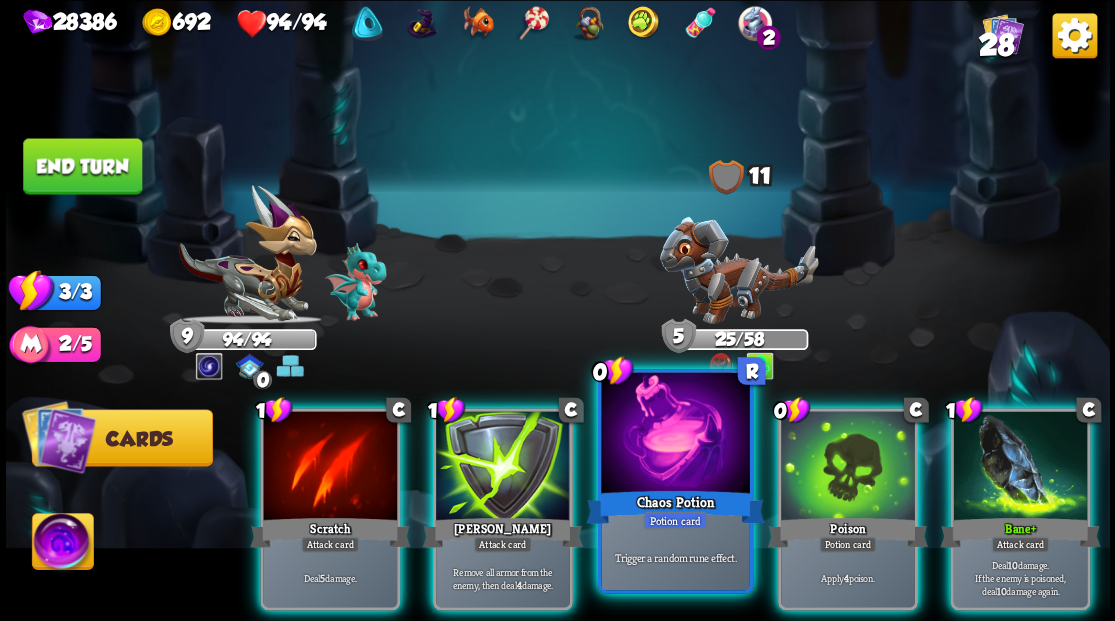 click at bounding box center [675, 434] 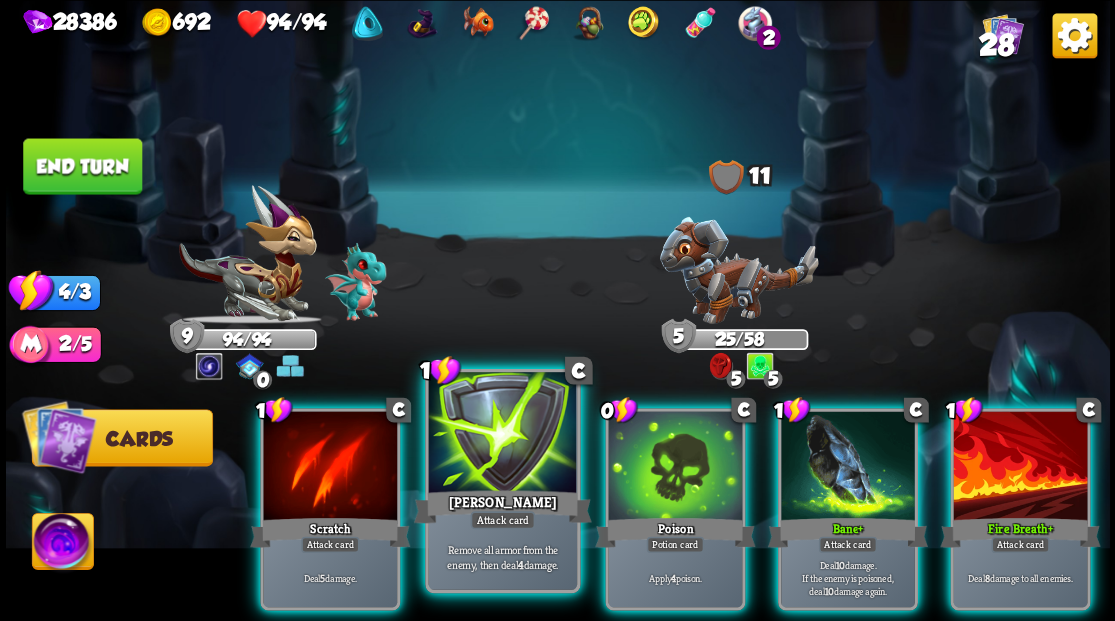 click on "Attack card" at bounding box center [502, 520] 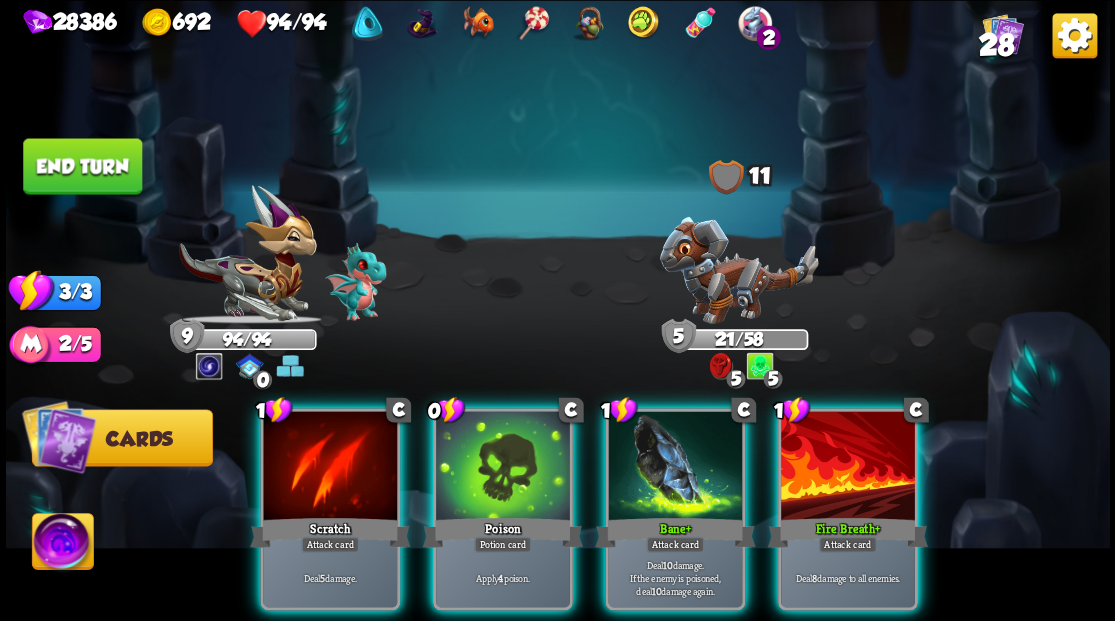 click on "Potion card" at bounding box center (502, 544) 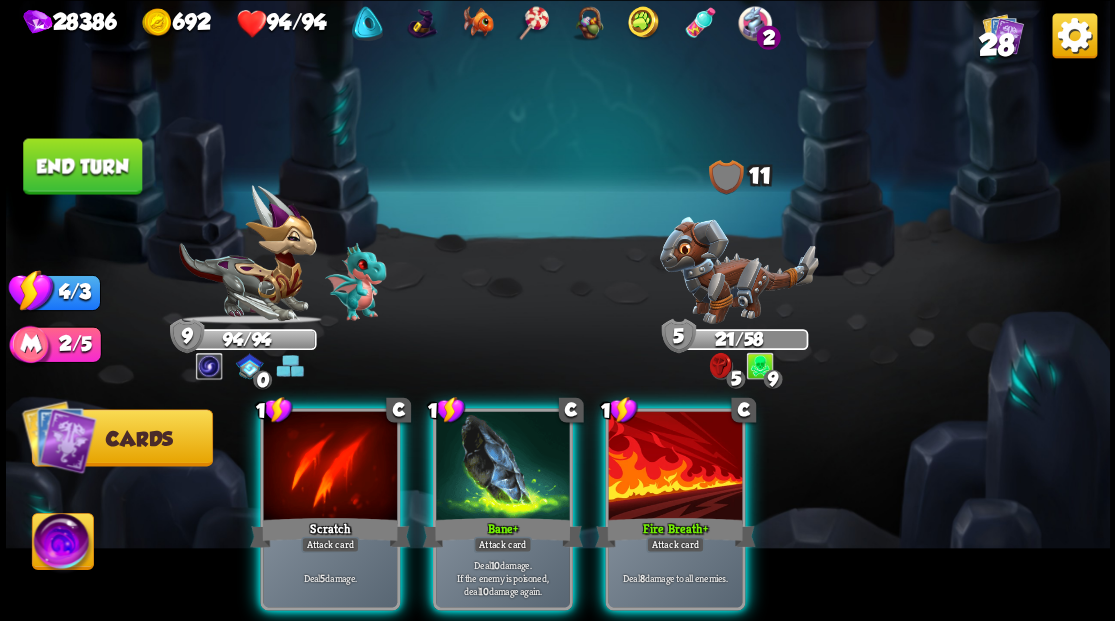 click on "Attack card" at bounding box center [502, 544] 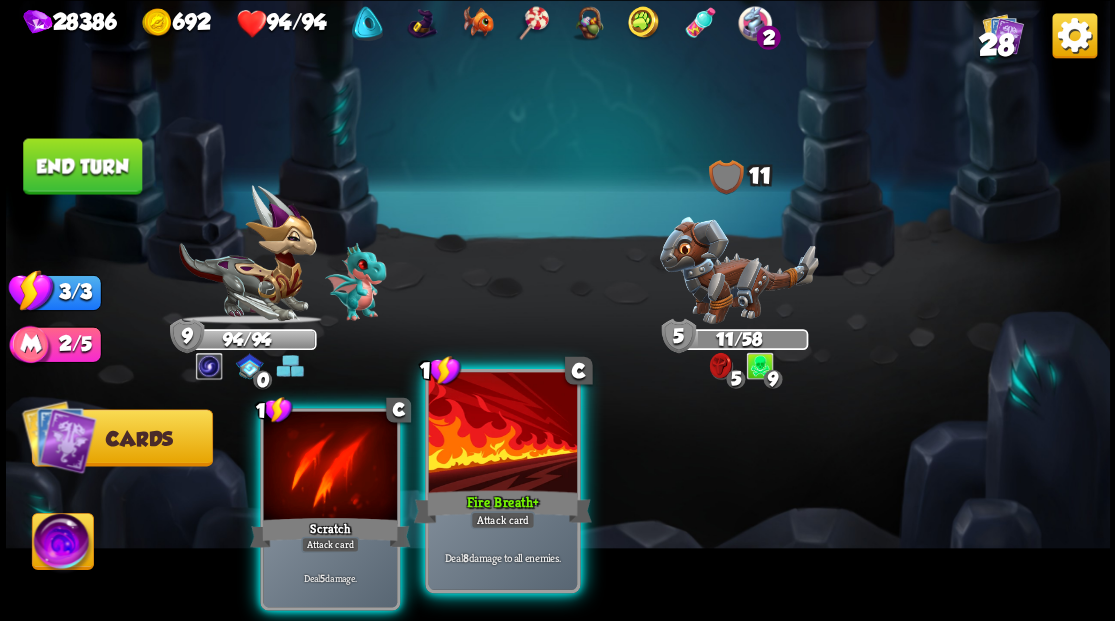 click on "Fire Breath +" at bounding box center [502, 506] 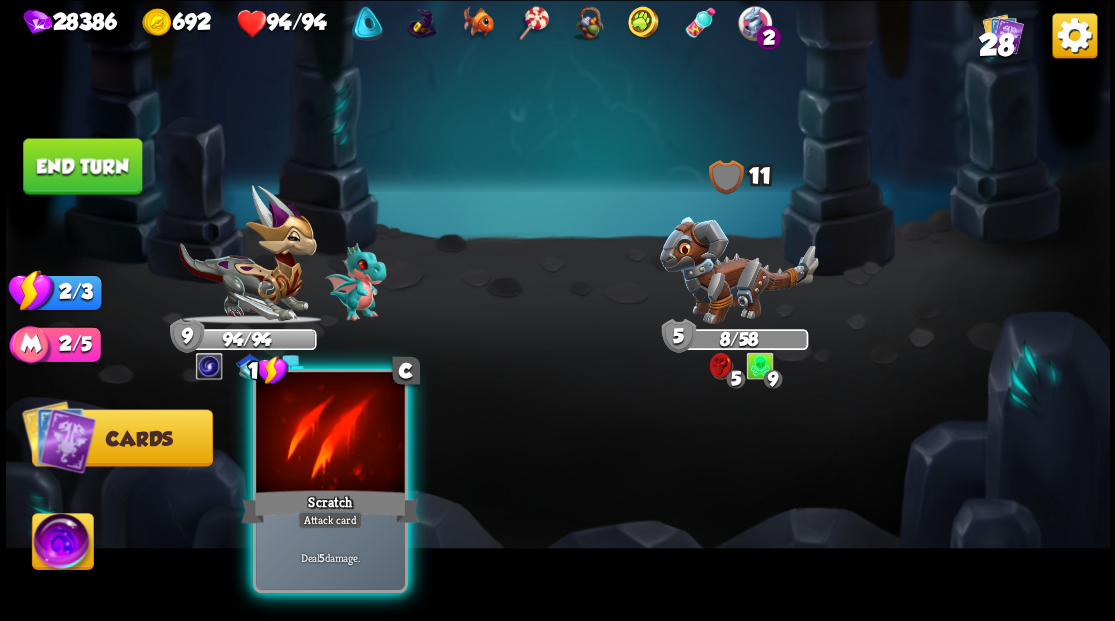 click at bounding box center (330, 434) 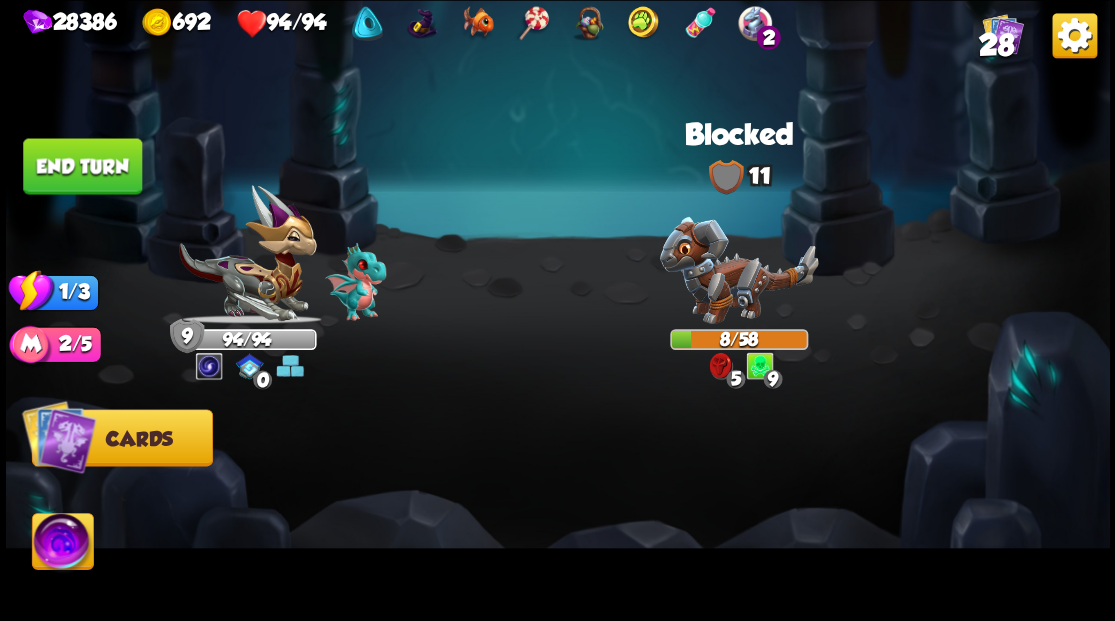 drag, startPoint x: 75, startPoint y: 166, endPoint x: 324, endPoint y: 242, distance: 260.34015 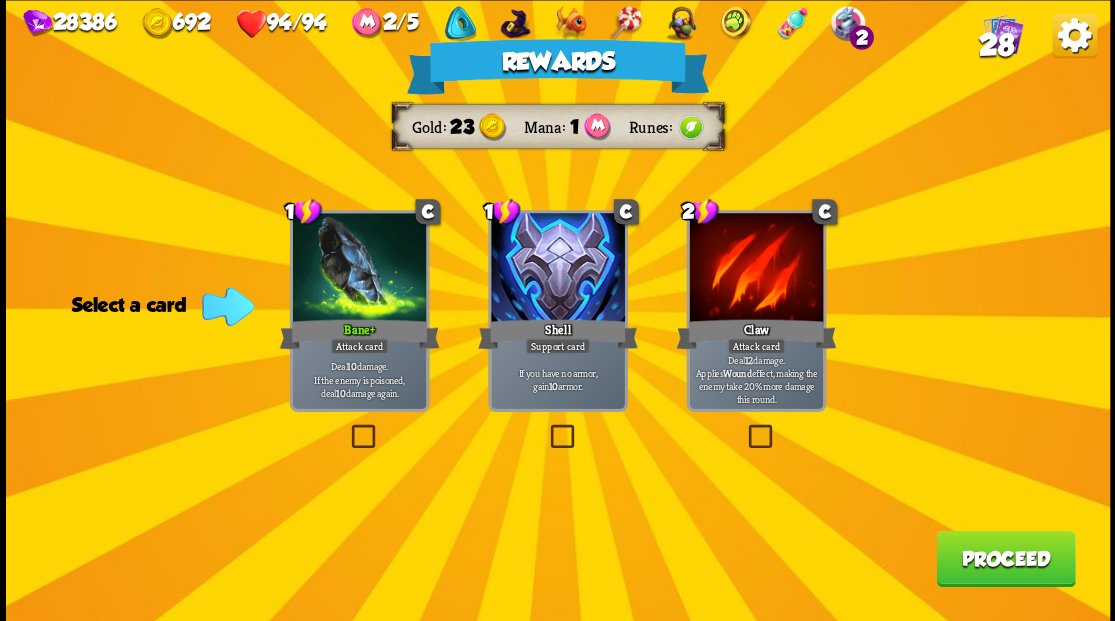 click on "Proceed" at bounding box center [1005, 558] 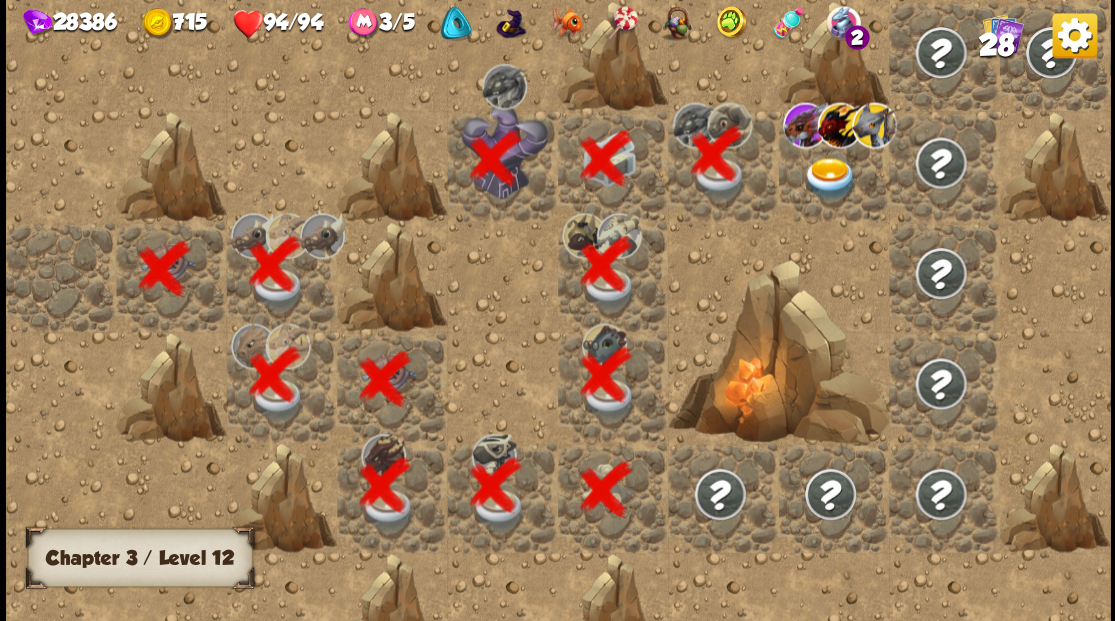 scroll, scrollTop: 0, scrollLeft: 384, axis: horizontal 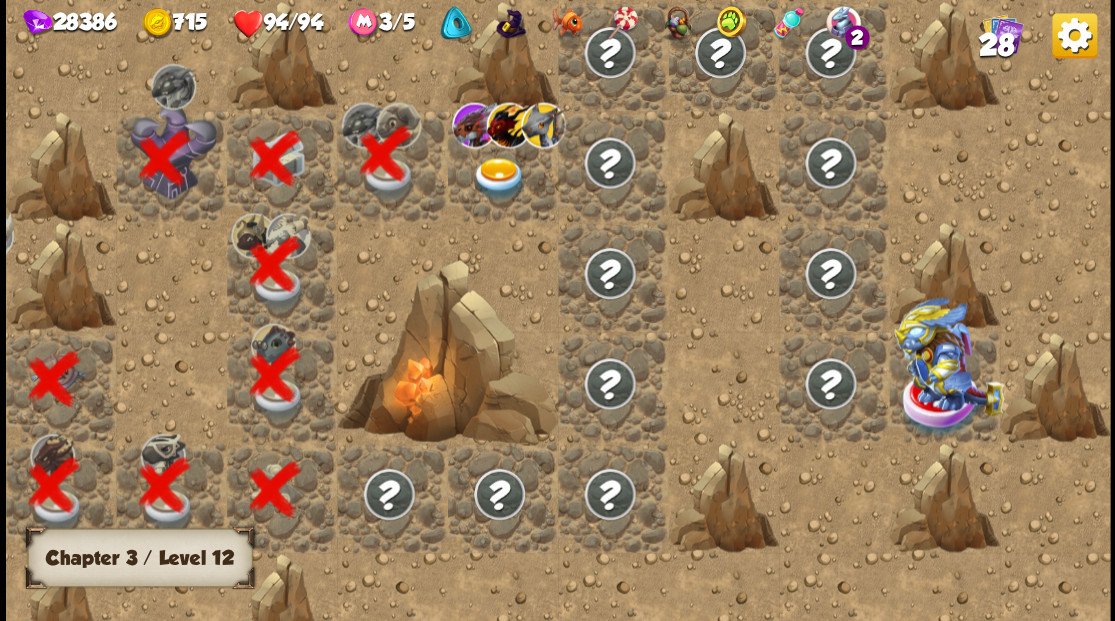click at bounding box center (498, 178) 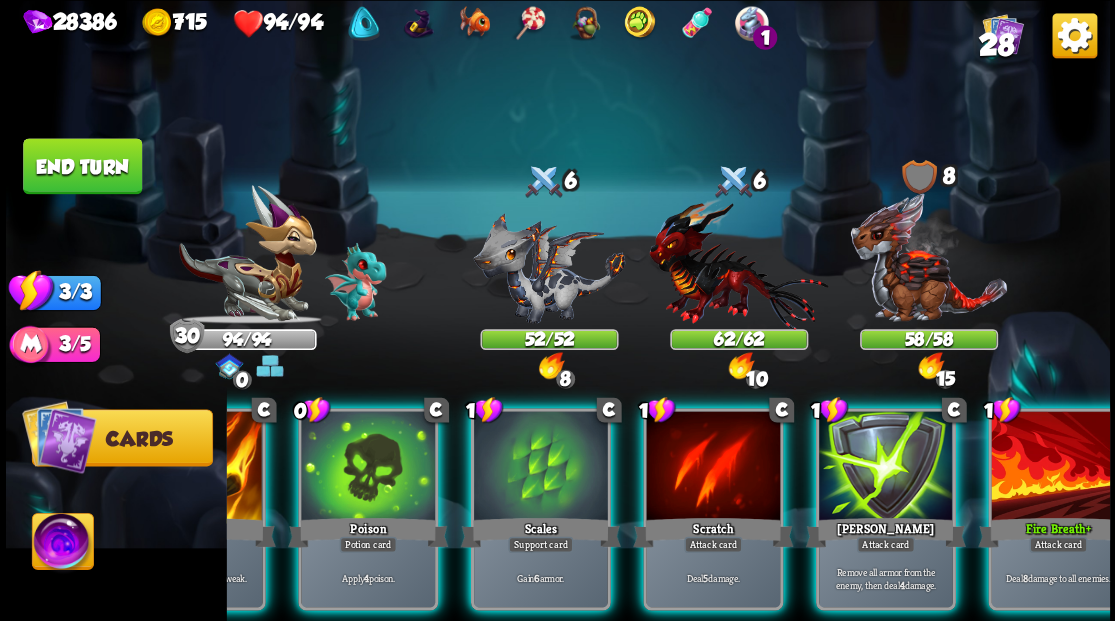 scroll, scrollTop: 0, scrollLeft: 189, axis: horizontal 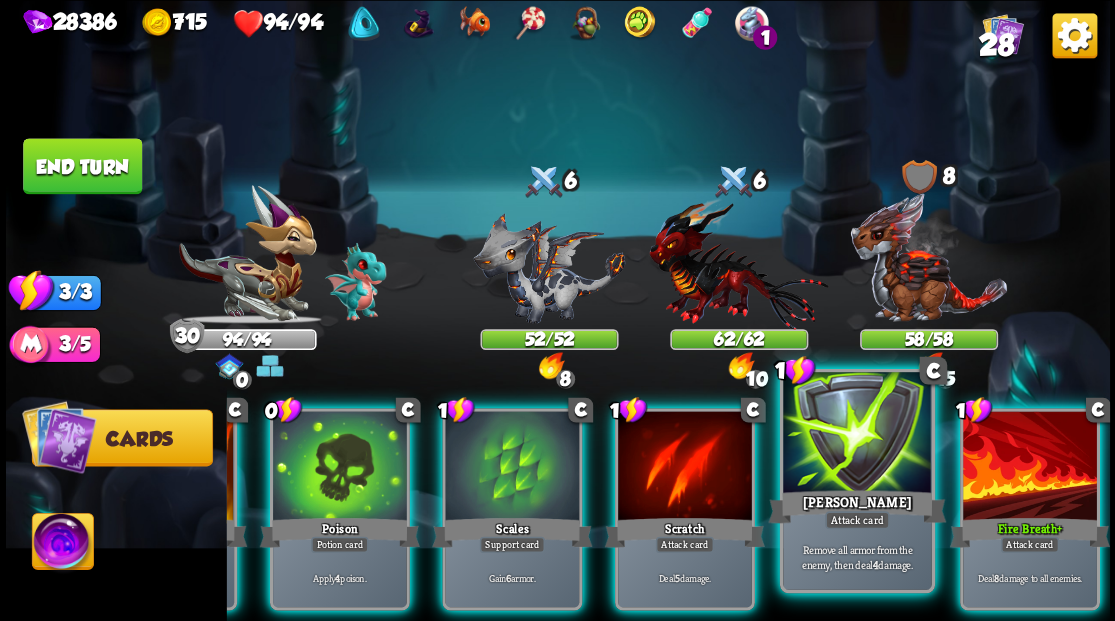 click on "Fire Breath +" at bounding box center [1029, 532] 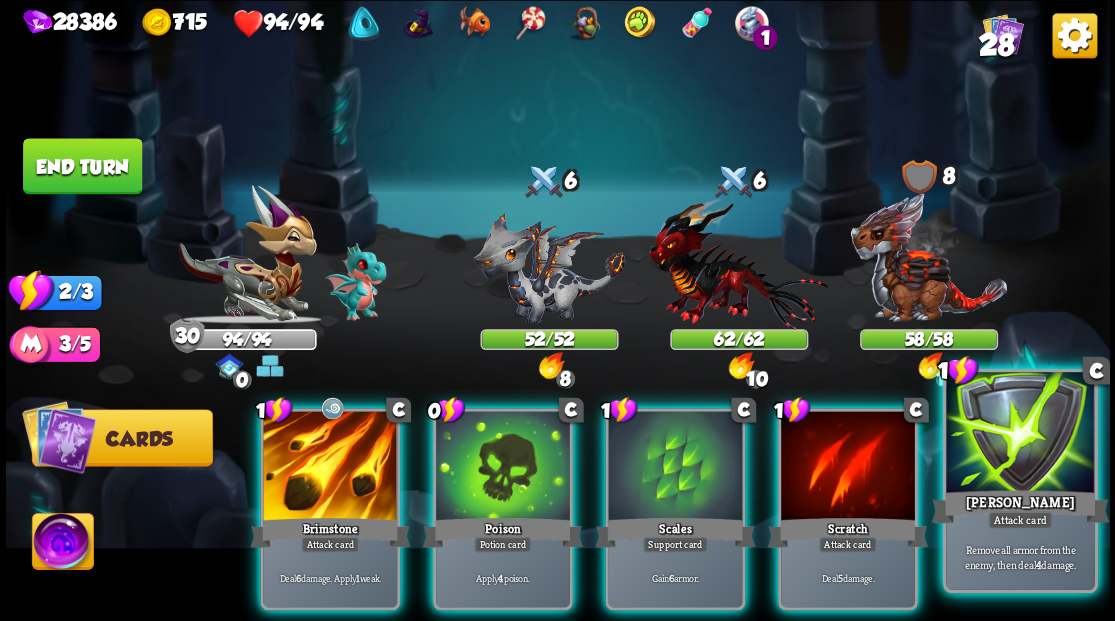 scroll, scrollTop: 0, scrollLeft: 0, axis: both 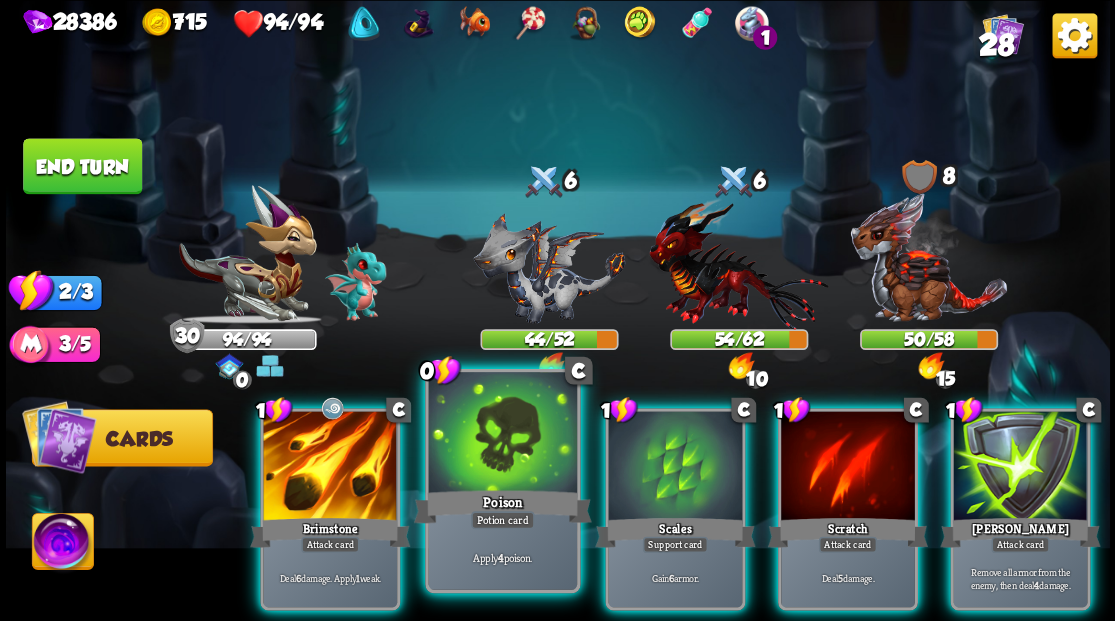 click at bounding box center (502, 434) 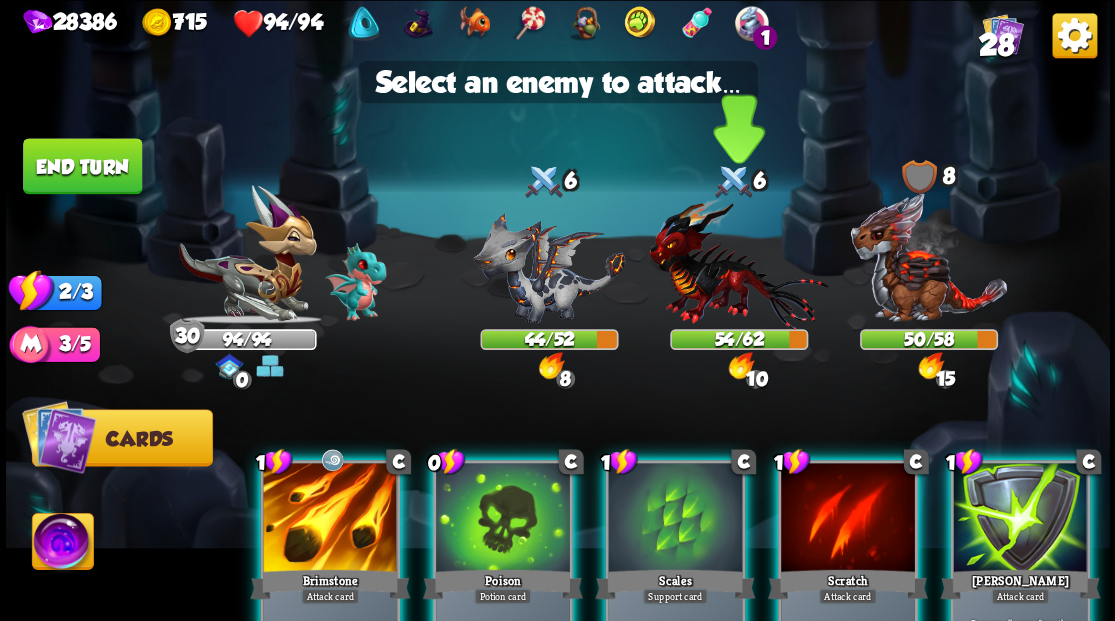 click at bounding box center [738, 263] 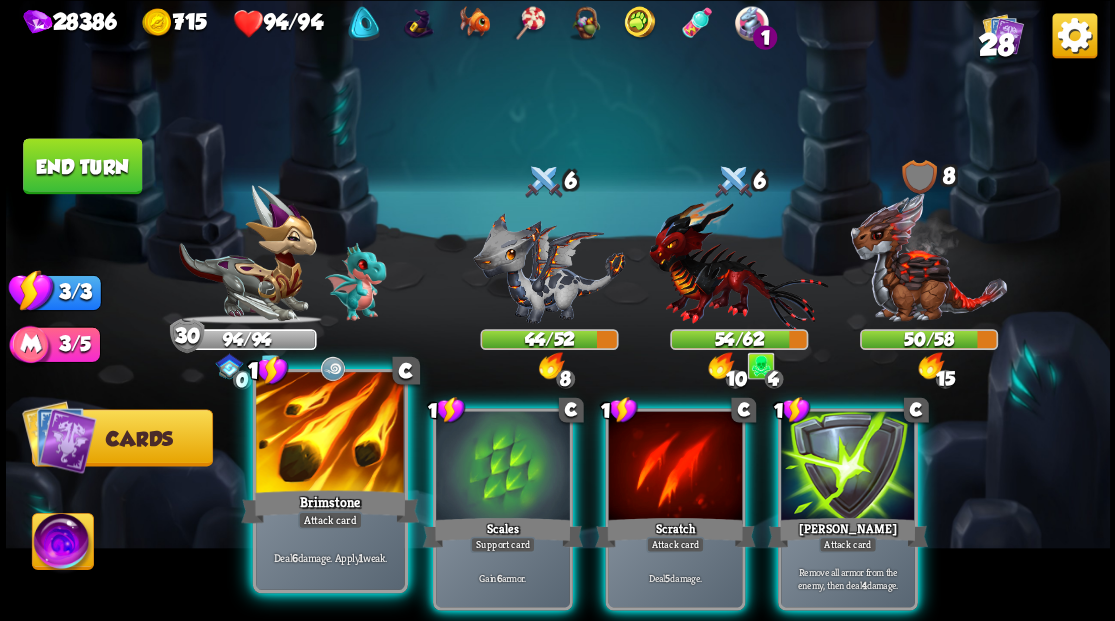 click at bounding box center [330, 434] 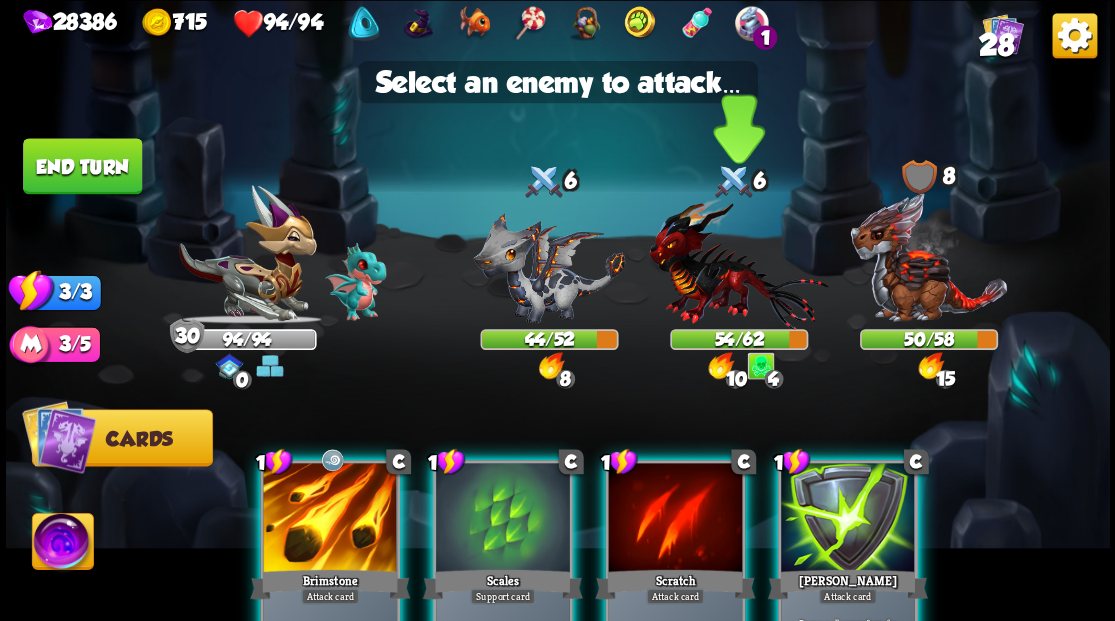 click at bounding box center [738, 263] 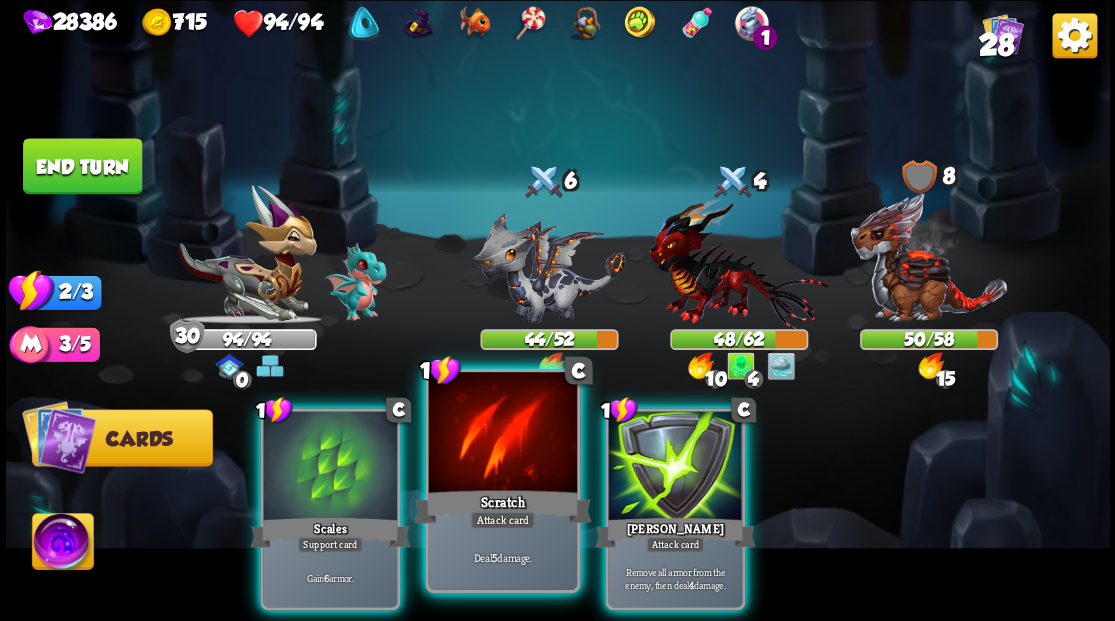 click at bounding box center [502, 434] 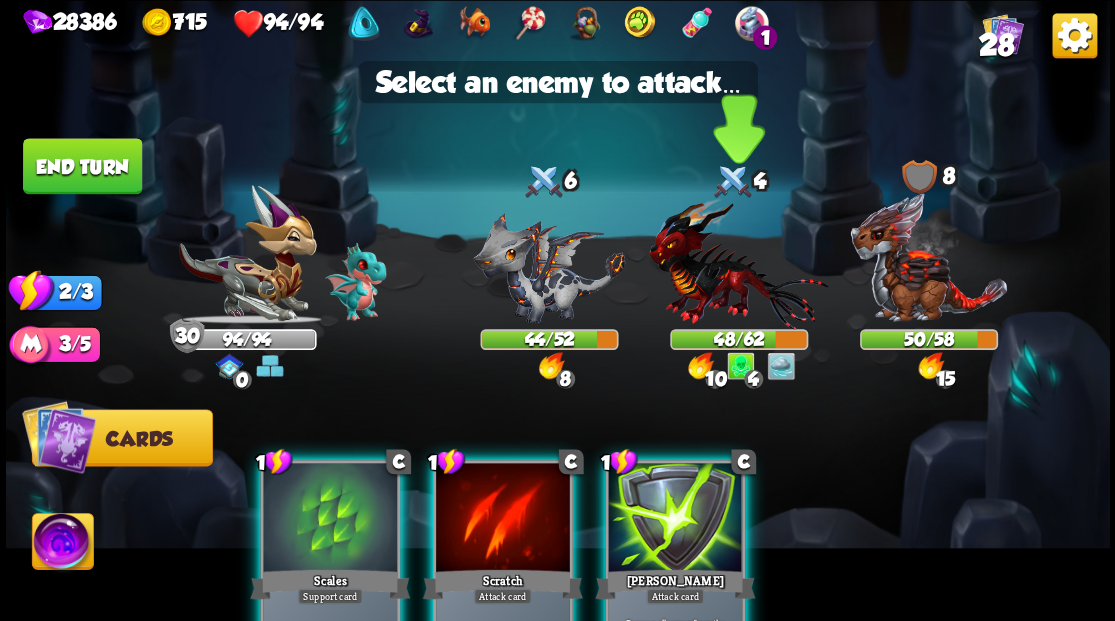 click at bounding box center (738, 263) 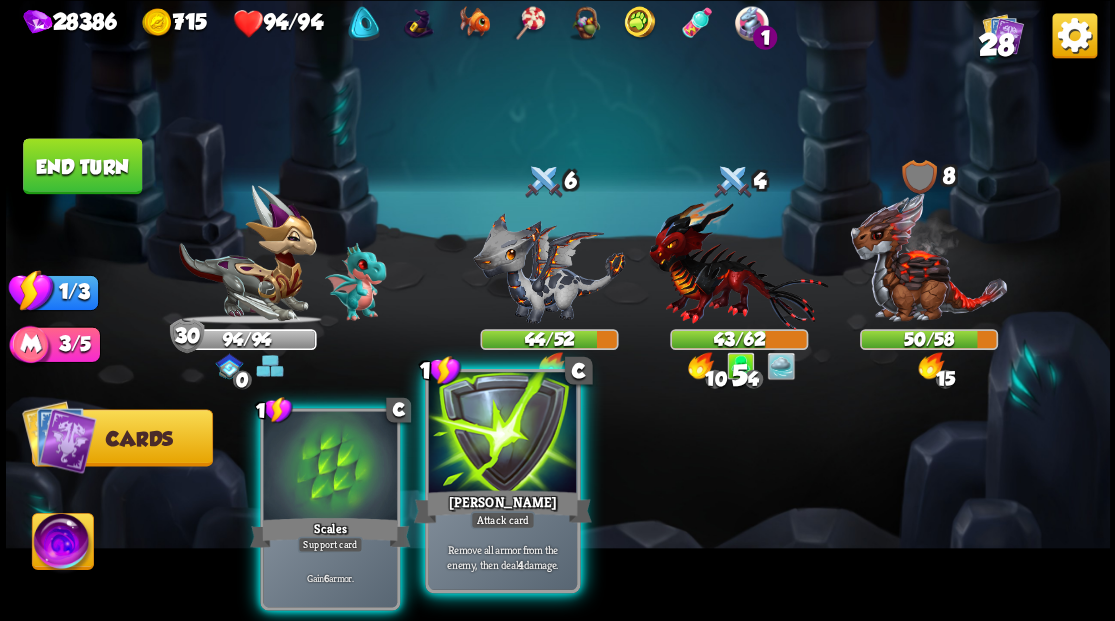click at bounding box center [502, 434] 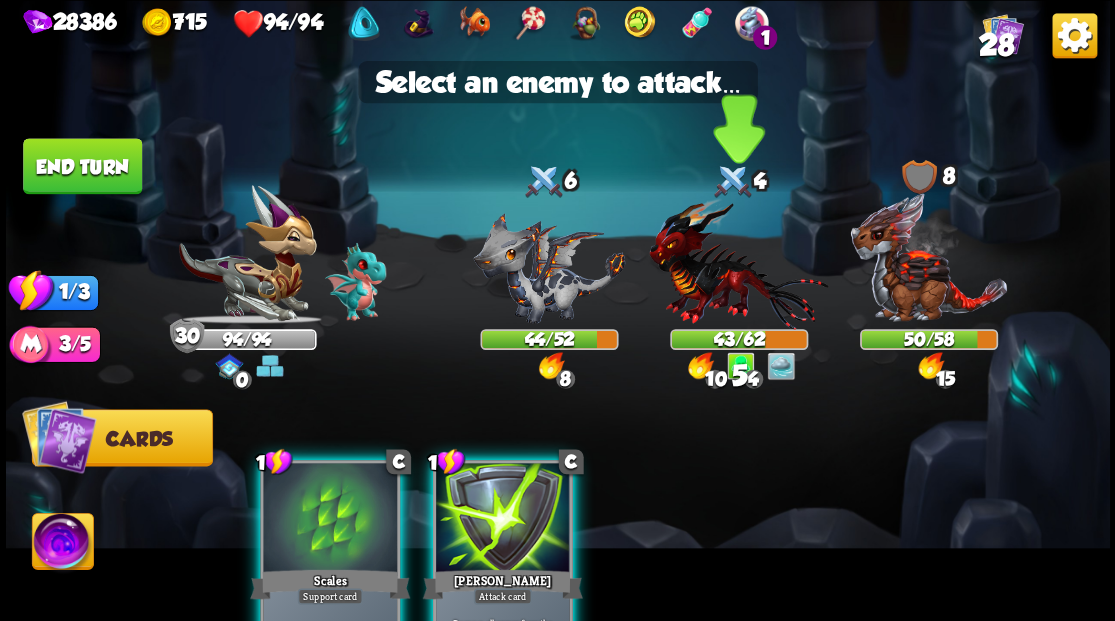 click at bounding box center (738, 263) 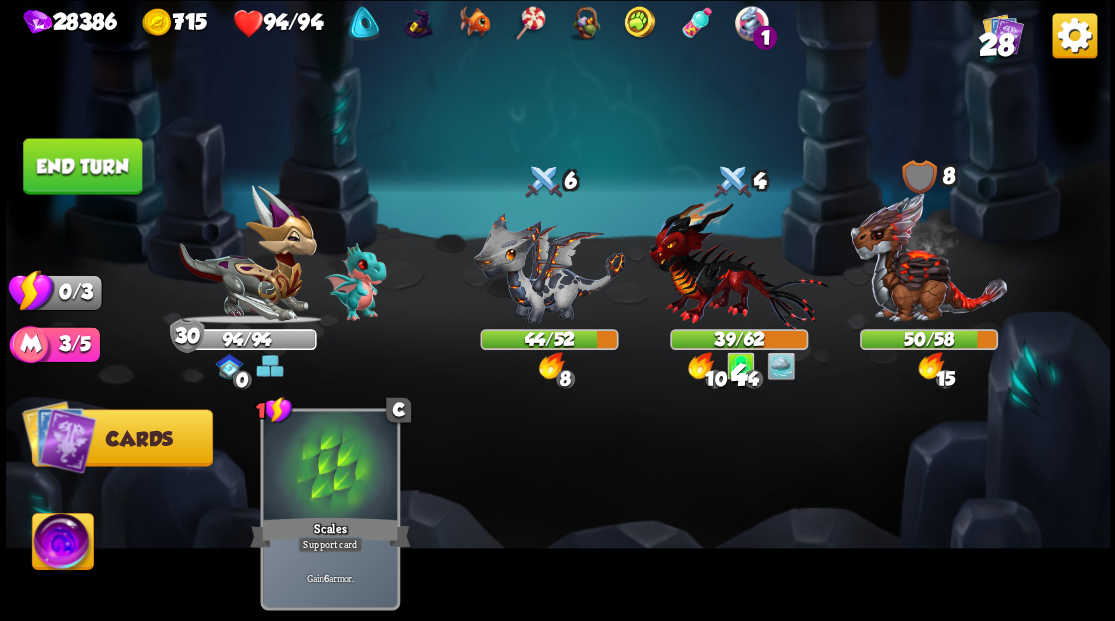 click on "End turn" at bounding box center (82, 166) 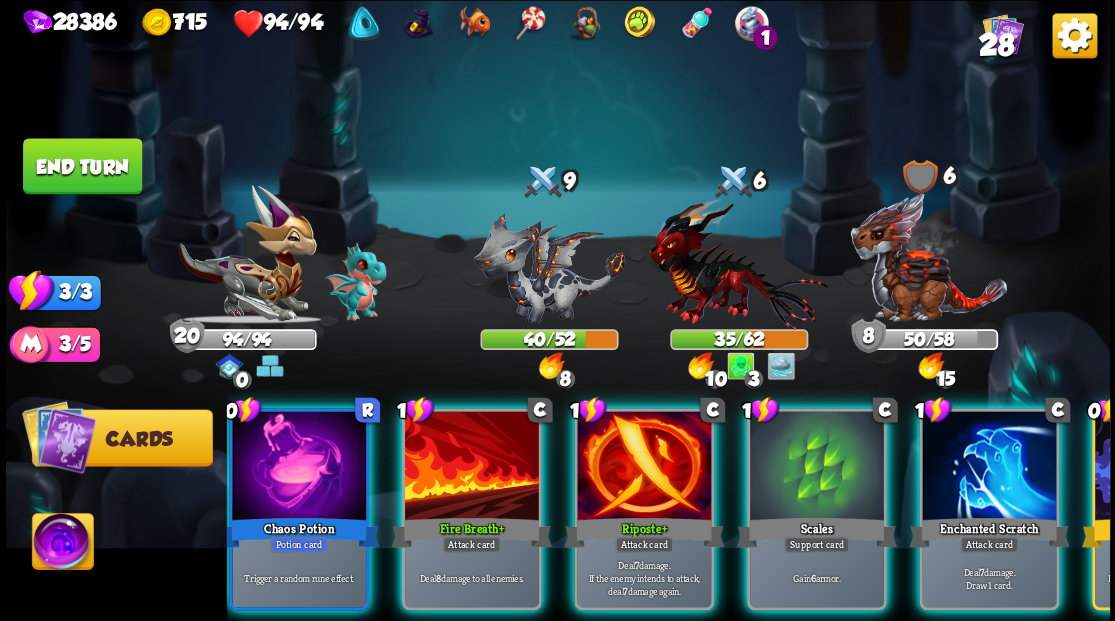 scroll, scrollTop: 0, scrollLeft: 189, axis: horizontal 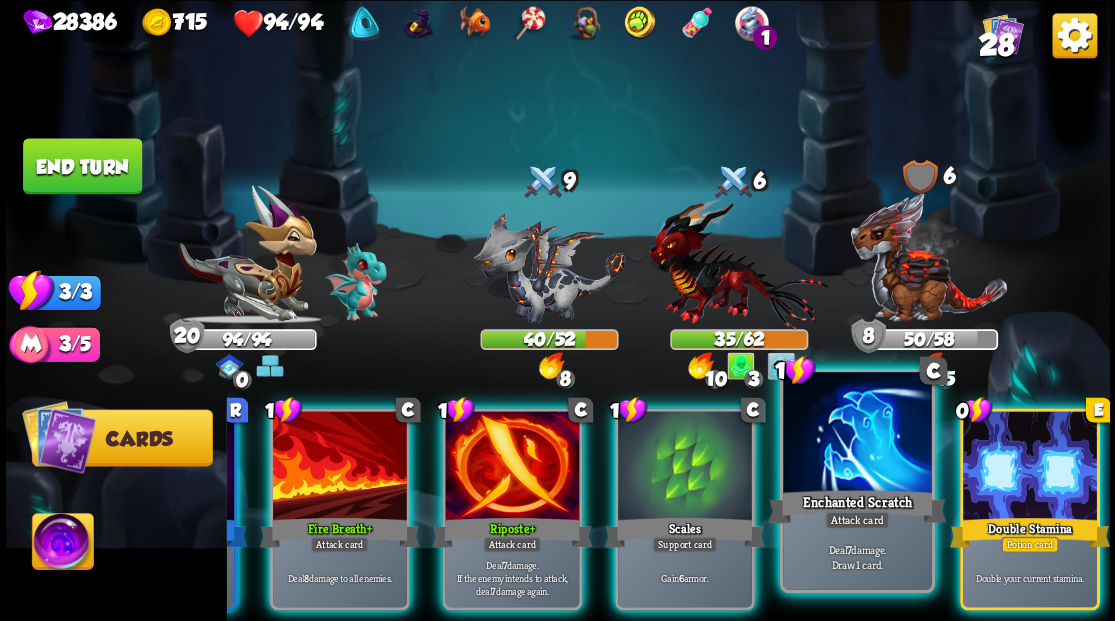 click at bounding box center (1030, 467) 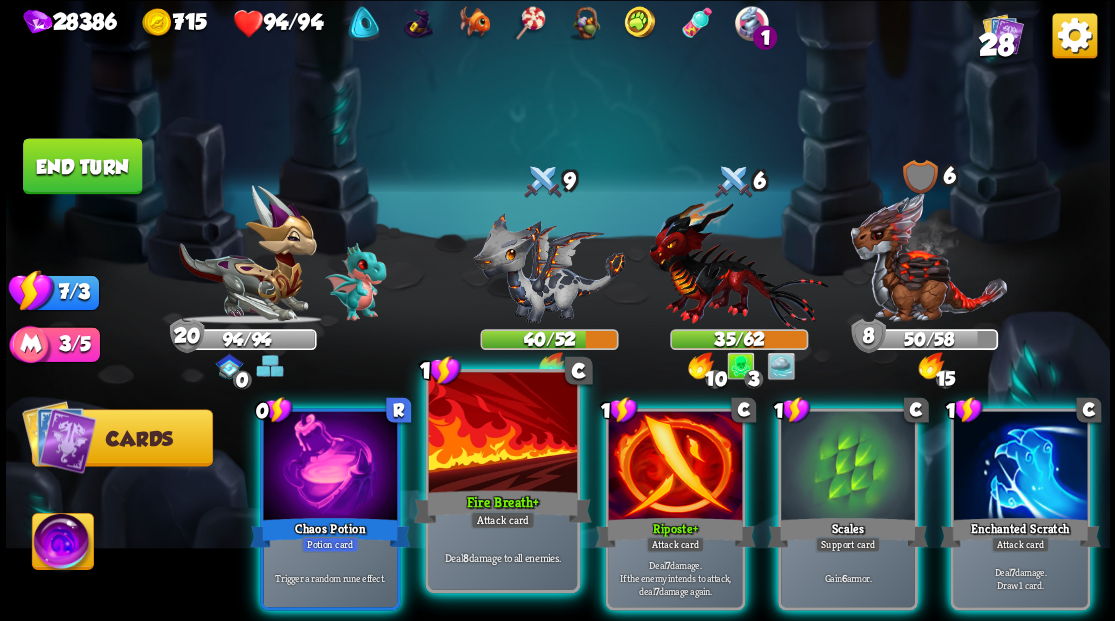 click at bounding box center [502, 434] 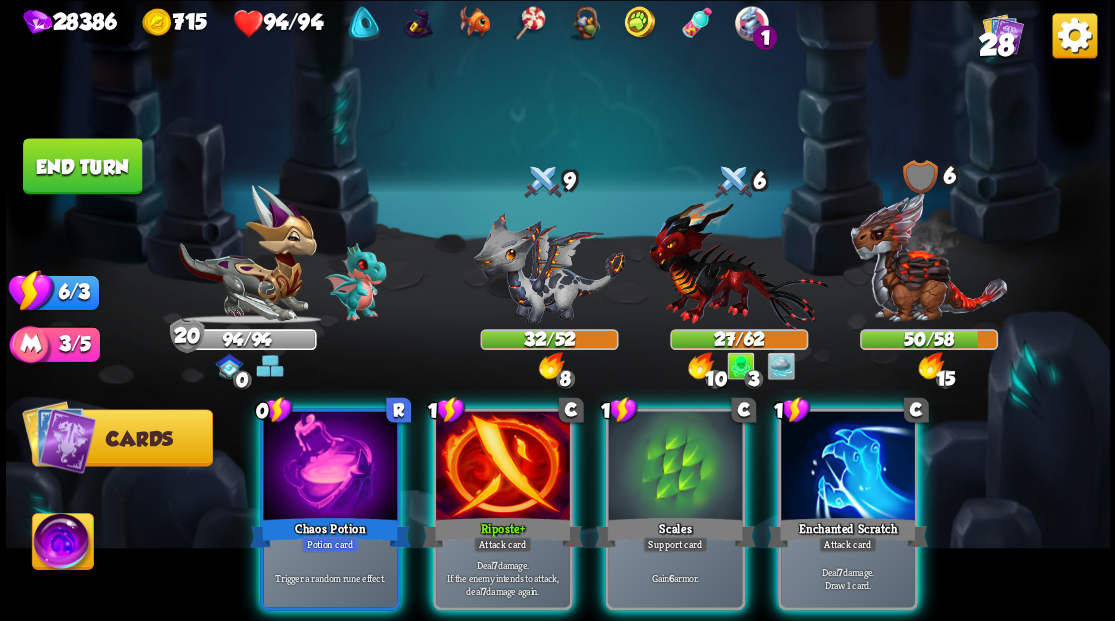 click at bounding box center [503, 467] 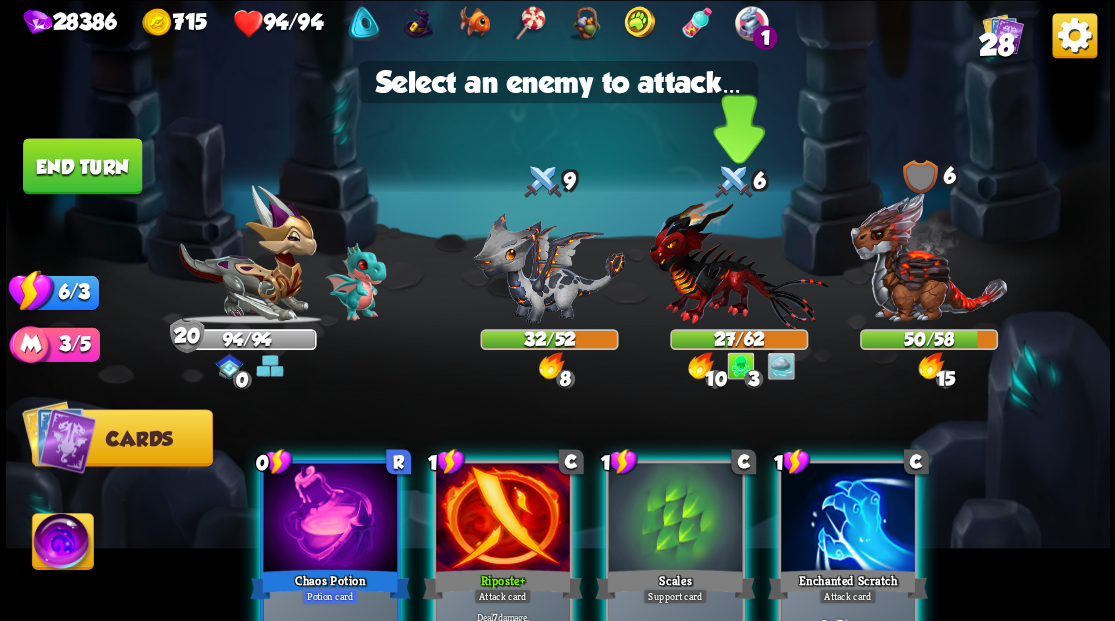 click at bounding box center (738, 263) 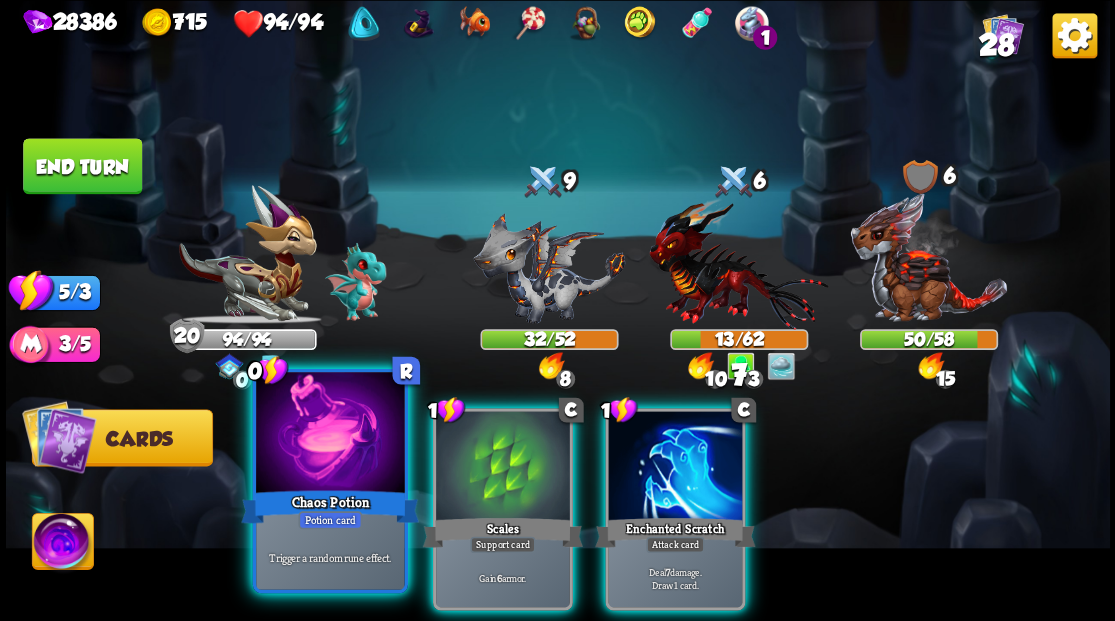 click at bounding box center [330, 434] 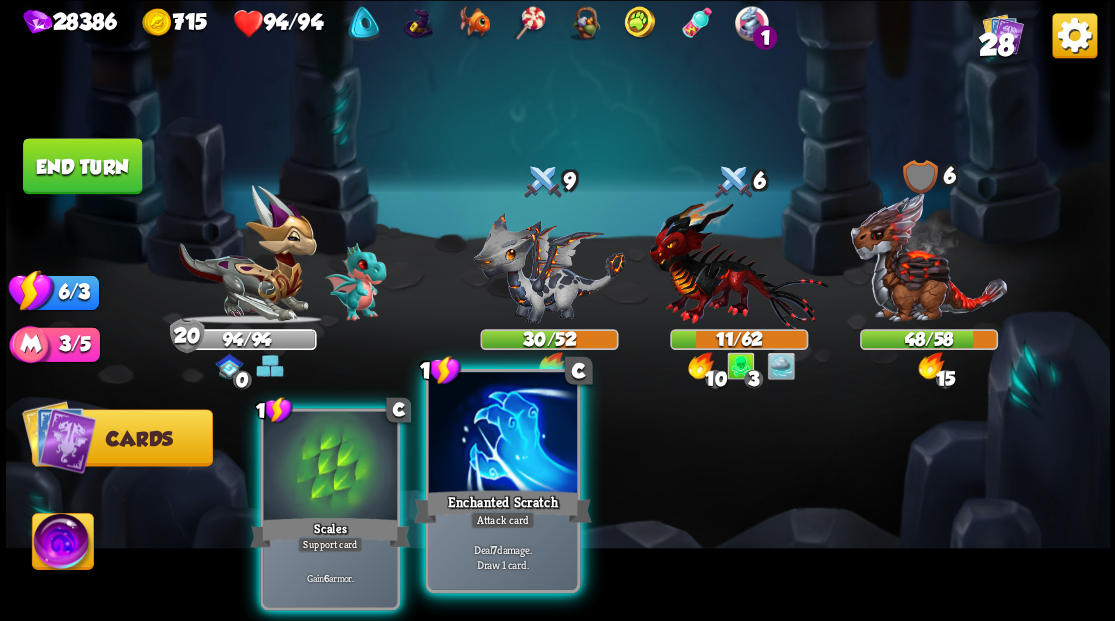 click at bounding box center (502, 434) 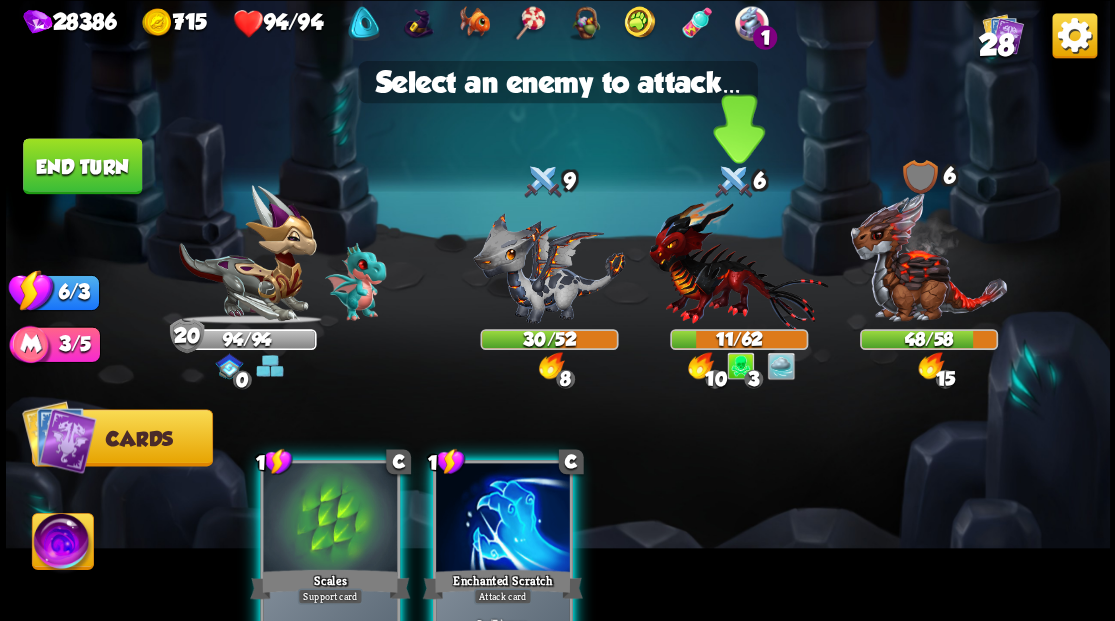 click at bounding box center (738, 263) 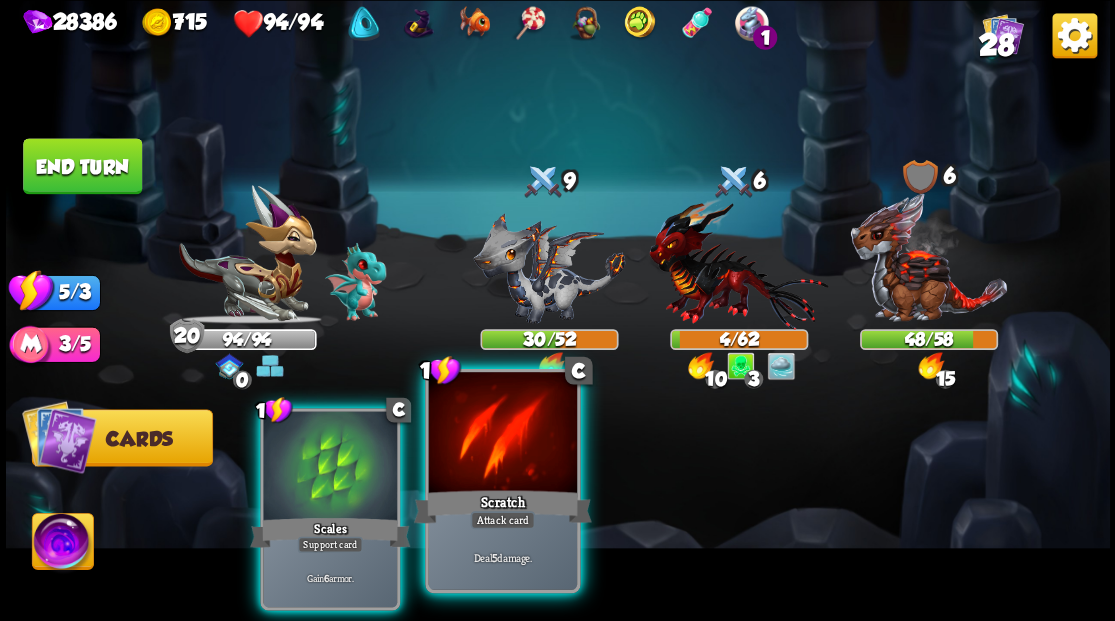 drag, startPoint x: 515, startPoint y: 484, endPoint x: 526, endPoint y: 477, distance: 13.038404 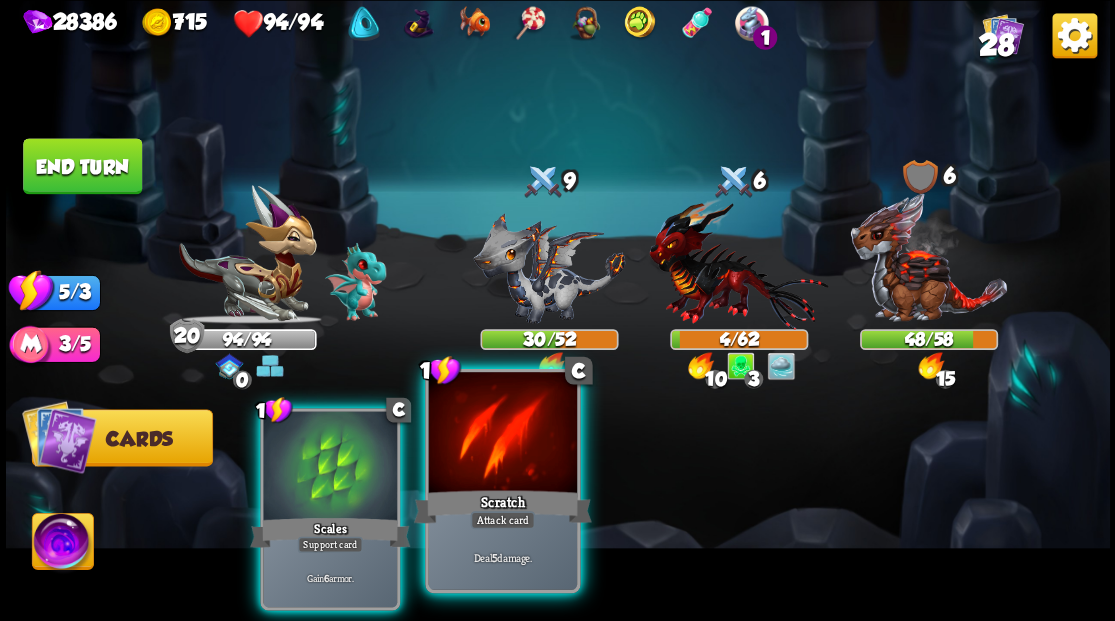 click at bounding box center [502, 434] 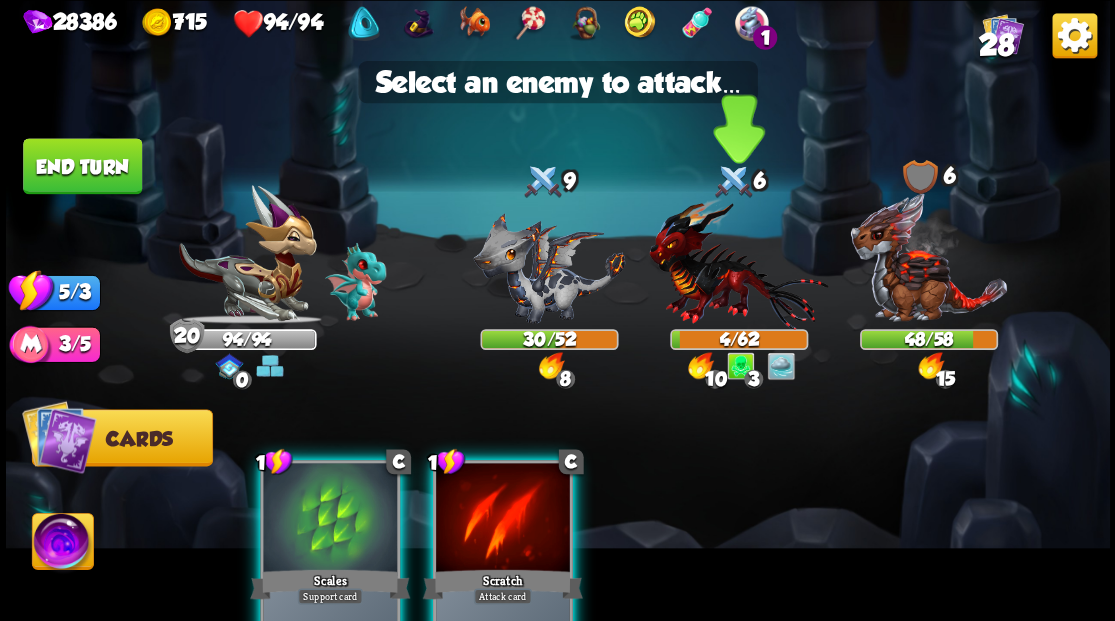 click at bounding box center (738, 263) 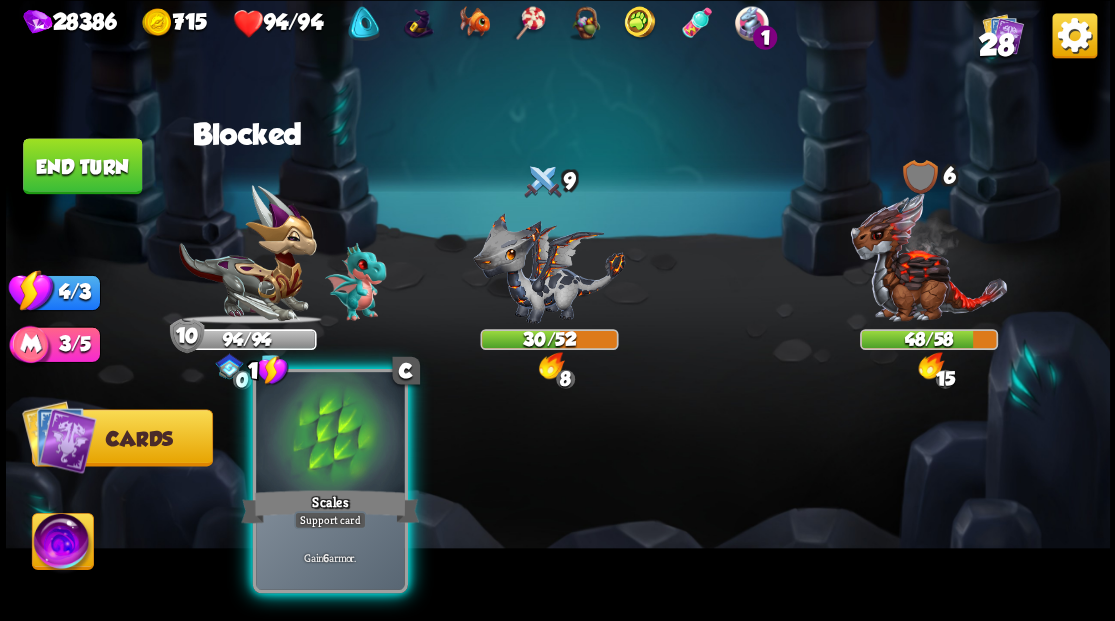 click at bounding box center [330, 434] 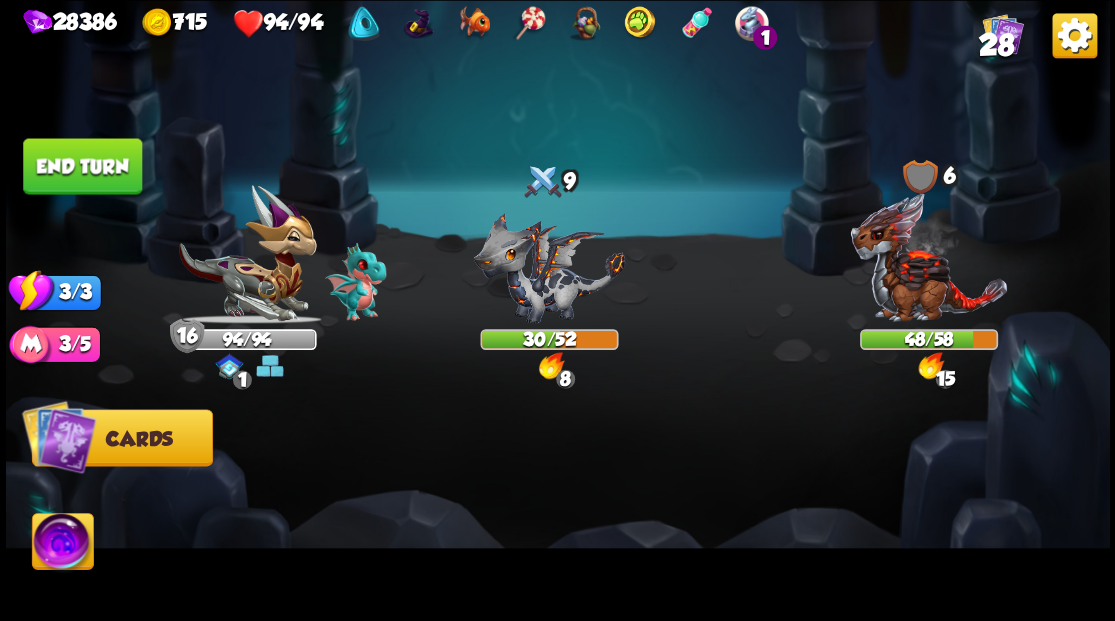 click on "End turn" at bounding box center [82, 166] 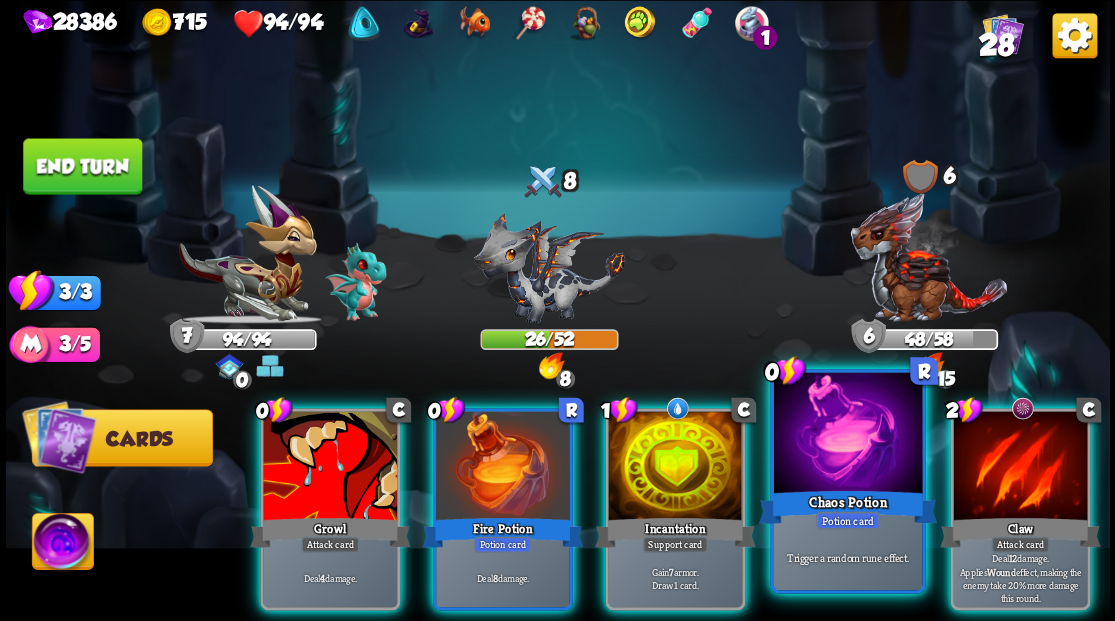 click on "Chaos Potion" at bounding box center [847, 506] 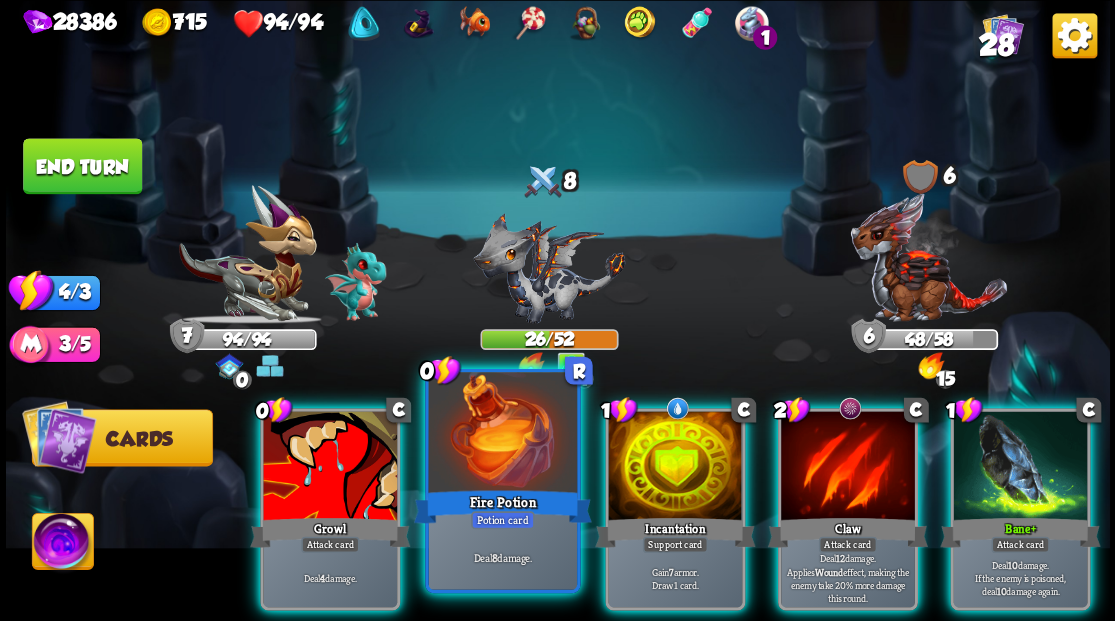 click at bounding box center (502, 434) 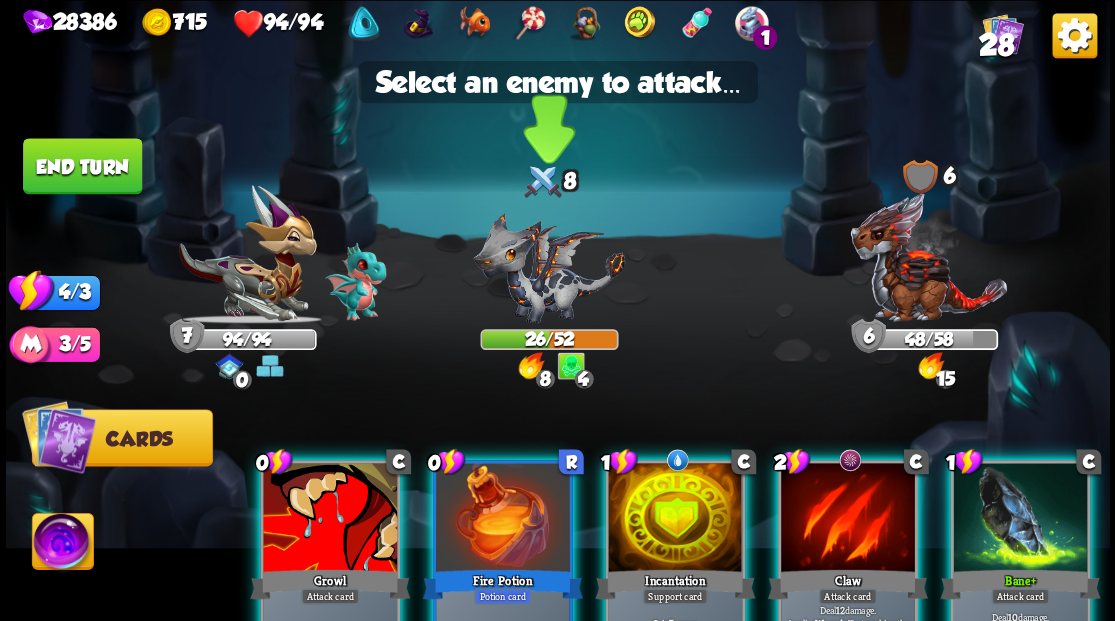 click at bounding box center (549, 267) 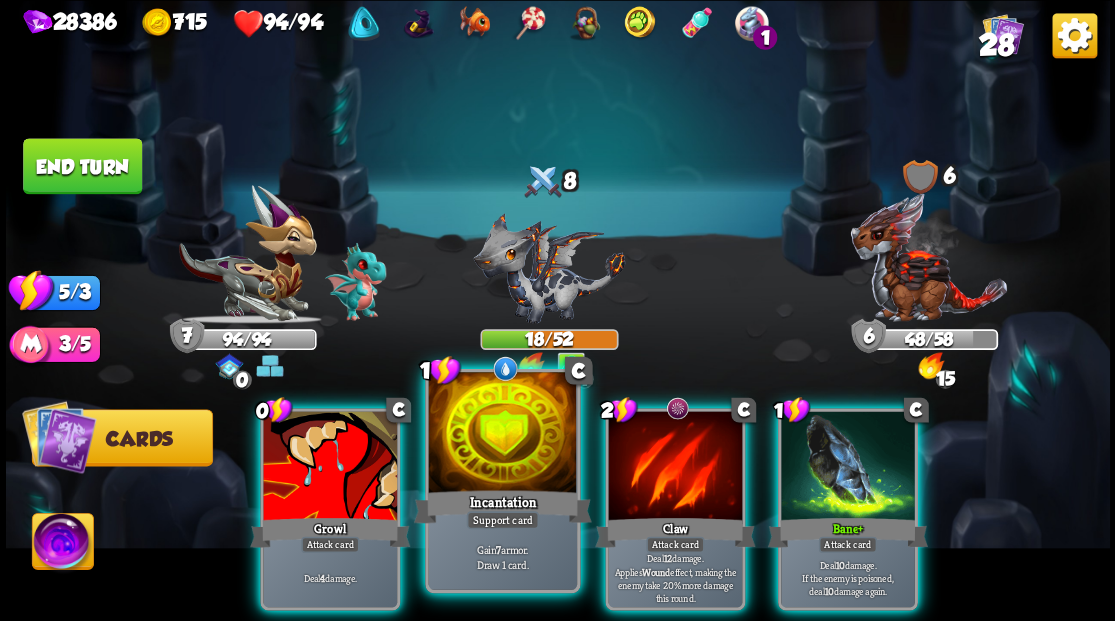 click at bounding box center (502, 434) 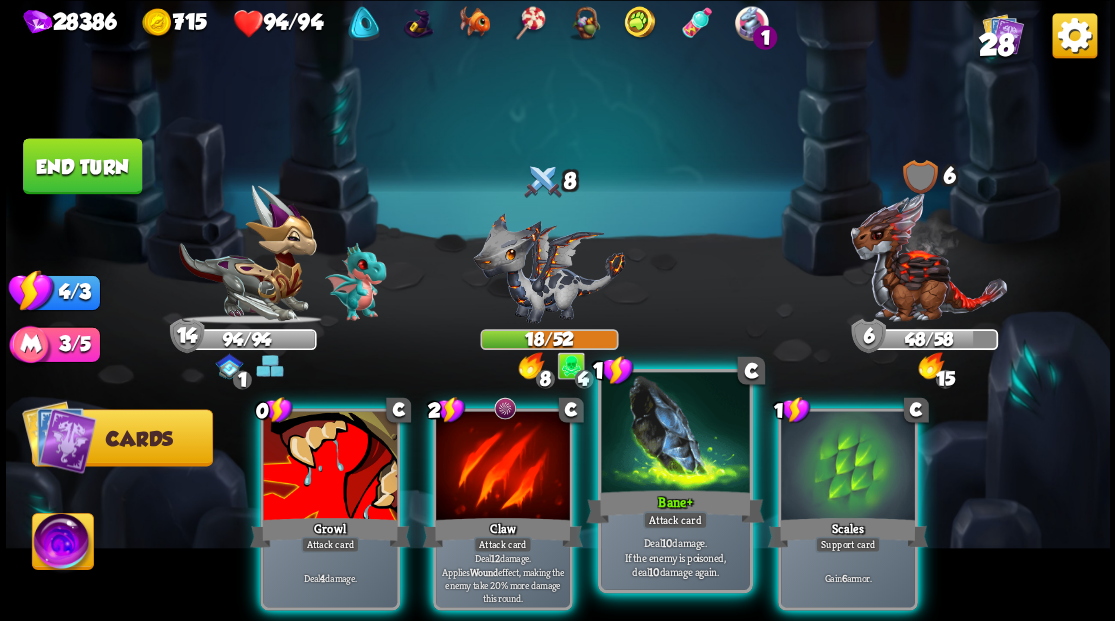 click at bounding box center (675, 434) 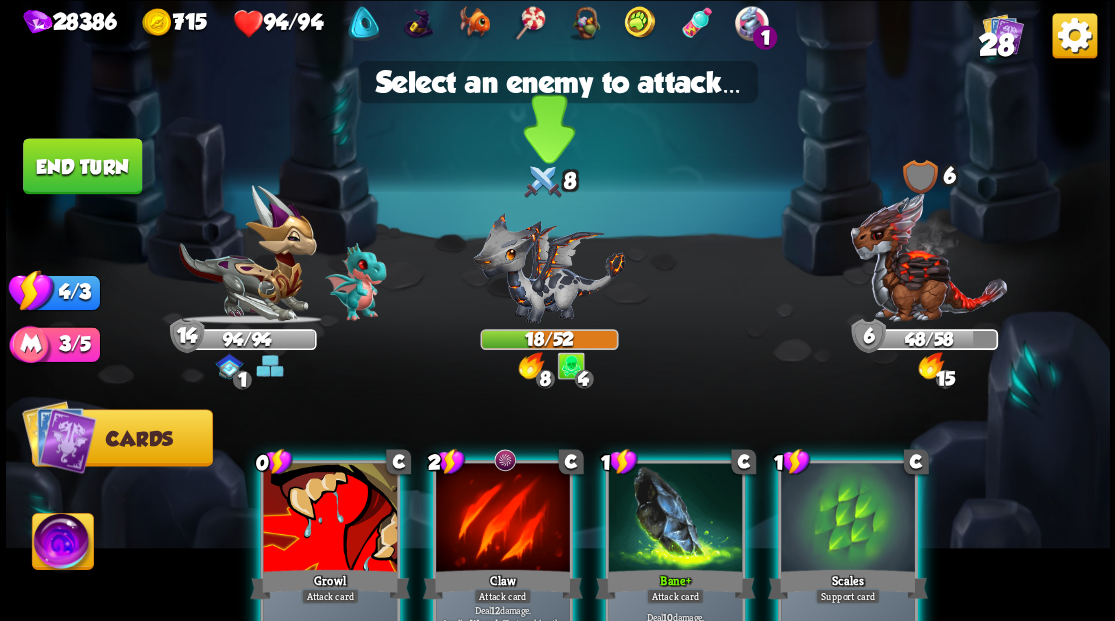click at bounding box center [549, 267] 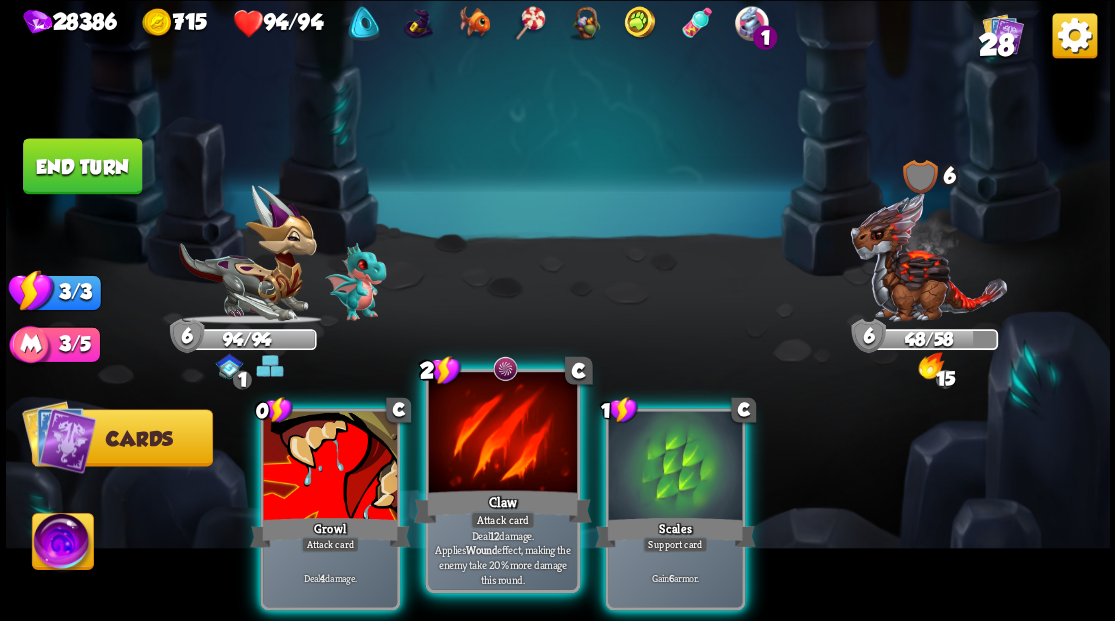 click at bounding box center (502, 434) 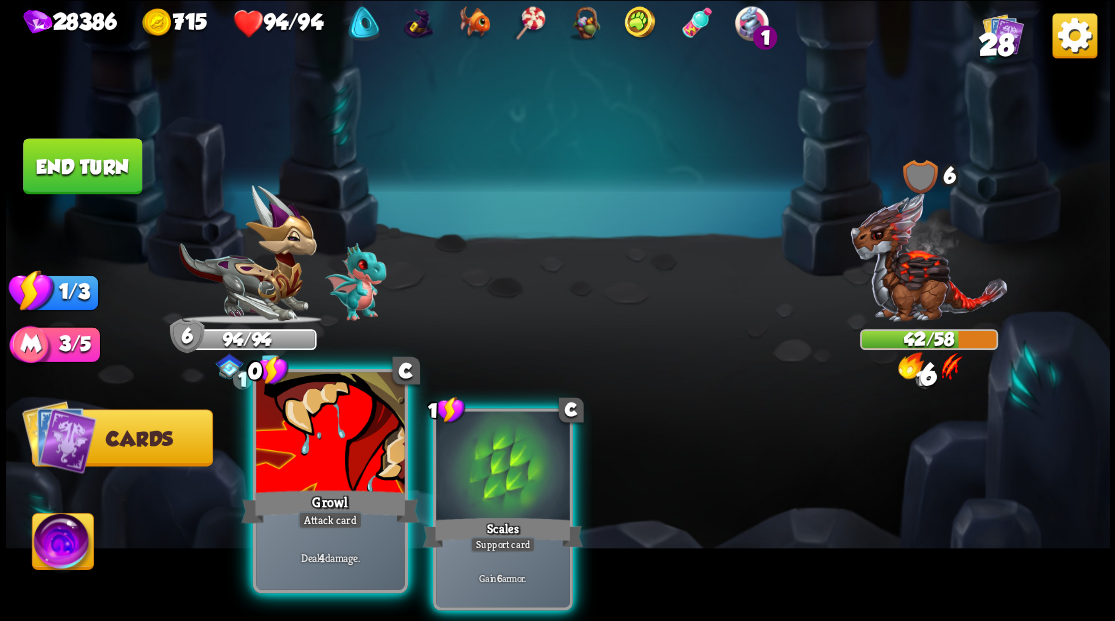 click at bounding box center (330, 434) 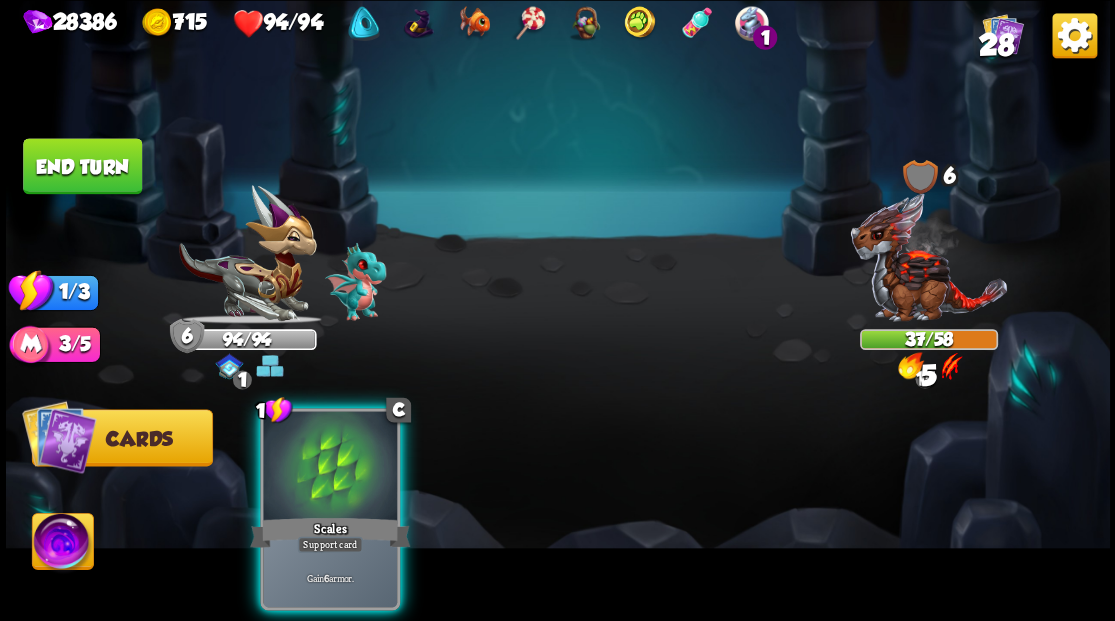 drag, startPoint x: 296, startPoint y: 471, endPoint x: 262, endPoint y: 414, distance: 66.37017 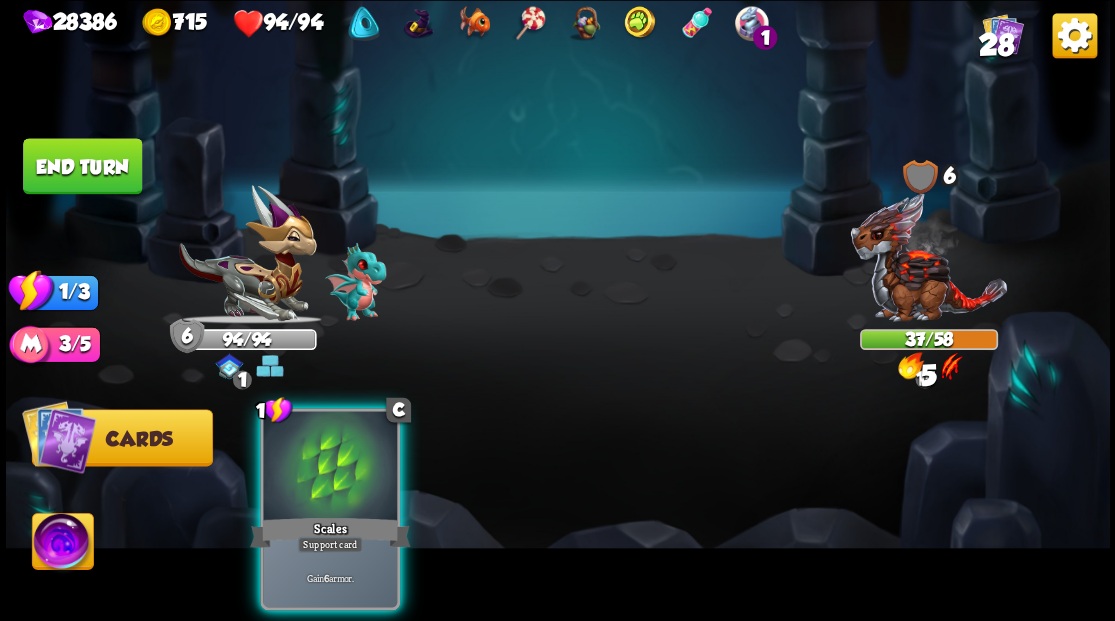 click at bounding box center (330, 467) 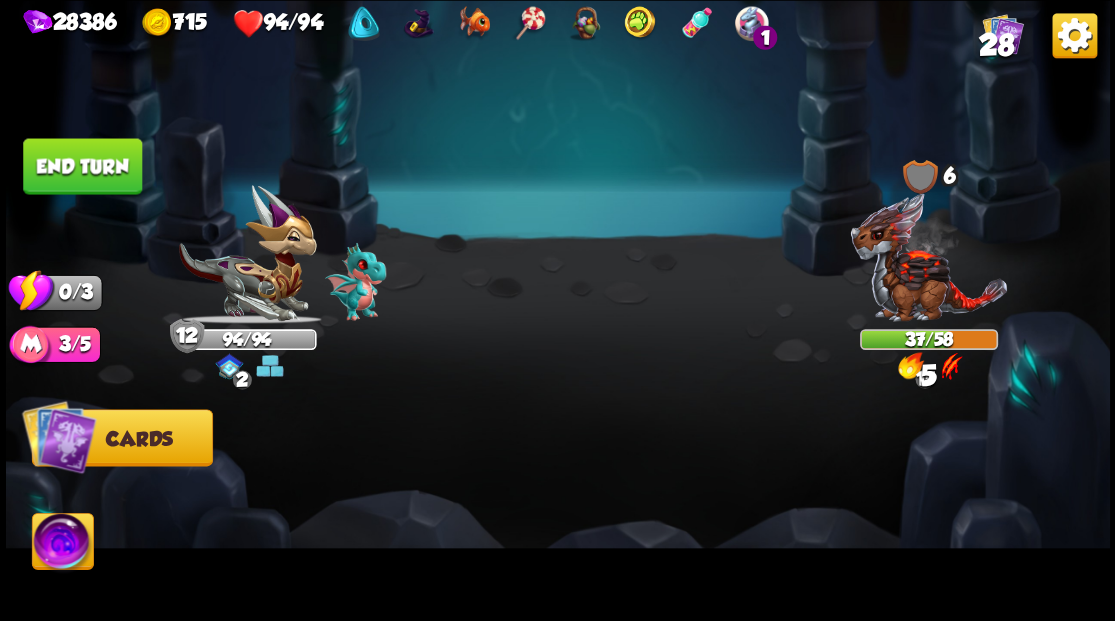click on "End turn" at bounding box center [82, 166] 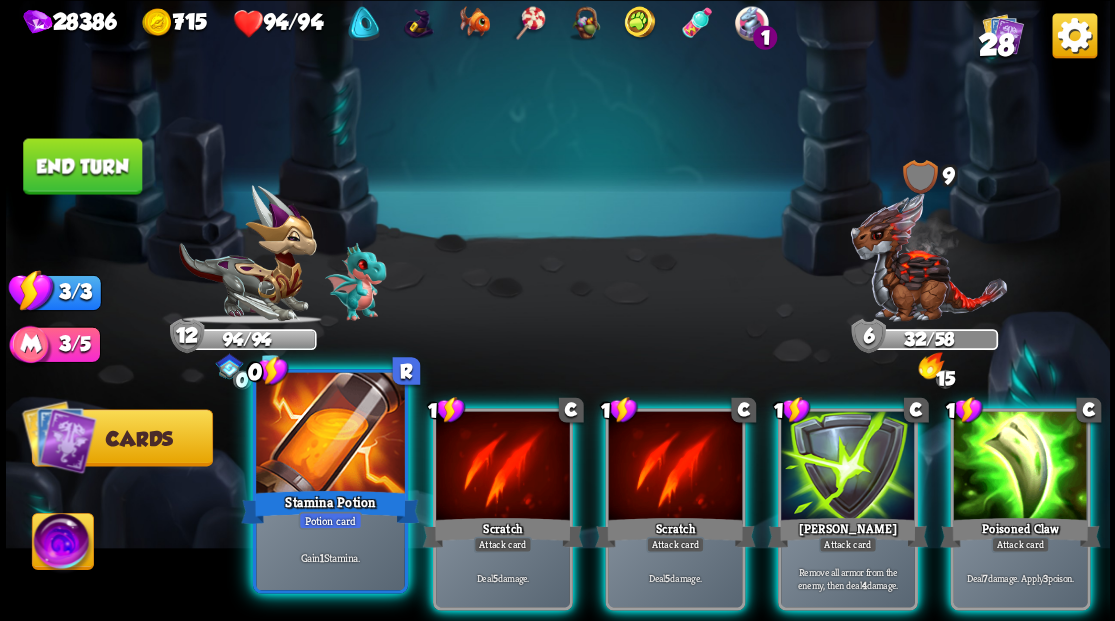 click at bounding box center (330, 434) 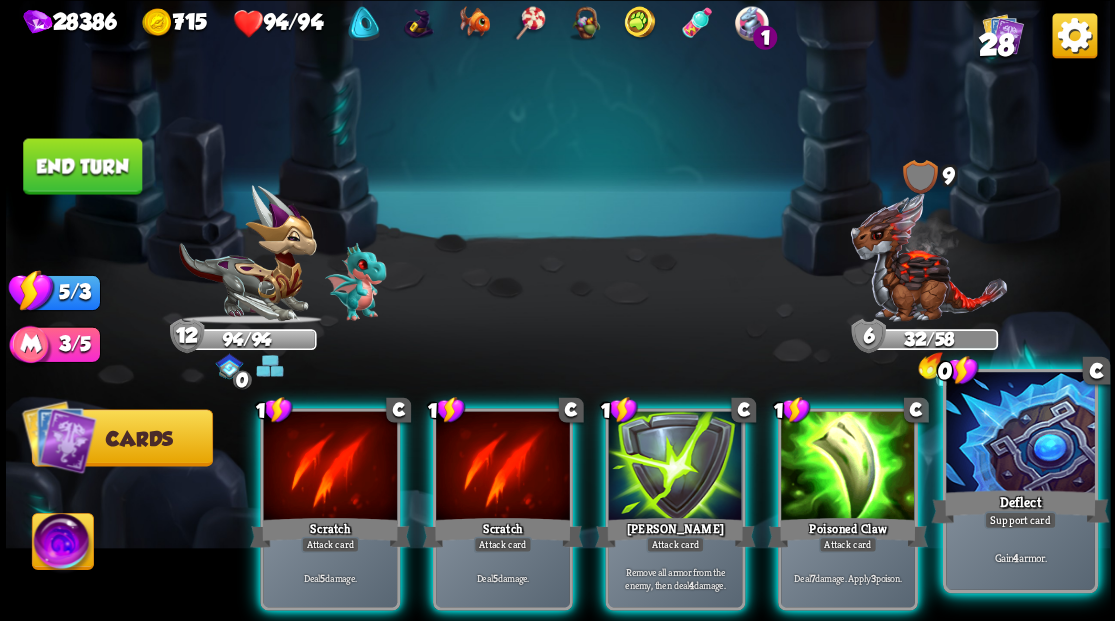 click on "Support card" at bounding box center (1020, 520) 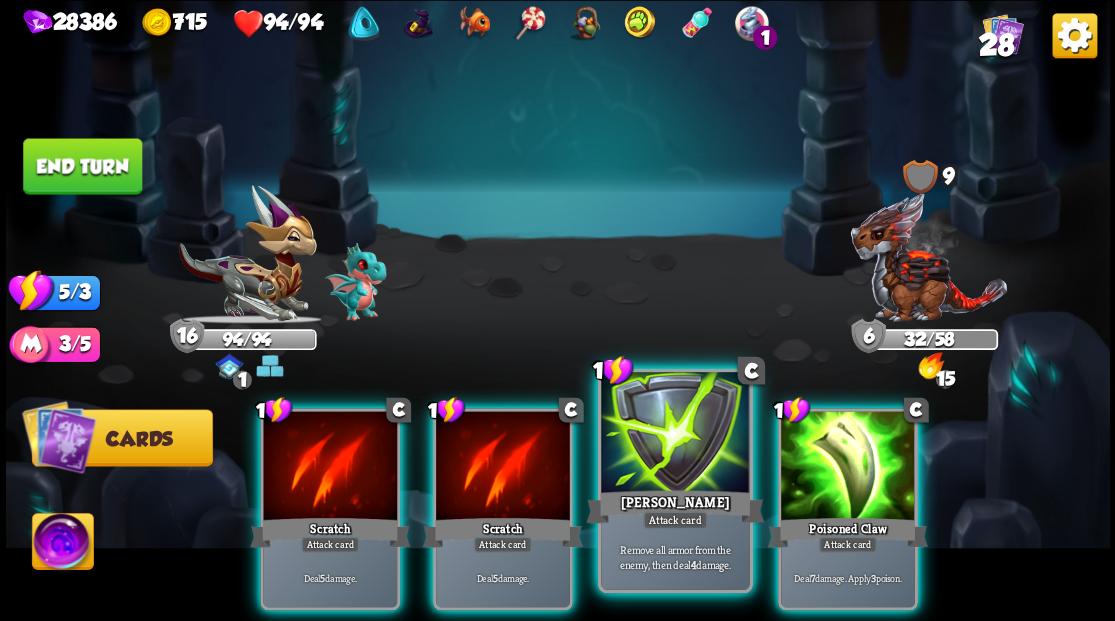 click at bounding box center [675, 434] 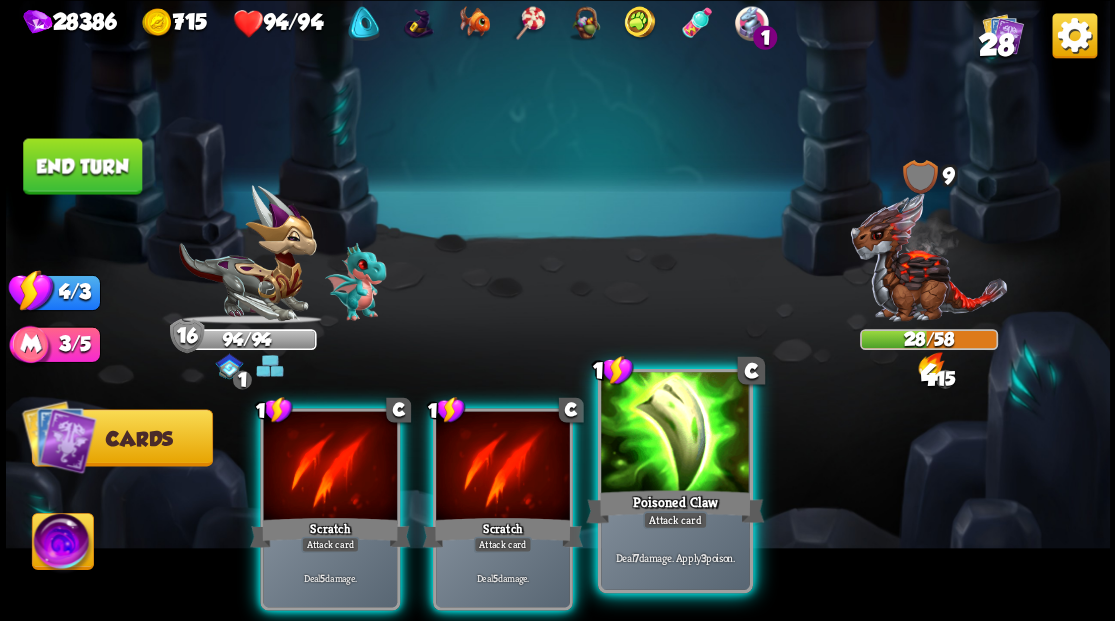 click at bounding box center [675, 434] 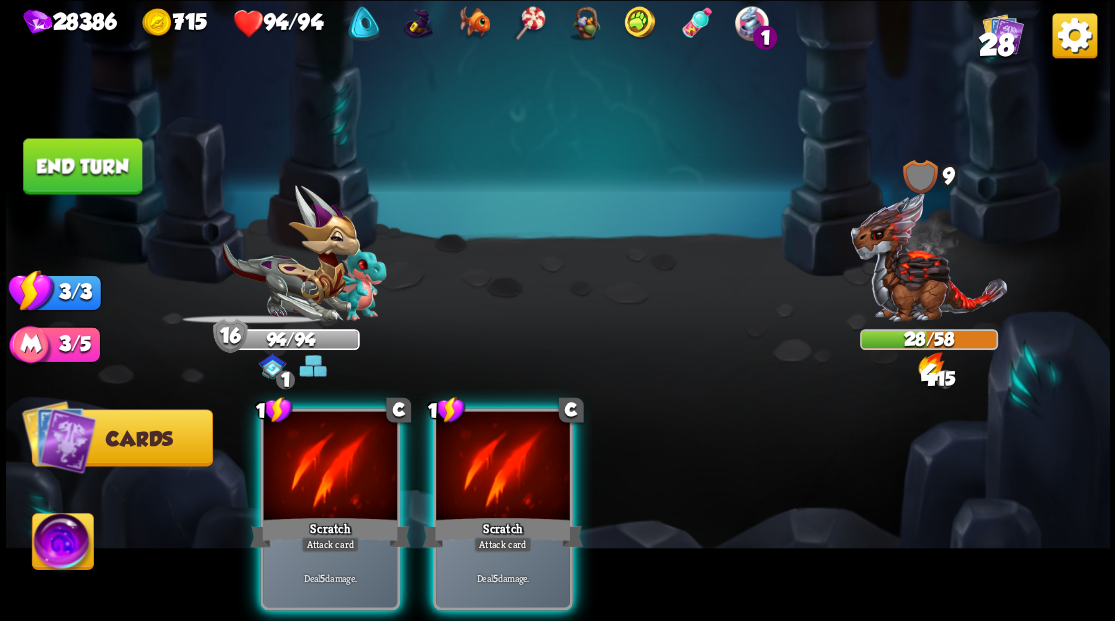 drag, startPoint x: 531, startPoint y: 455, endPoint x: 453, endPoint y: 454, distance: 78.00641 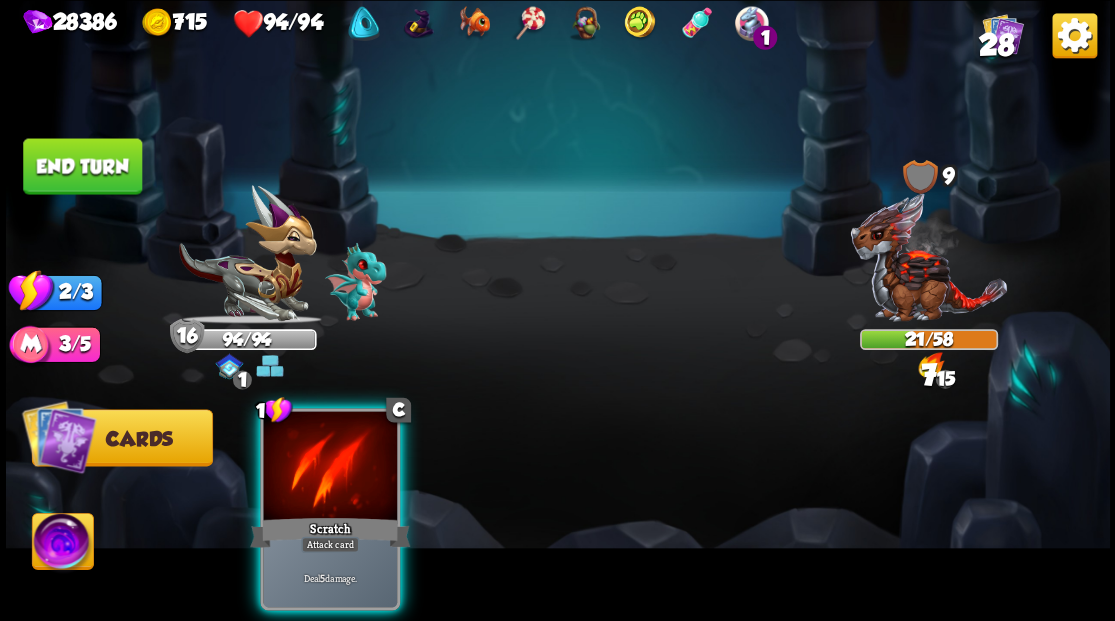 drag, startPoint x: 342, startPoint y: 449, endPoint x: 322, endPoint y: 433, distance: 25.612497 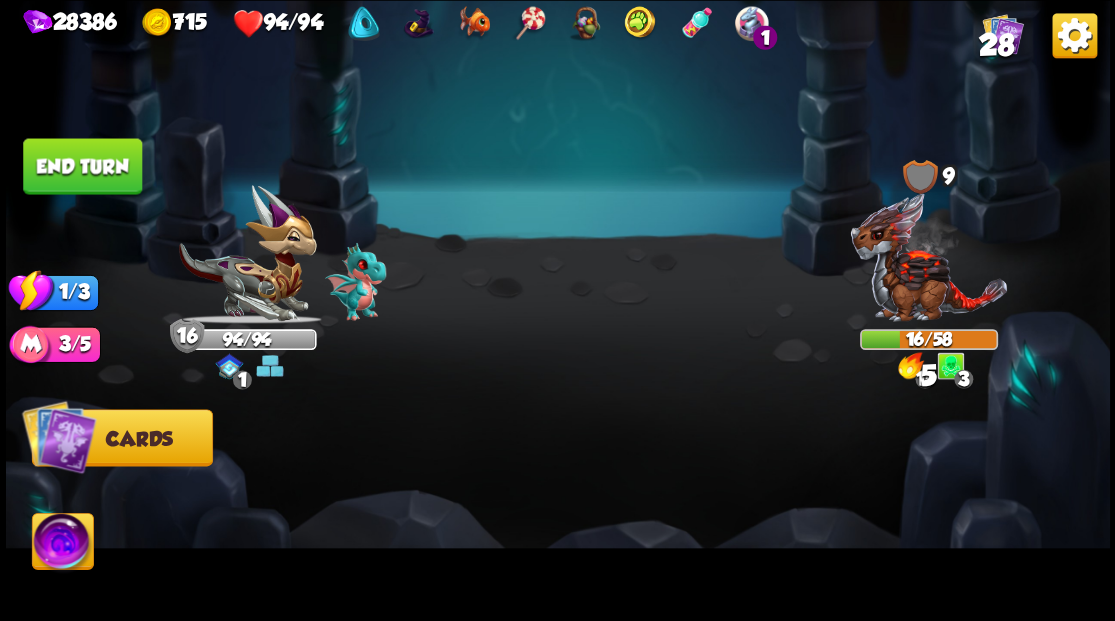 click on "End turn" at bounding box center [82, 166] 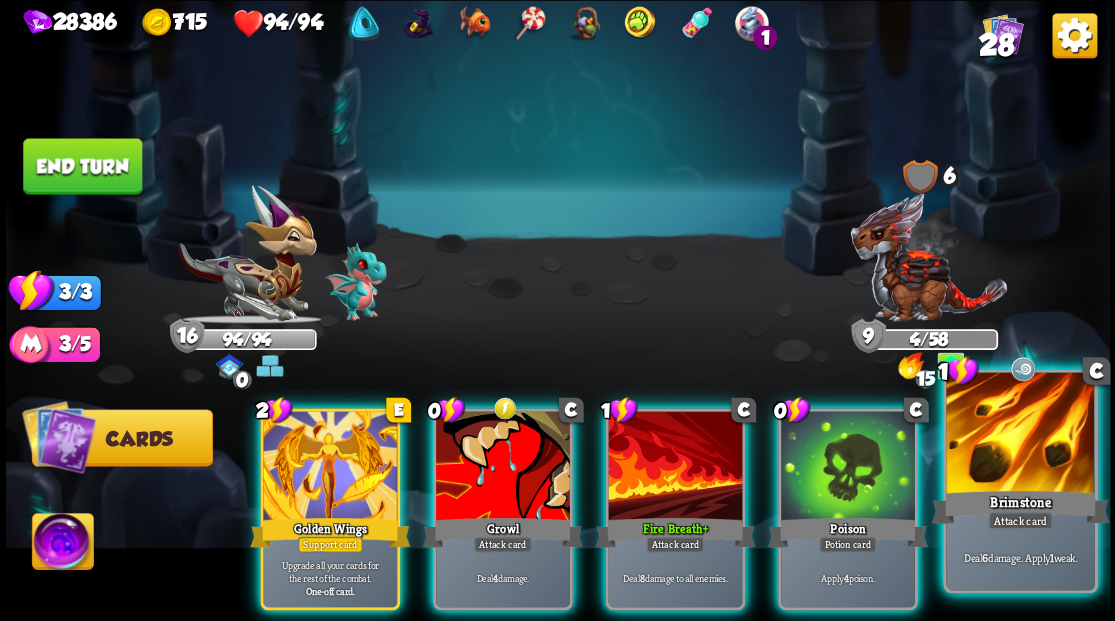drag, startPoint x: 868, startPoint y: 611, endPoint x: 1048, endPoint y: 602, distance: 180.22485 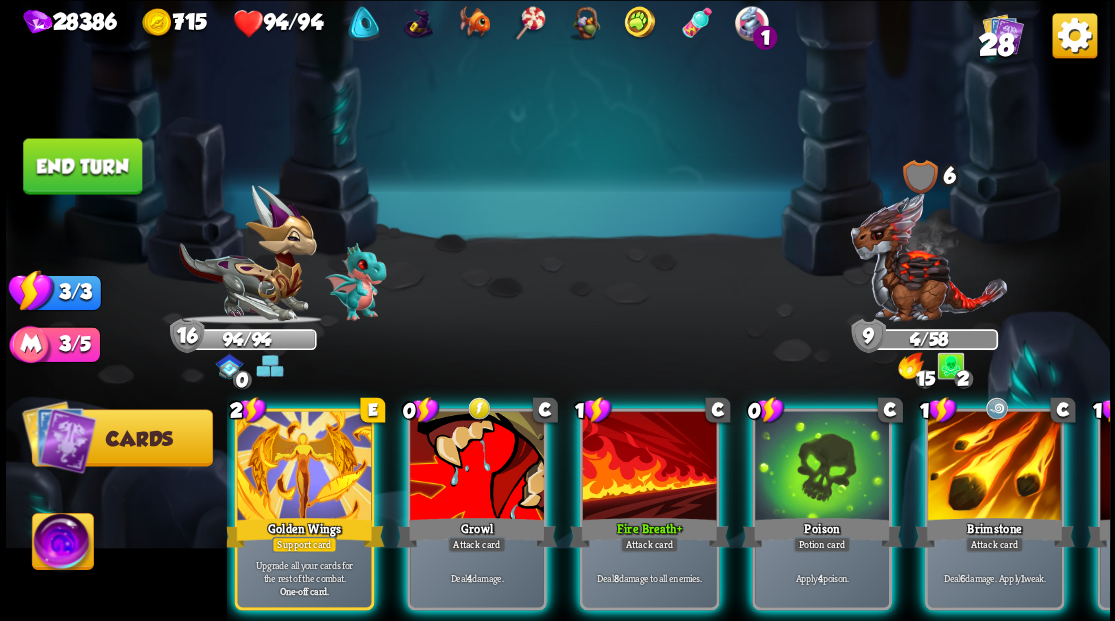 scroll, scrollTop: 0, scrollLeft: 29, axis: horizontal 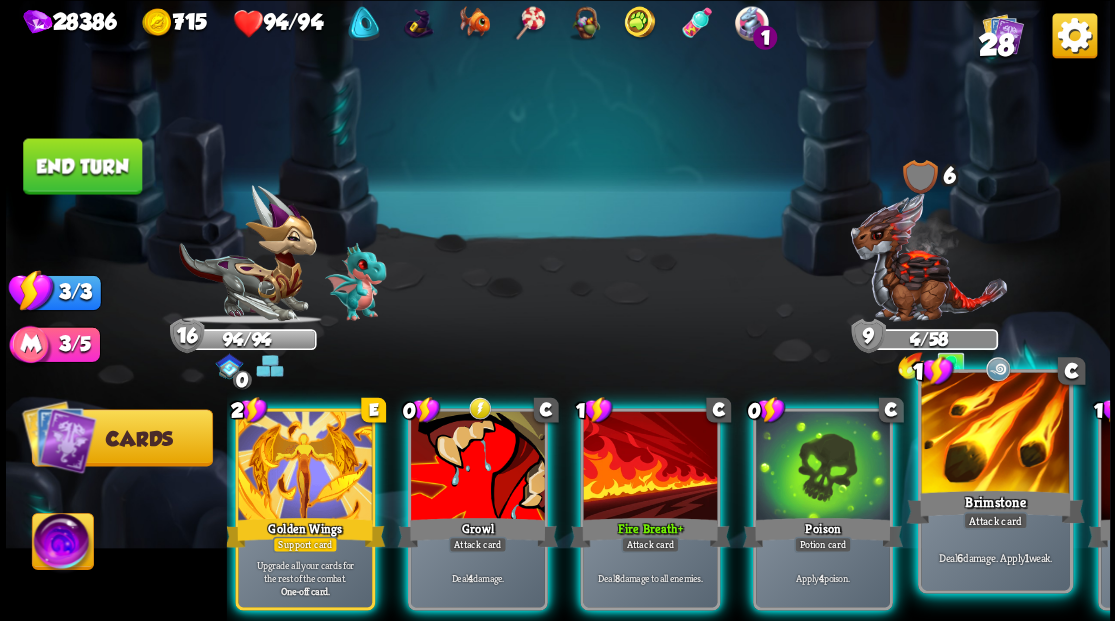 click on "Brimstone" at bounding box center (995, 506) 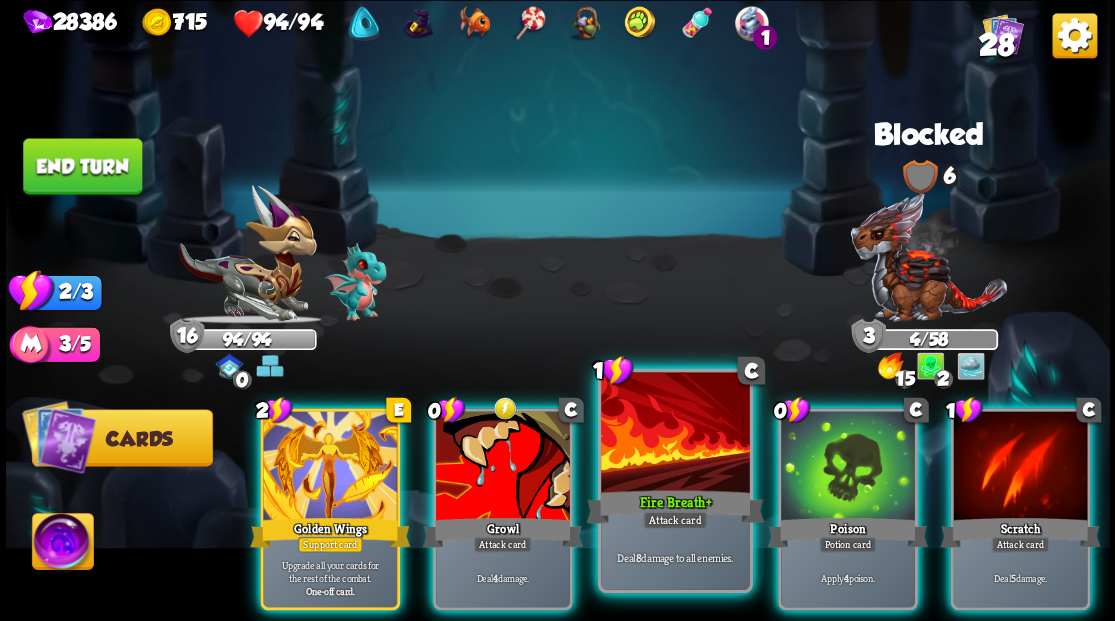 click at bounding box center (675, 434) 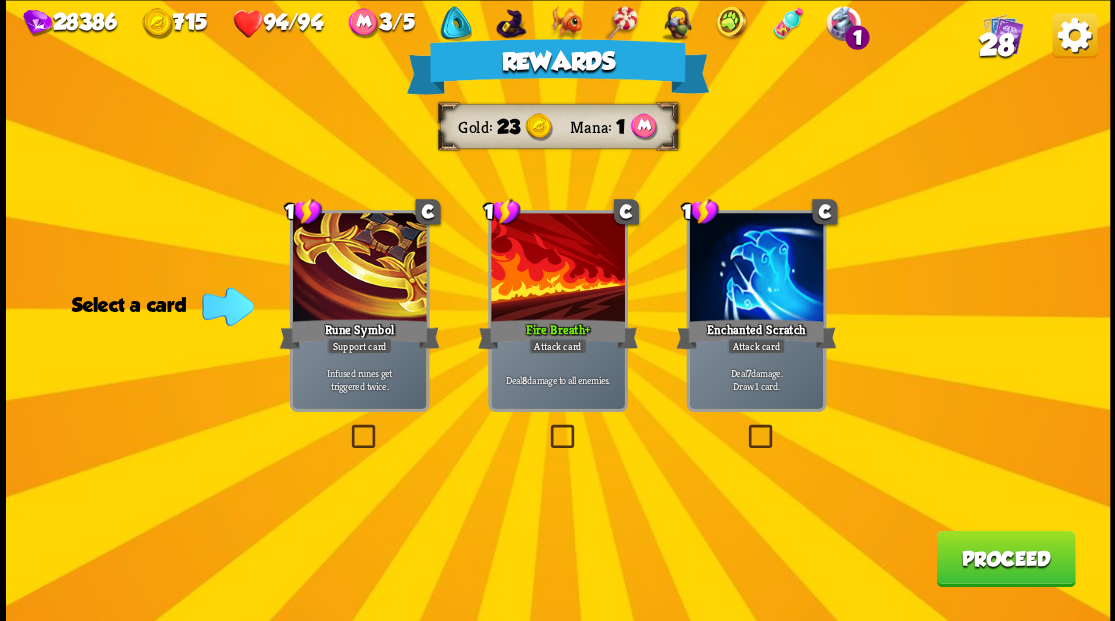 click on "28" at bounding box center (995, 45) 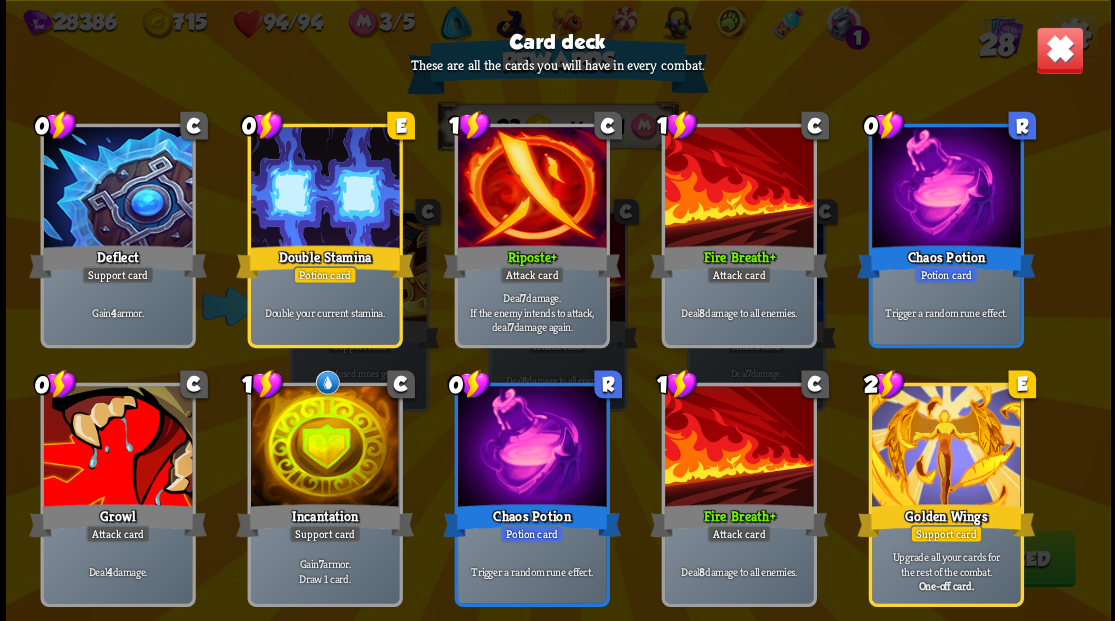 scroll, scrollTop: 1000, scrollLeft: 0, axis: vertical 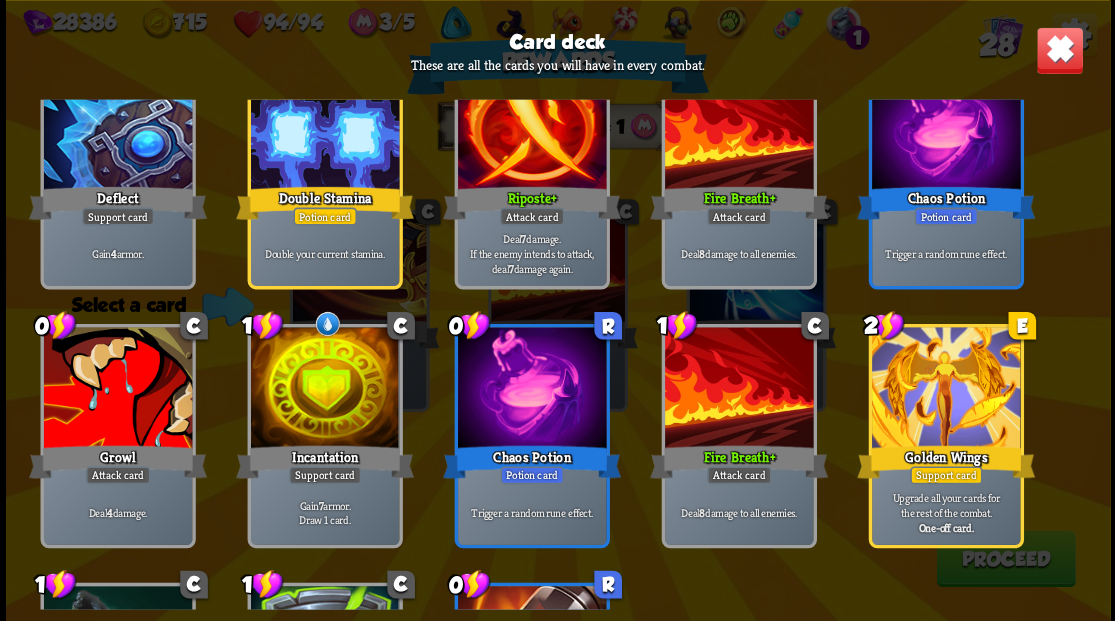 click at bounding box center (1059, 50) 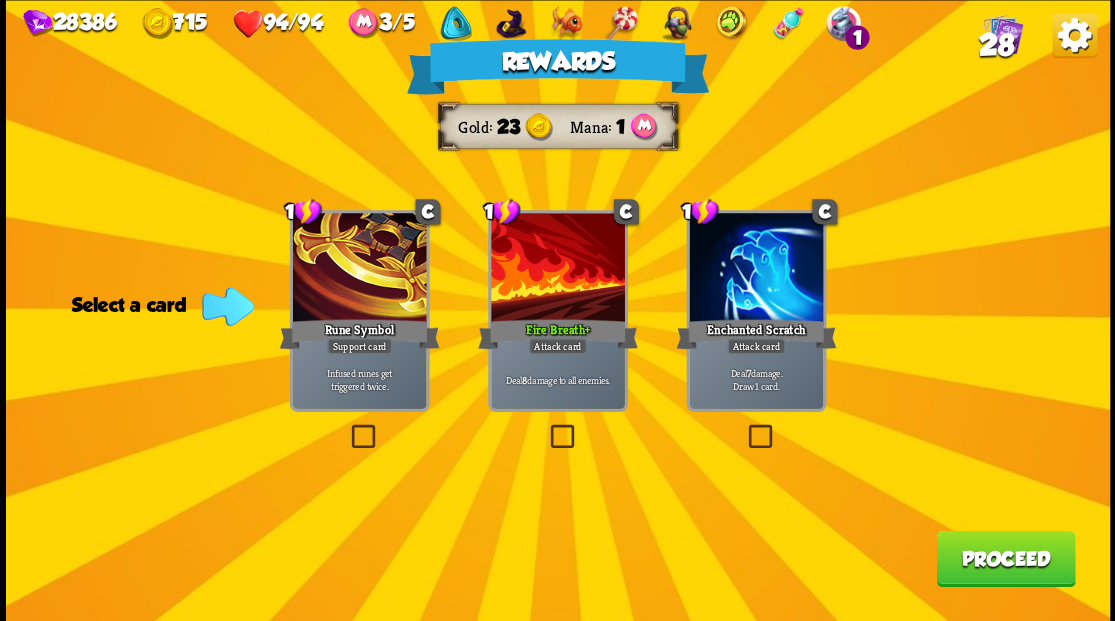 click on "Proceed" at bounding box center (1005, 558) 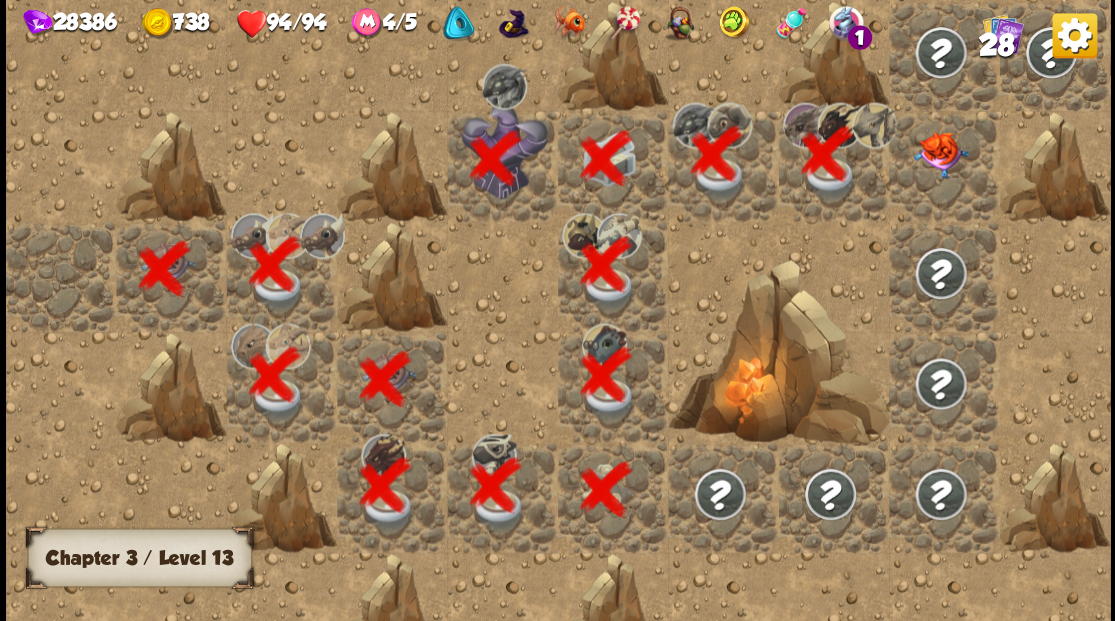 scroll, scrollTop: 0, scrollLeft: 384, axis: horizontal 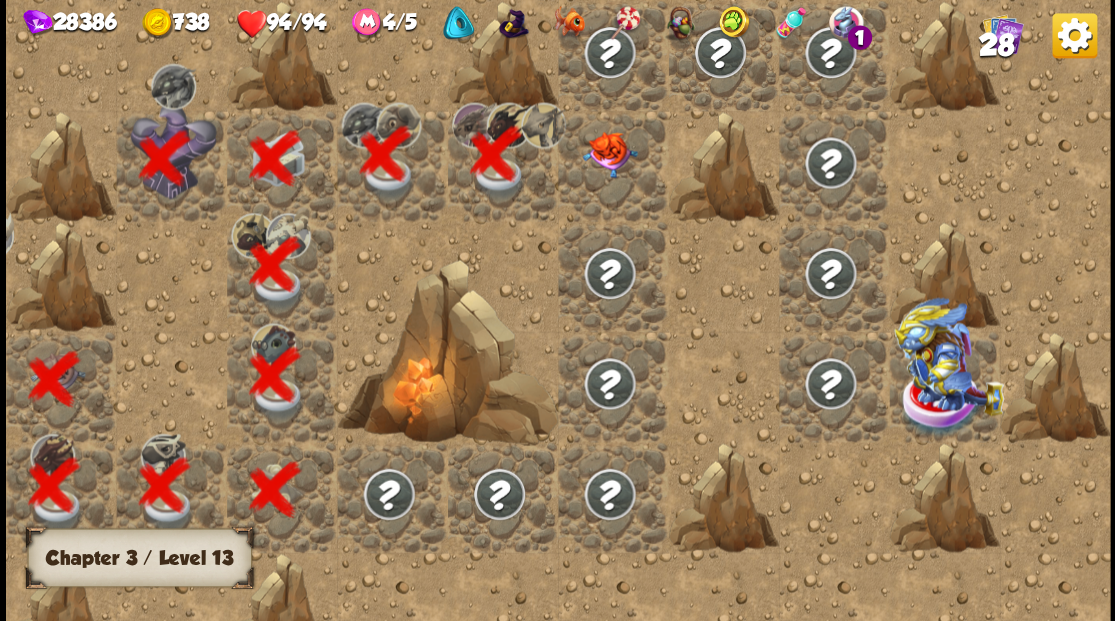 click at bounding box center [609, 154] 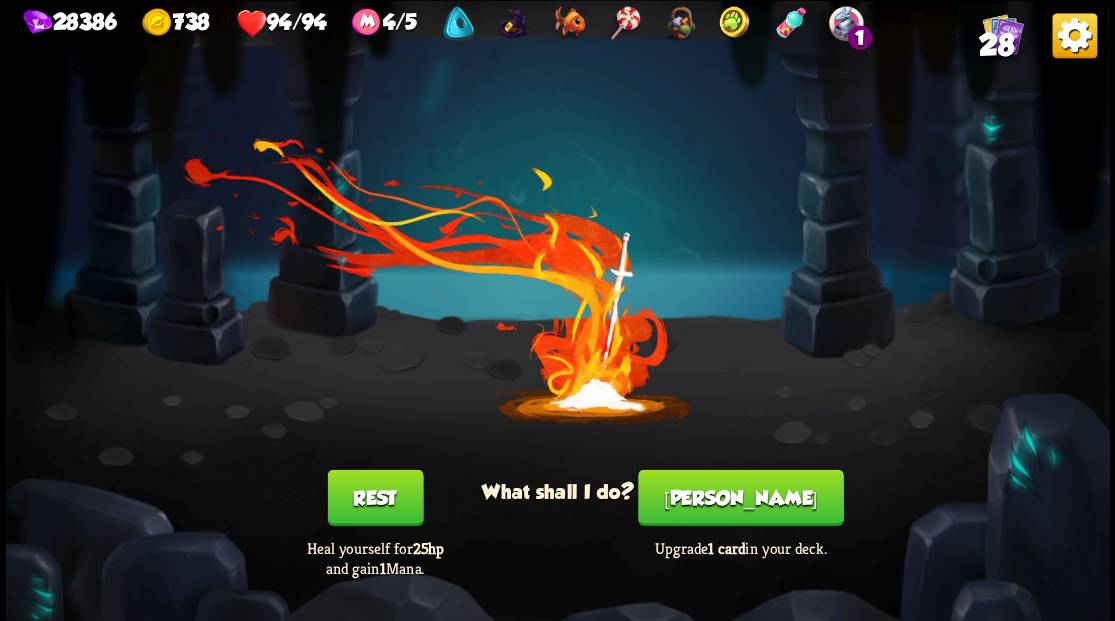 click on "[PERSON_NAME]" at bounding box center (740, 497) 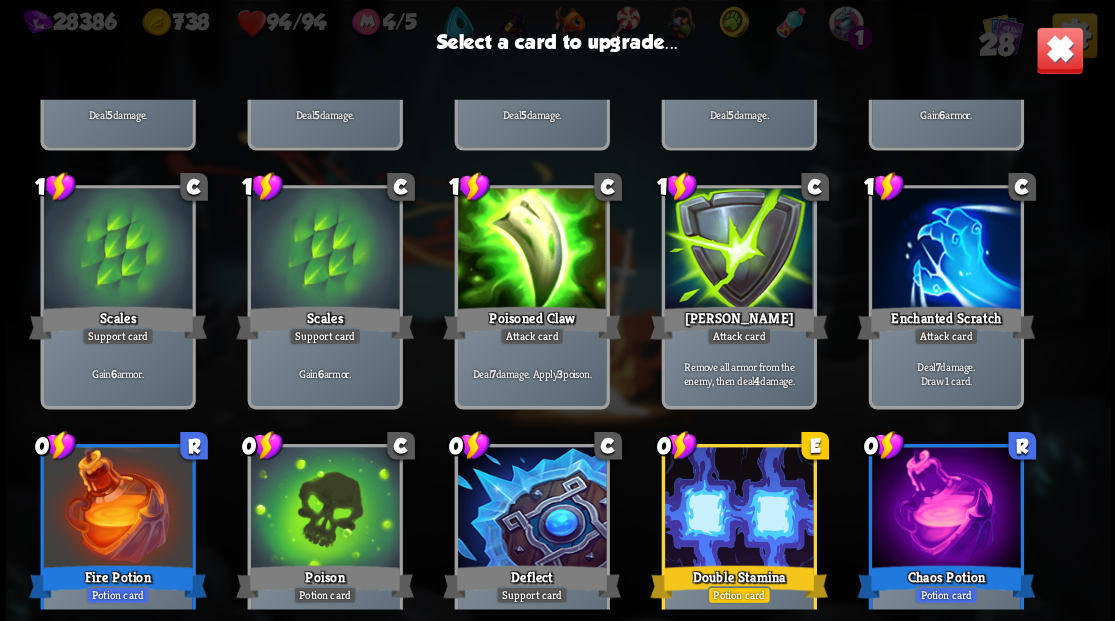 scroll, scrollTop: 333, scrollLeft: 0, axis: vertical 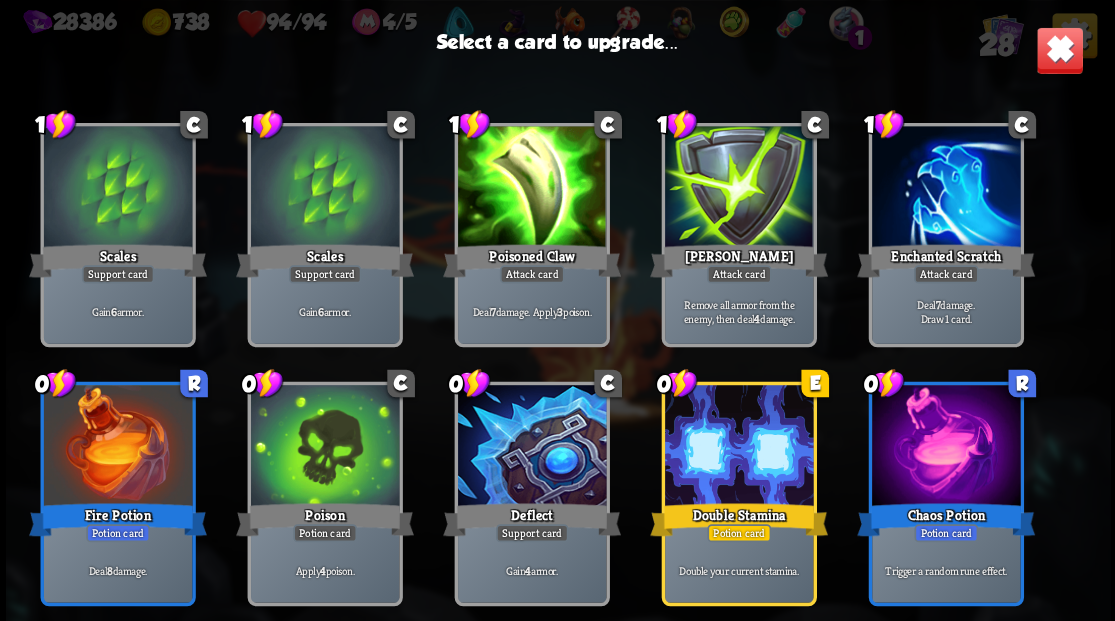 click at bounding box center [945, 188] 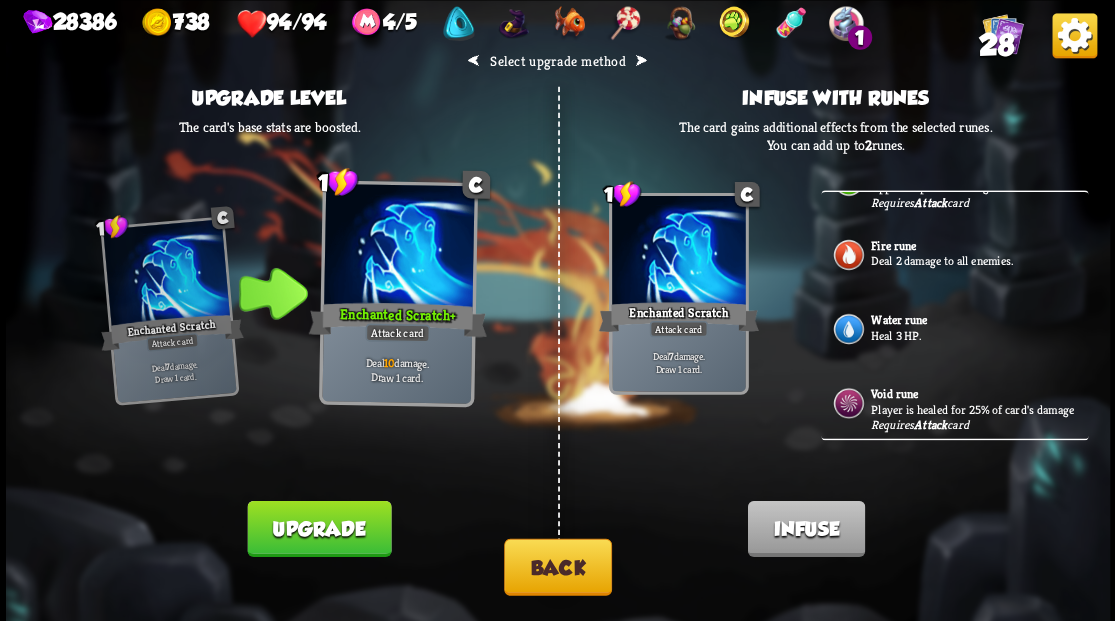 scroll, scrollTop: 733, scrollLeft: 0, axis: vertical 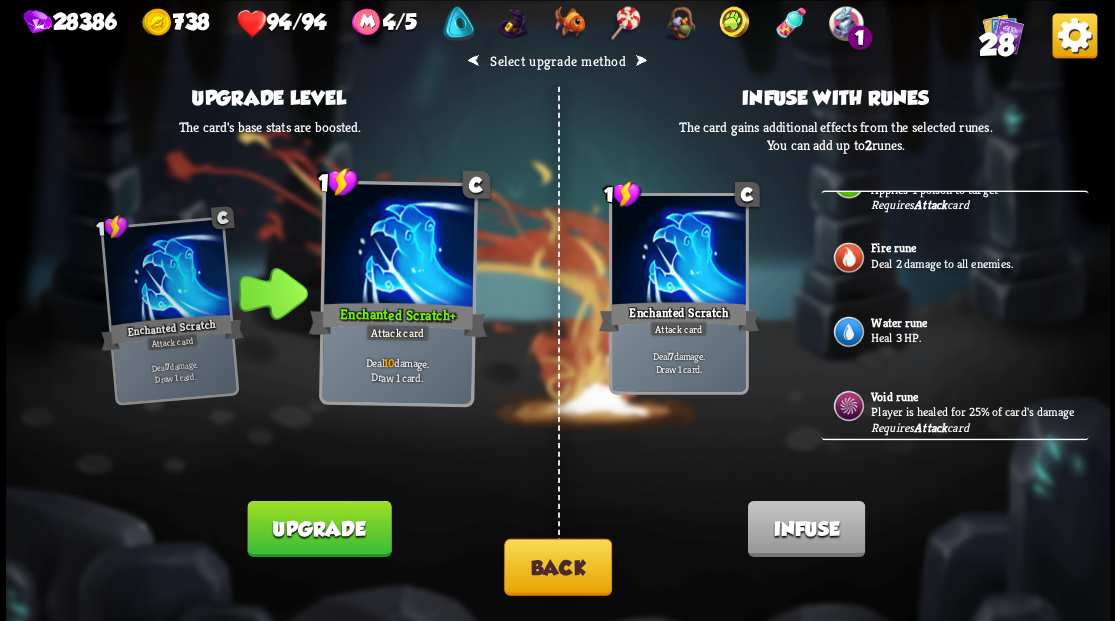 click on "Heal 3 HP." at bounding box center [977, 337] 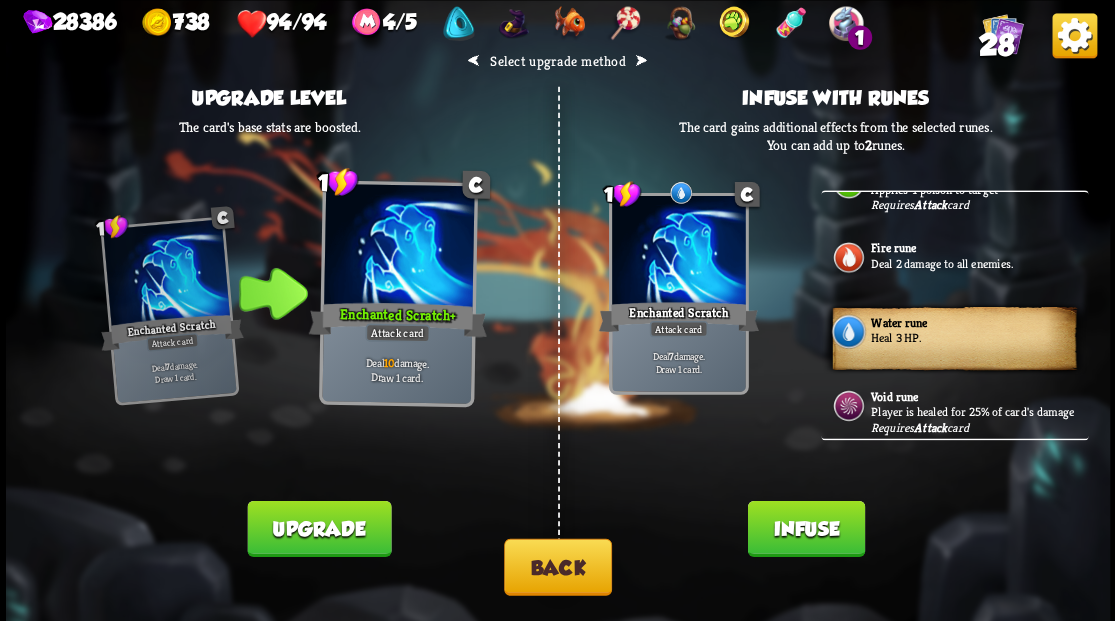 click on "Infuse" at bounding box center [805, 528] 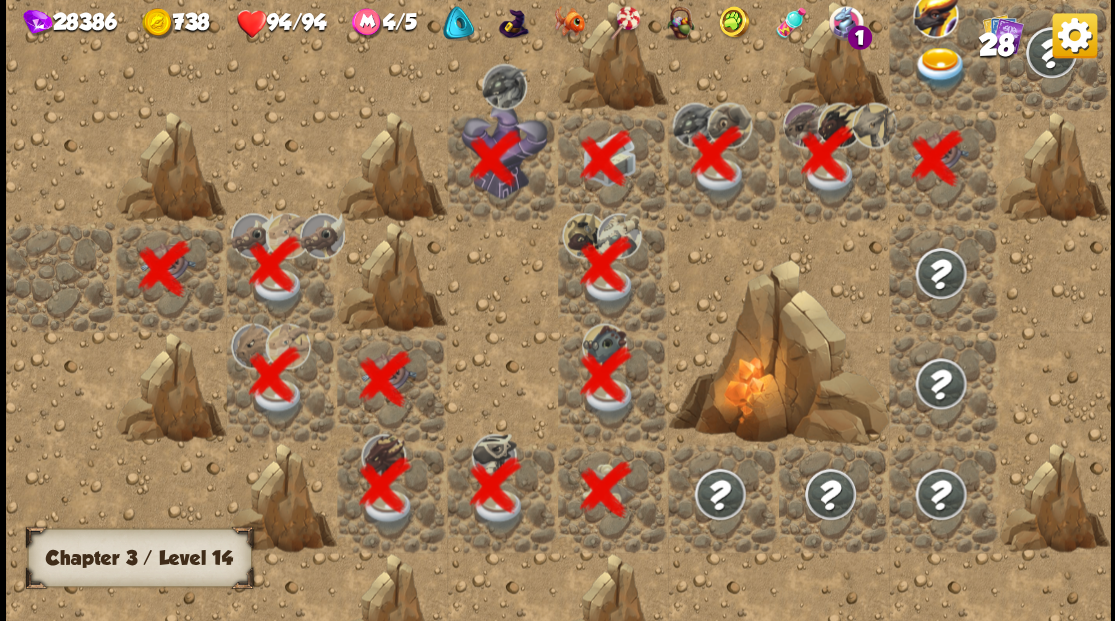 scroll, scrollTop: 0, scrollLeft: 384, axis: horizontal 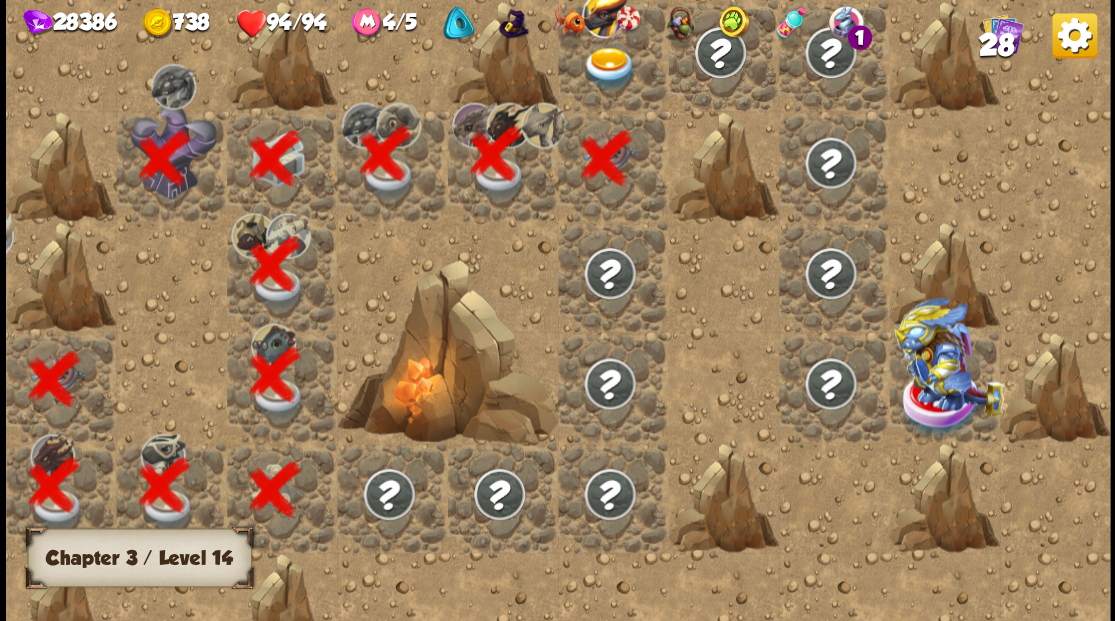 drag, startPoint x: 654, startPoint y: 178, endPoint x: 582, endPoint y: 276, distance: 121.60592 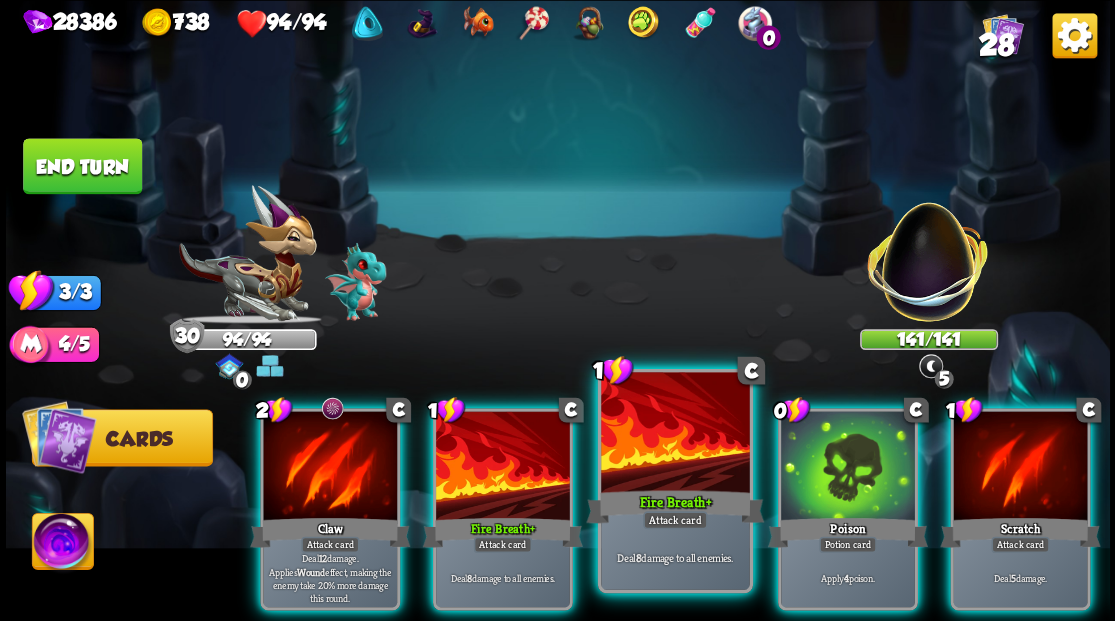 click at bounding box center [675, 434] 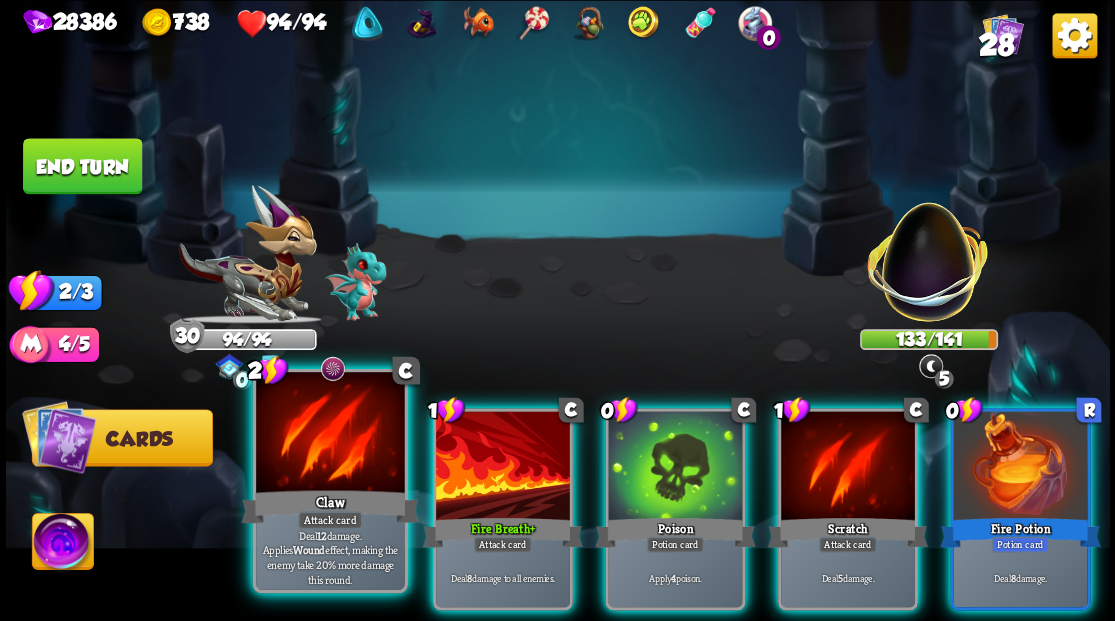 click at bounding box center [330, 434] 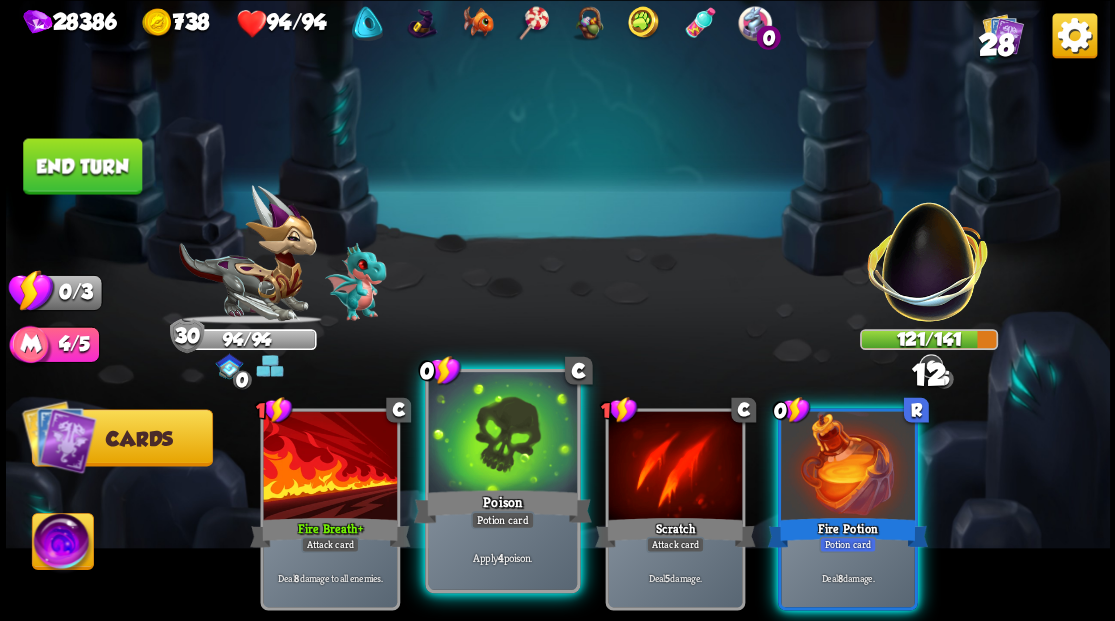 click at bounding box center (502, 434) 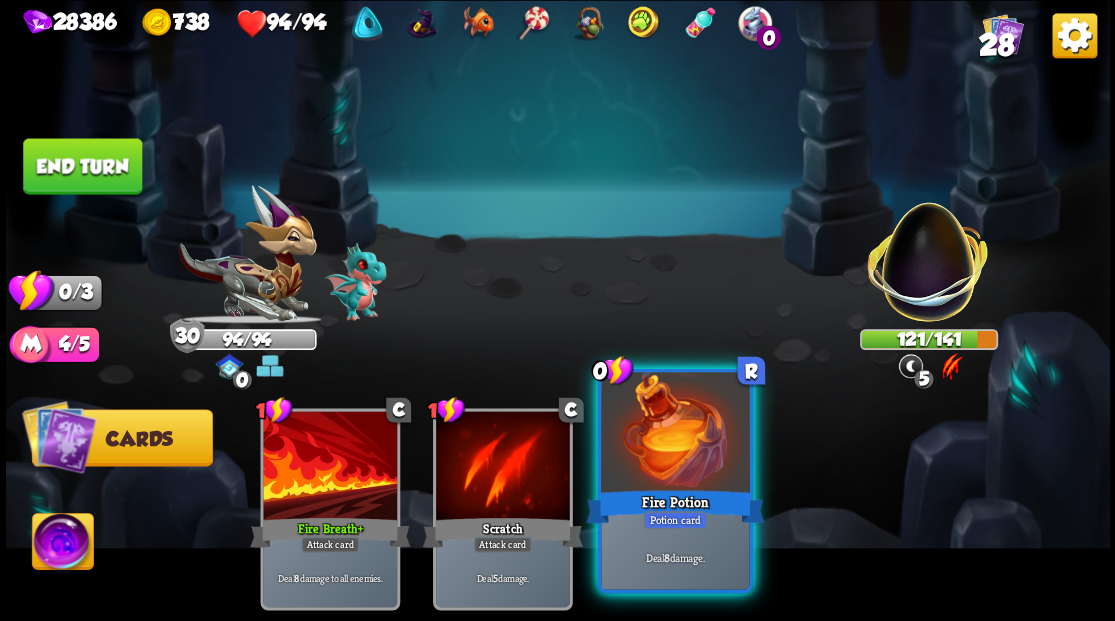 click at bounding box center (675, 434) 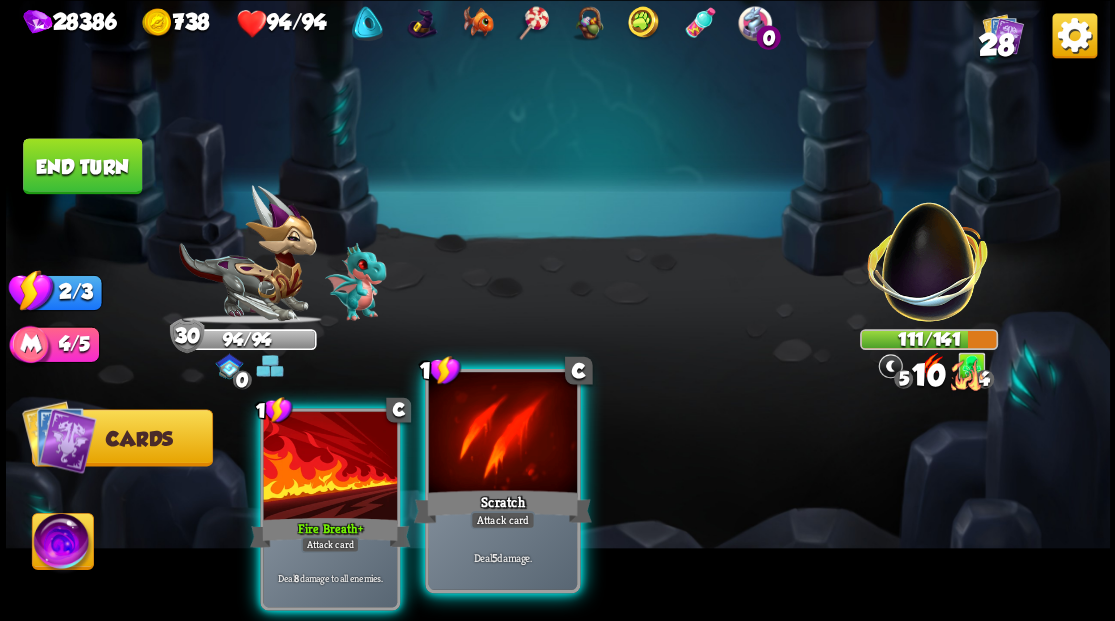click at bounding box center (502, 434) 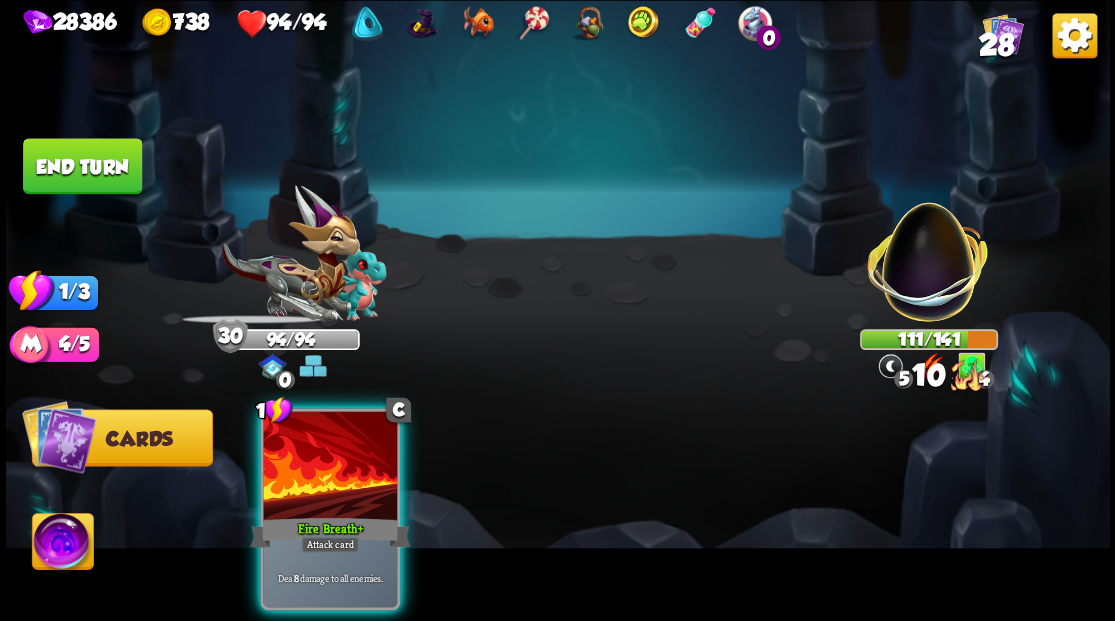 click at bounding box center [330, 467] 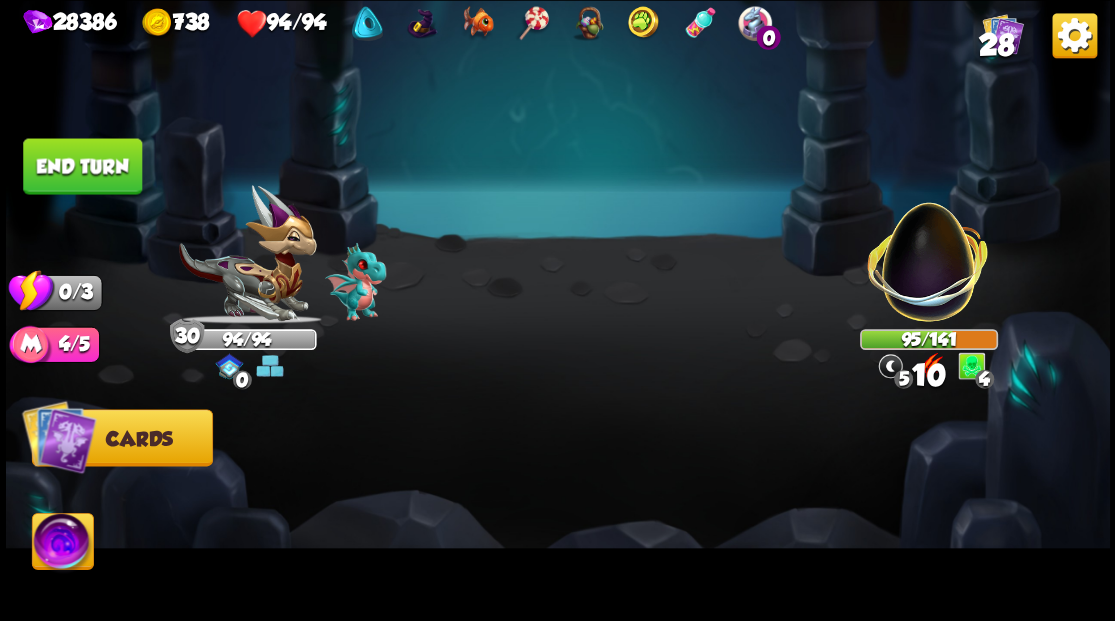 click on "End turn" at bounding box center [82, 166] 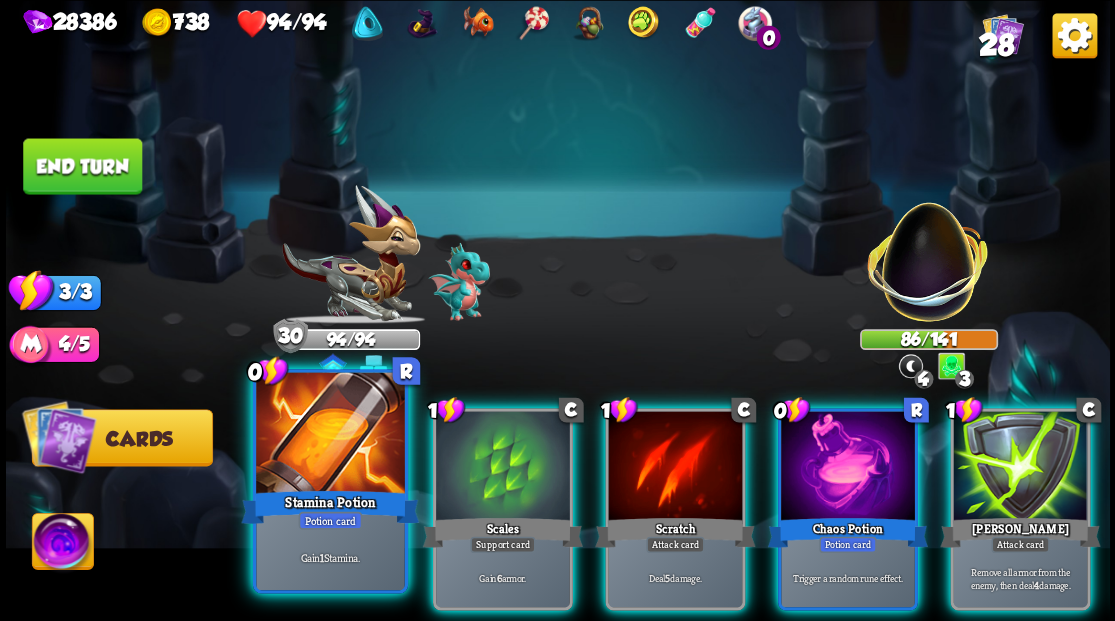 click at bounding box center (330, 434) 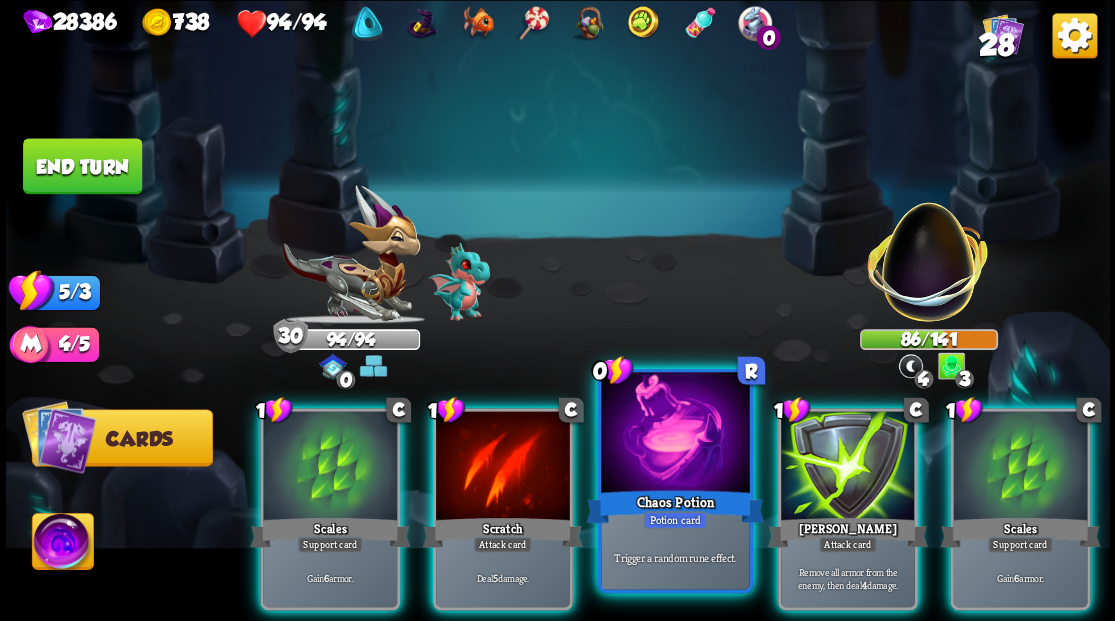 click at bounding box center (675, 434) 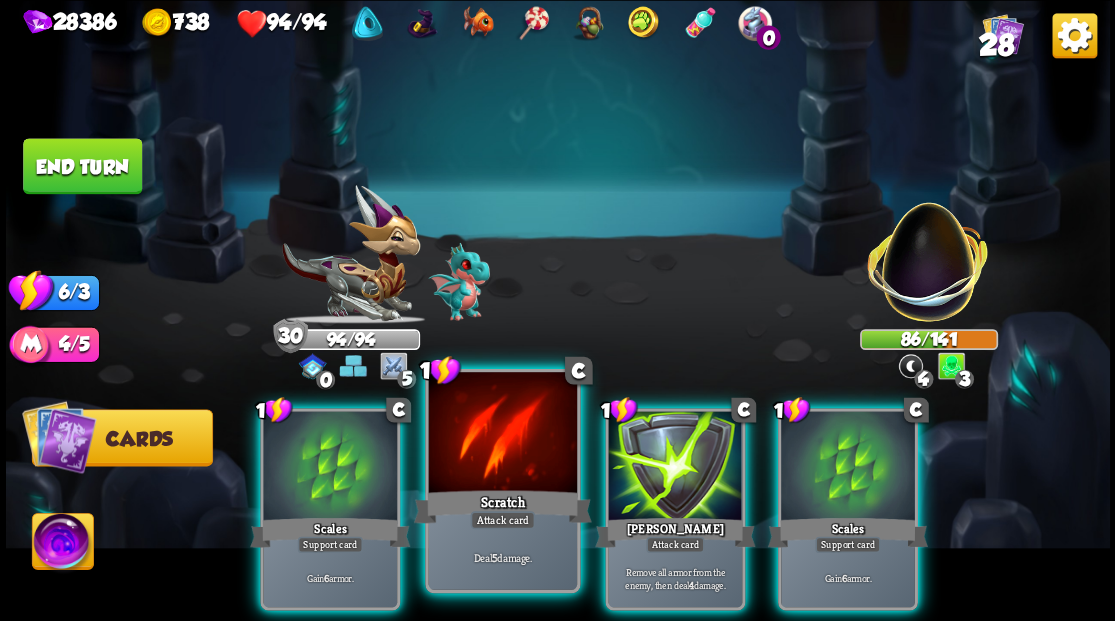 click on "Scratch" at bounding box center (502, 506) 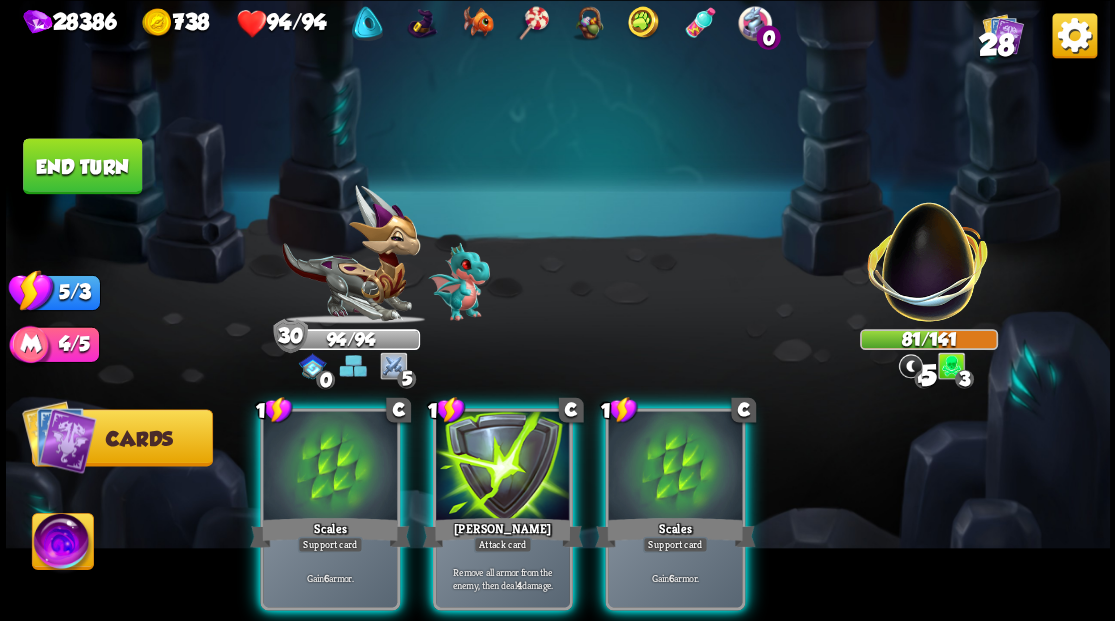 click on "[PERSON_NAME]" at bounding box center [502, 532] 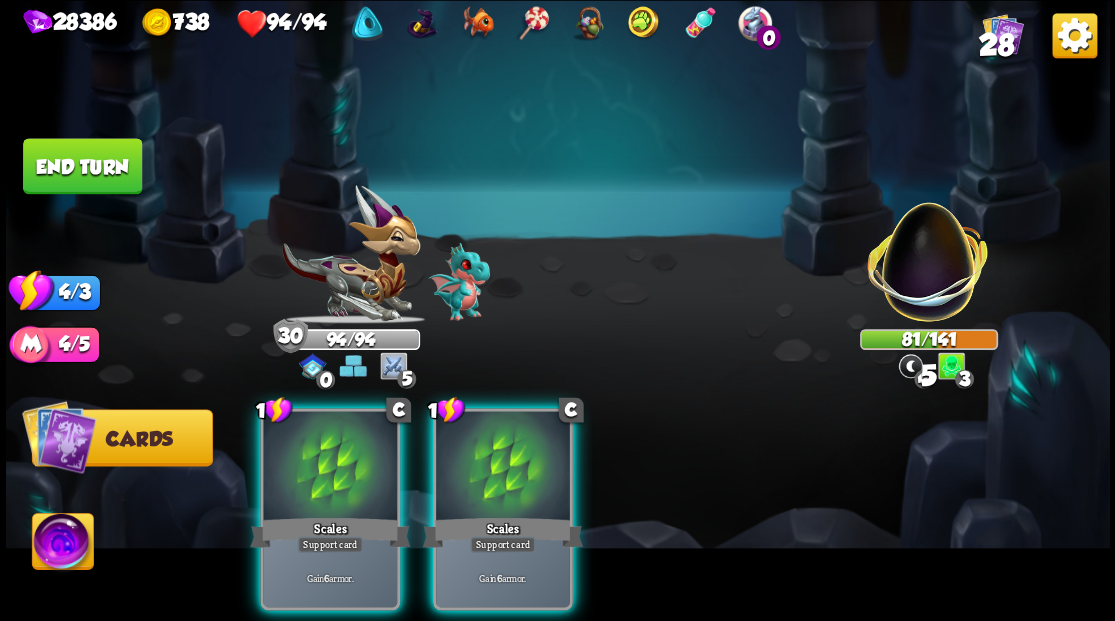 click on "Scales" at bounding box center [502, 532] 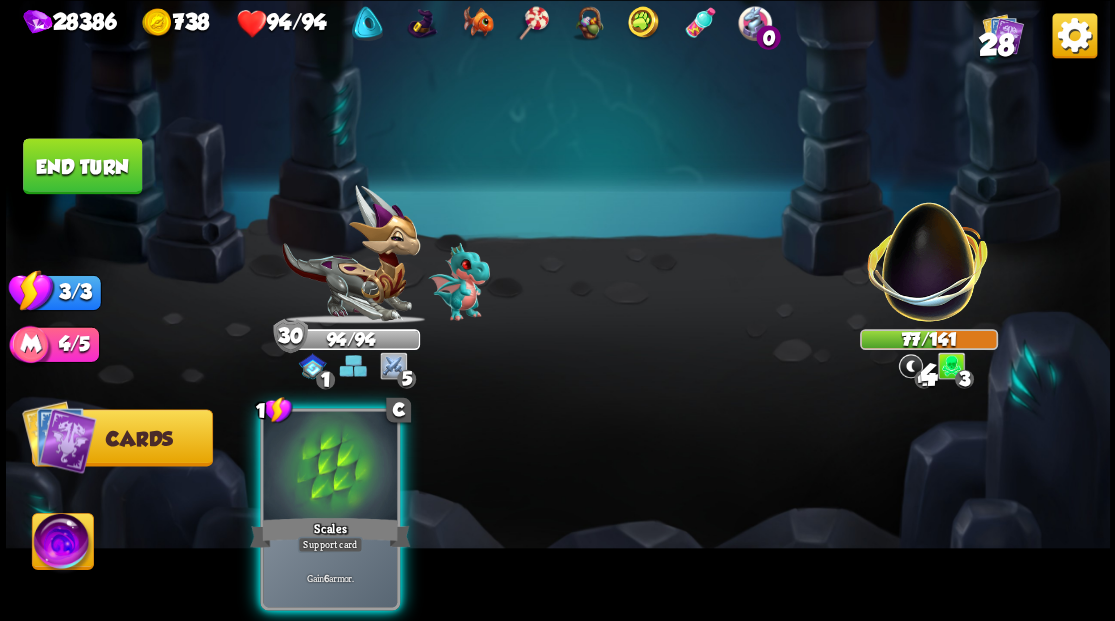 drag, startPoint x: 373, startPoint y: 462, endPoint x: 334, endPoint y: 403, distance: 70.724815 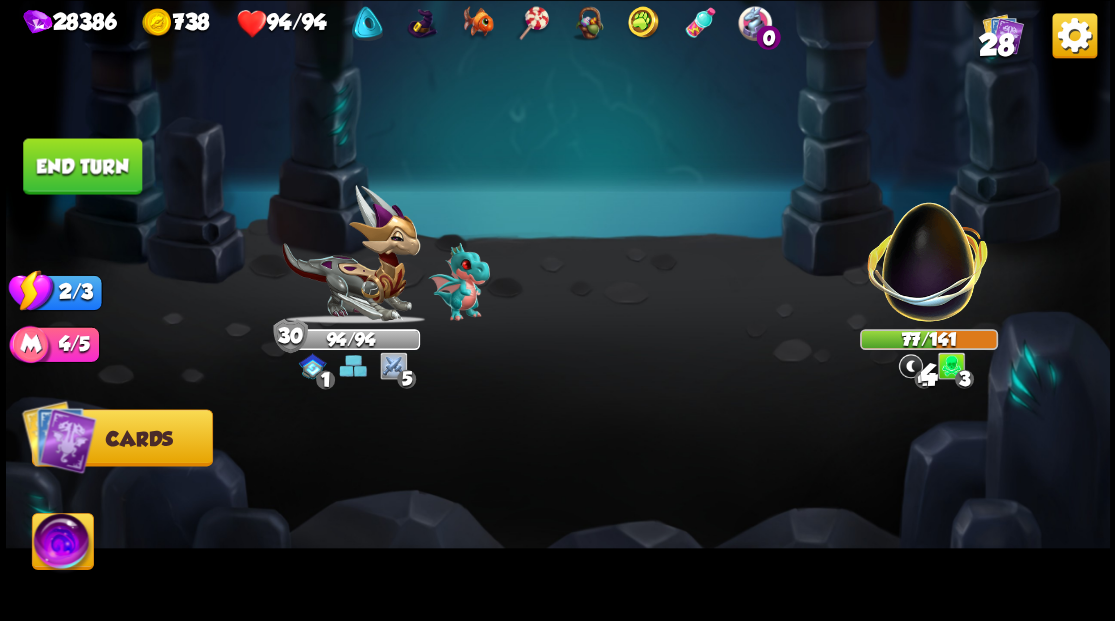 click on "End turn" at bounding box center (82, 166) 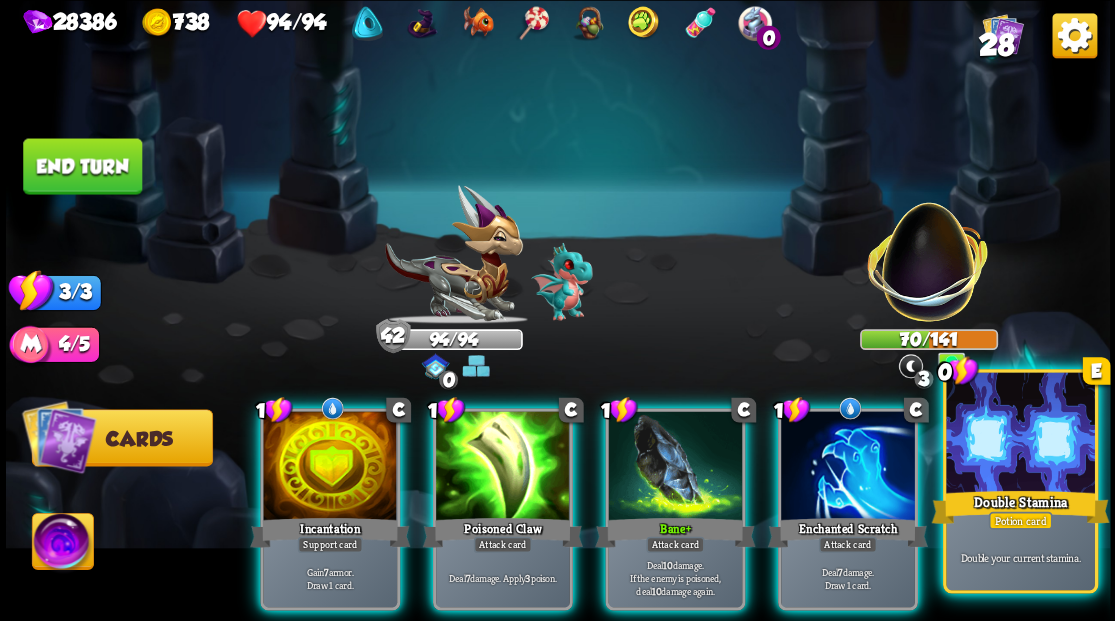 click at bounding box center [1020, 434] 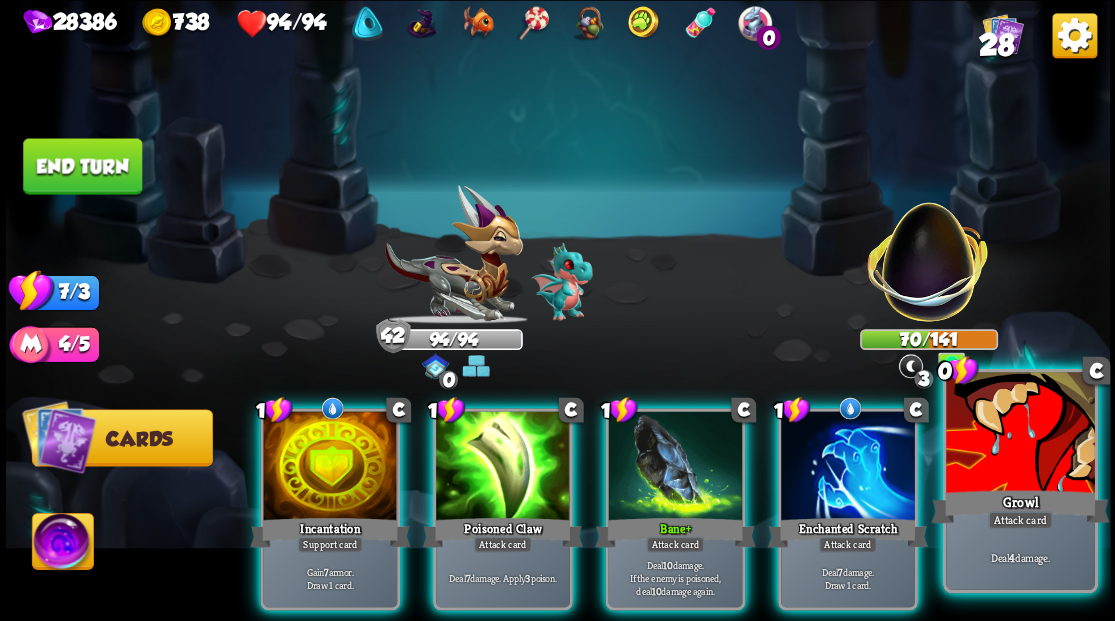 click at bounding box center [1020, 434] 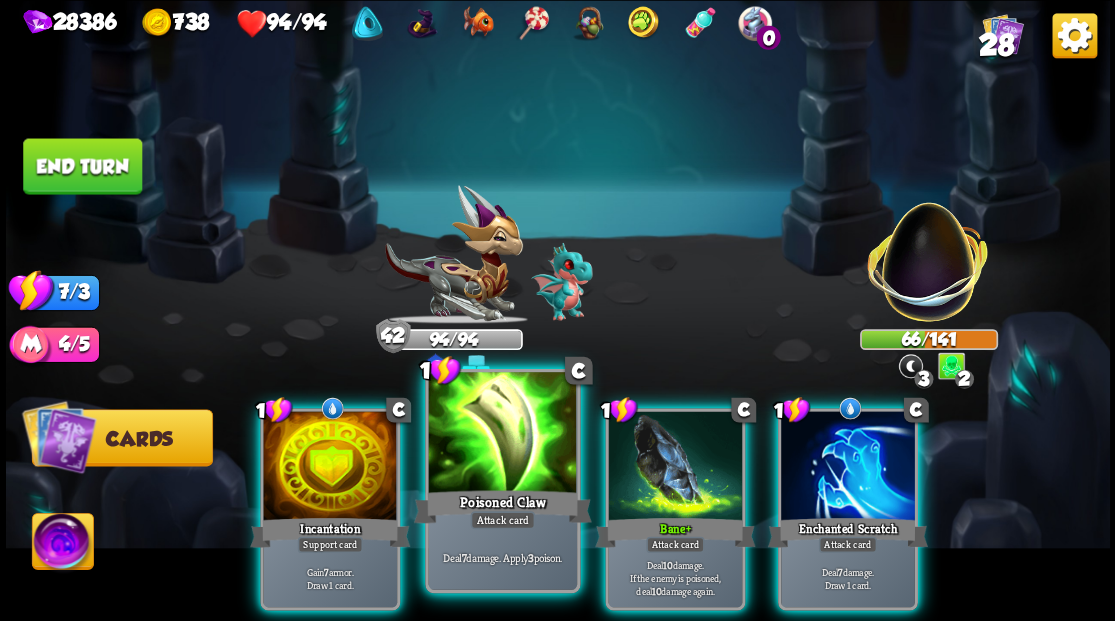 click at bounding box center [502, 434] 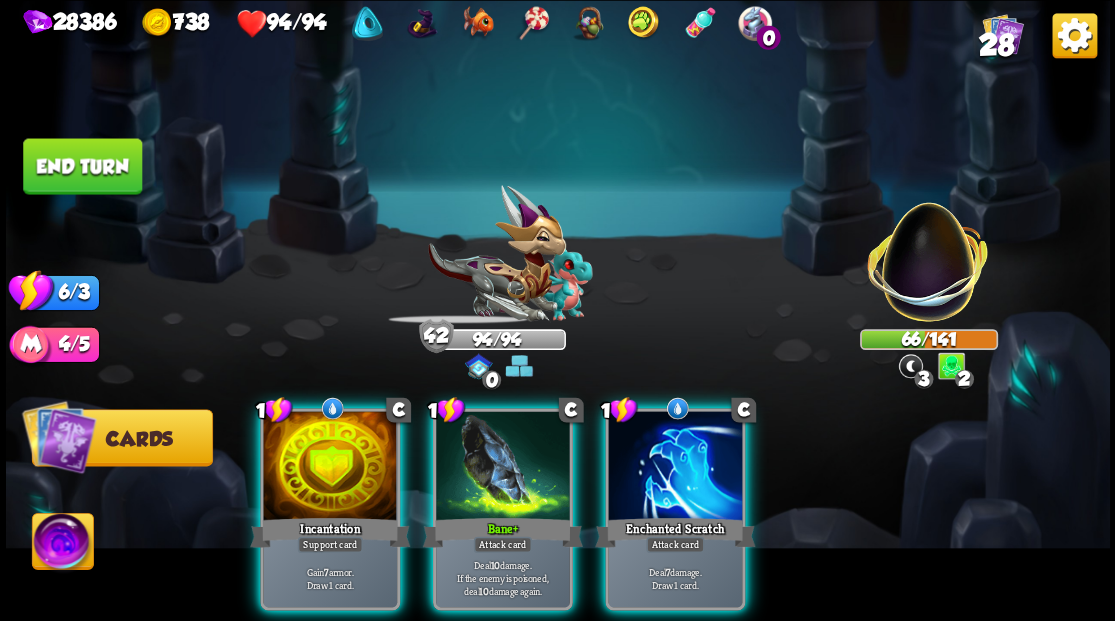 click at bounding box center [503, 467] 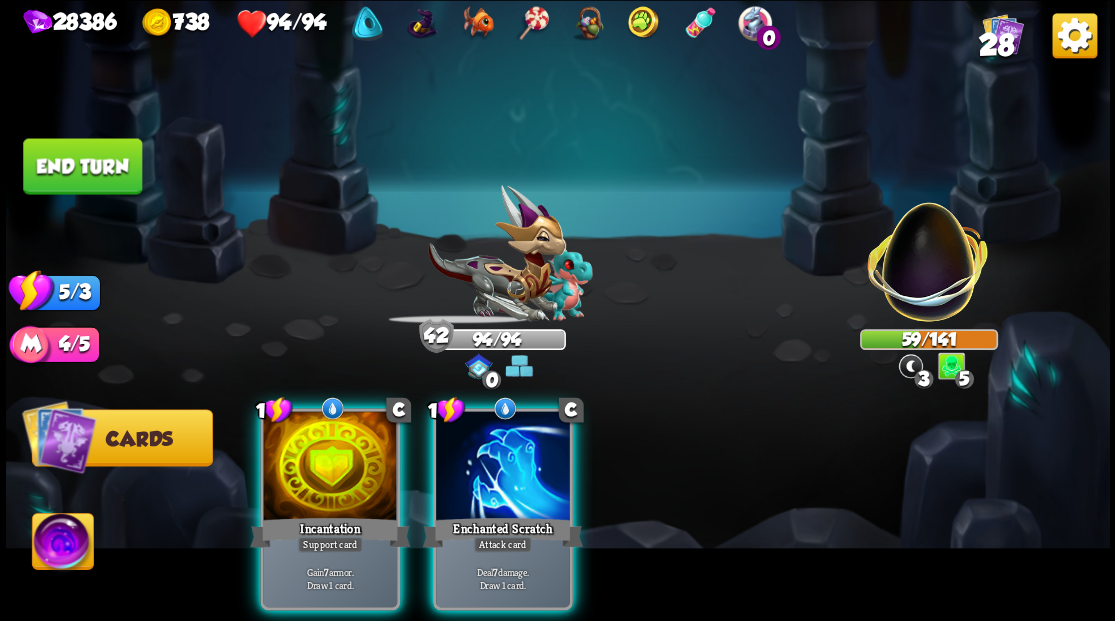 click at bounding box center [503, 467] 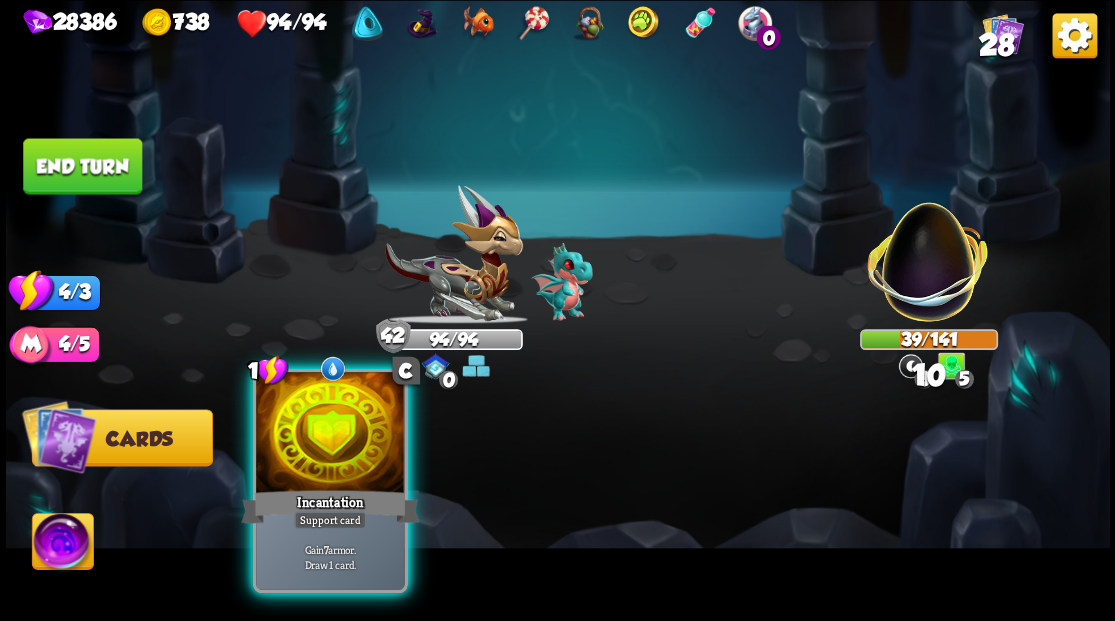 click at bounding box center [330, 434] 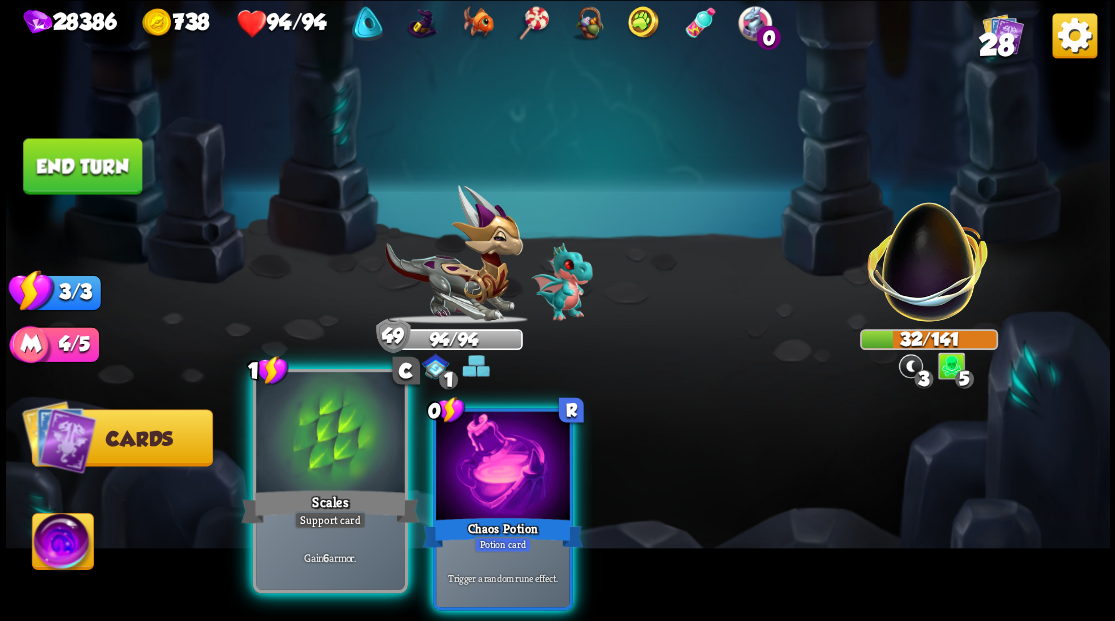 click on "Scales" at bounding box center [330, 506] 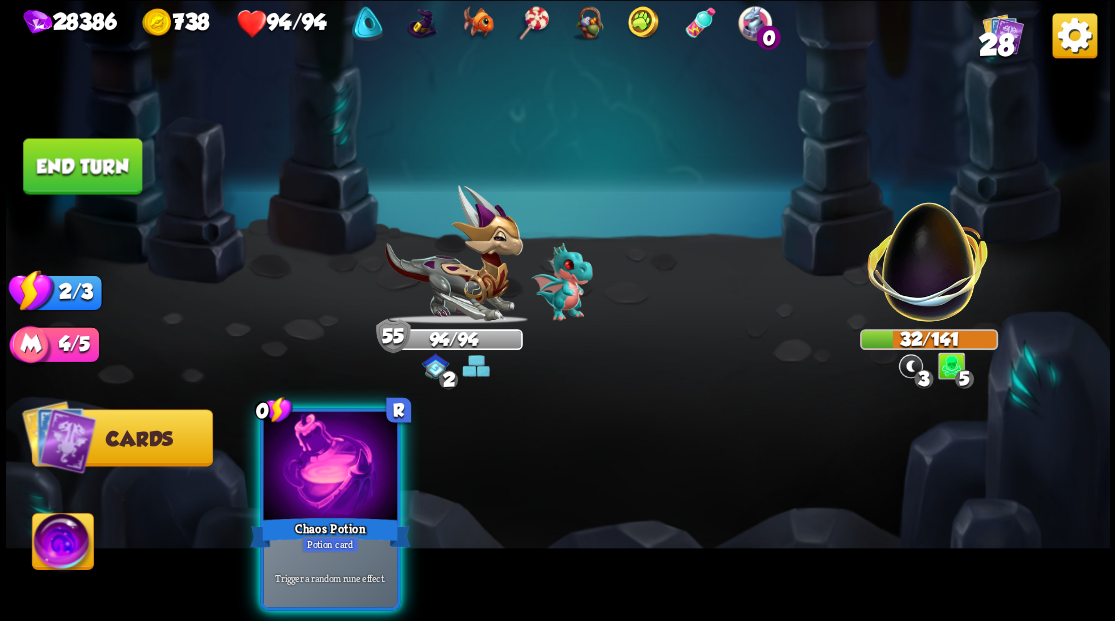 click on "0
R   Chaos Potion     Potion card   Trigger a random rune effect." at bounding box center [330, 509] 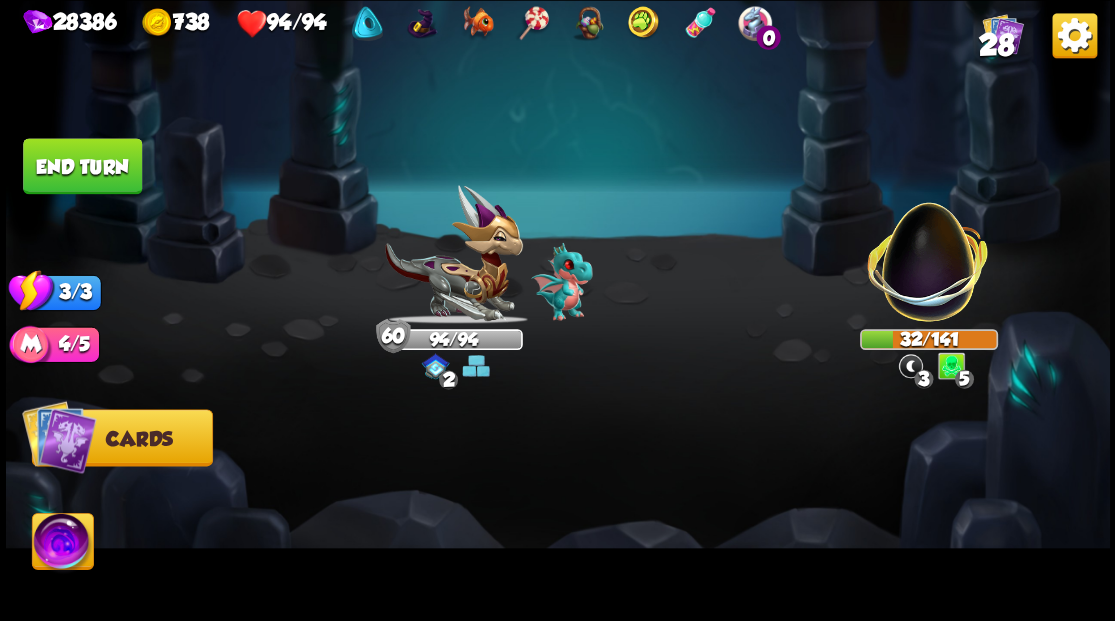 click on "End turn" at bounding box center [82, 166] 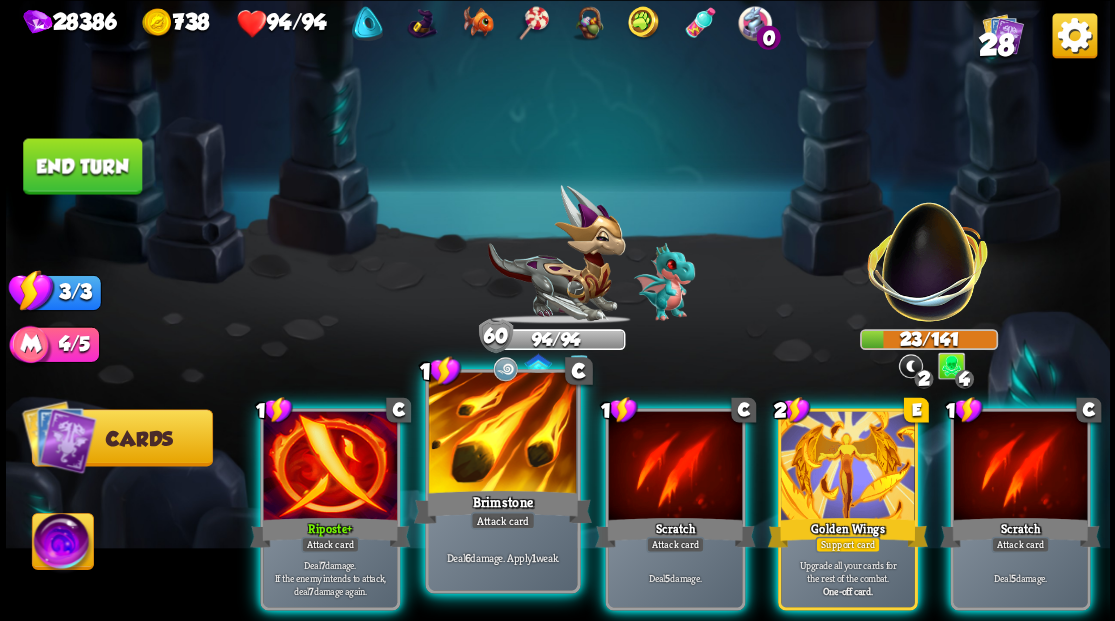 click at bounding box center (502, 434) 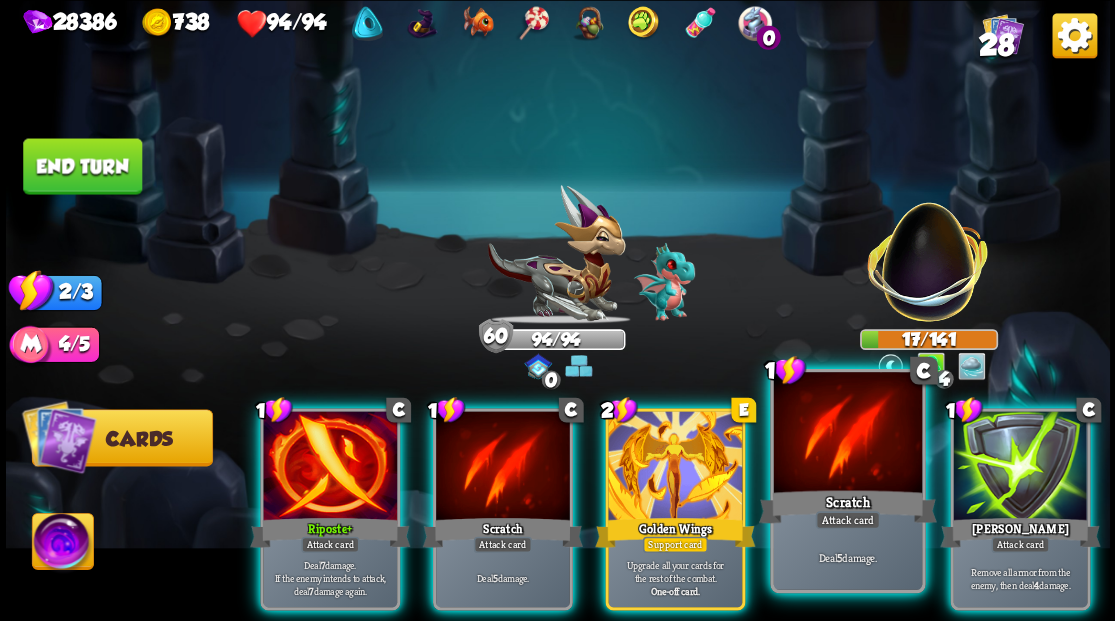 click at bounding box center (847, 434) 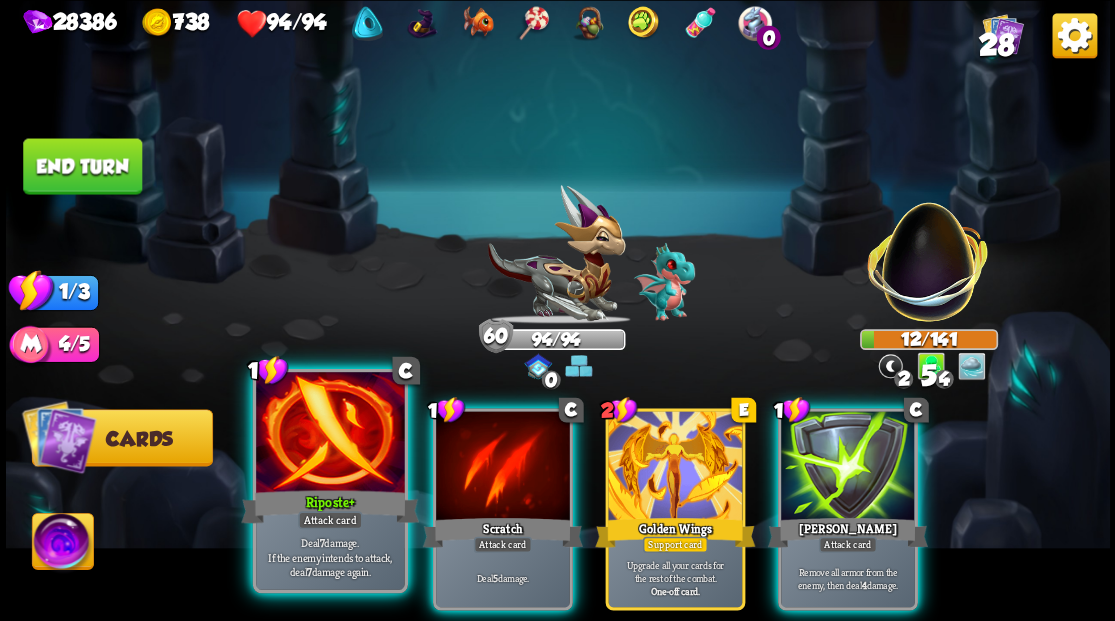 click at bounding box center (330, 434) 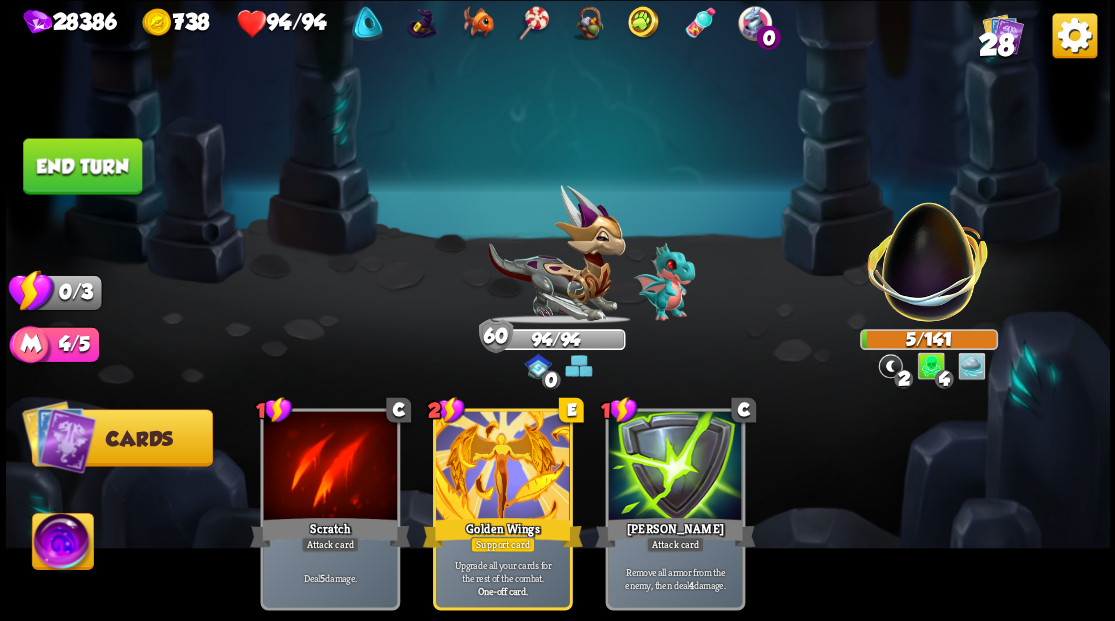 click on "End turn" at bounding box center [82, 166] 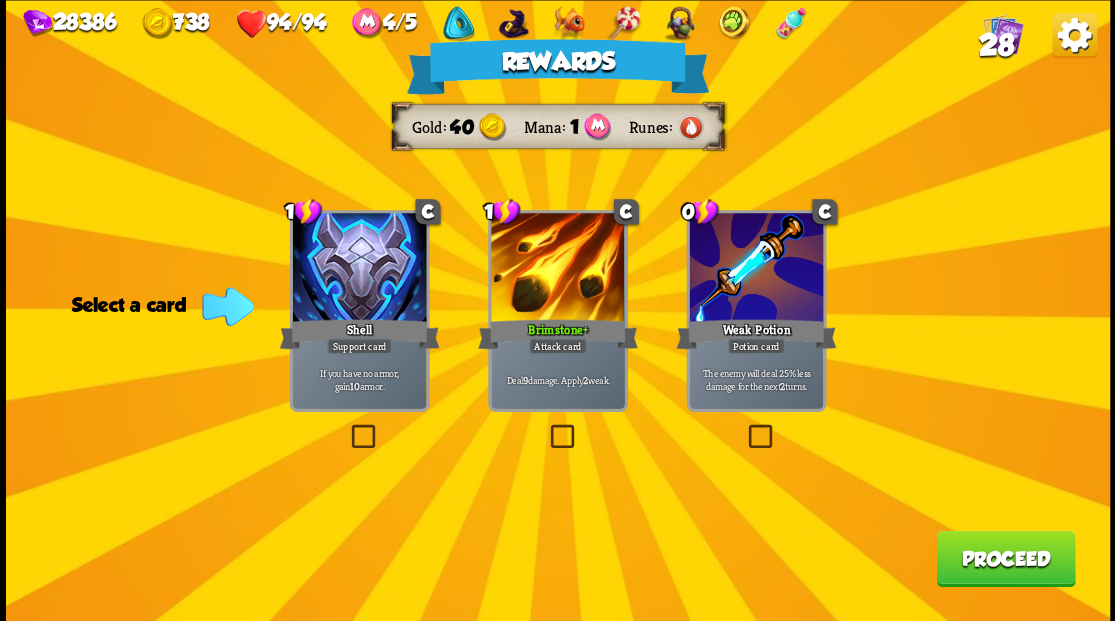 click on "Proceed" at bounding box center (1005, 558) 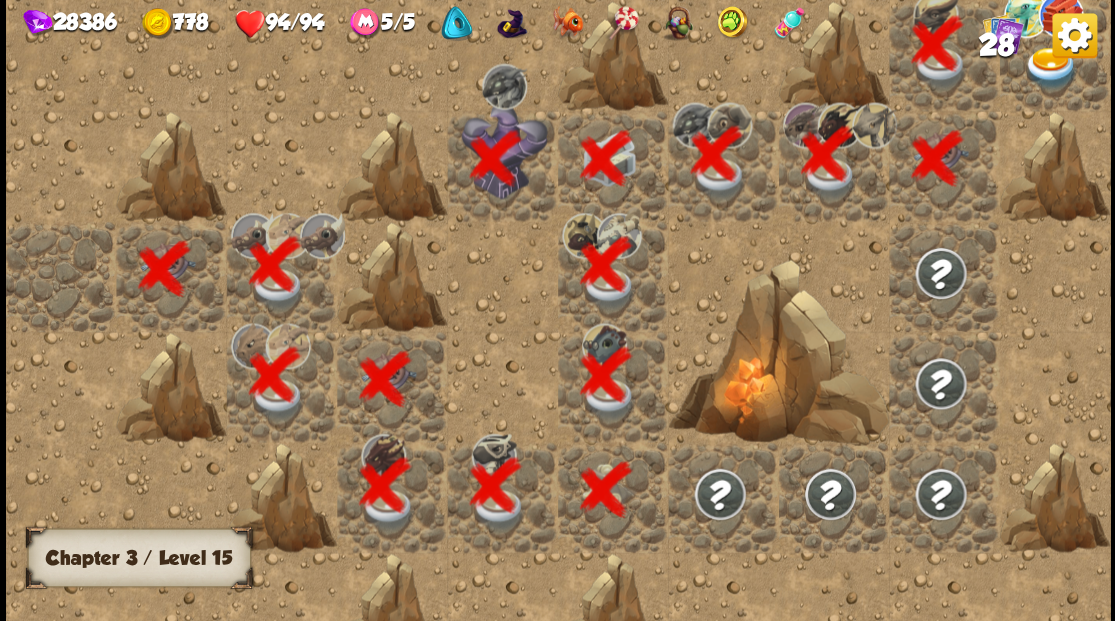 scroll, scrollTop: 0, scrollLeft: 384, axis: horizontal 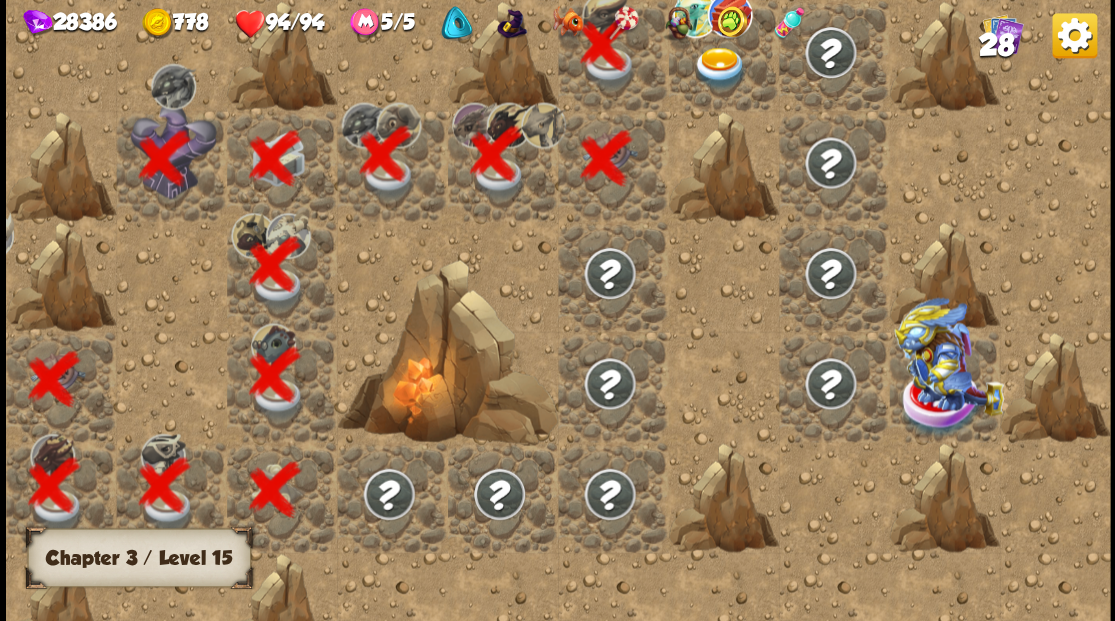 click at bounding box center [719, 68] 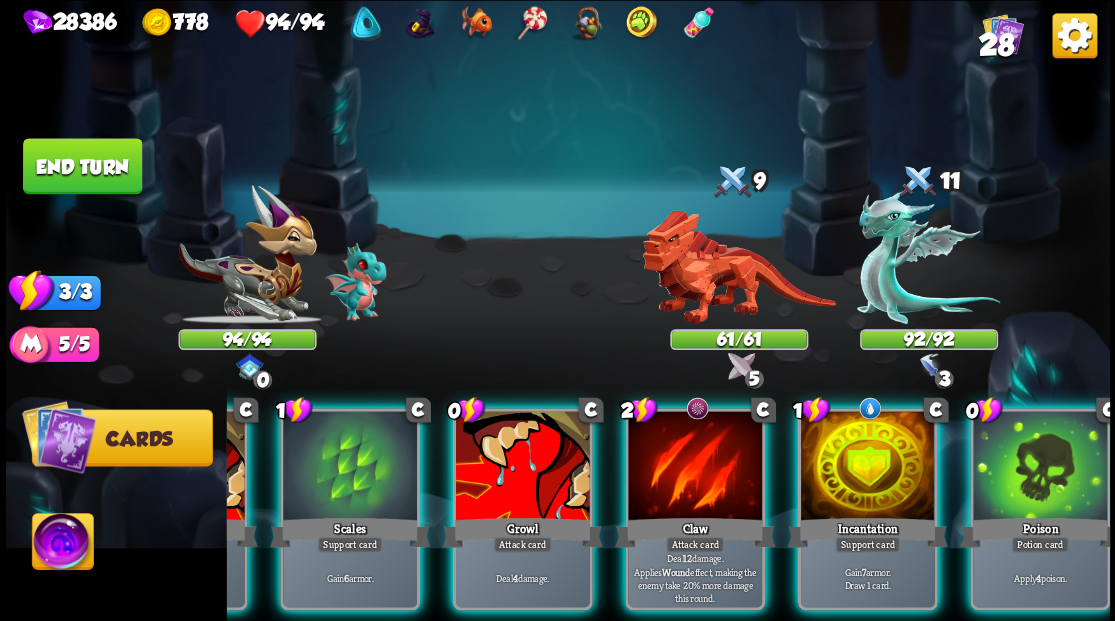 scroll, scrollTop: 0, scrollLeft: 189, axis: horizontal 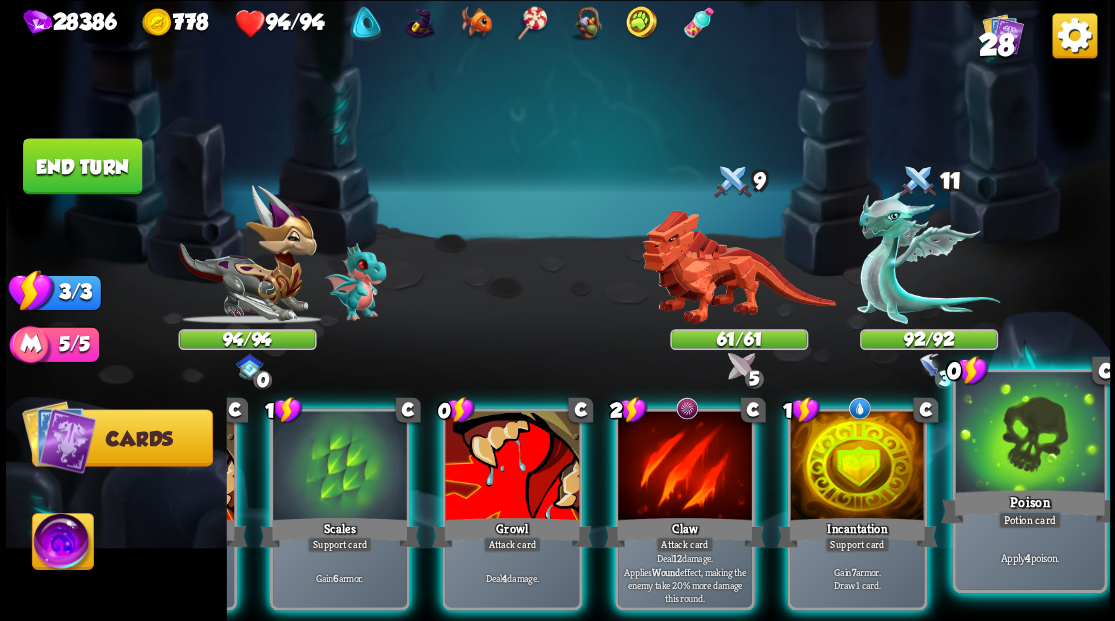 click at bounding box center (1029, 434) 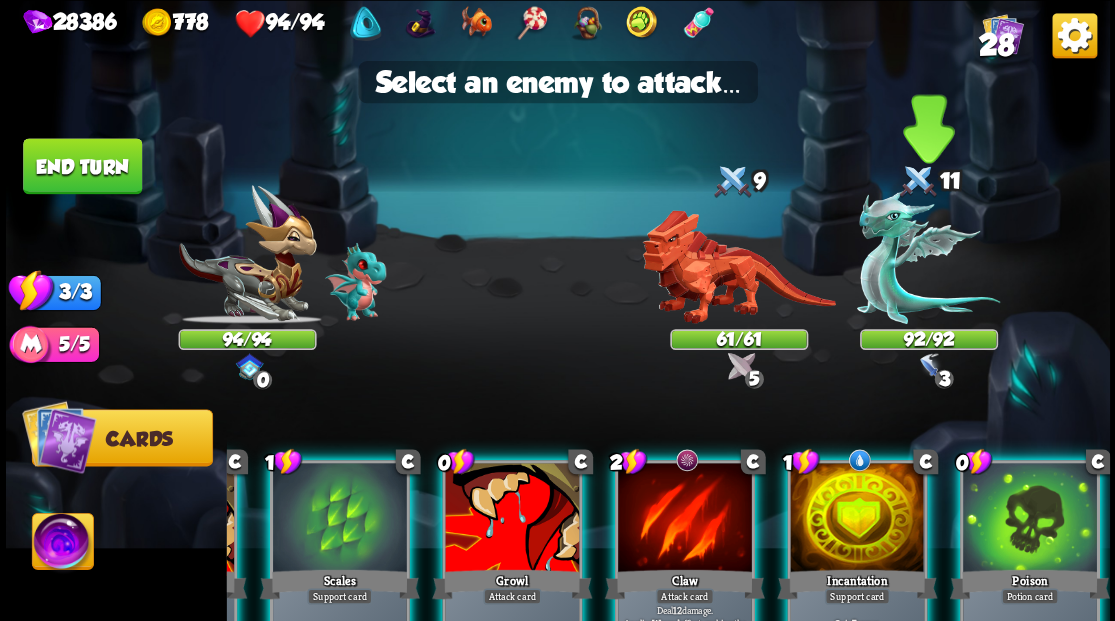 click at bounding box center (928, 257) 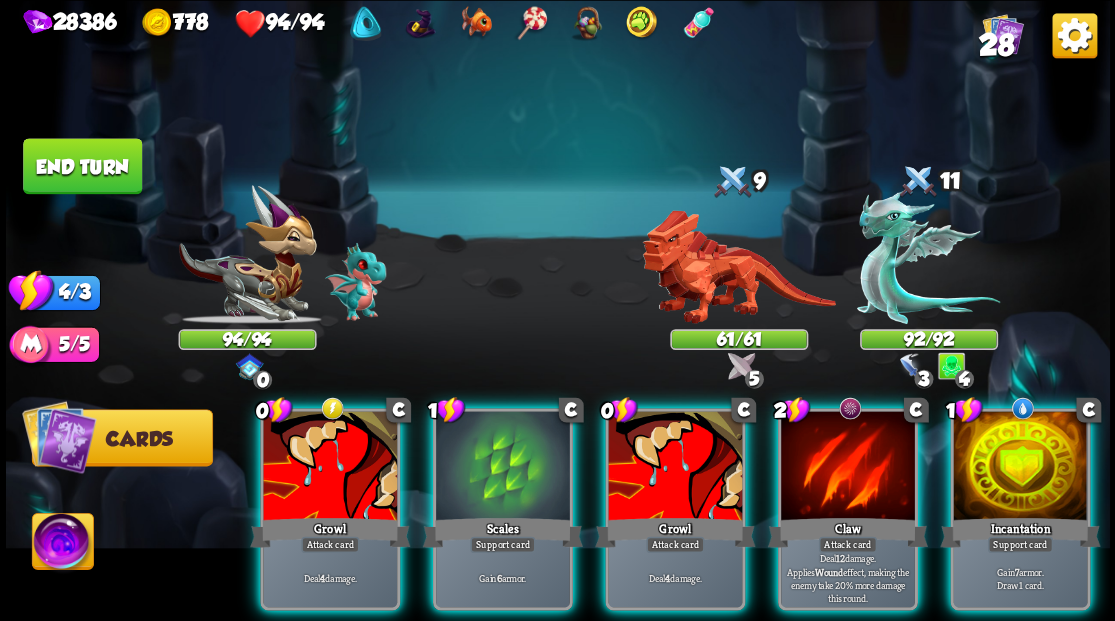 click at bounding box center [1020, 467] 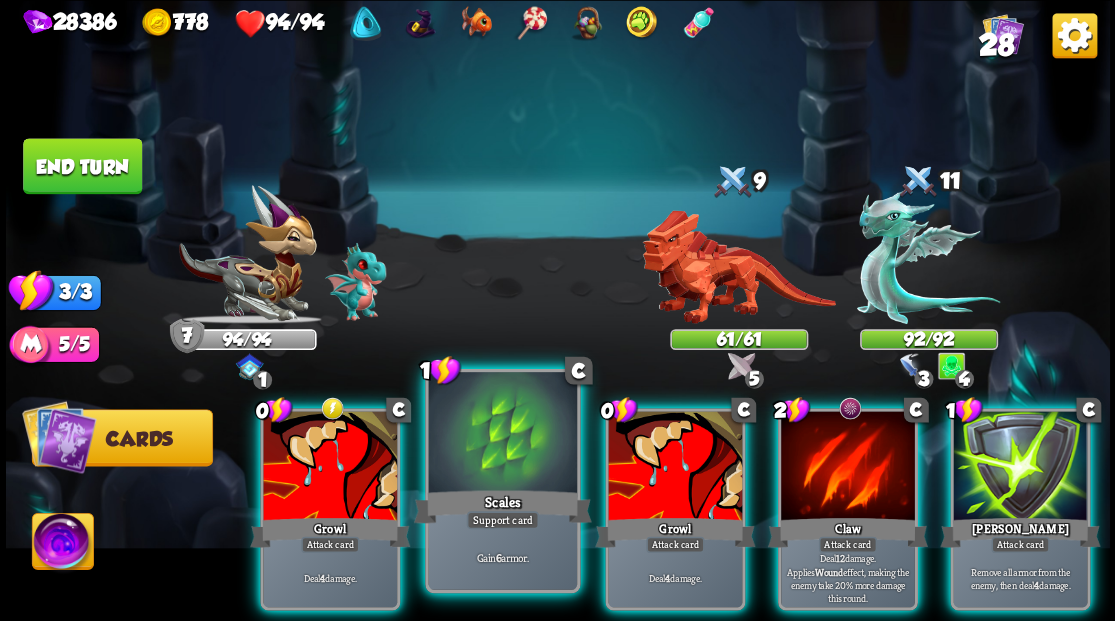 click at bounding box center [502, 434] 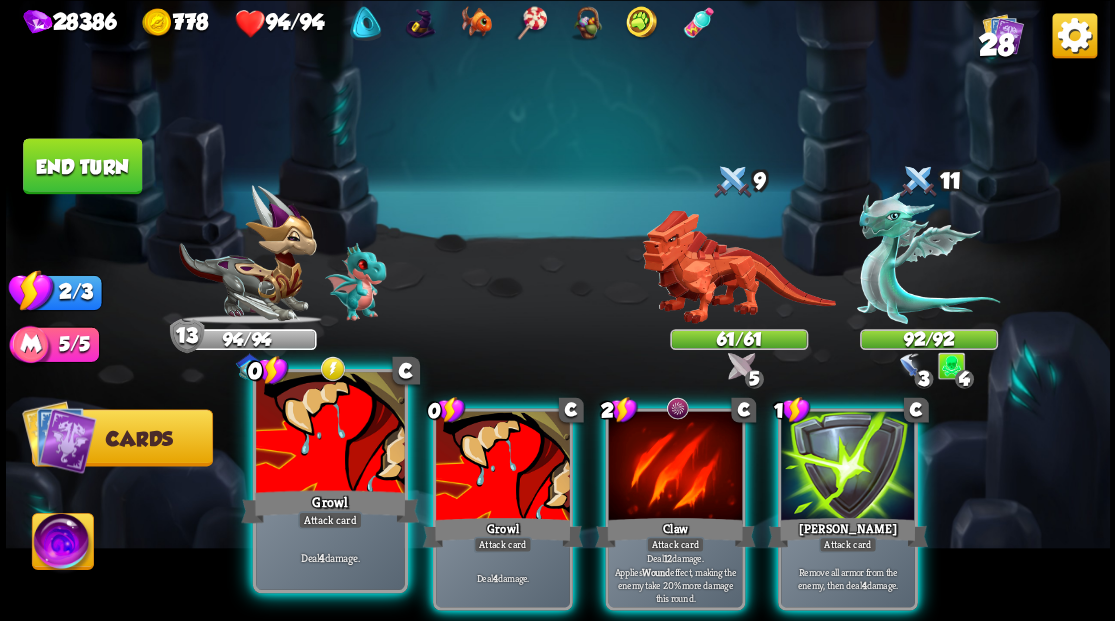 click at bounding box center (330, 434) 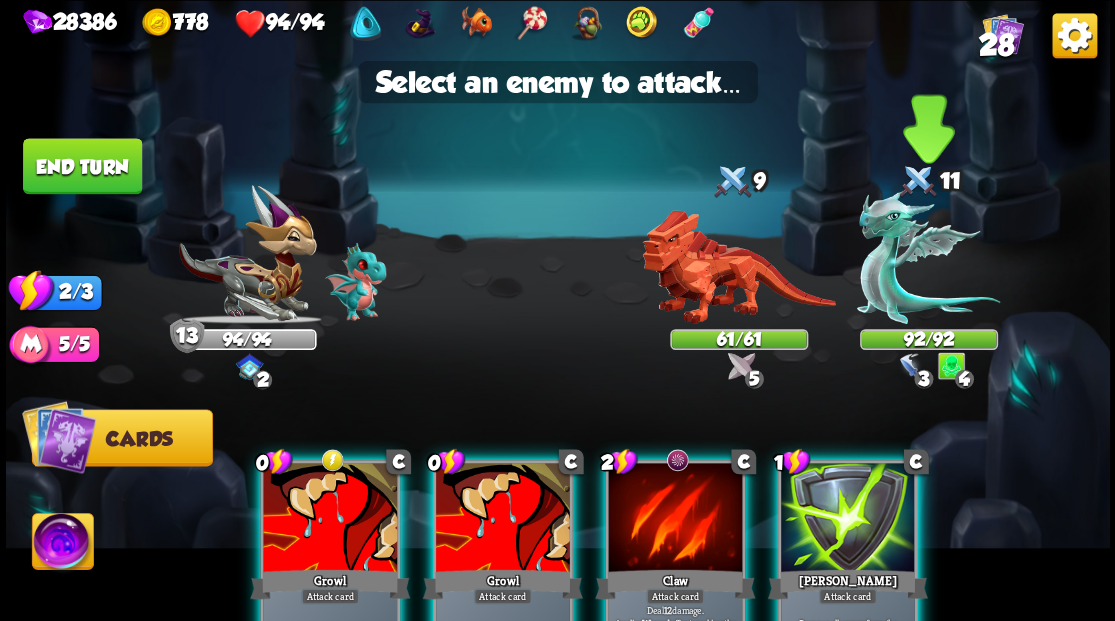 click at bounding box center (928, 257) 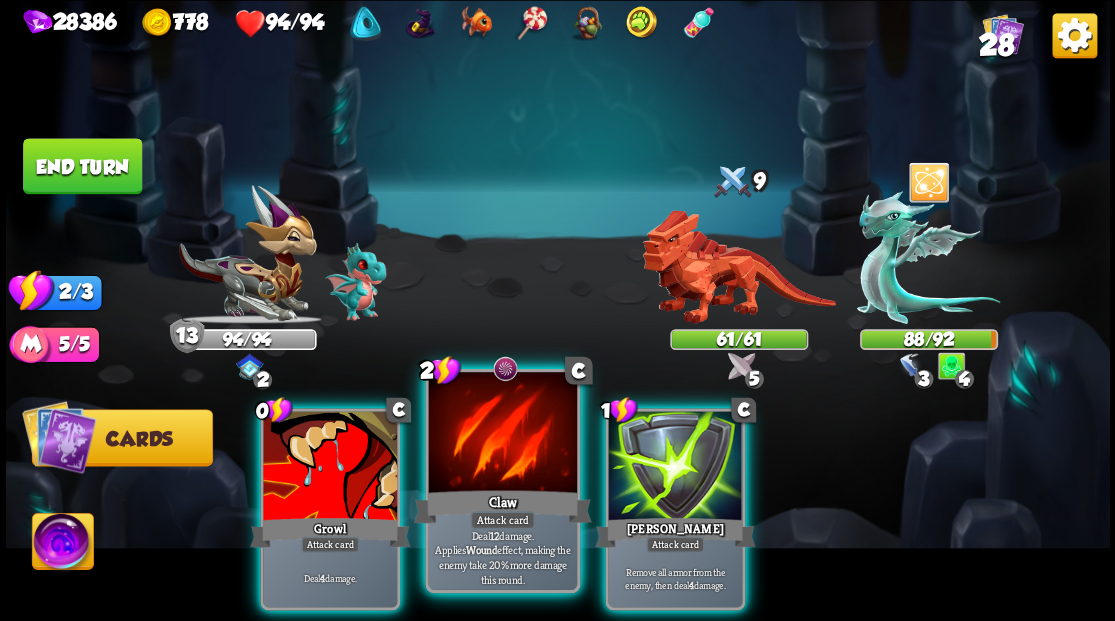click at bounding box center [502, 434] 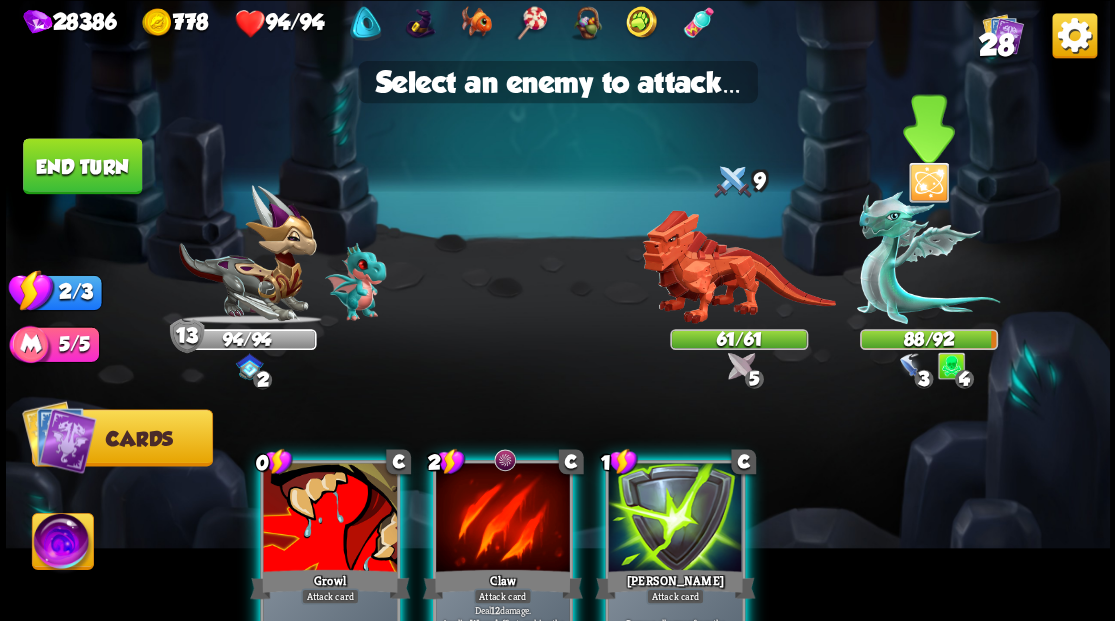 click at bounding box center (928, 257) 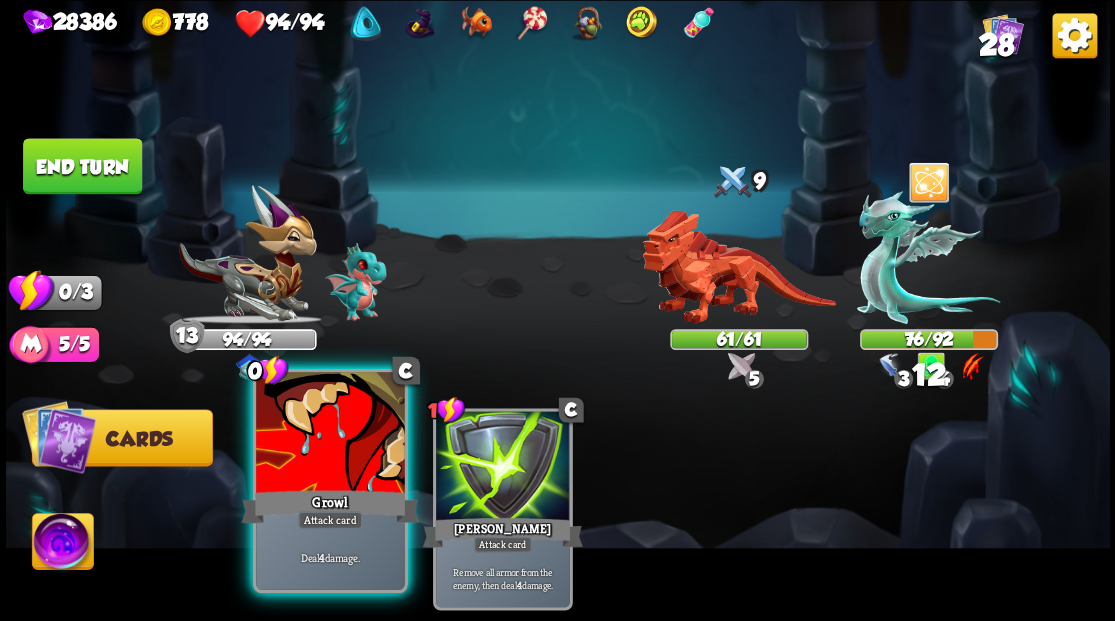 click at bounding box center [330, 434] 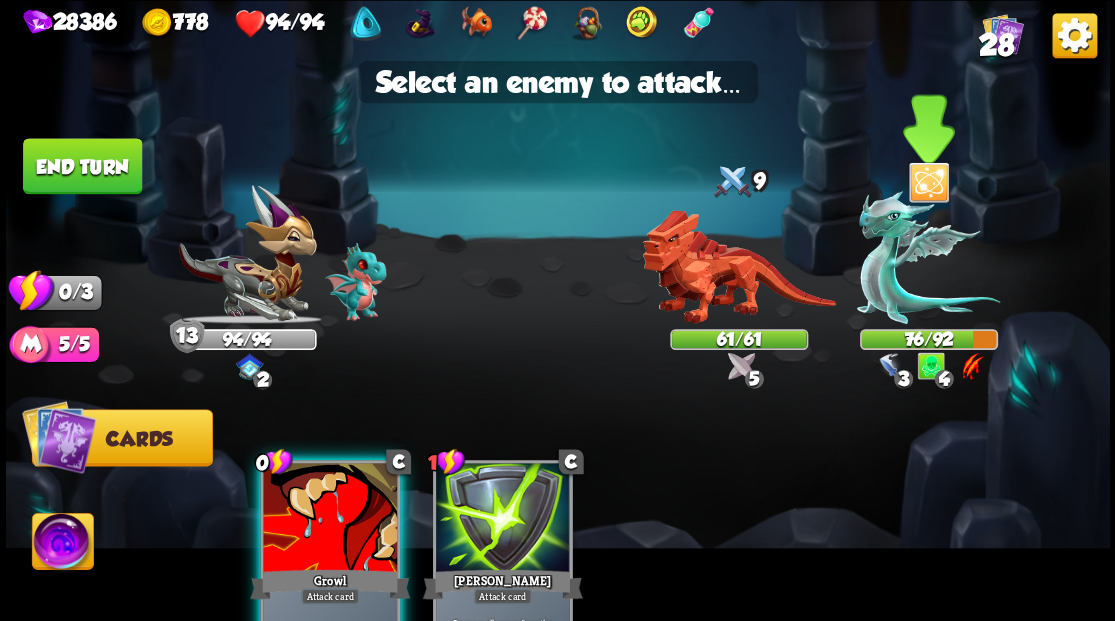 click at bounding box center [928, 257] 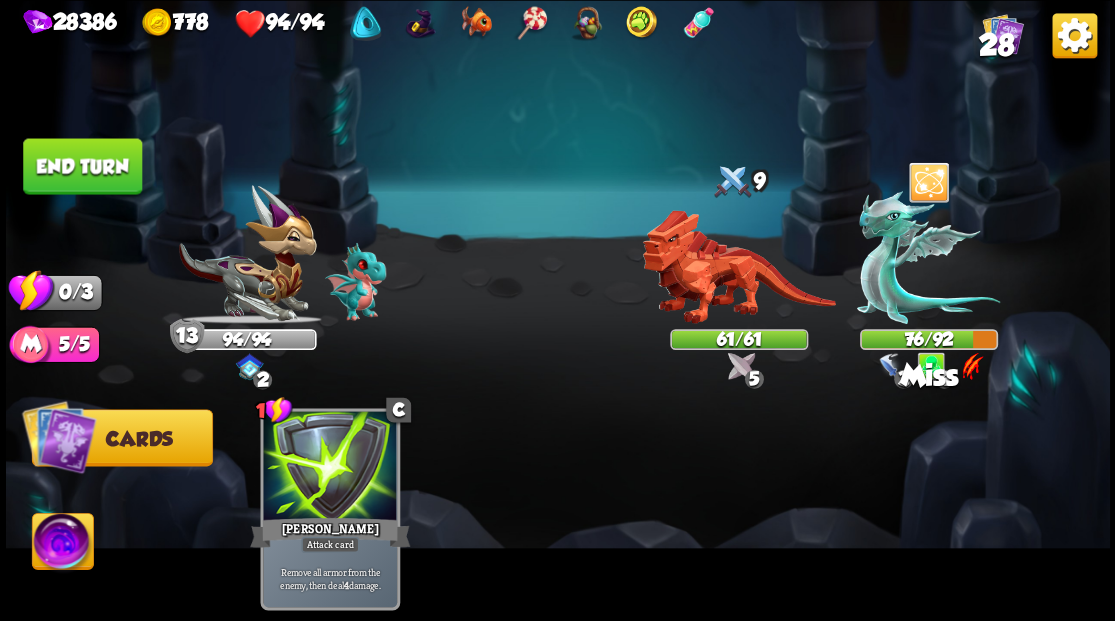 click on "End turn" at bounding box center [82, 166] 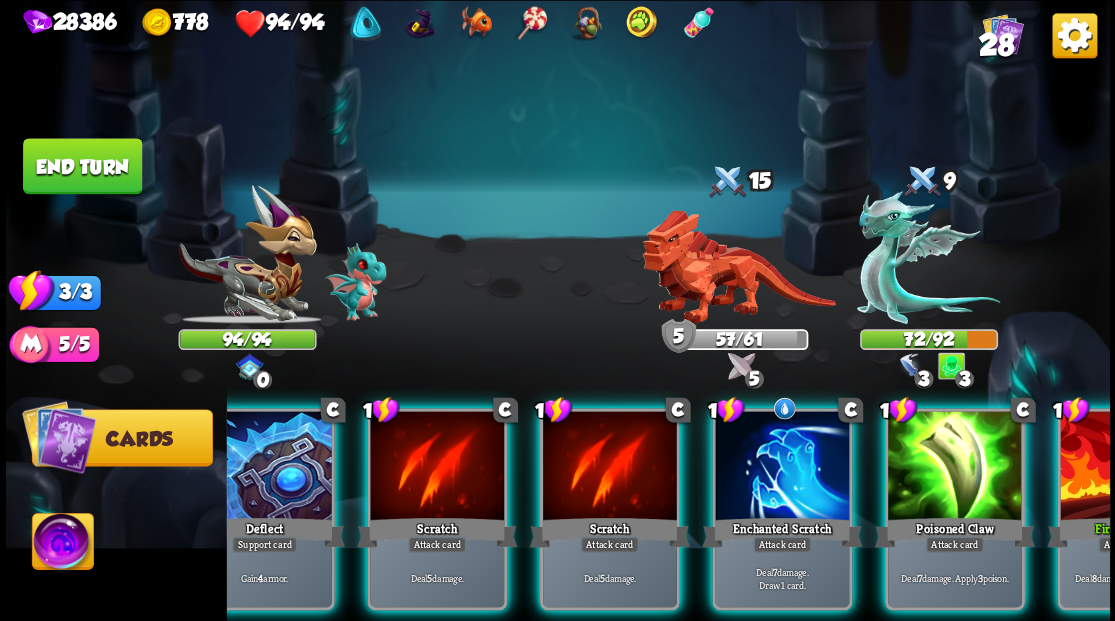 scroll, scrollTop: 0, scrollLeft: 74, axis: horizontal 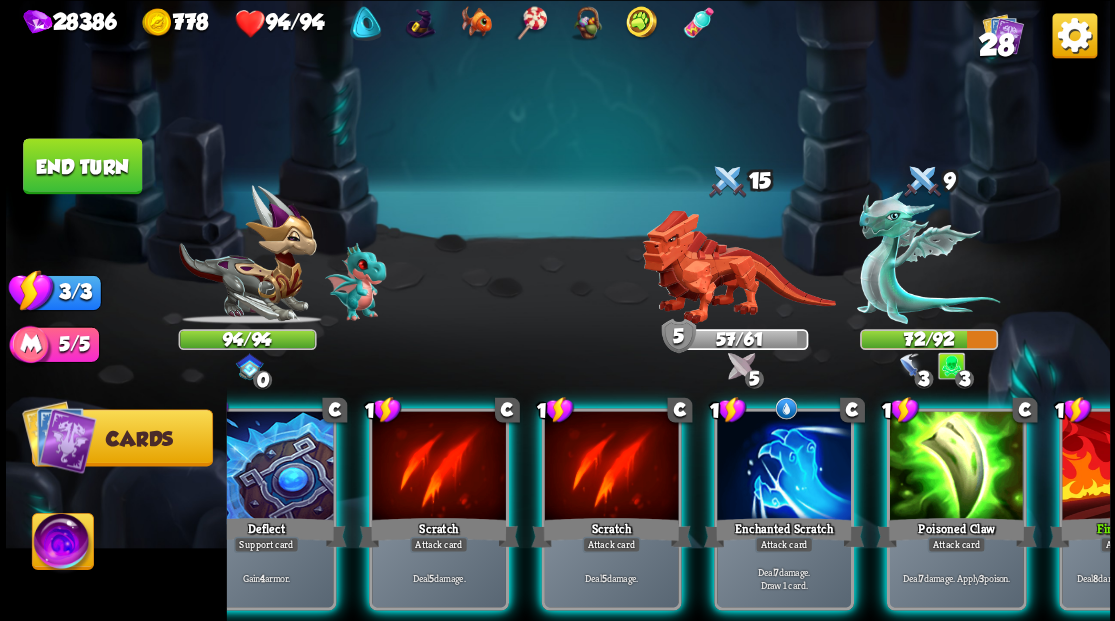 click at bounding box center [62, 544] 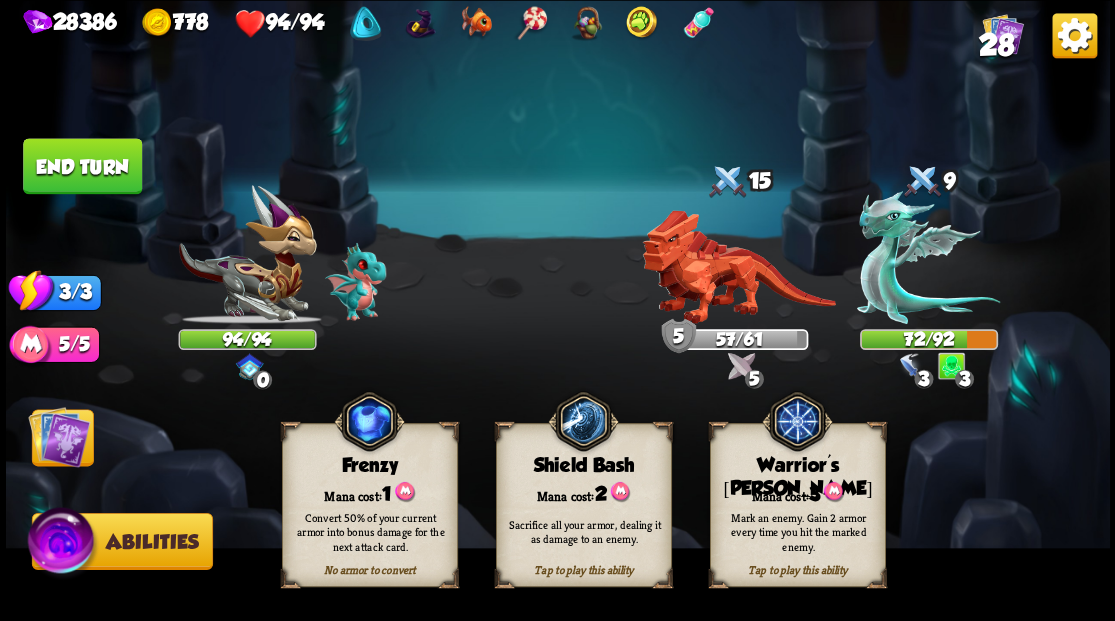 click at bounding box center [833, 491] 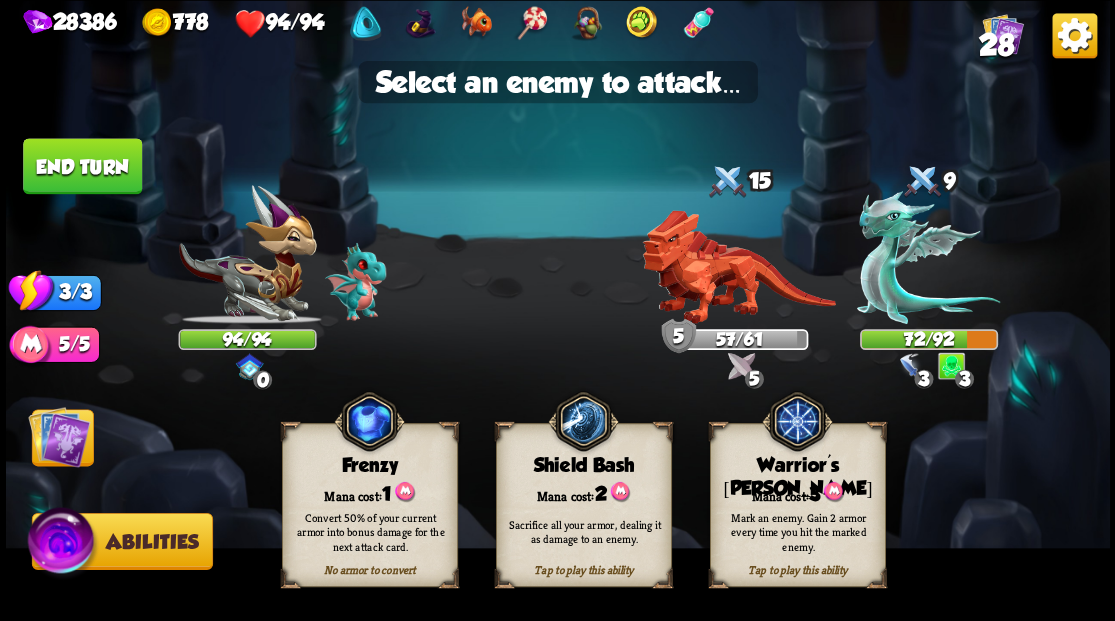 click at bounding box center [59, 436] 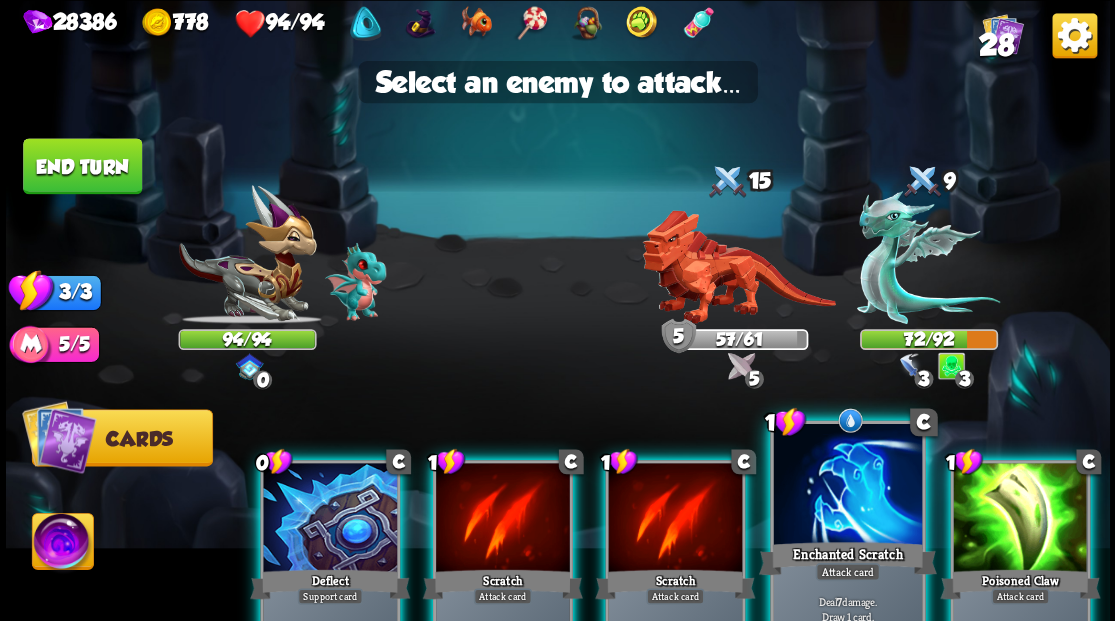 click at bounding box center (847, 485) 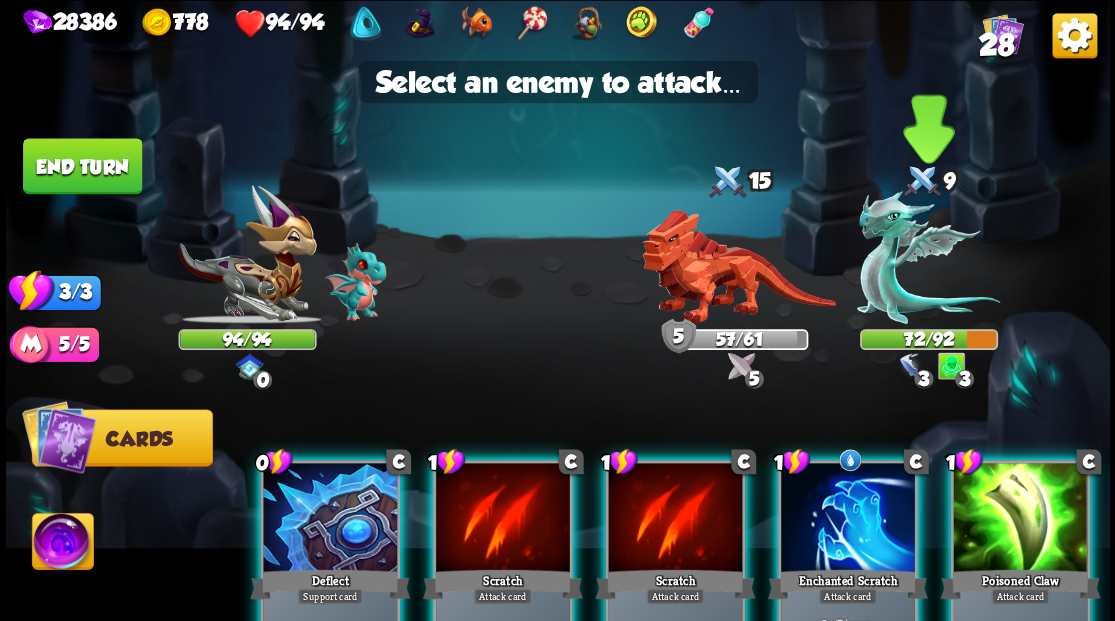 click at bounding box center [928, 257] 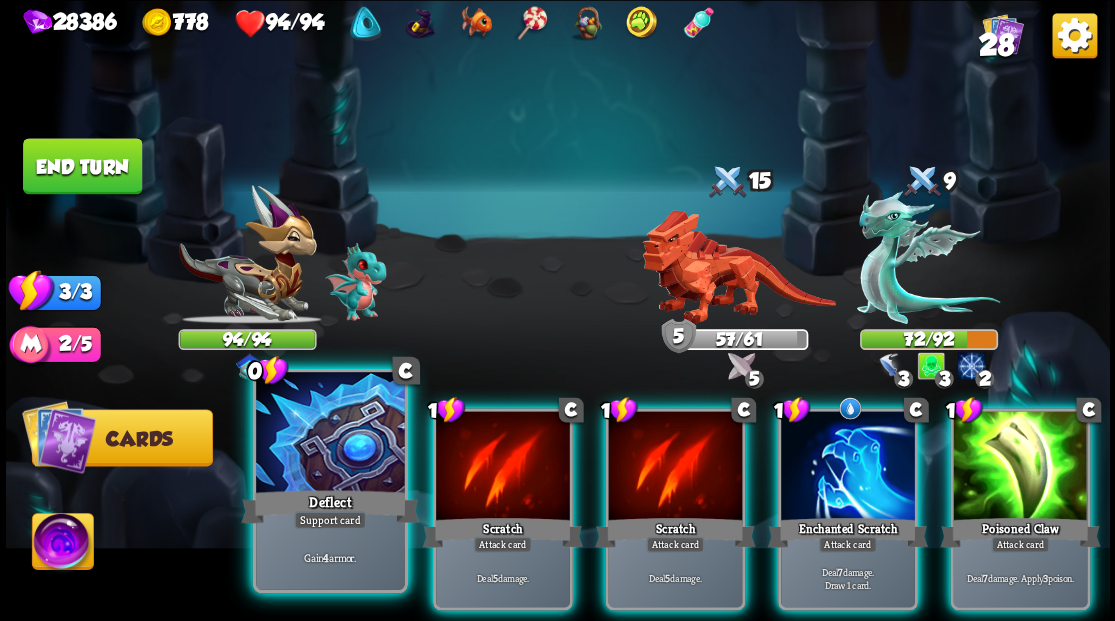 click at bounding box center (330, 434) 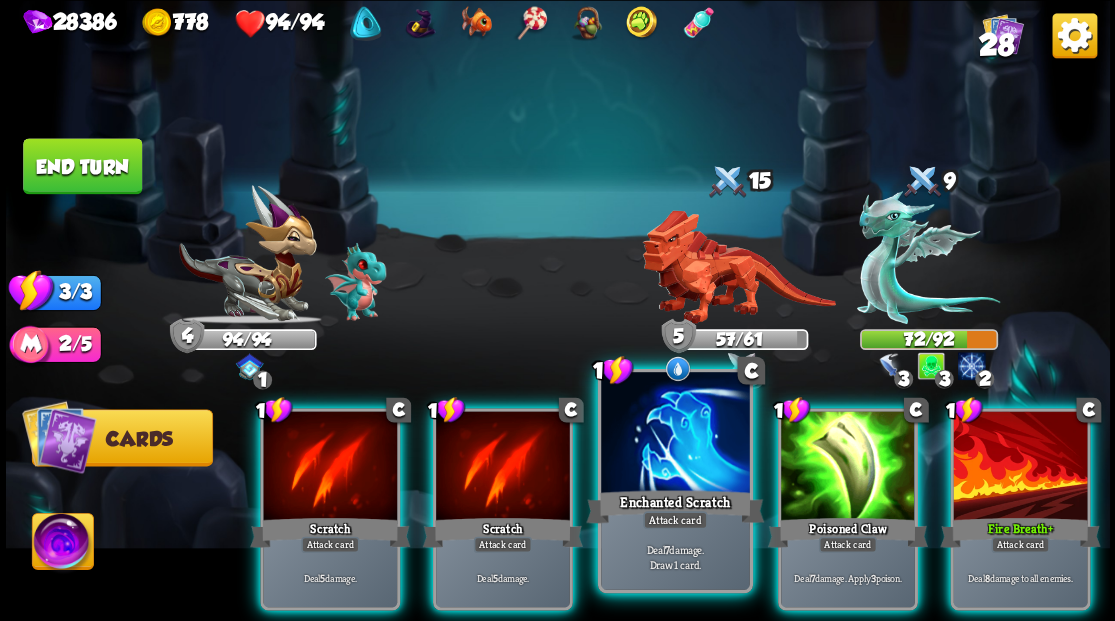 click at bounding box center [675, 434] 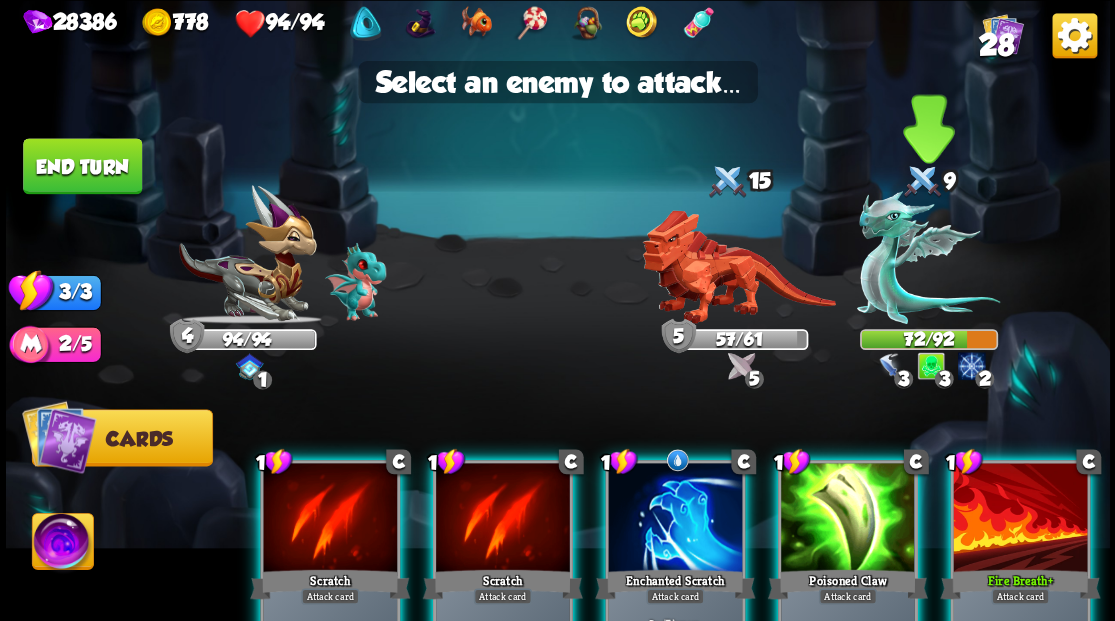click at bounding box center [928, 257] 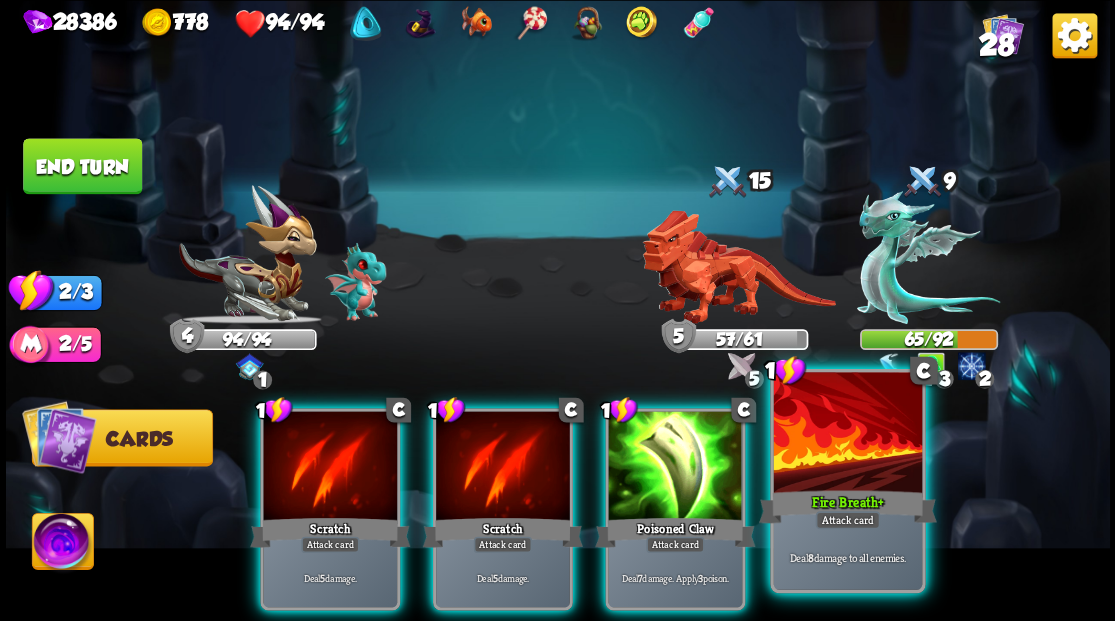 click at bounding box center [847, 434] 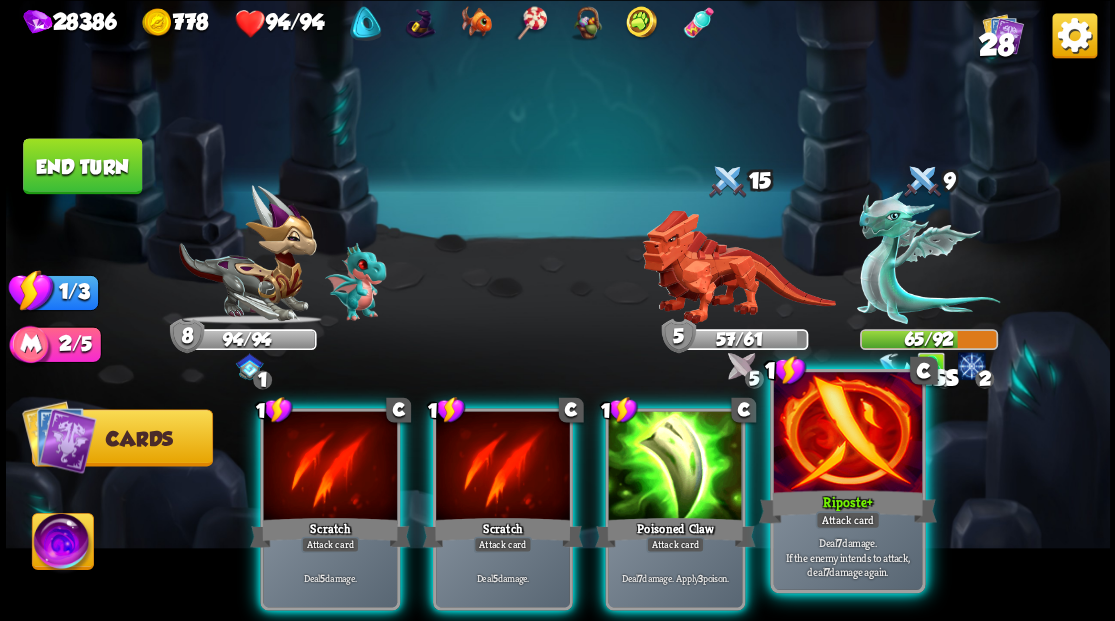 click at bounding box center [847, 434] 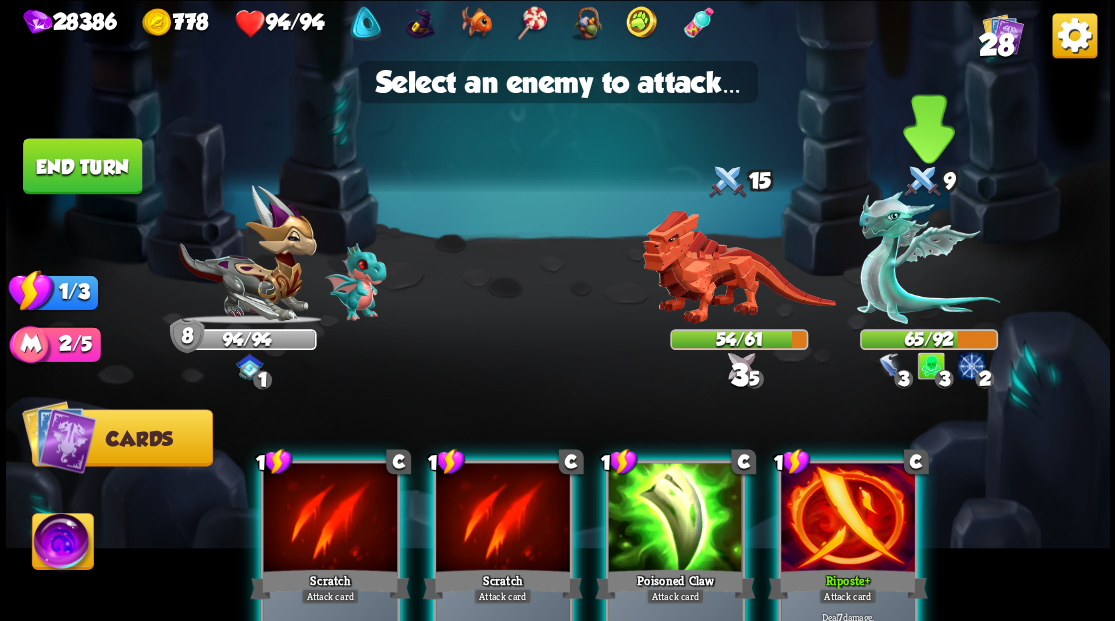 click at bounding box center (928, 257) 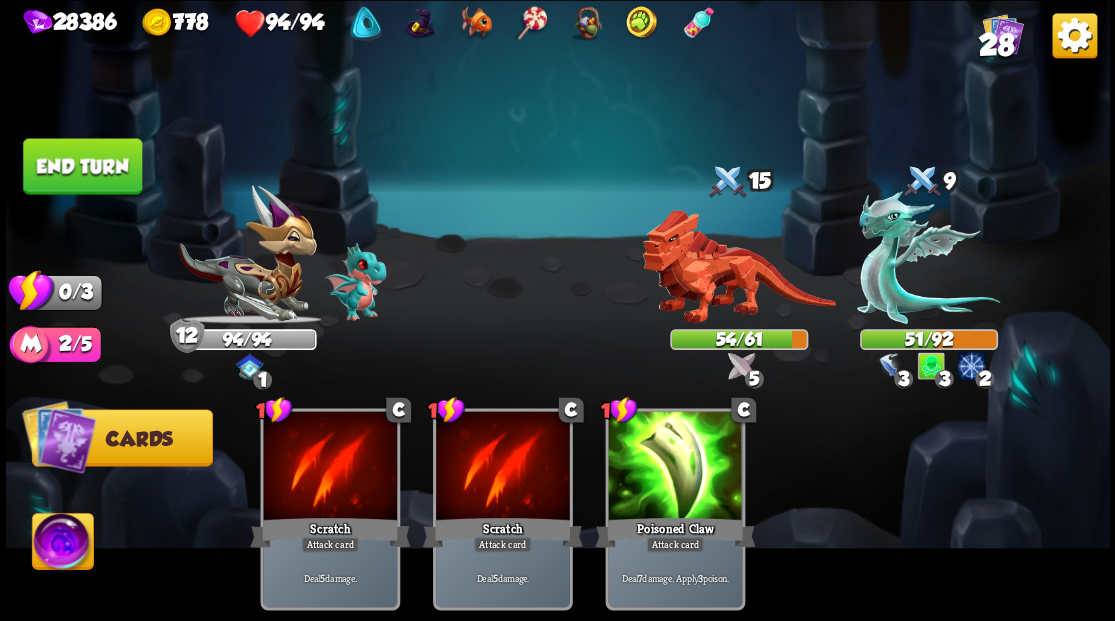 click on "End turn" at bounding box center [82, 166] 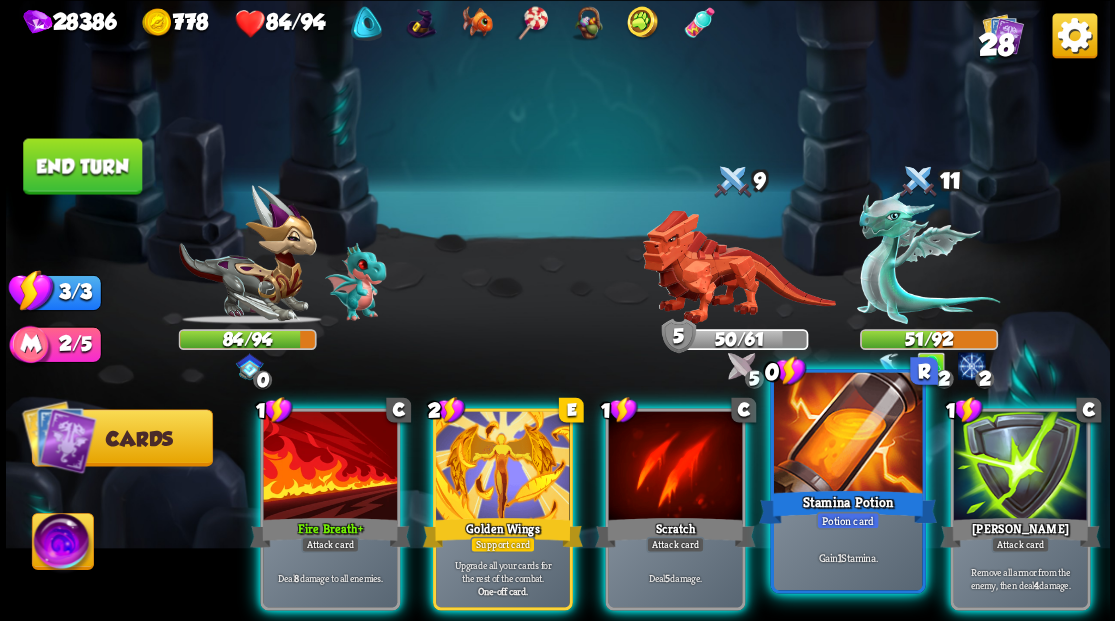 click at bounding box center (847, 434) 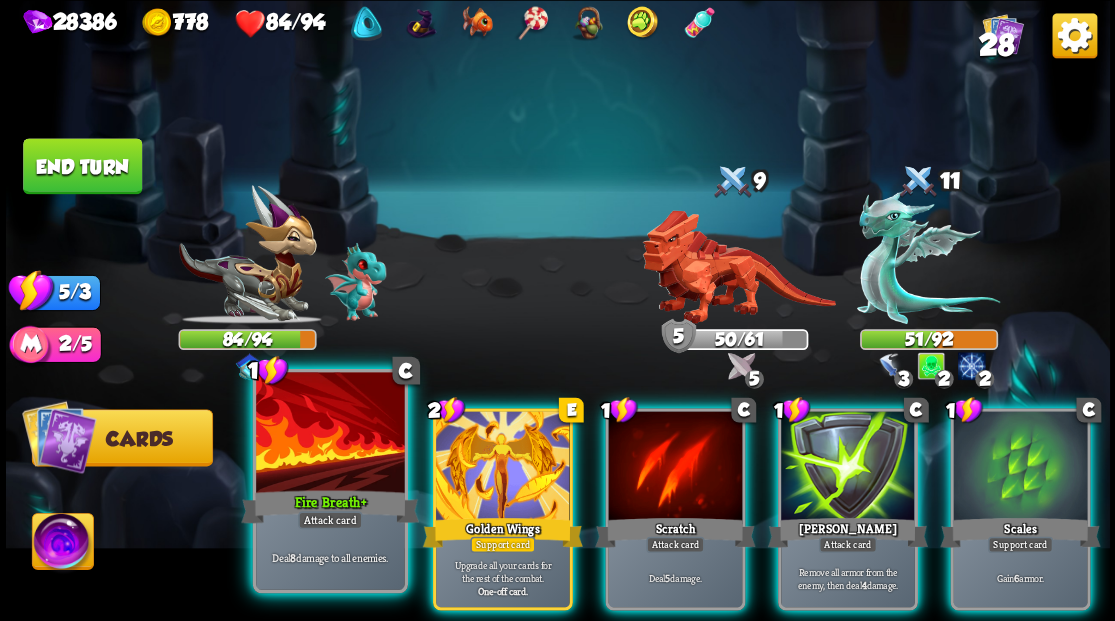 click at bounding box center [330, 434] 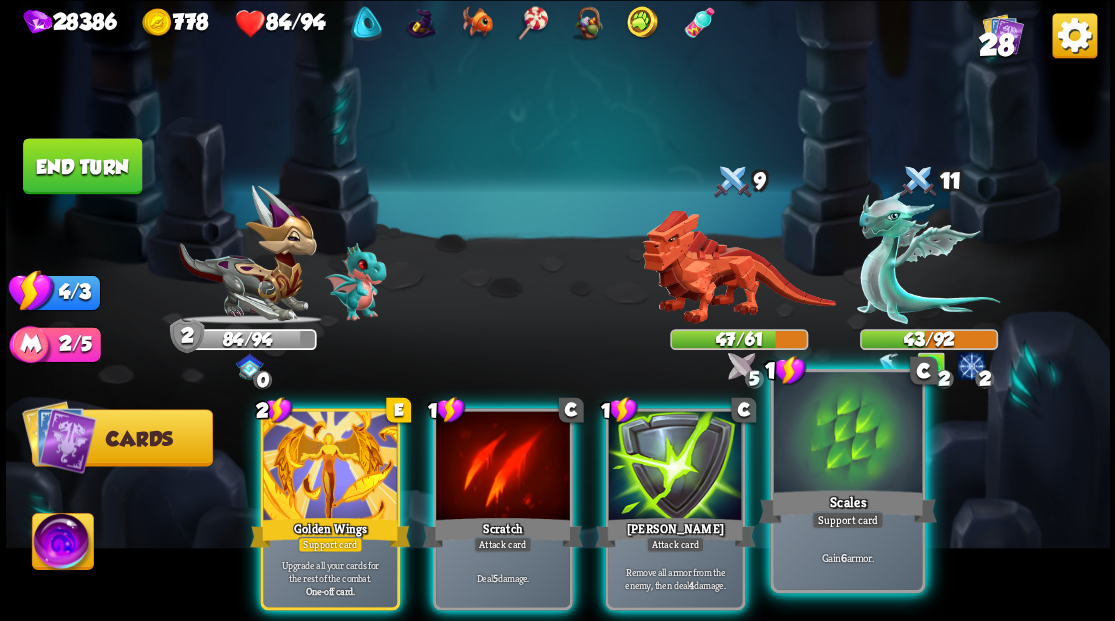 click at bounding box center [847, 434] 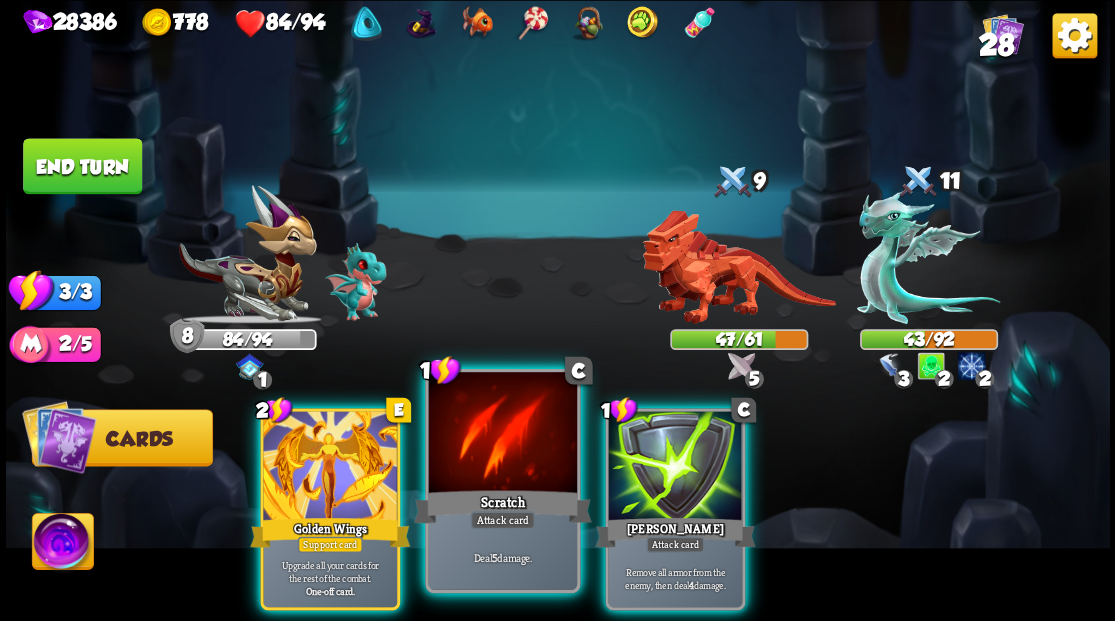 click at bounding box center (502, 434) 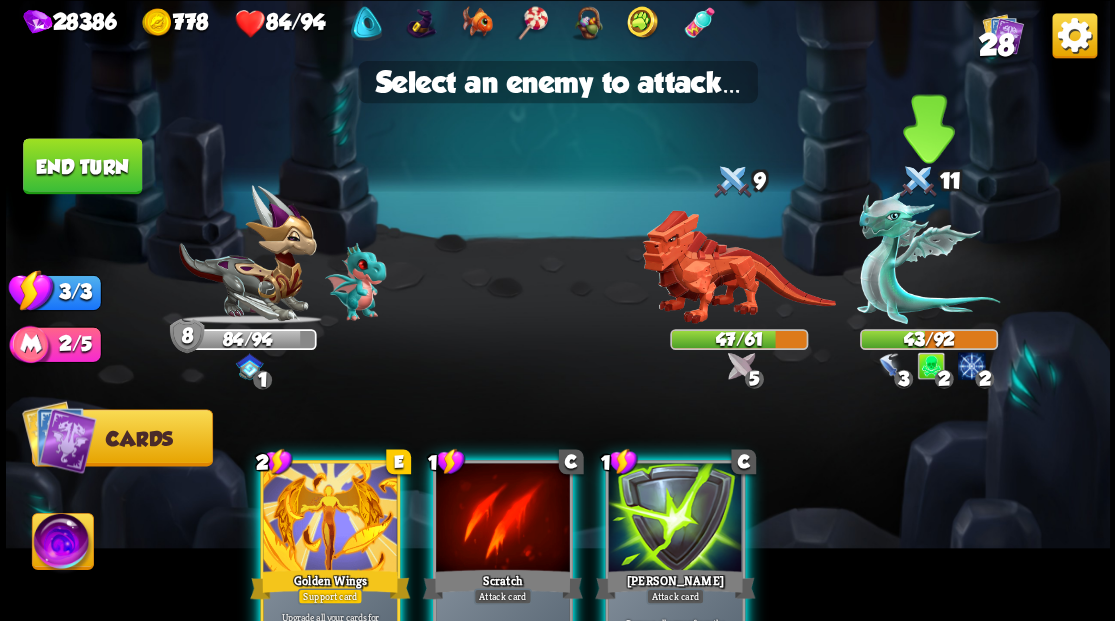 click at bounding box center (928, 257) 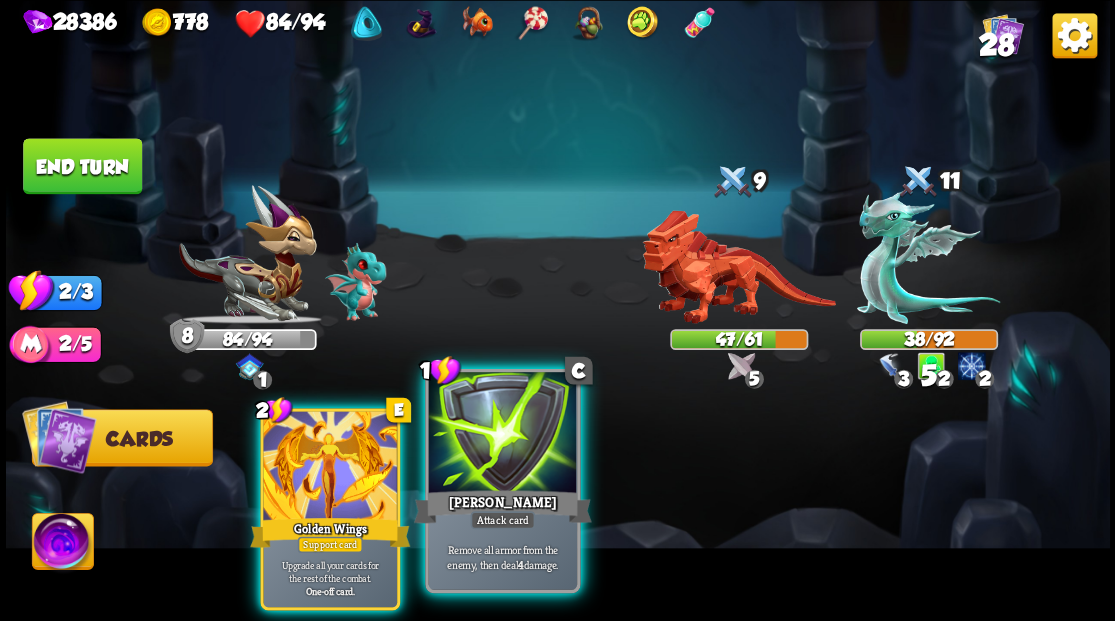 click at bounding box center (502, 434) 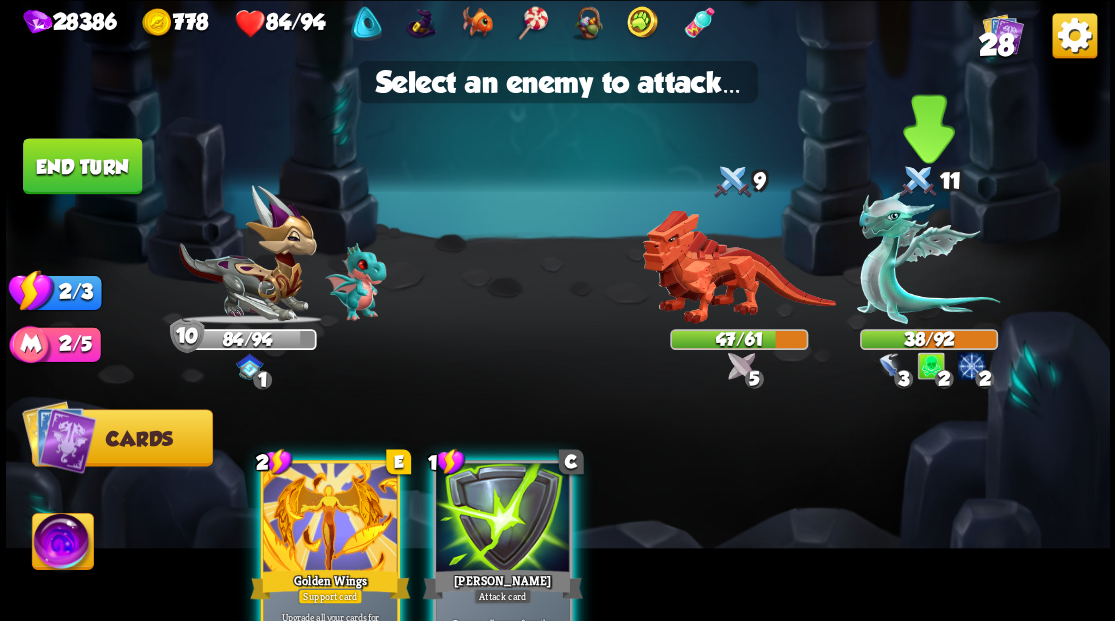 click at bounding box center [928, 257] 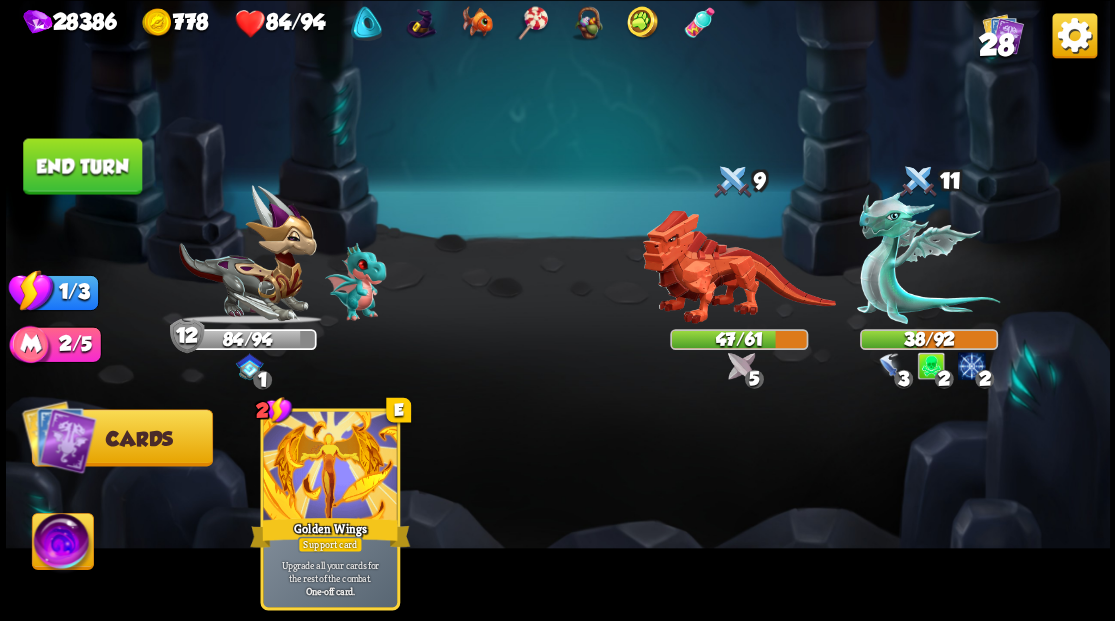 click on "End turn" at bounding box center [82, 166] 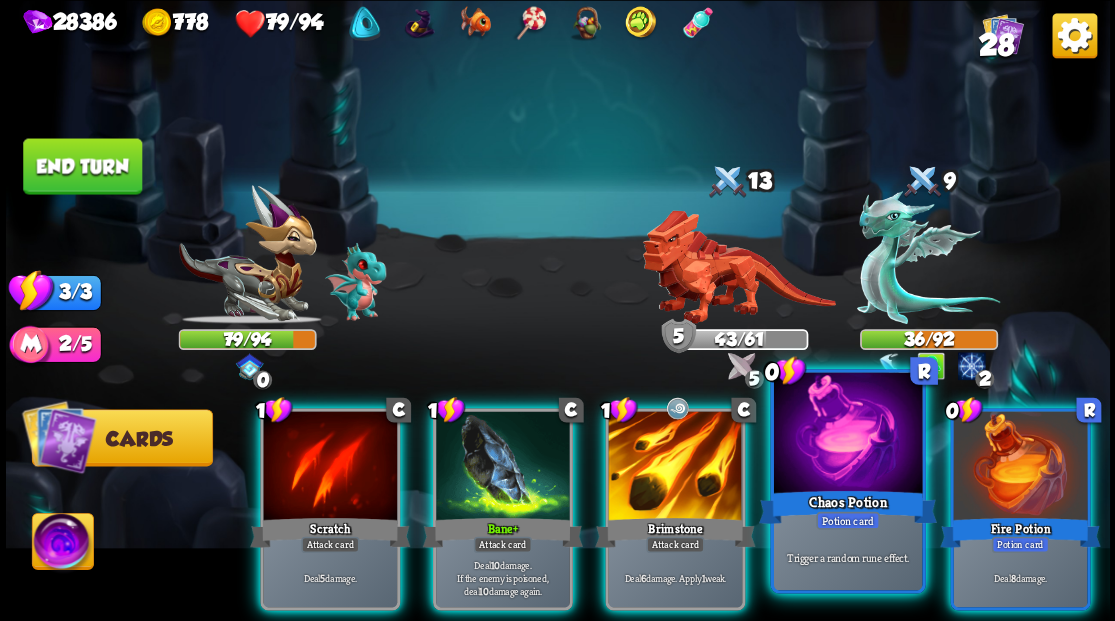 click at bounding box center (847, 434) 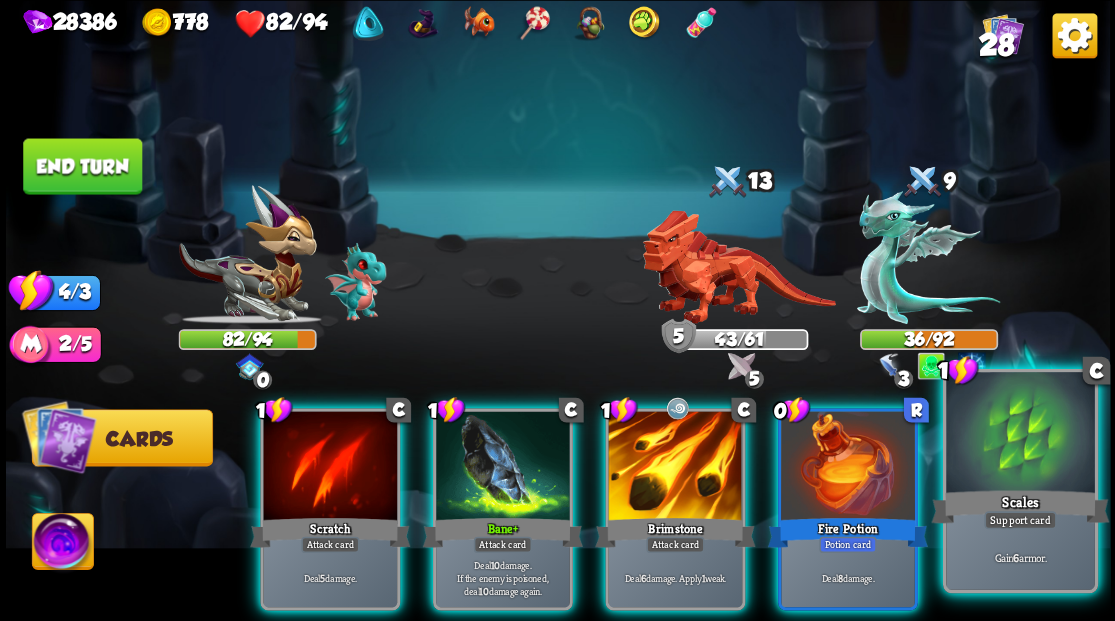 click at bounding box center [1020, 434] 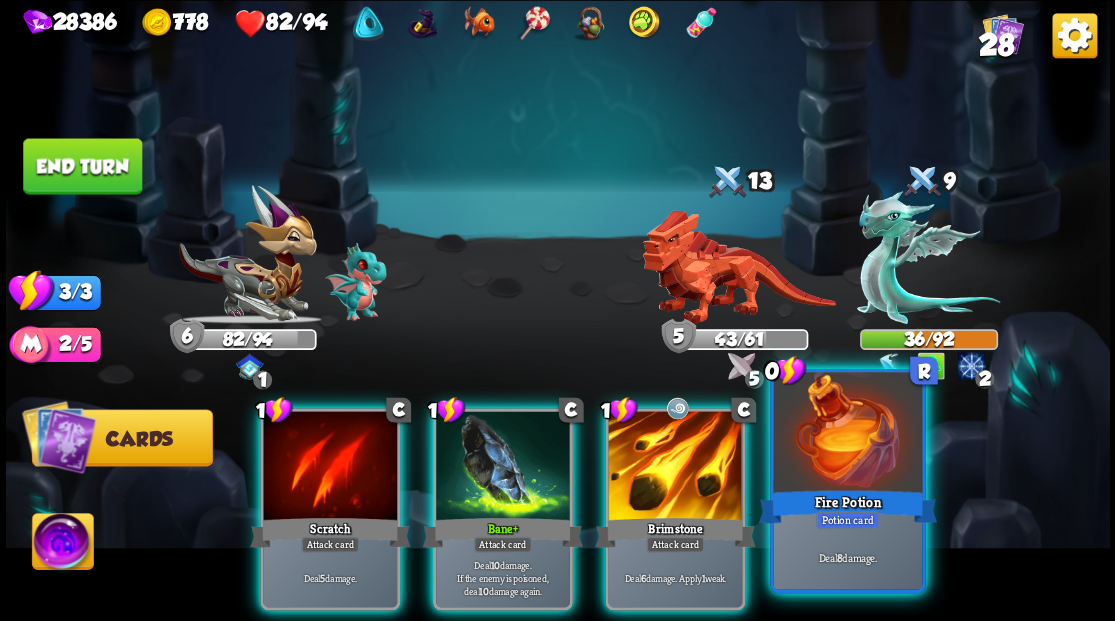click at bounding box center (847, 434) 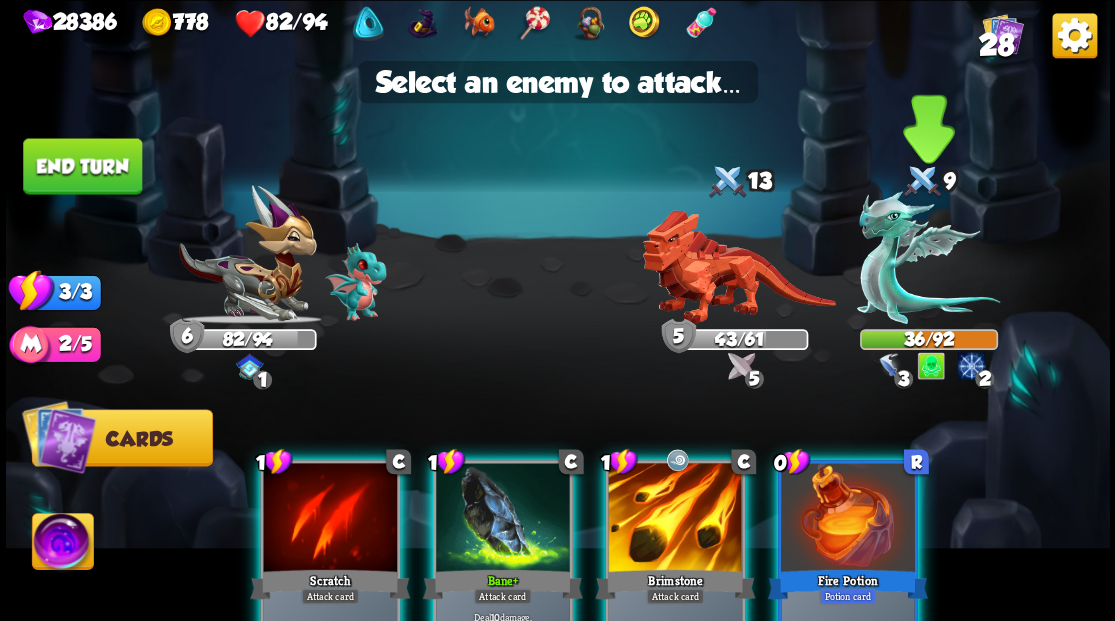 click at bounding box center [928, 257] 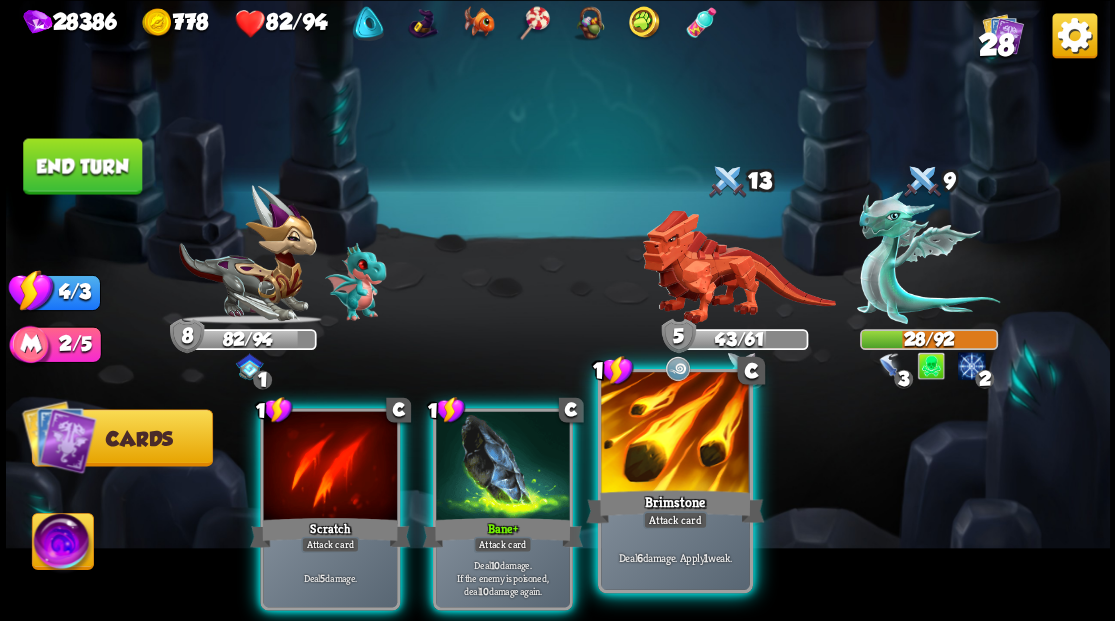 click at bounding box center (675, 434) 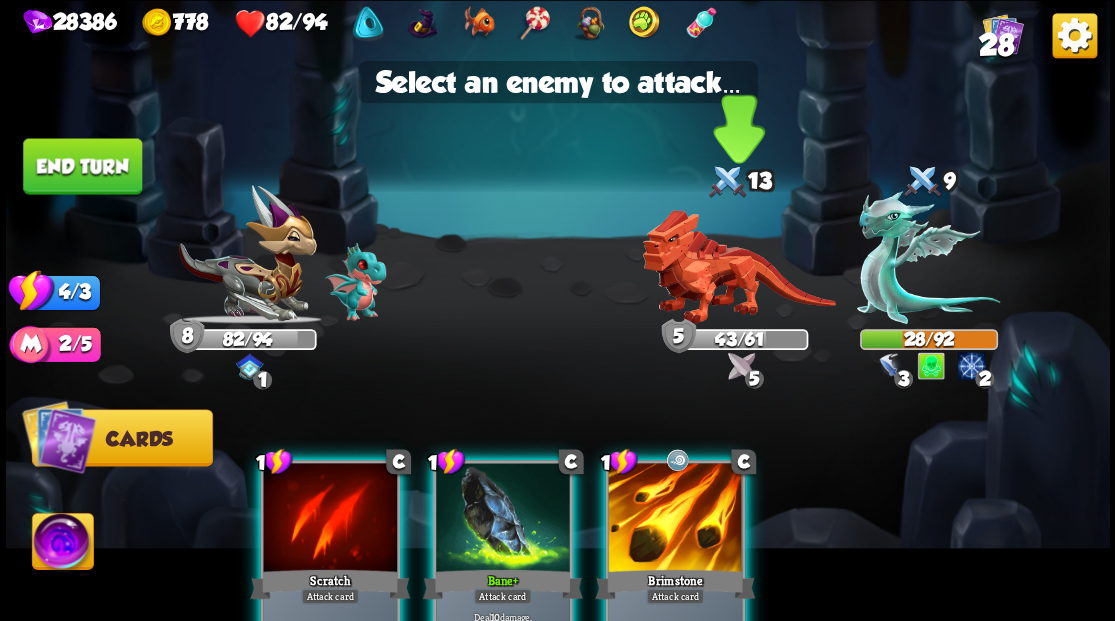 click at bounding box center [738, 267] 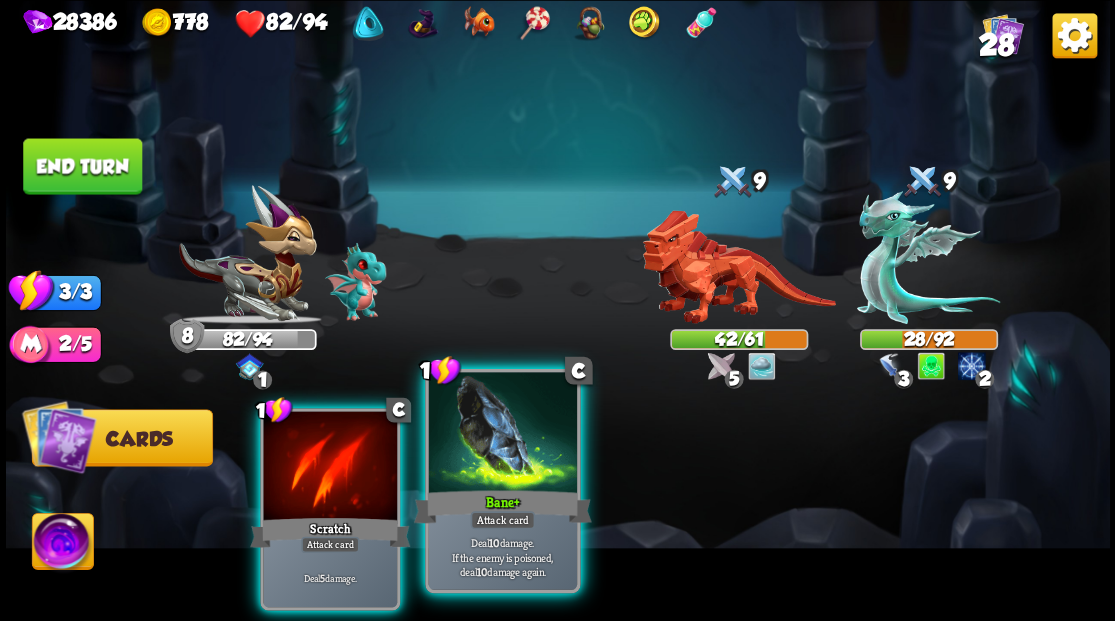 click at bounding box center (502, 434) 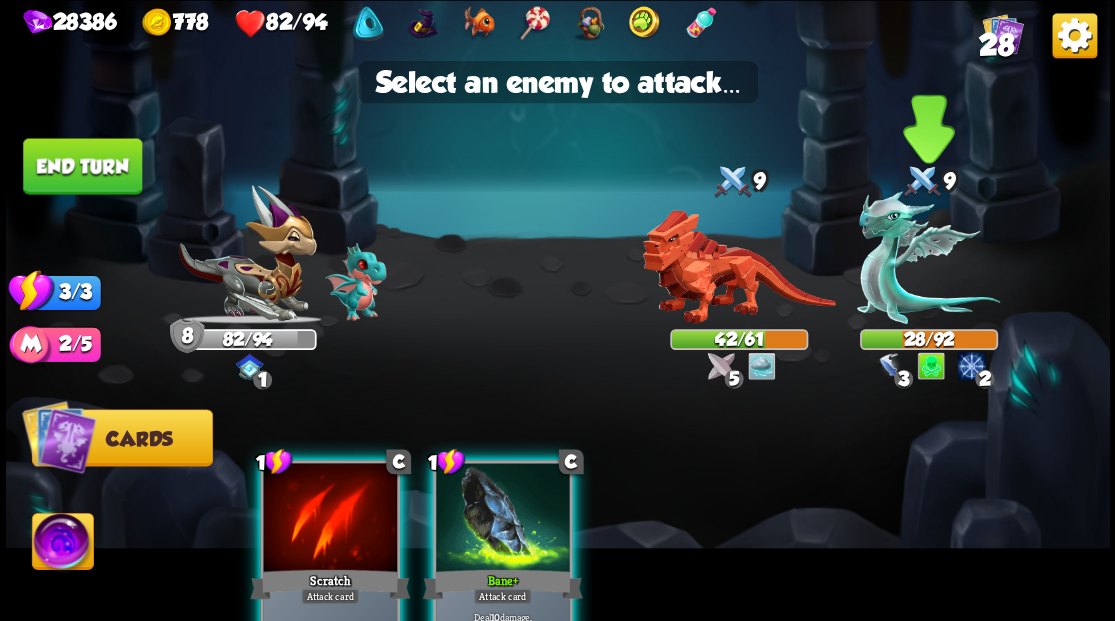 click at bounding box center (928, 257) 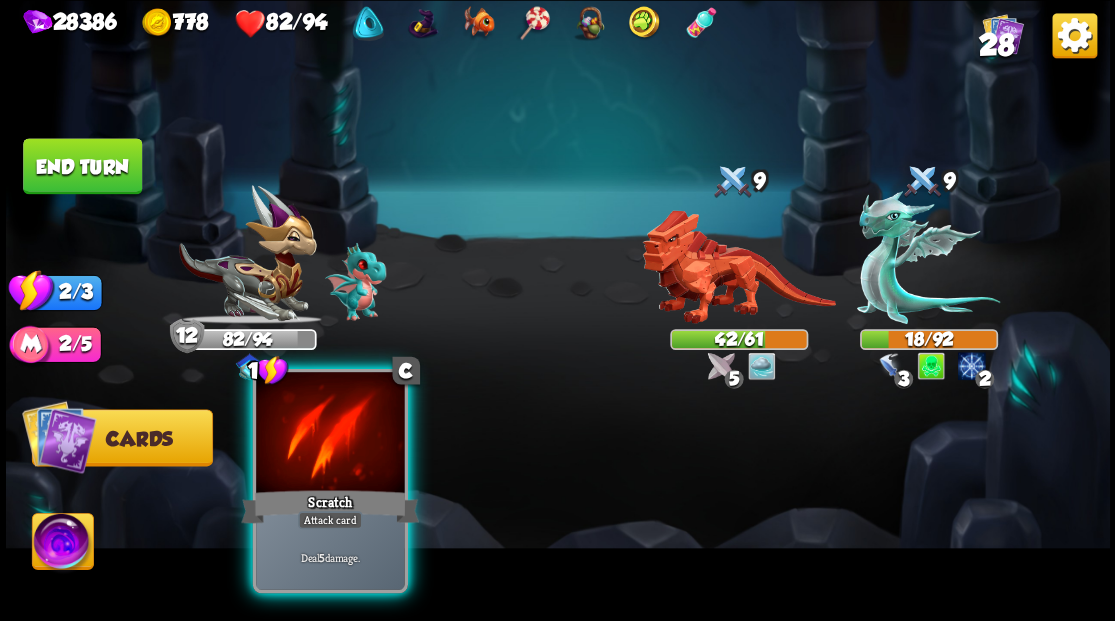 click at bounding box center [330, 434] 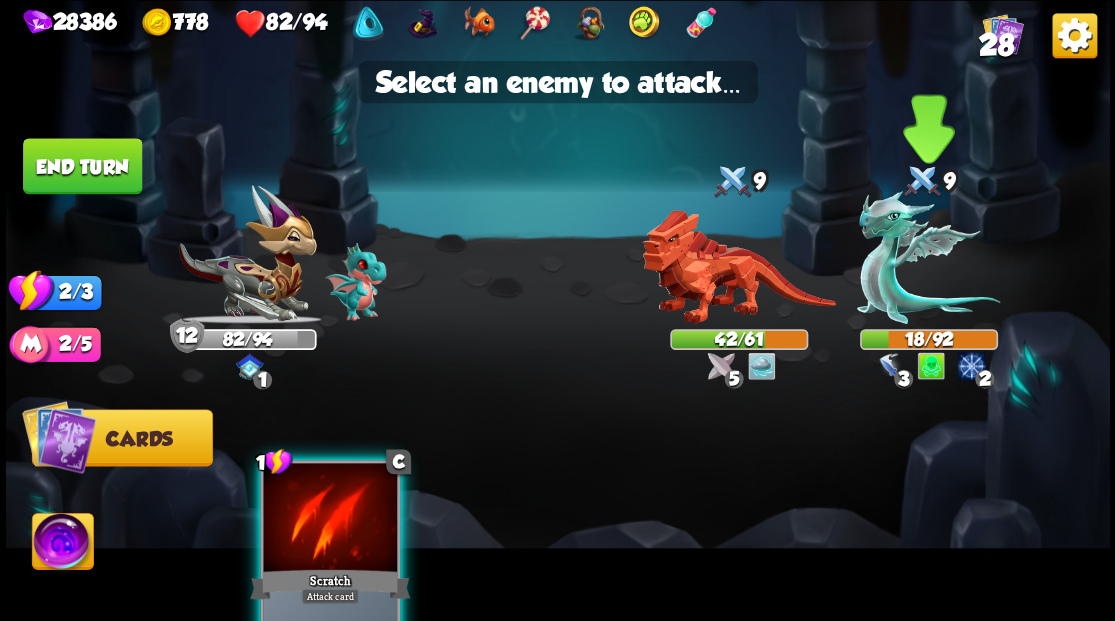 click at bounding box center [928, 257] 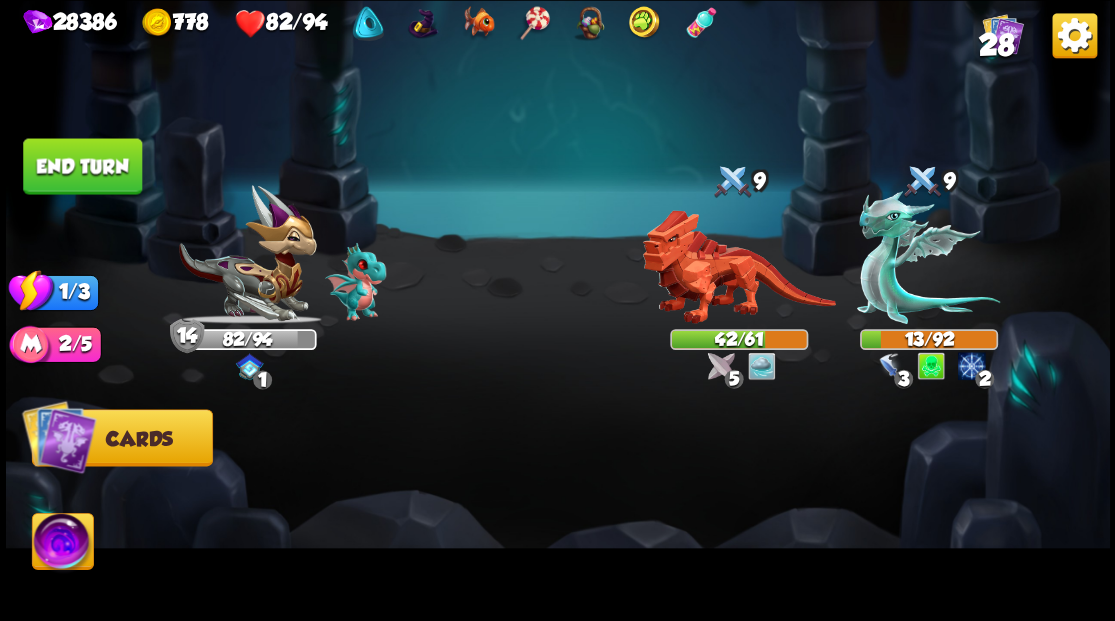click on "End turn" at bounding box center (82, 166) 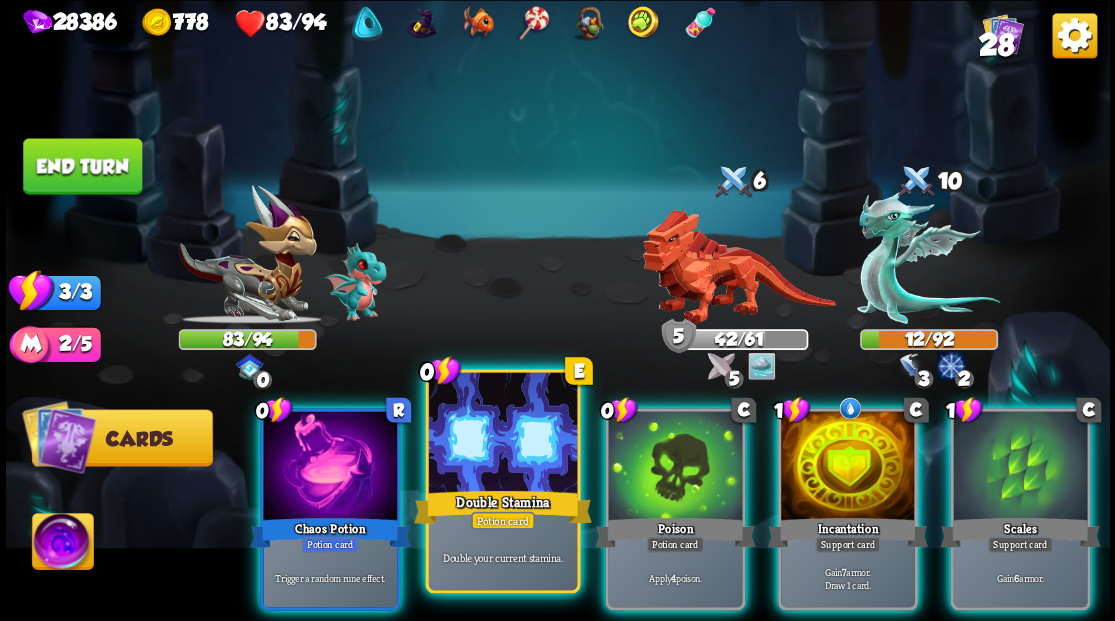 click at bounding box center [502, 434] 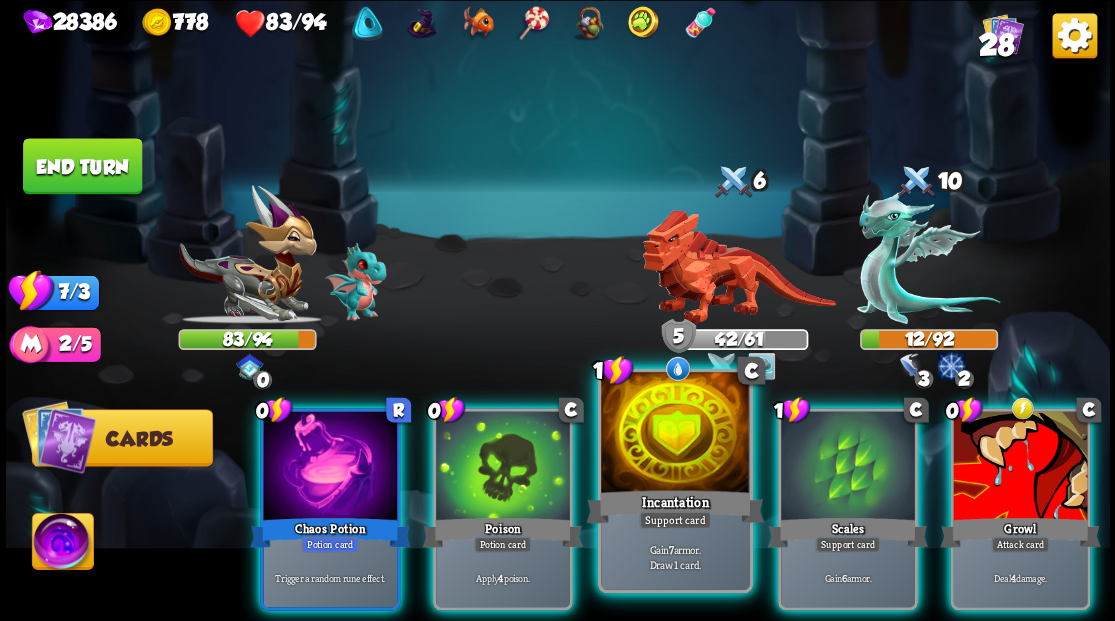 click at bounding box center [675, 434] 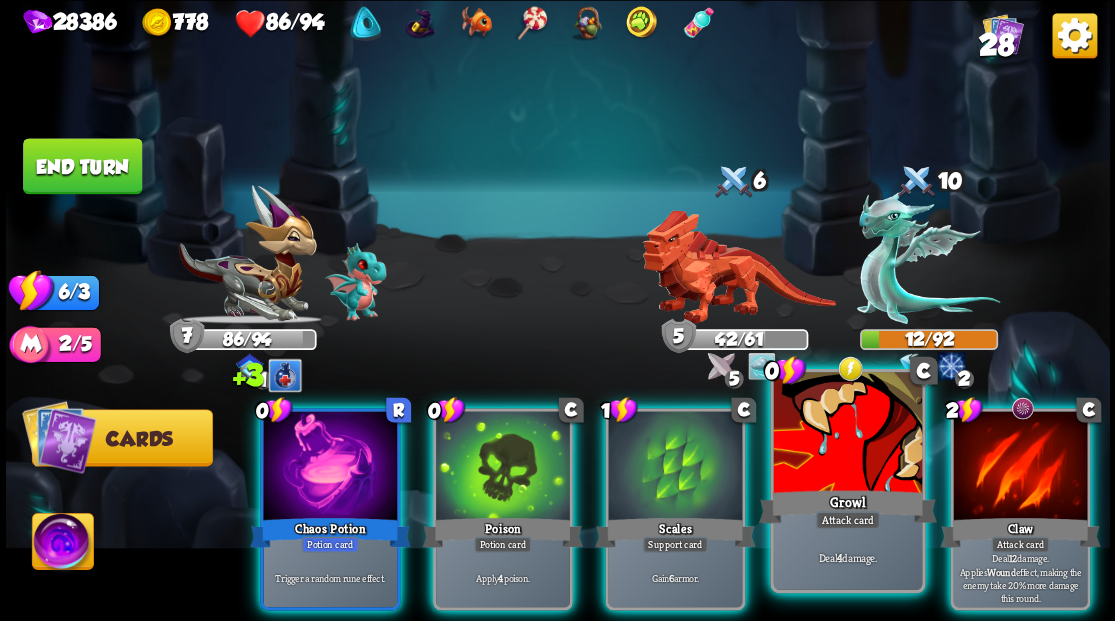 click at bounding box center [847, 434] 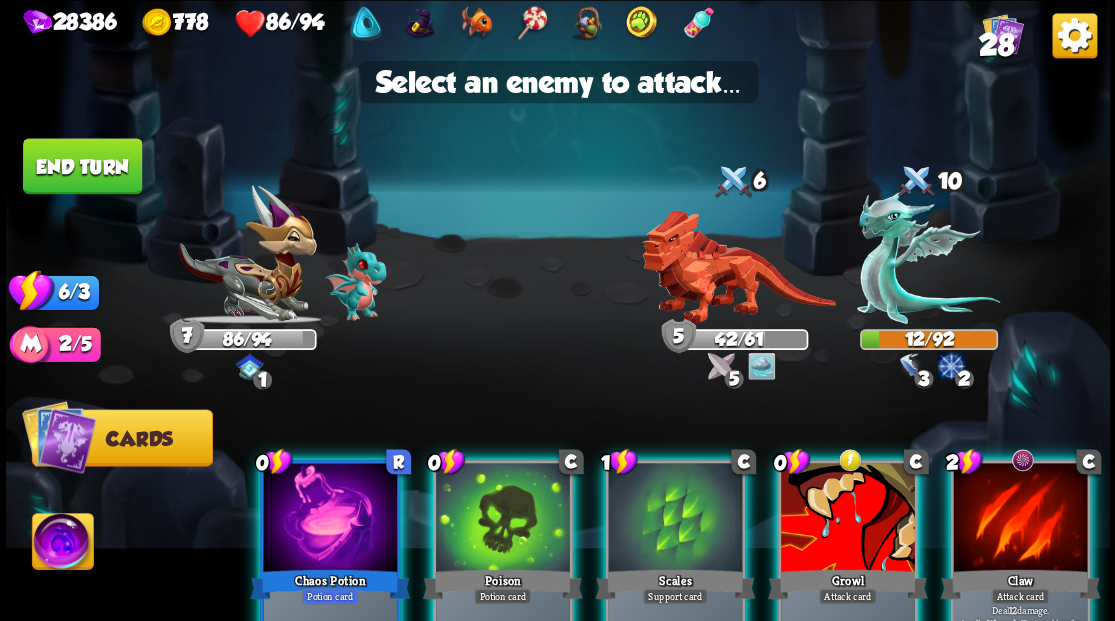 click at bounding box center (848, 519) 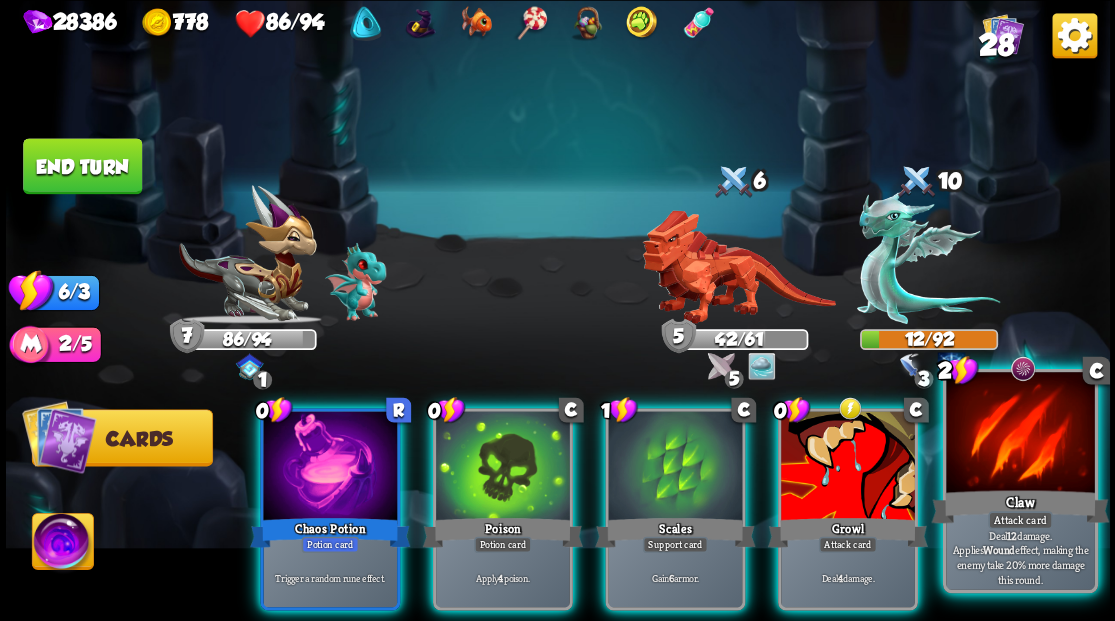 click on "Claw" at bounding box center [1020, 506] 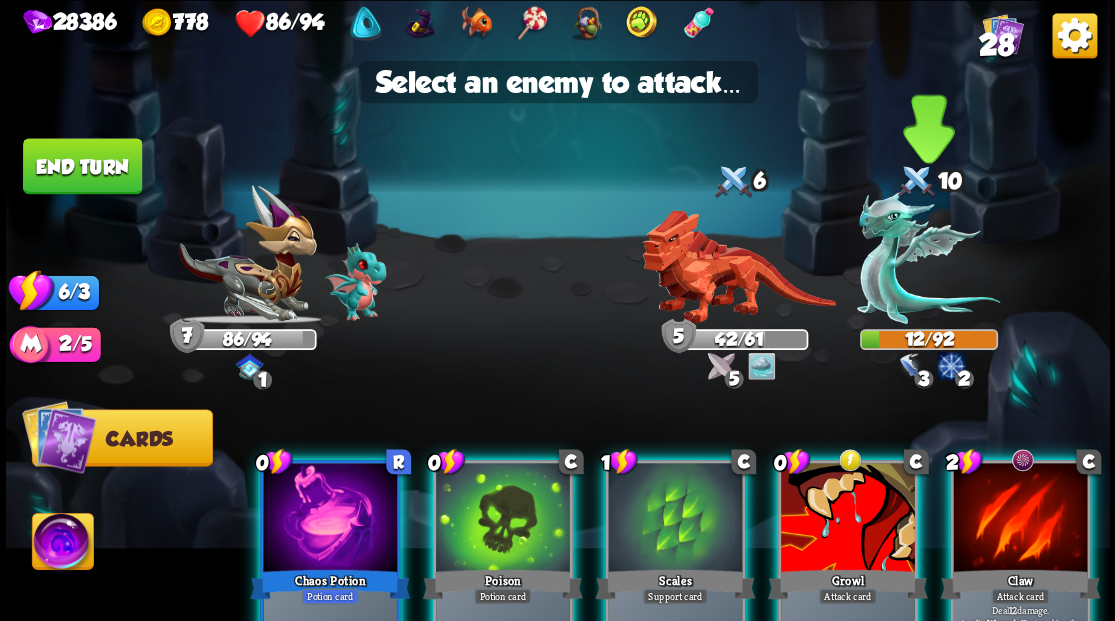 click at bounding box center (928, 257) 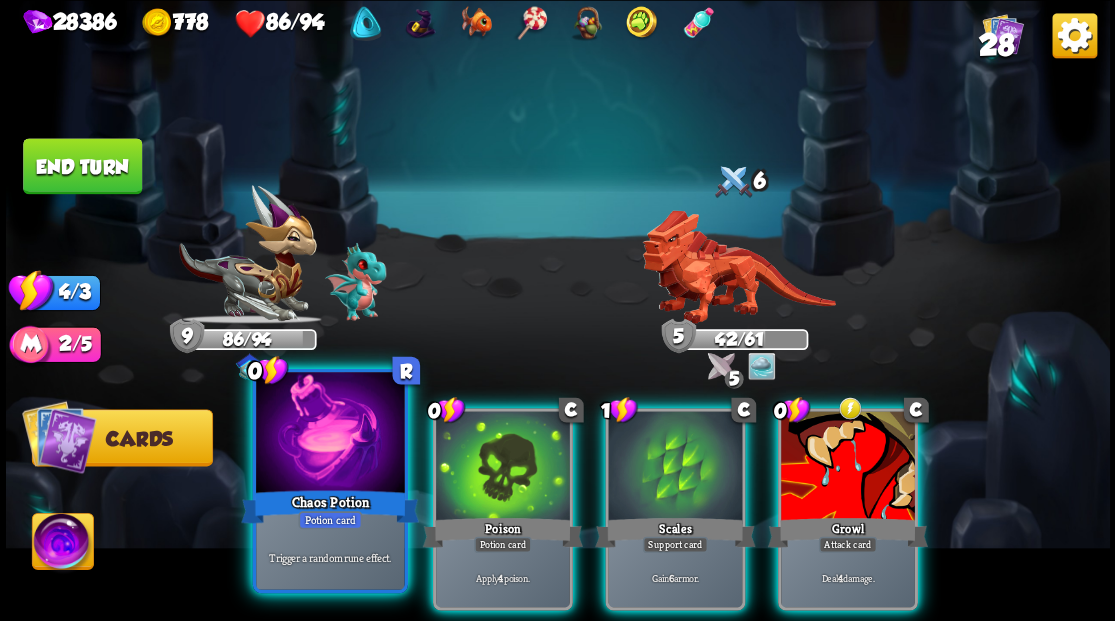 click at bounding box center [330, 434] 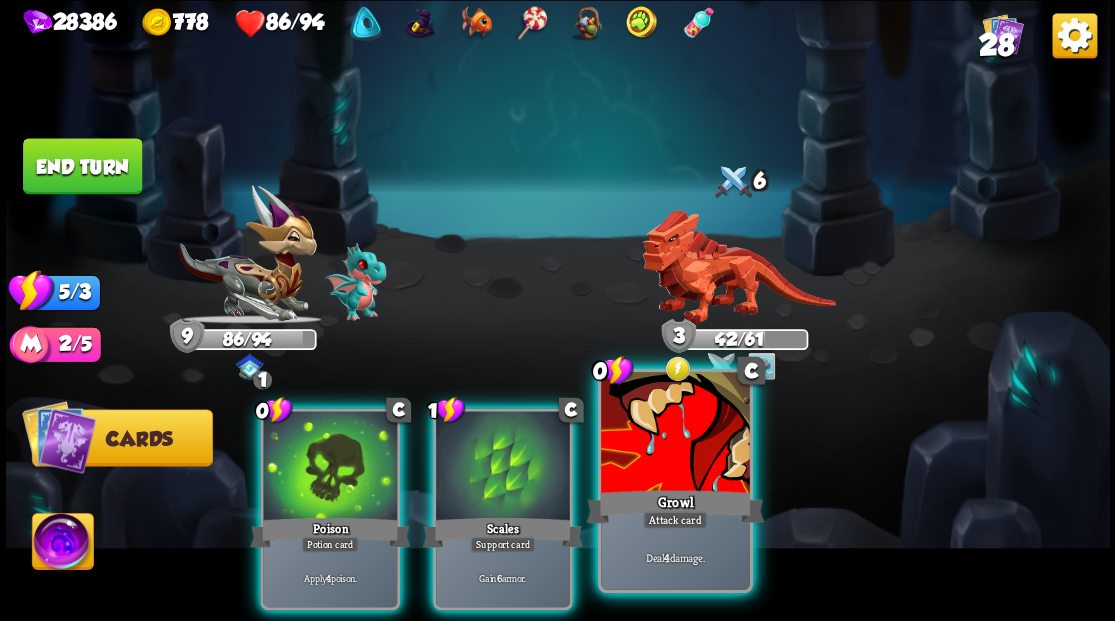 click at bounding box center [675, 434] 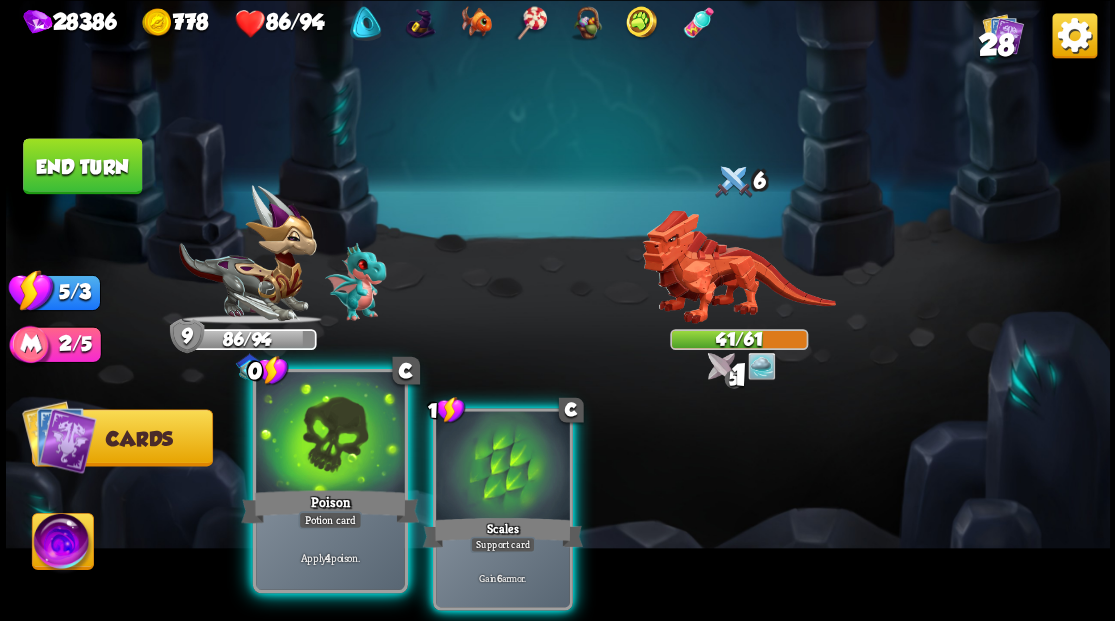 click at bounding box center [330, 434] 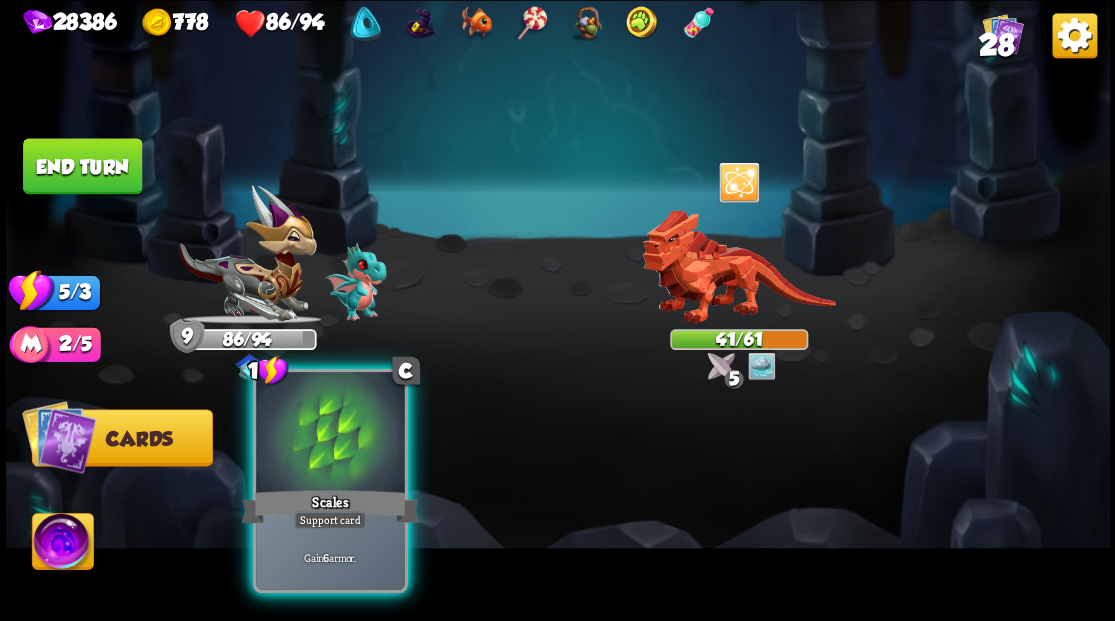 click at bounding box center (330, 434) 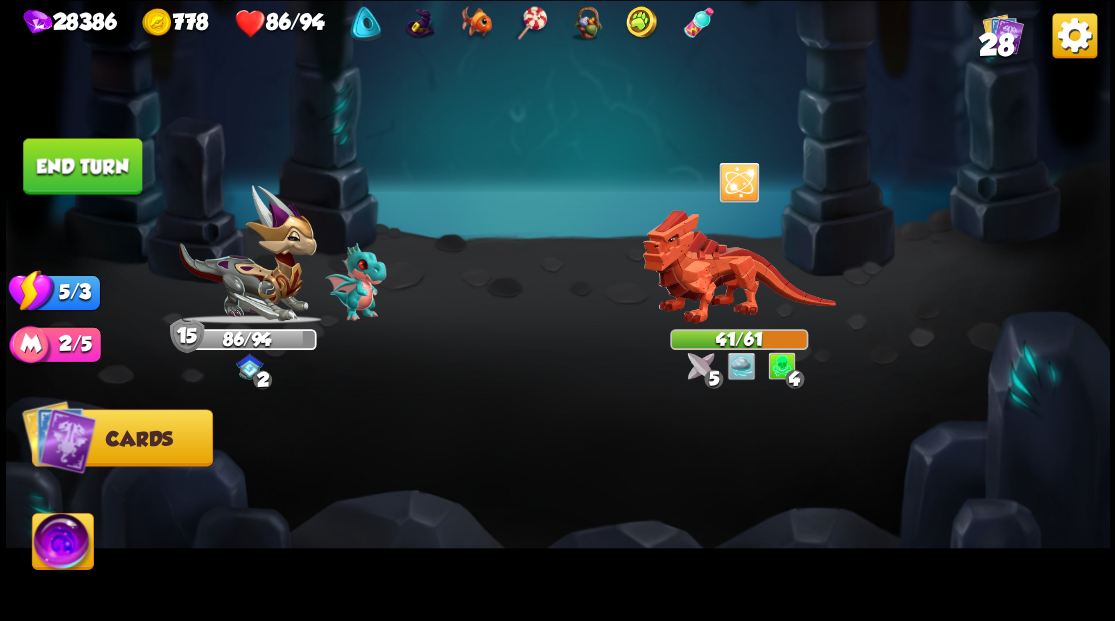 click on "End turn" at bounding box center (82, 166) 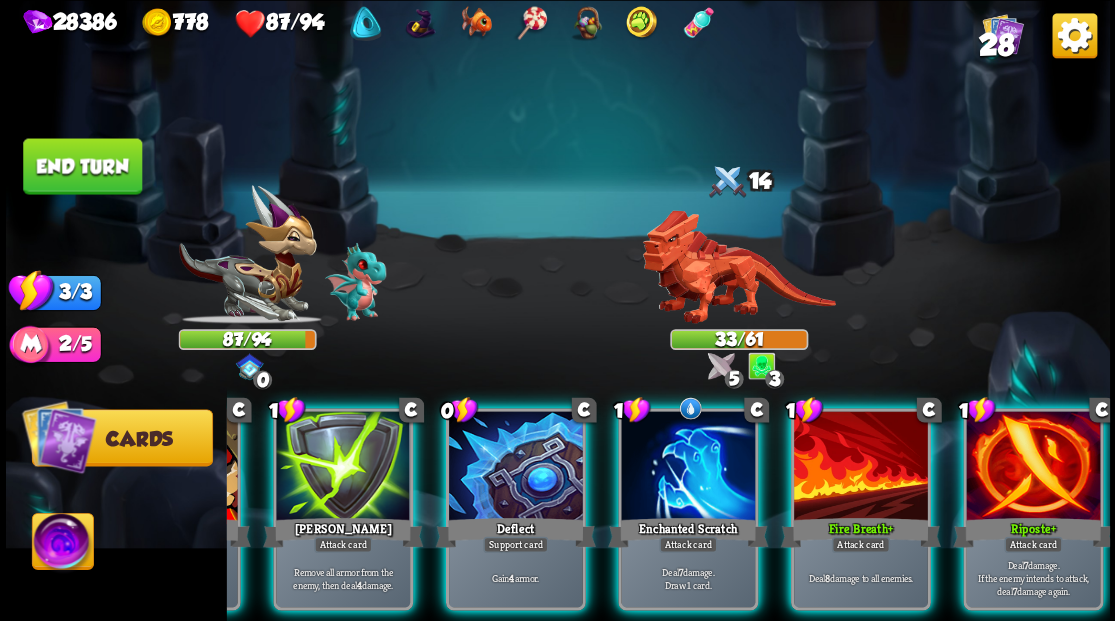 scroll, scrollTop: 0, scrollLeft: 189, axis: horizontal 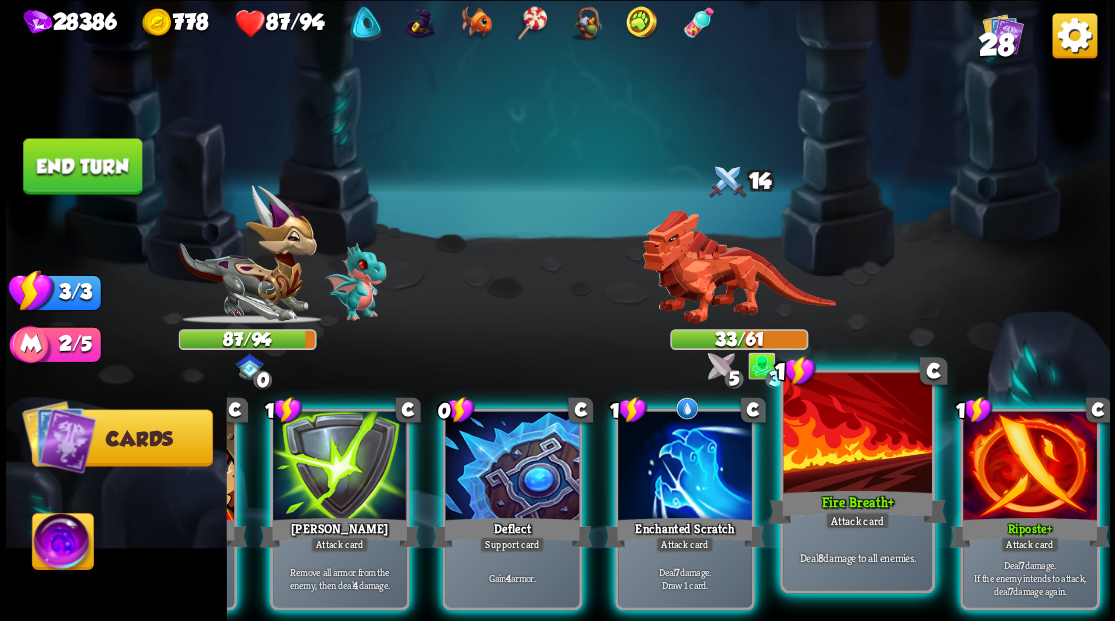 click at bounding box center (1030, 467) 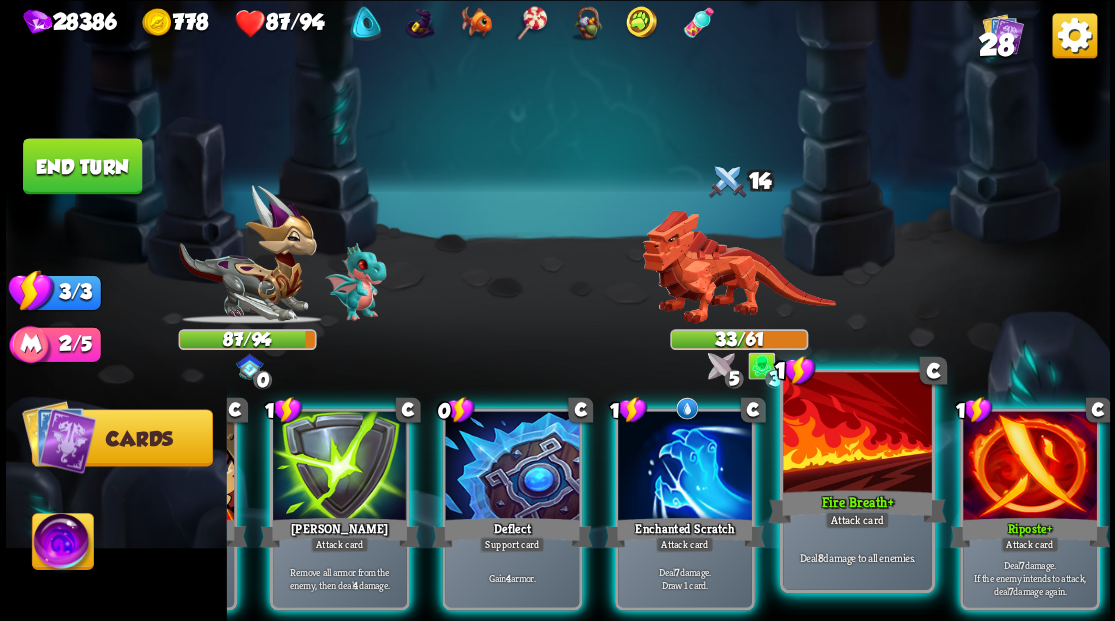 scroll, scrollTop: 0, scrollLeft: 0, axis: both 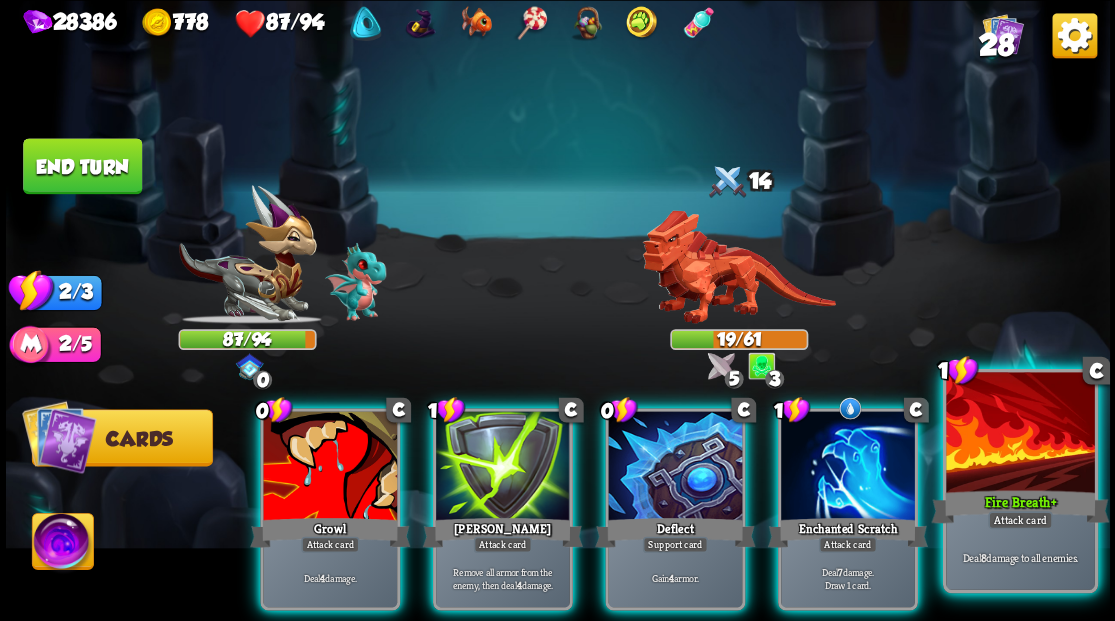 click at bounding box center (1020, 434) 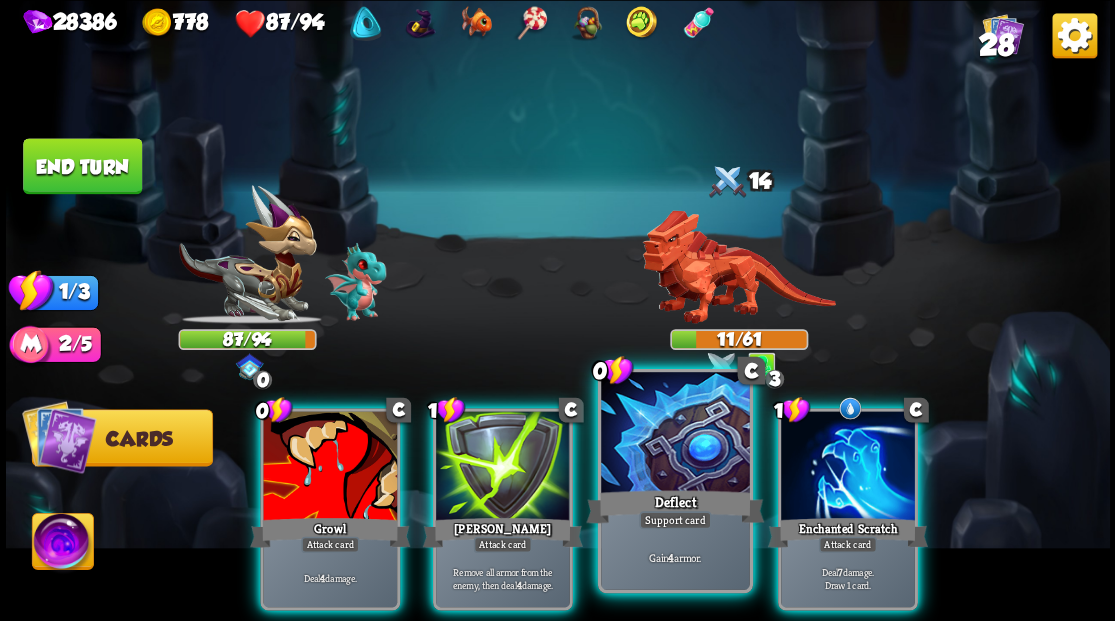 click at bounding box center [675, 434] 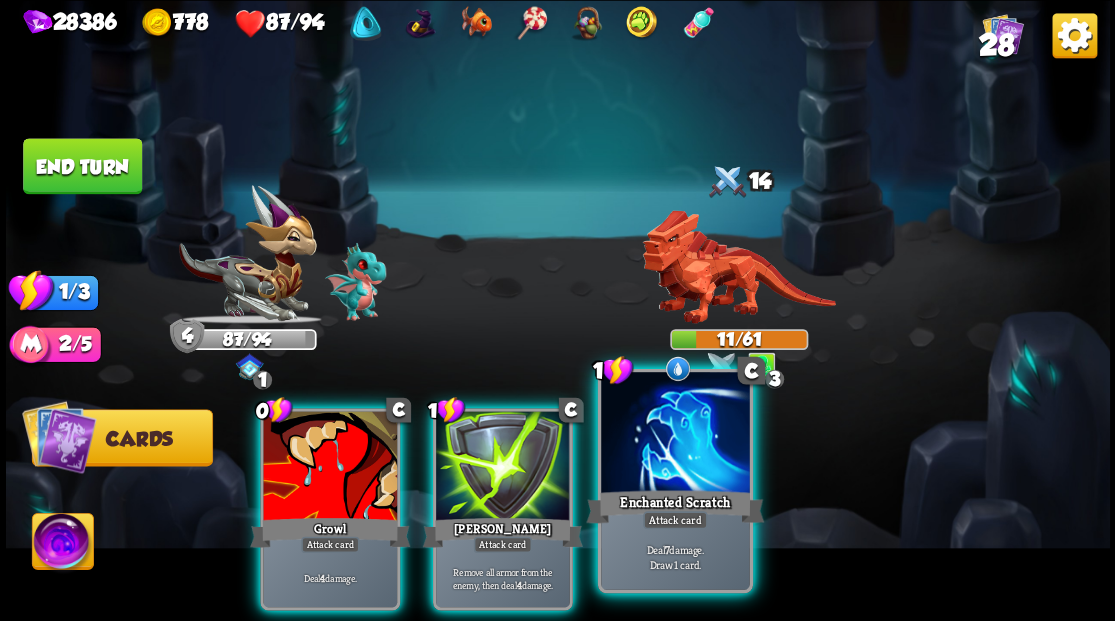 click at bounding box center (675, 434) 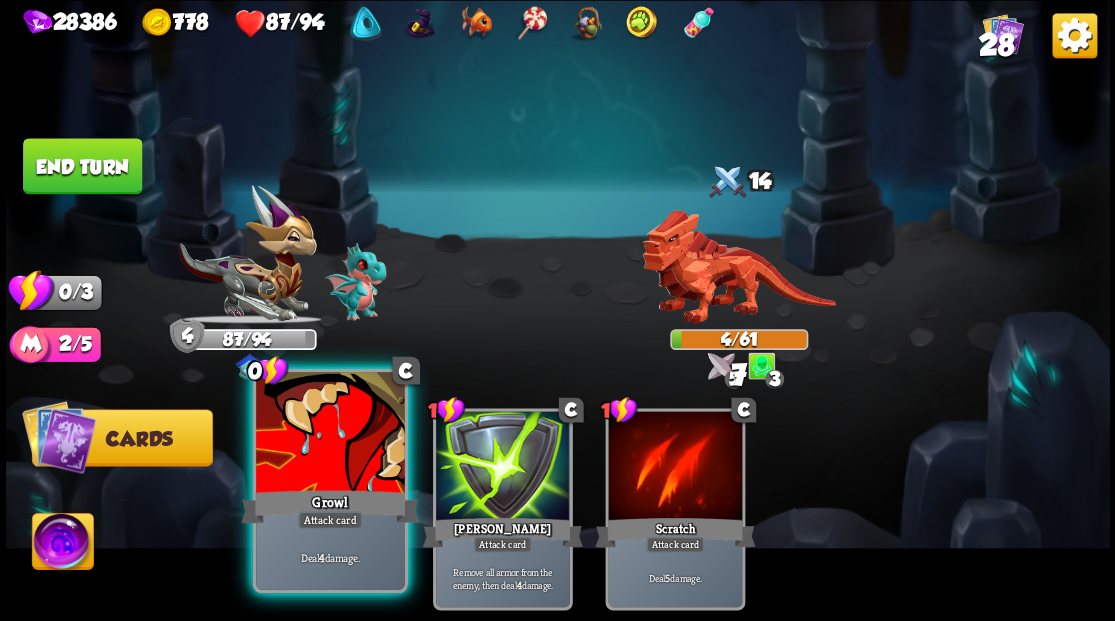click on "Growl" at bounding box center (330, 506) 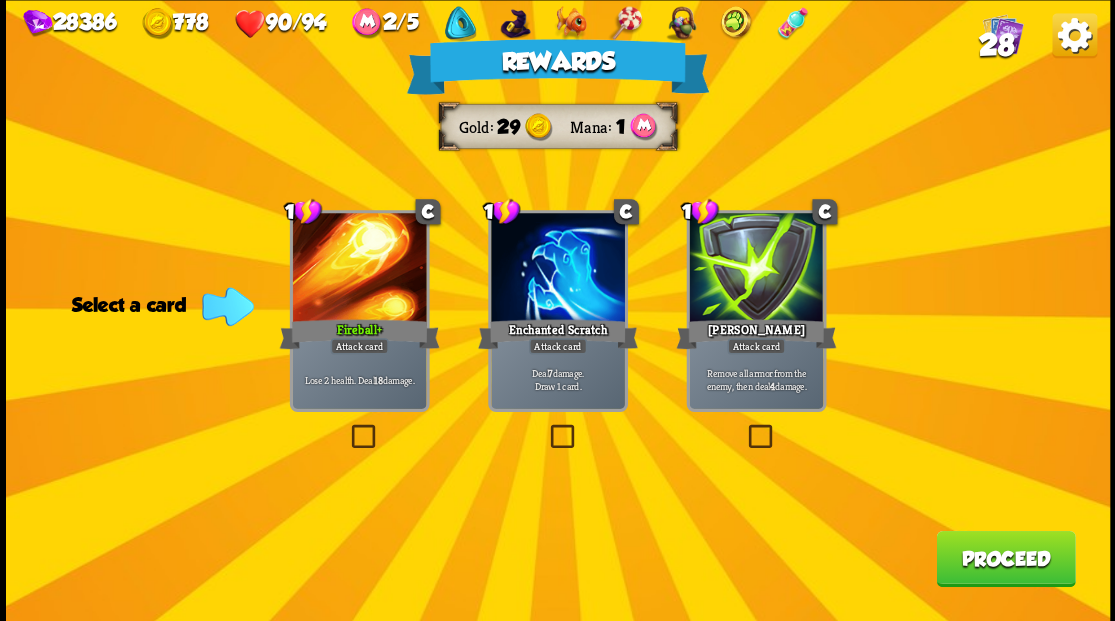 click on "Proceed" at bounding box center [1005, 558] 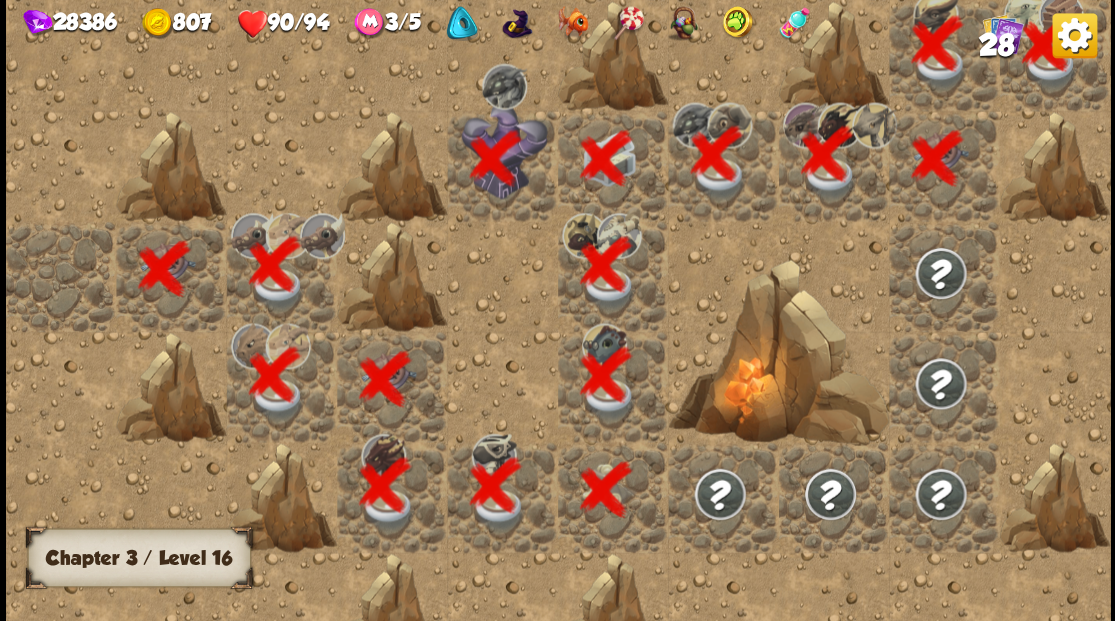 scroll, scrollTop: 0, scrollLeft: 384, axis: horizontal 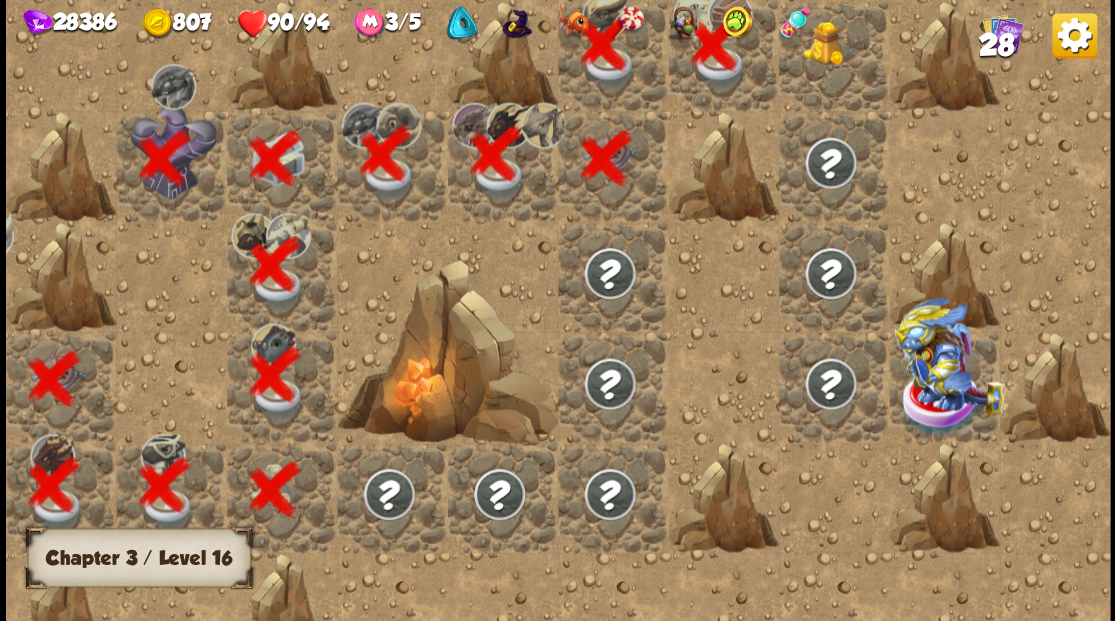 click at bounding box center (833, 55) 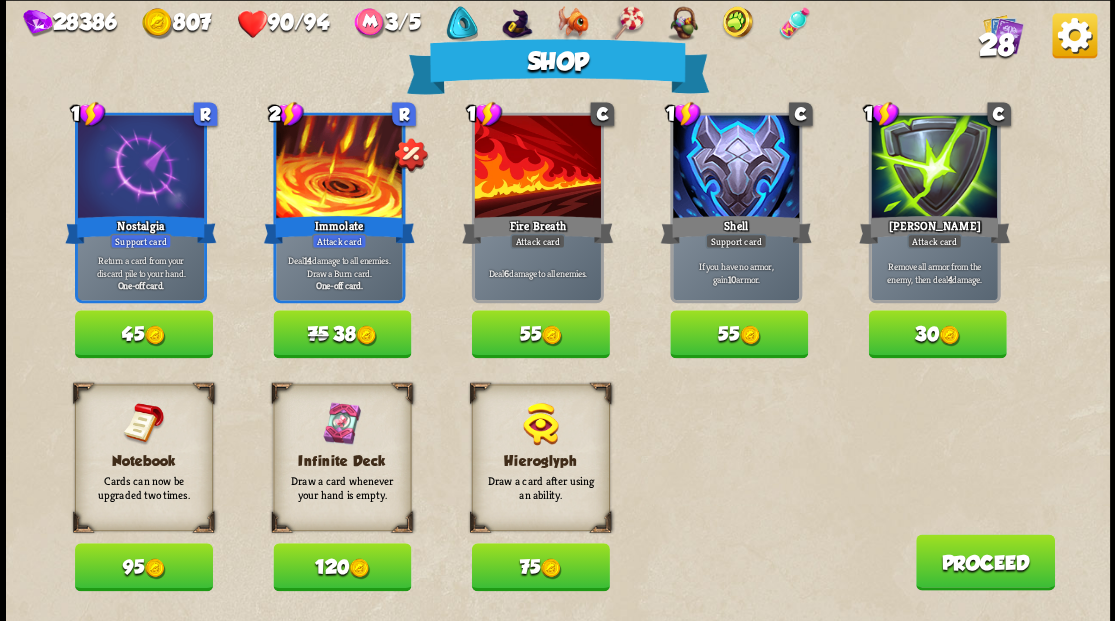 click on "95" at bounding box center (144, 567) 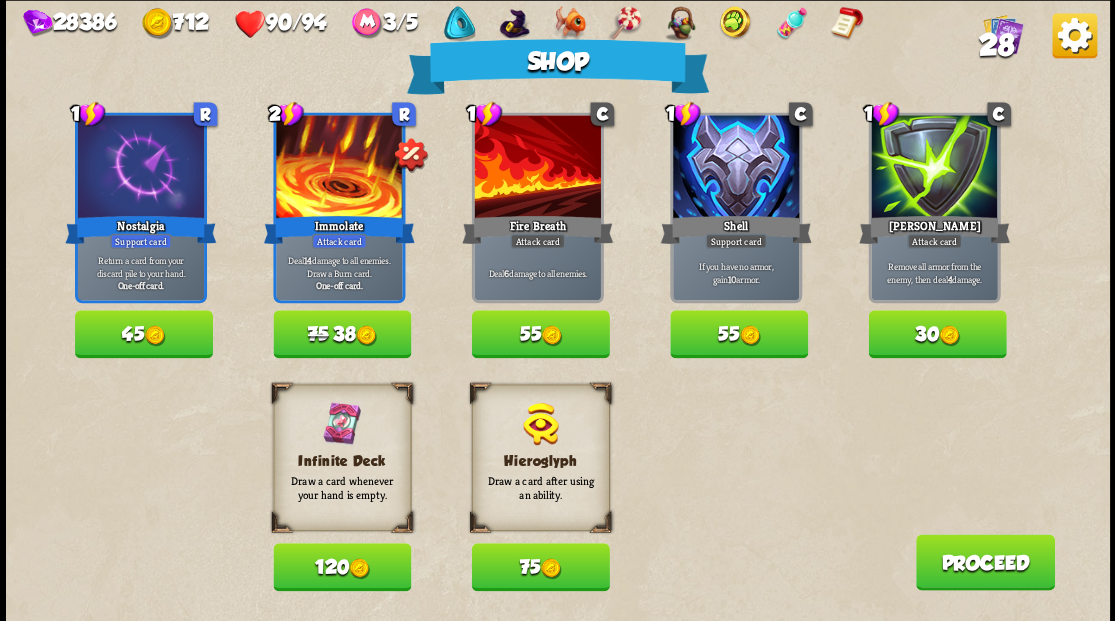 click on "120" at bounding box center (342, 567) 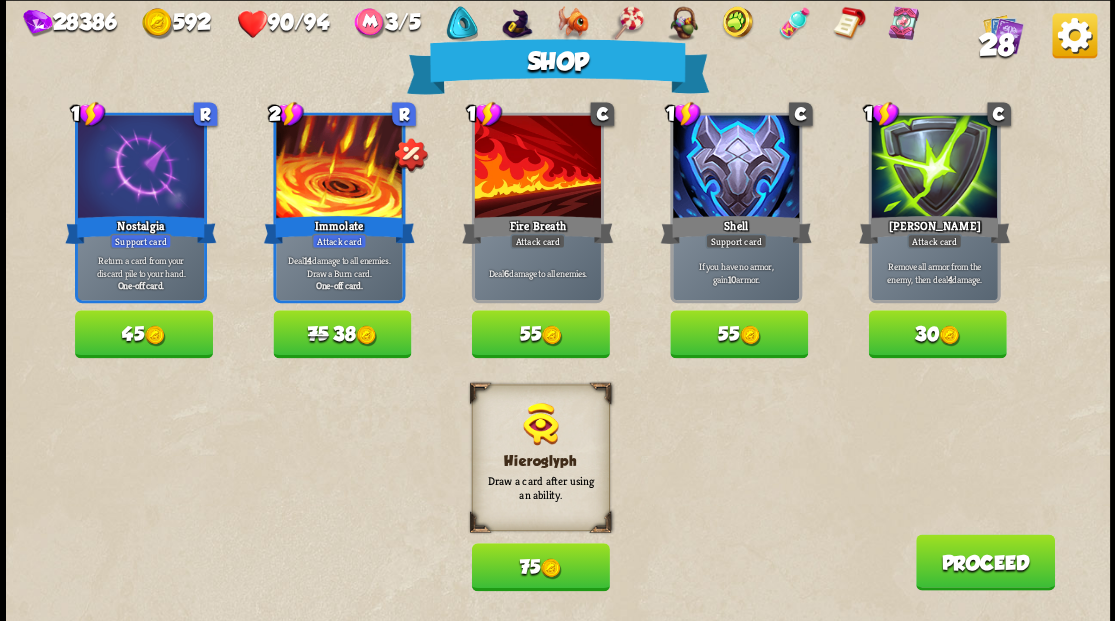 click on "Proceed" at bounding box center [984, 562] 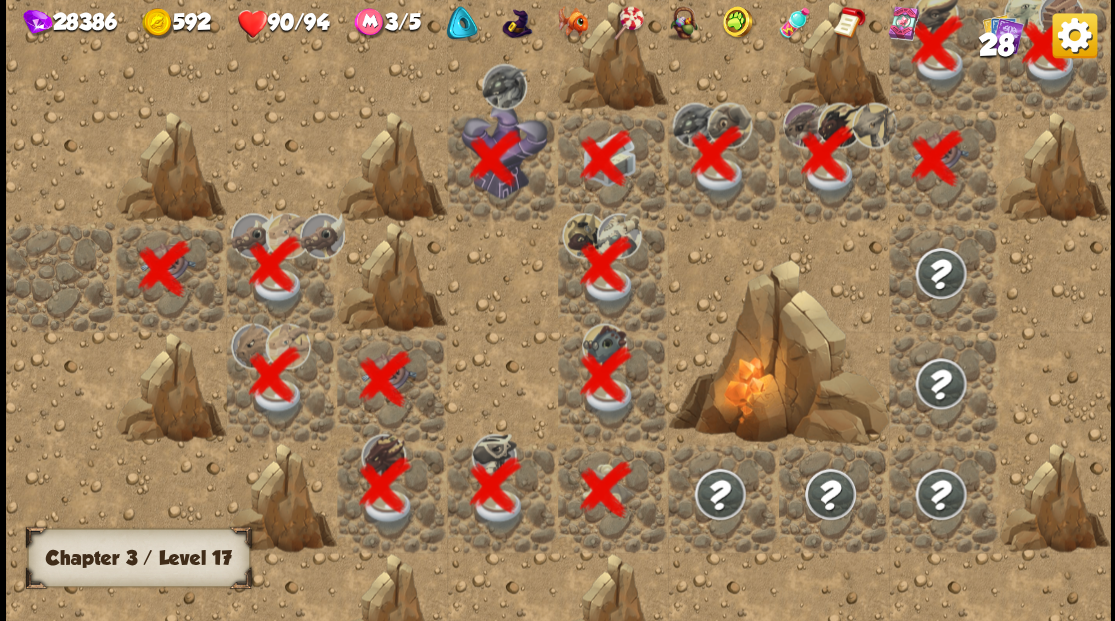 scroll, scrollTop: 0, scrollLeft: 384, axis: horizontal 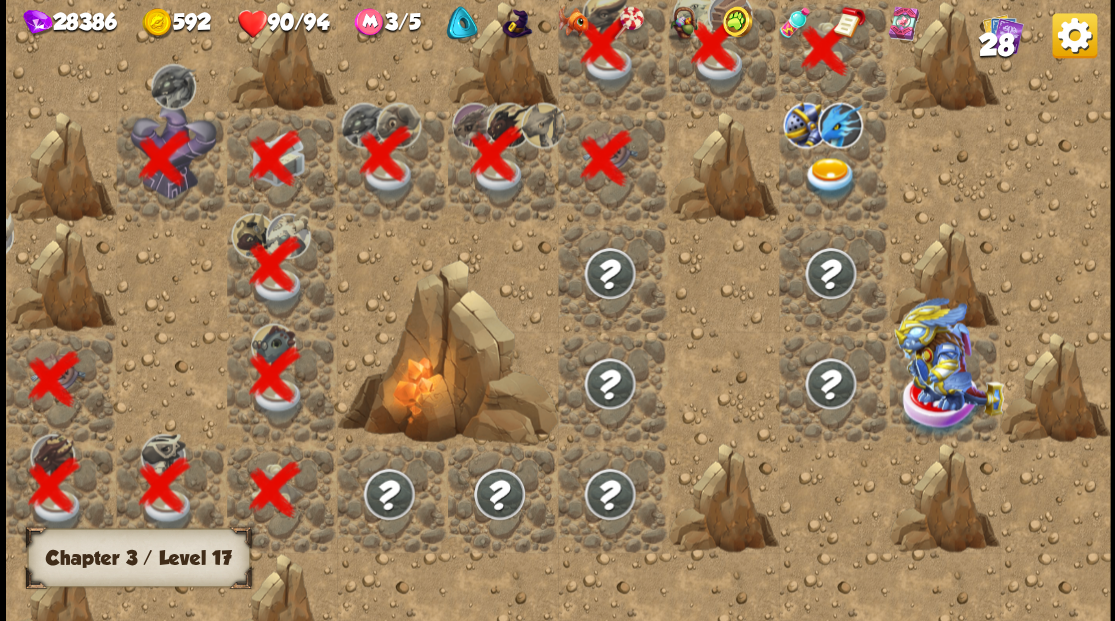 click at bounding box center (829, 178) 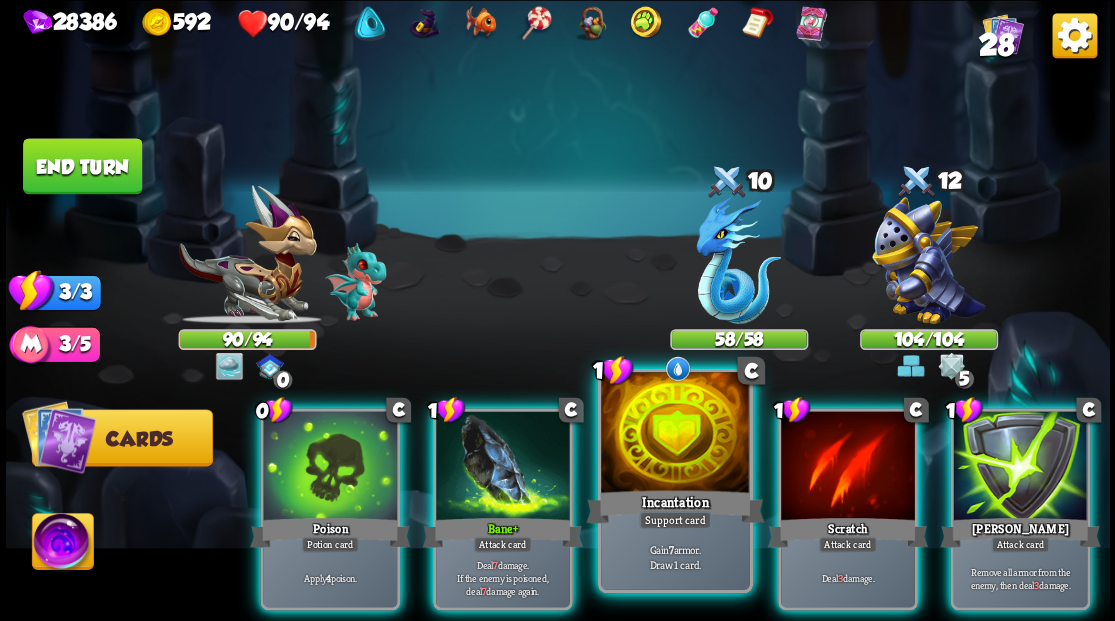 click at bounding box center [675, 434] 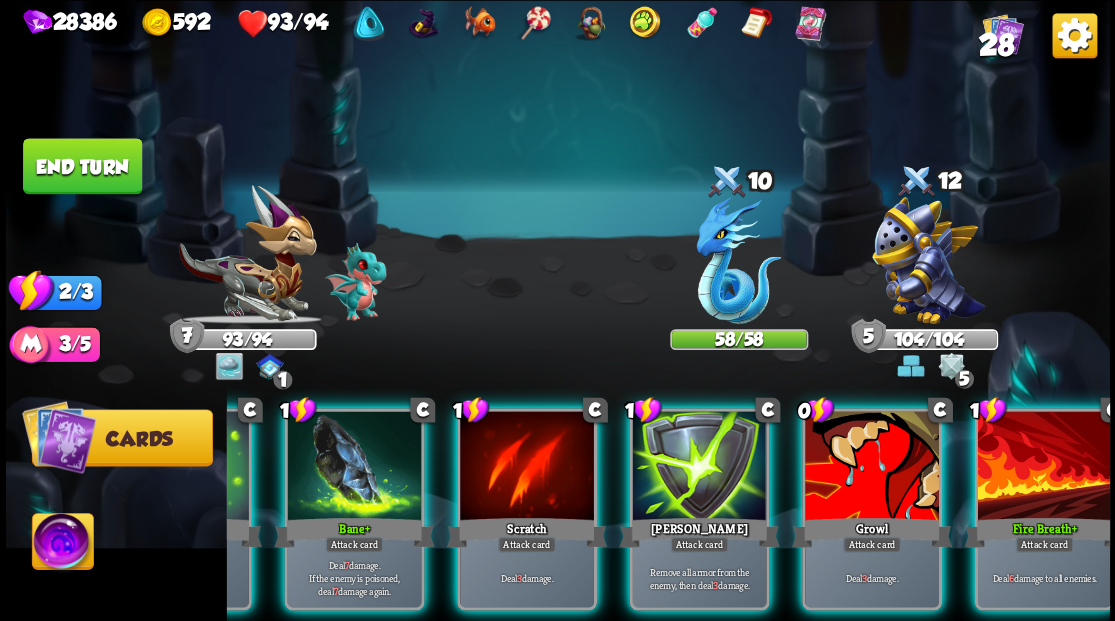 scroll, scrollTop: 0, scrollLeft: 189, axis: horizontal 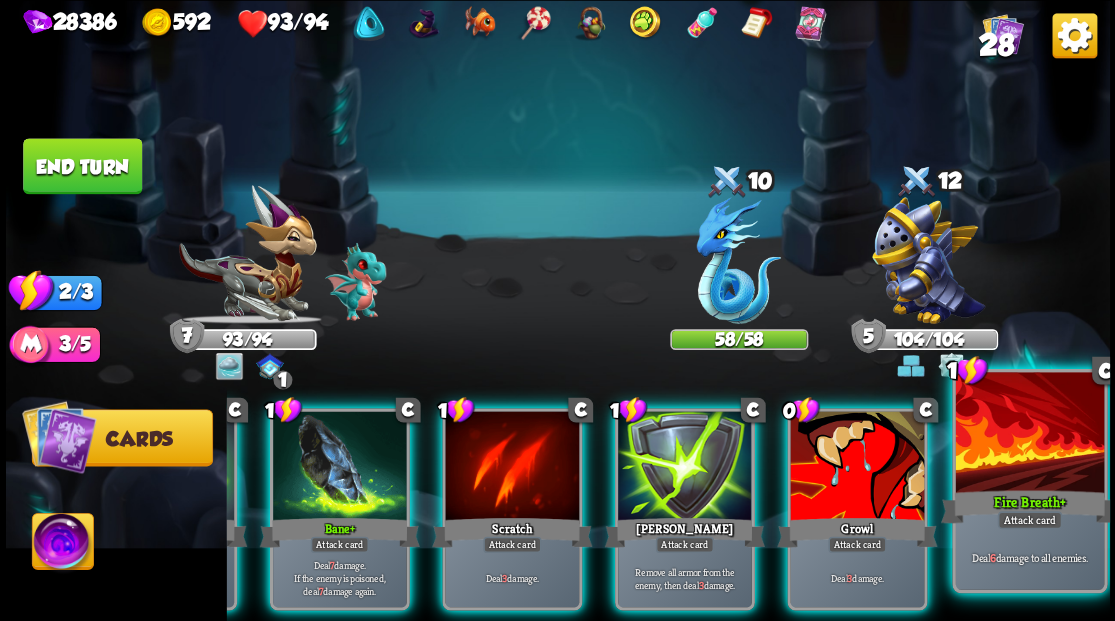 click on "Fire Breath +" at bounding box center (1029, 506) 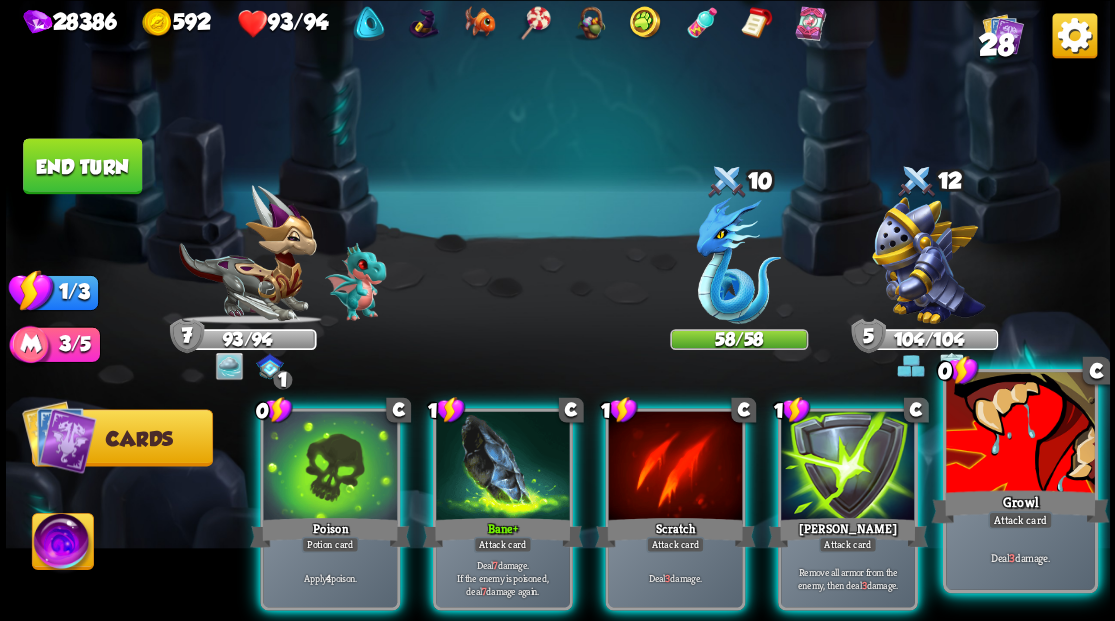 scroll, scrollTop: 0, scrollLeft: 0, axis: both 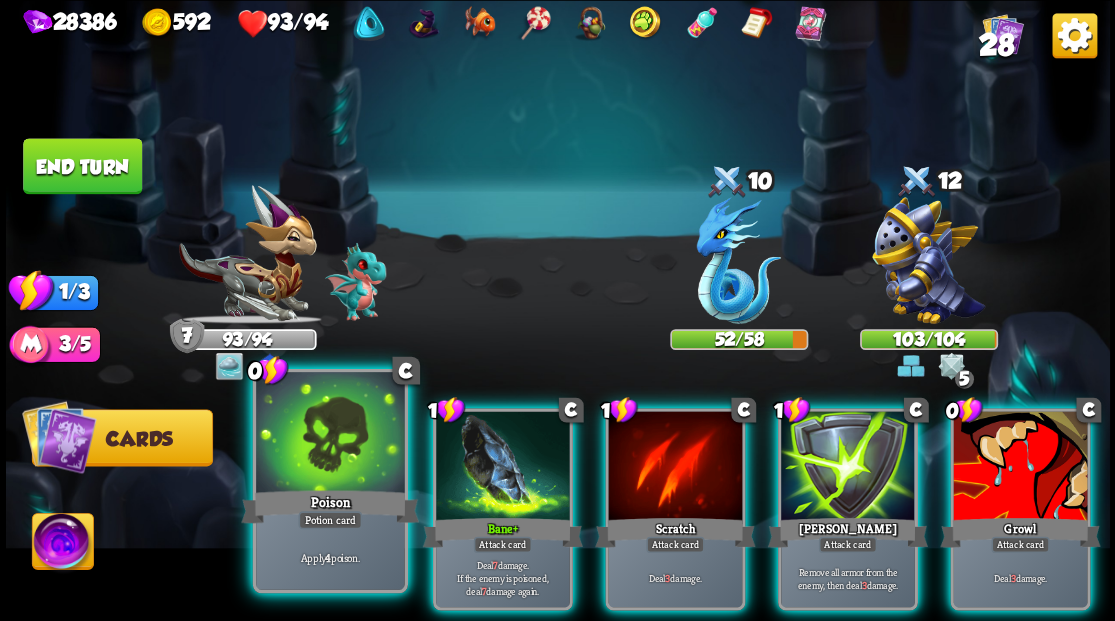 click at bounding box center (330, 434) 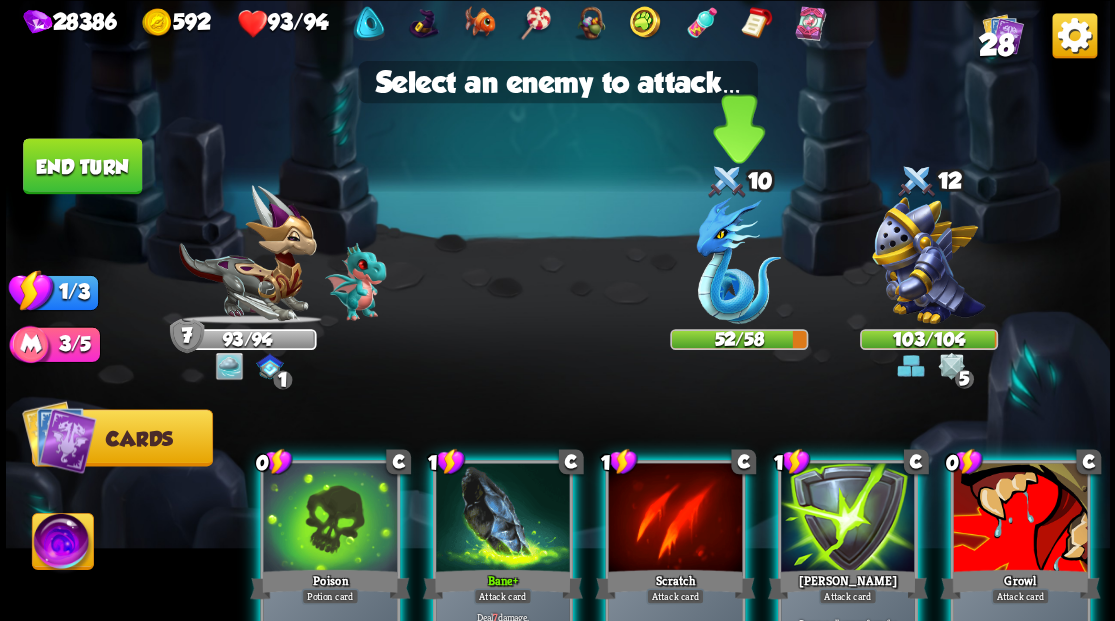 click at bounding box center (738, 260) 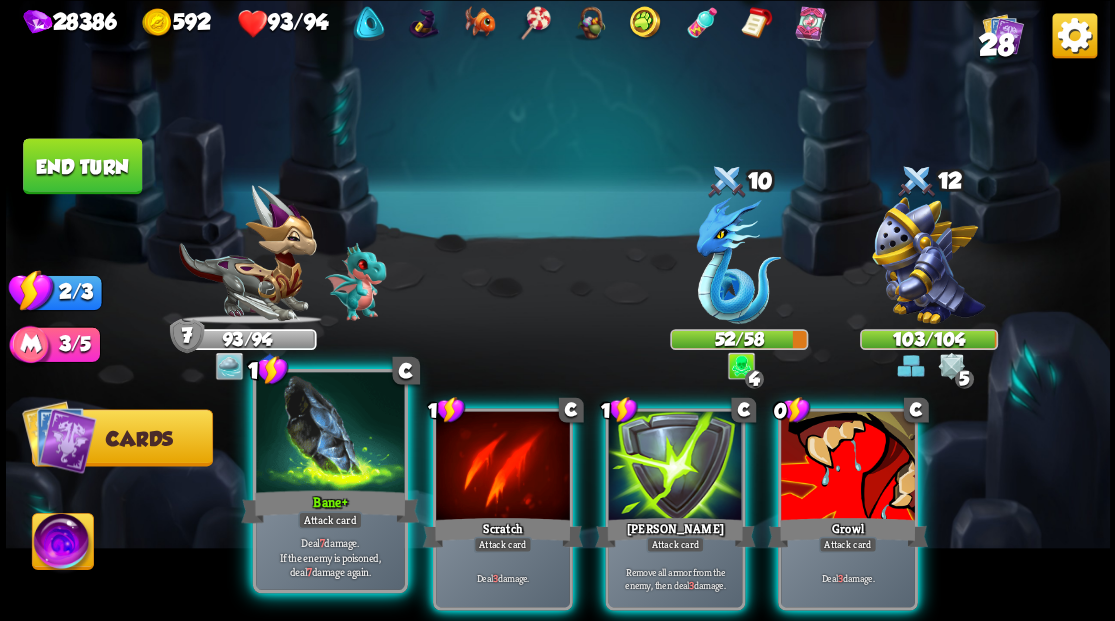 click at bounding box center [330, 434] 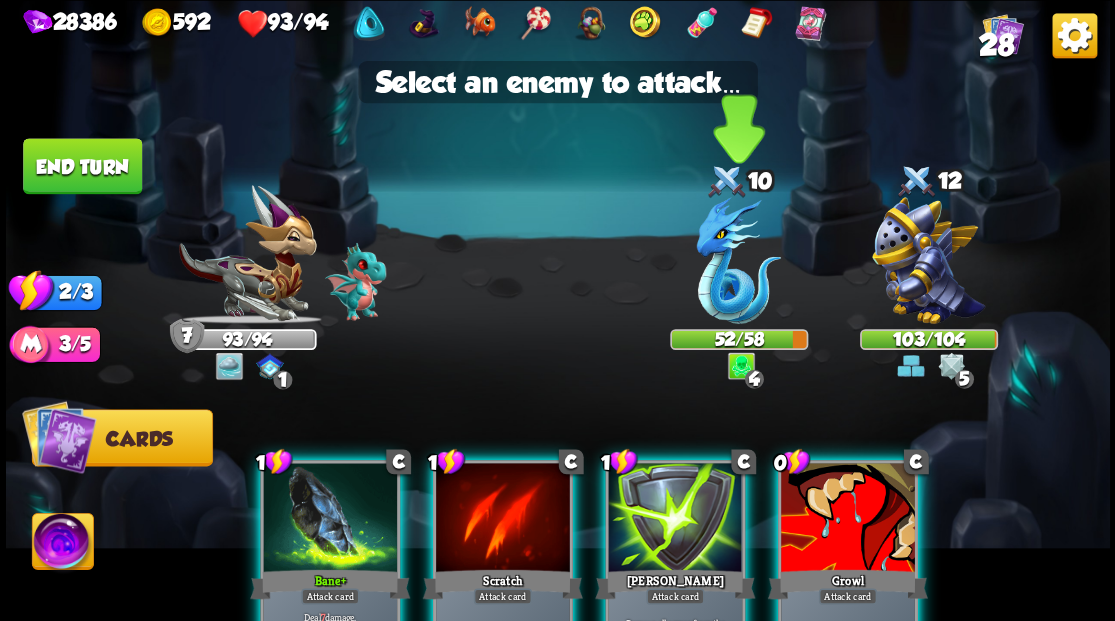 click at bounding box center [738, 260] 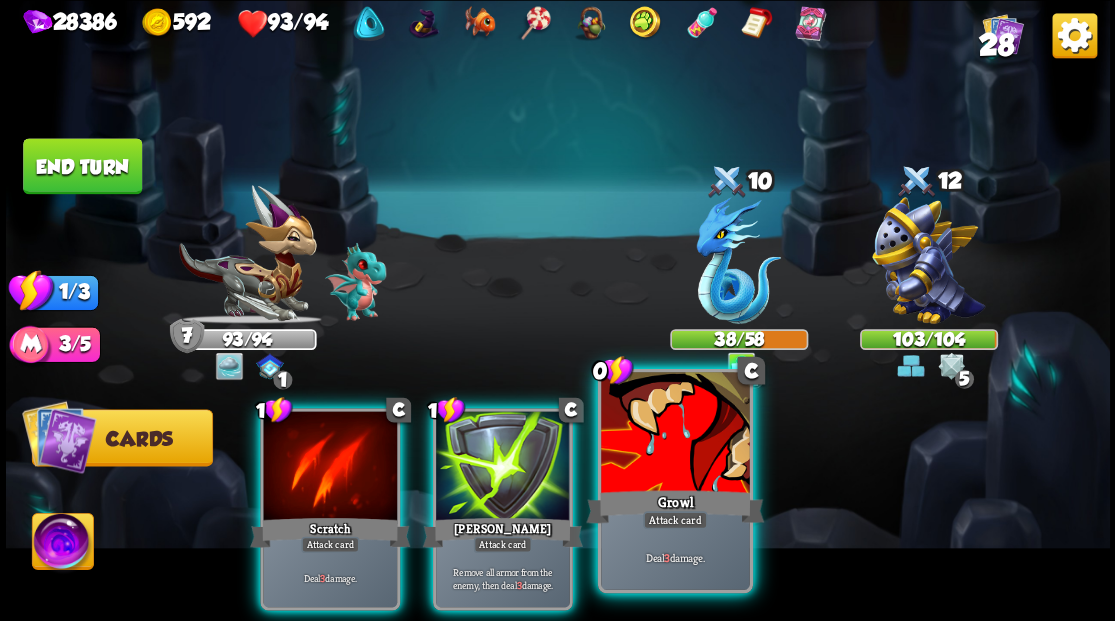 drag, startPoint x: 667, startPoint y: 477, endPoint x: 683, endPoint y: 450, distance: 31.38471 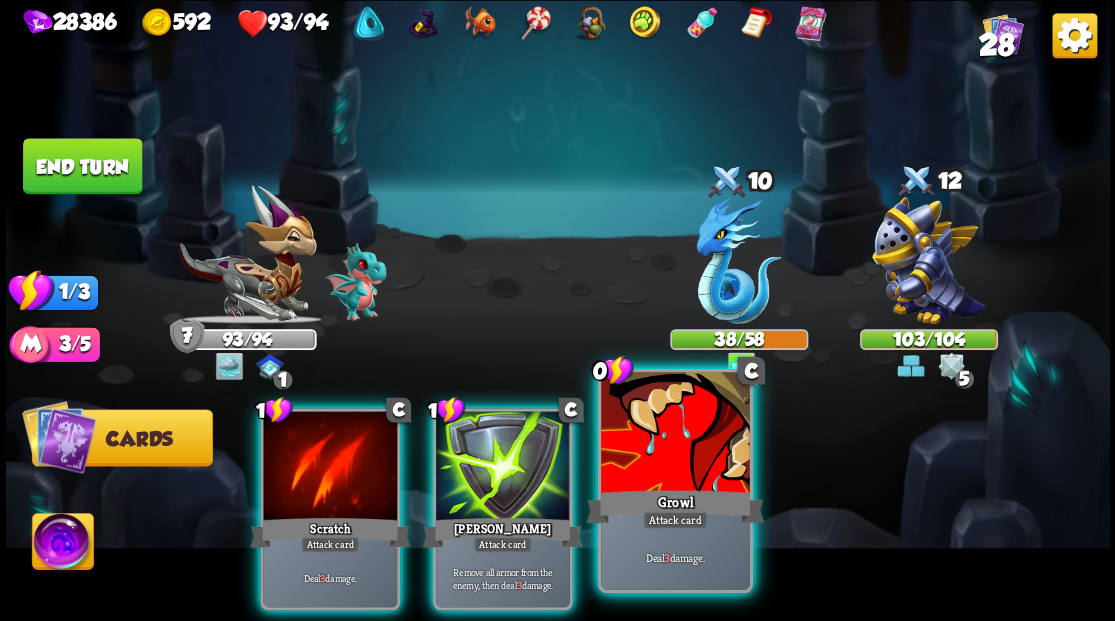 click at bounding box center (675, 434) 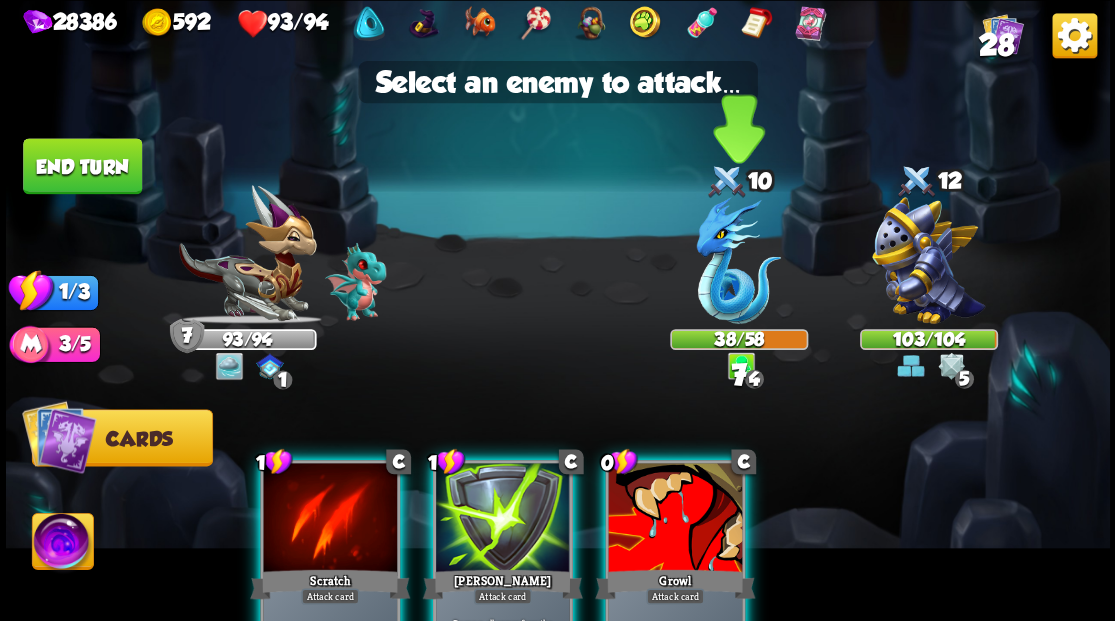 click at bounding box center (738, 260) 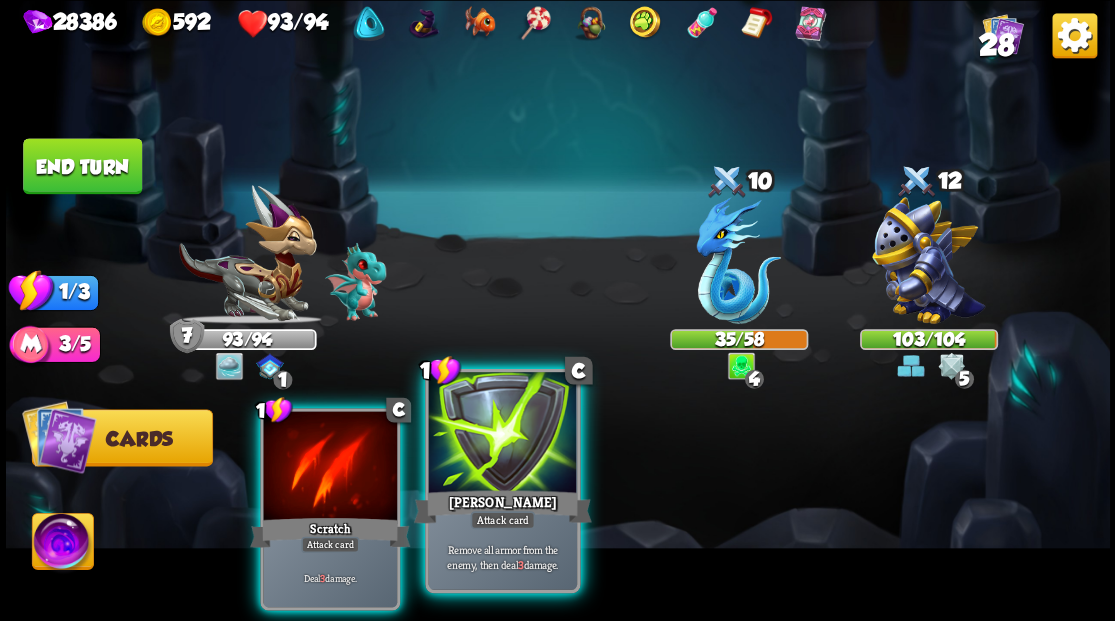 click at bounding box center [502, 434] 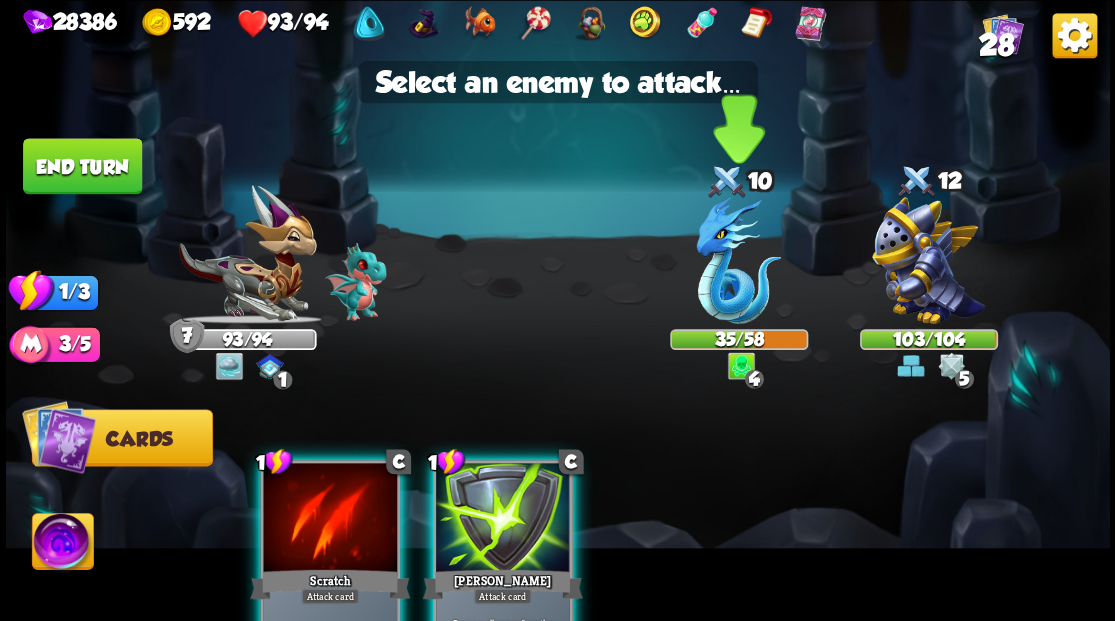 click at bounding box center [738, 260] 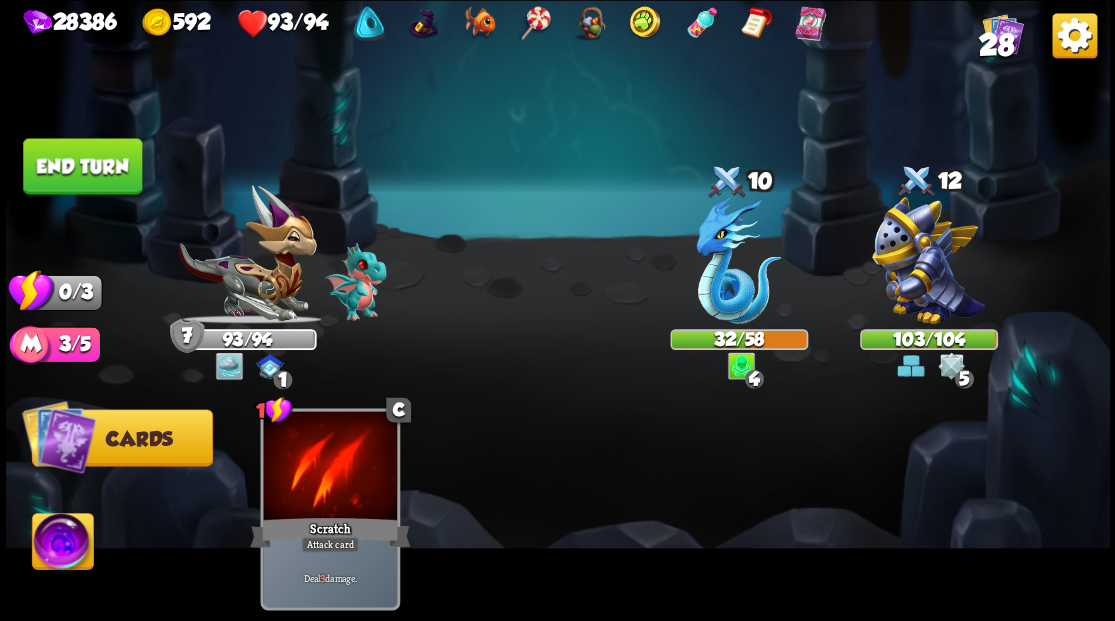 click on "End turn" at bounding box center [82, 166] 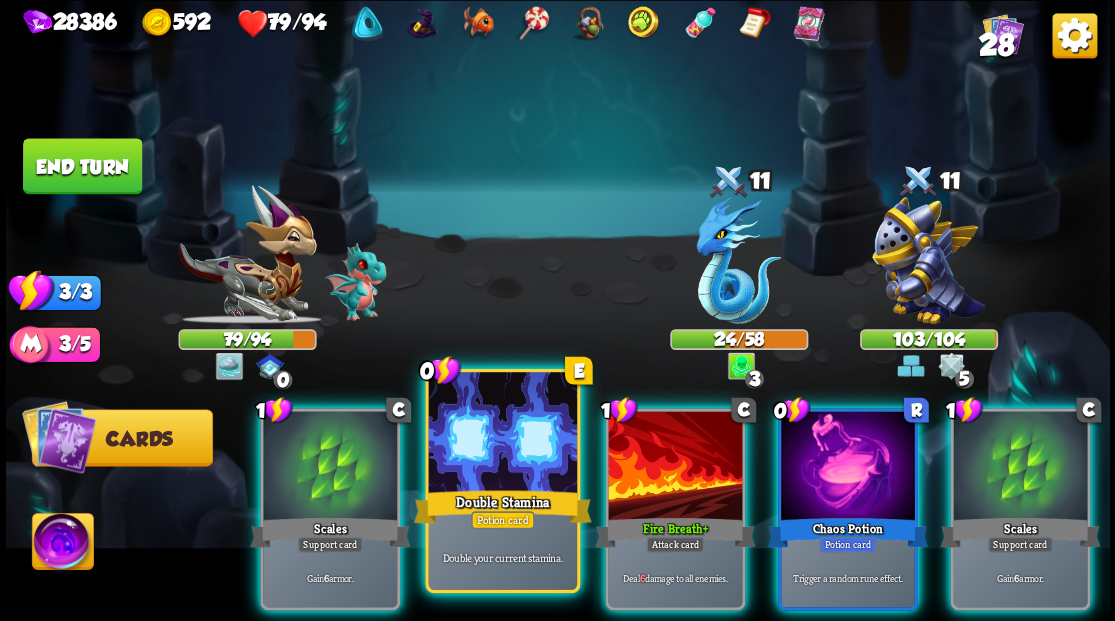 click on "Double Stamina" at bounding box center [502, 506] 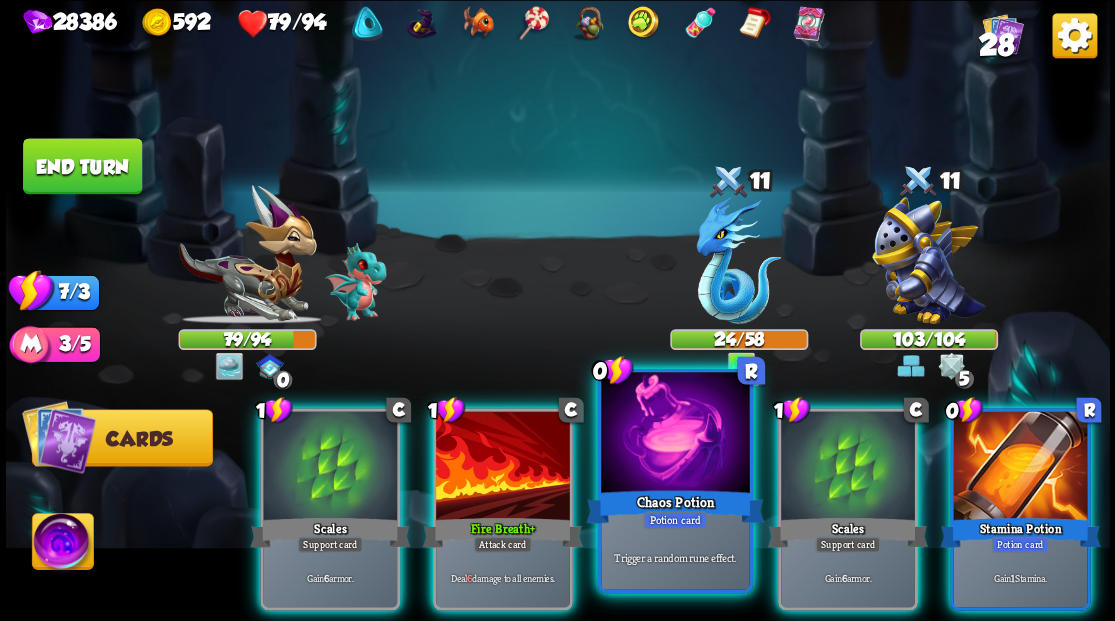 click at bounding box center (675, 434) 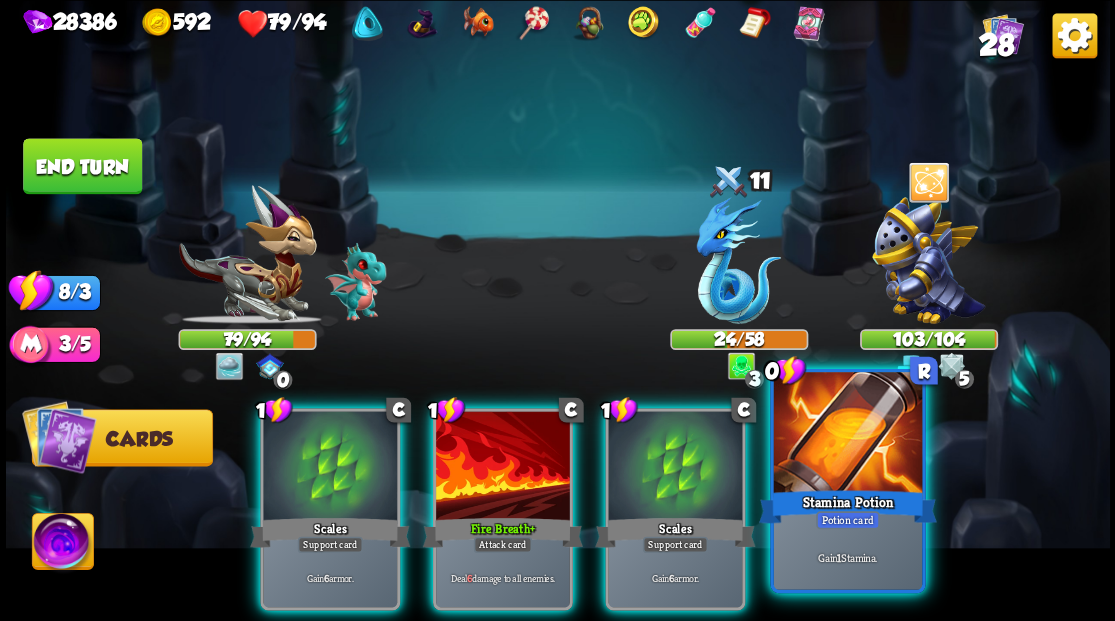 click at bounding box center [847, 434] 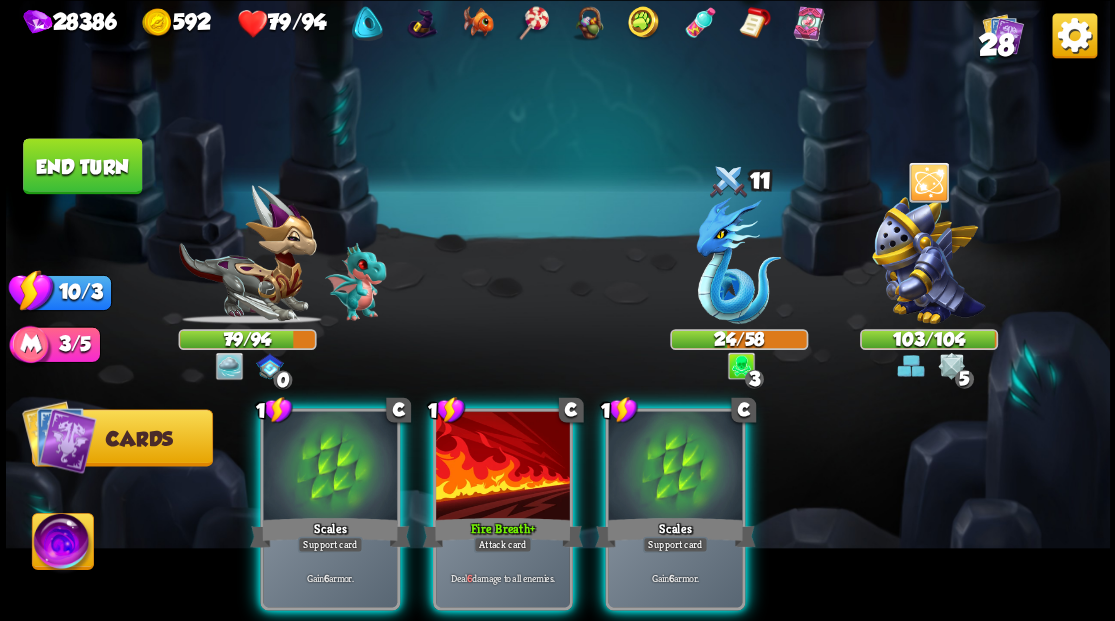 drag, startPoint x: 670, startPoint y: 466, endPoint x: 668, endPoint y: 366, distance: 100.02 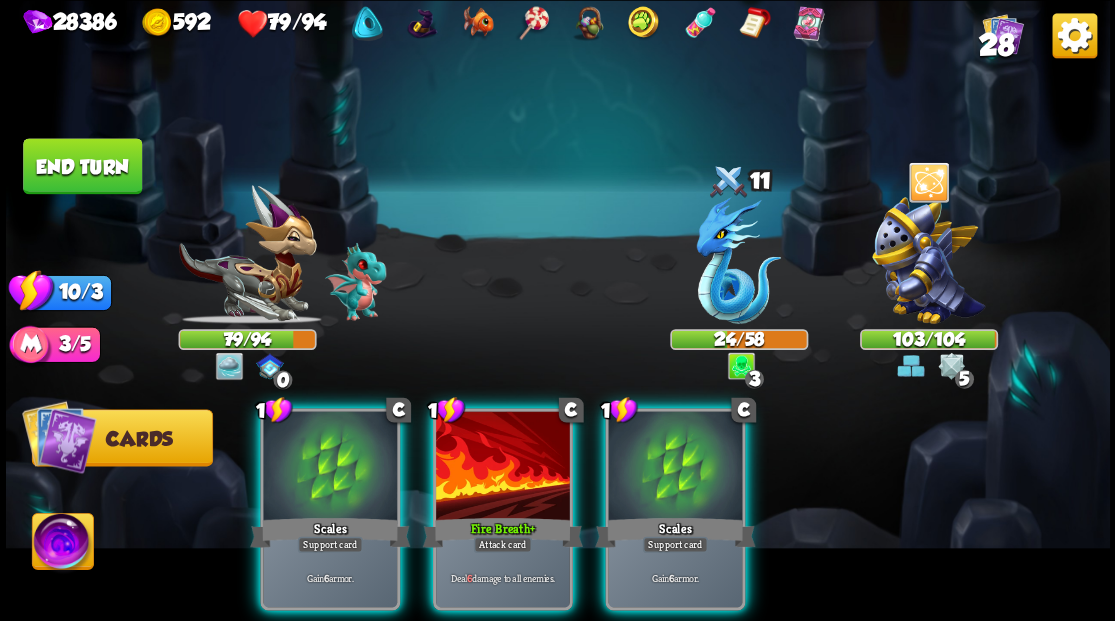 click at bounding box center (675, 467) 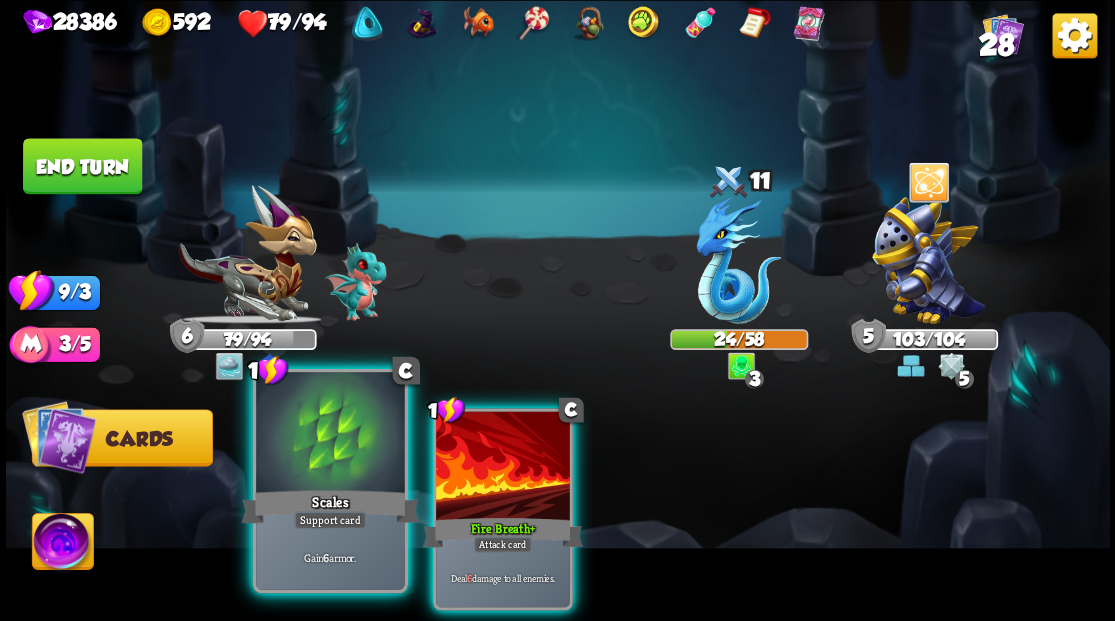 click at bounding box center (330, 434) 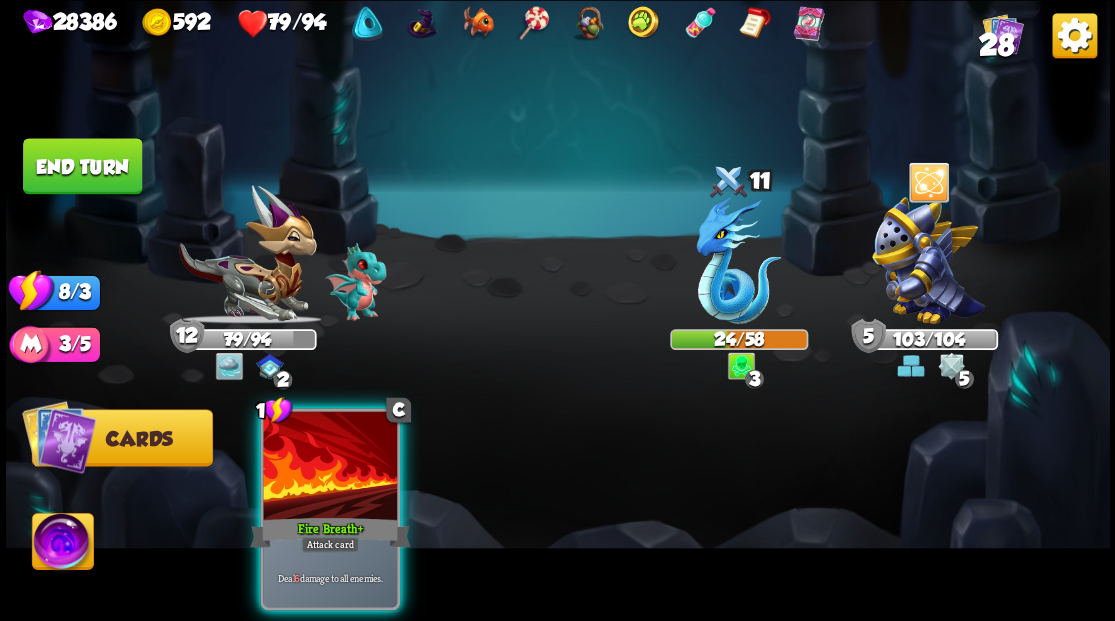 click at bounding box center [330, 467] 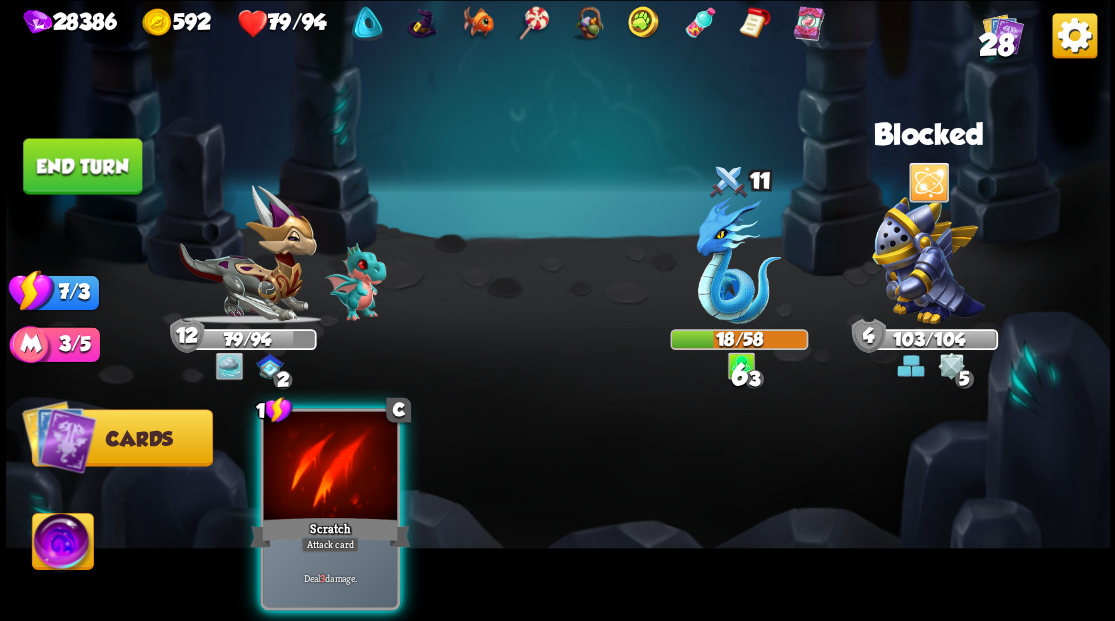 click on "End turn" at bounding box center (82, 166) 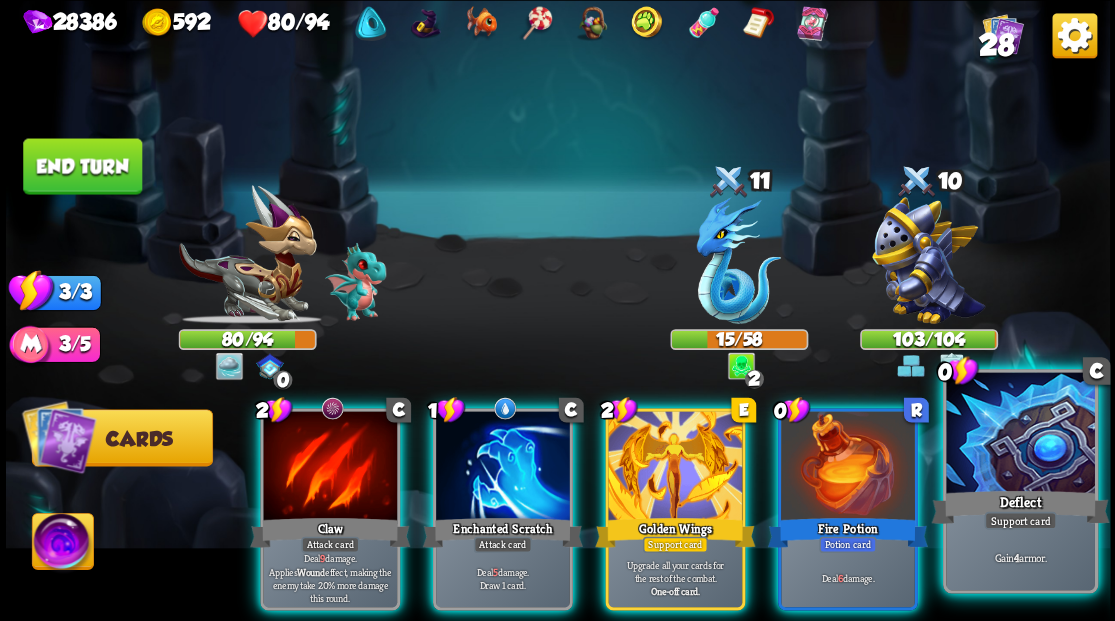 click at bounding box center [1020, 434] 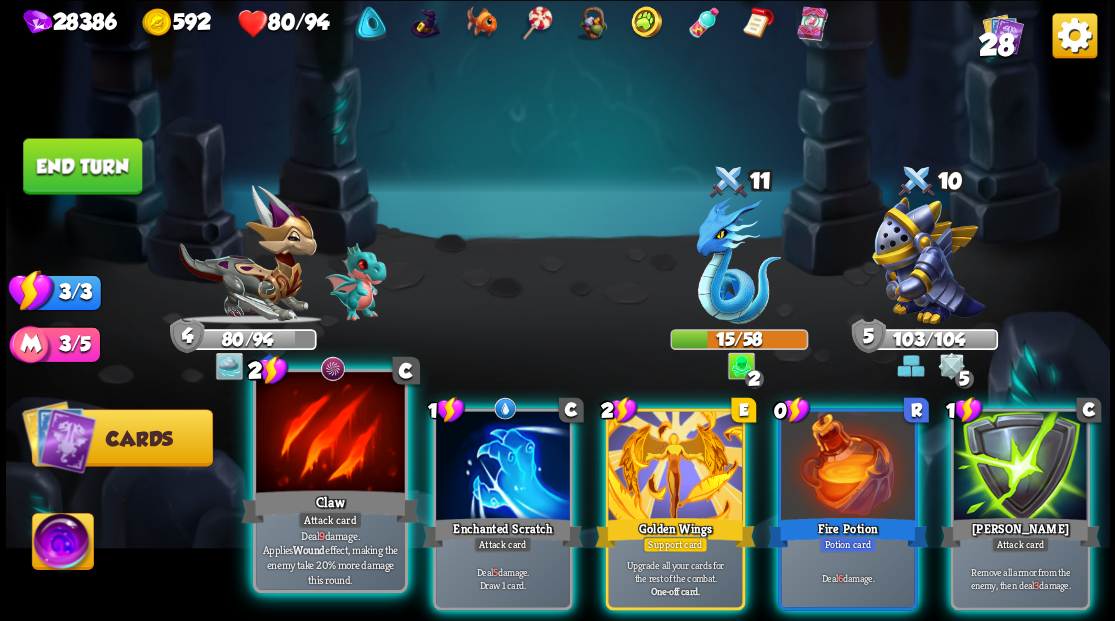 click at bounding box center [330, 434] 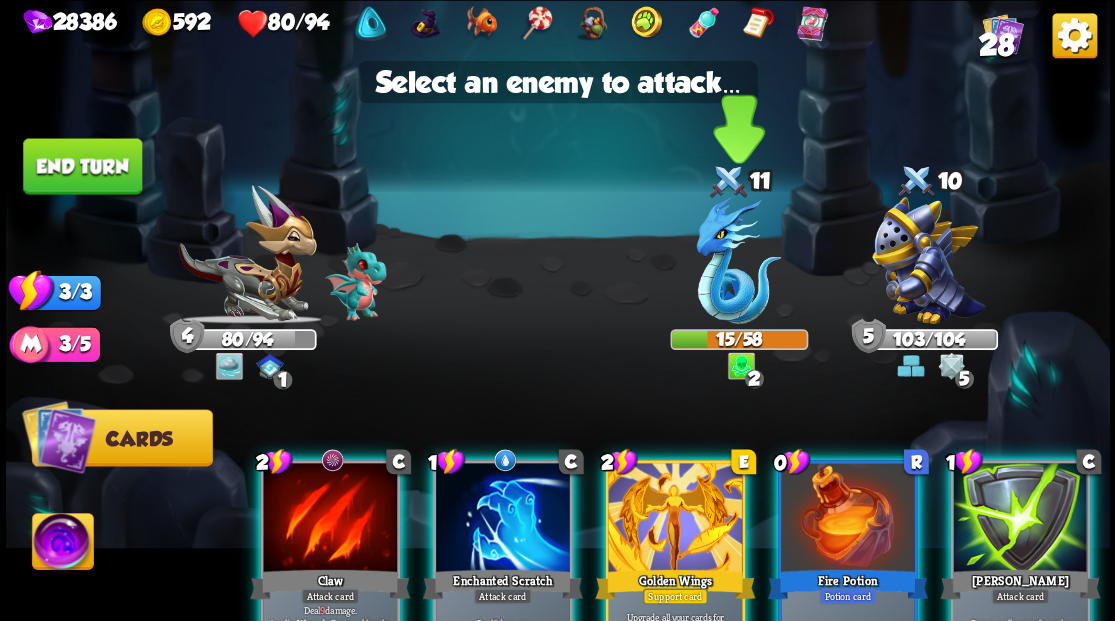 click at bounding box center (738, 260) 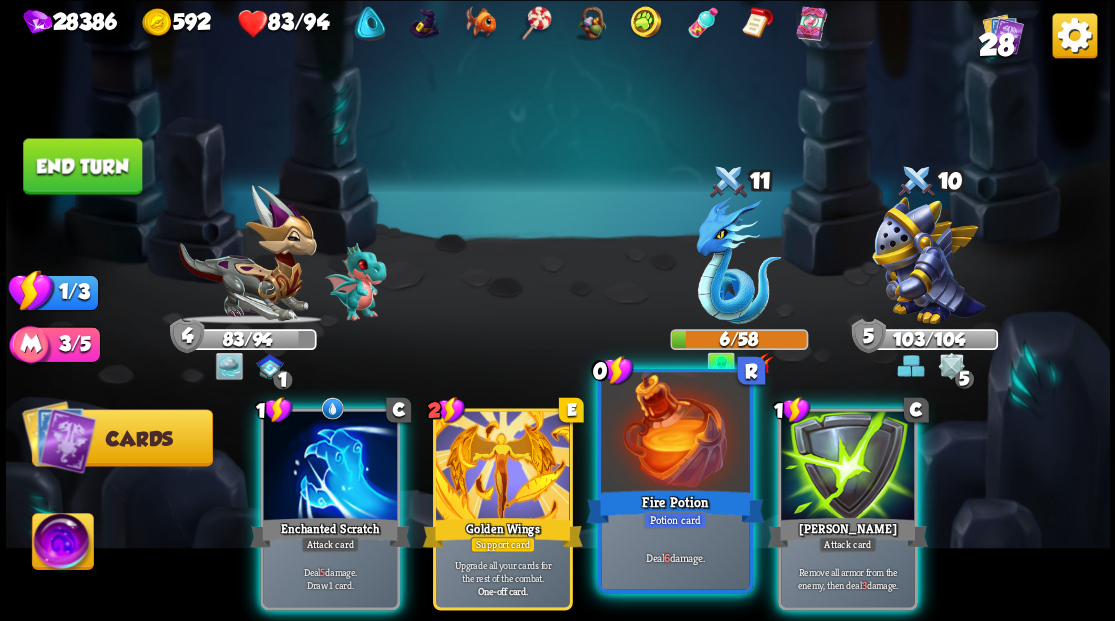 click at bounding box center [675, 434] 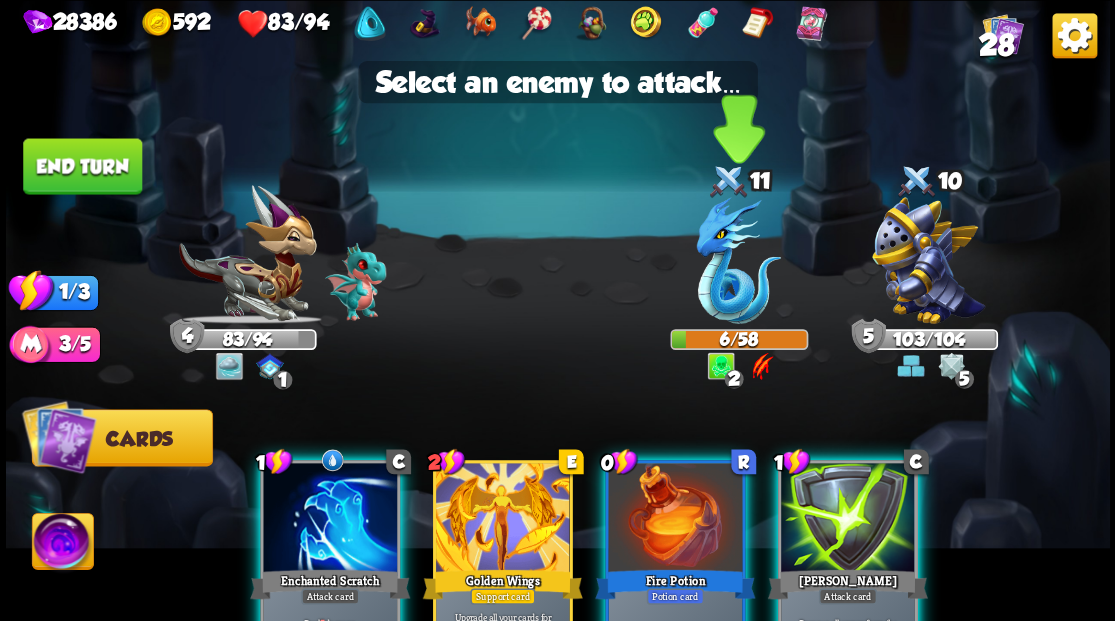 click at bounding box center (738, 260) 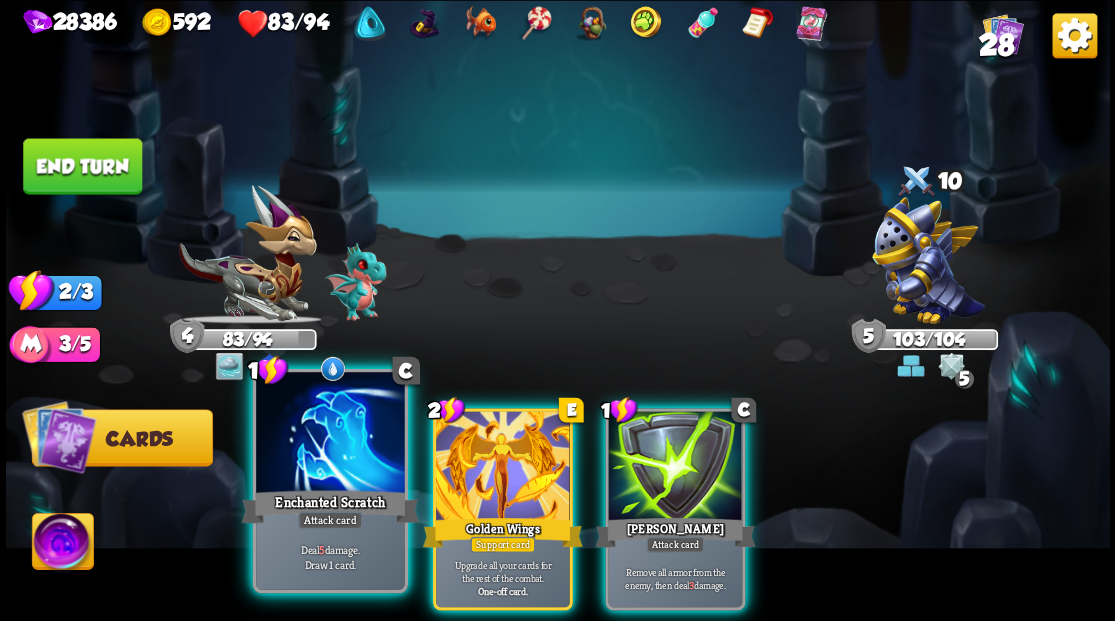 click on "Enchanted Scratch" at bounding box center (330, 506) 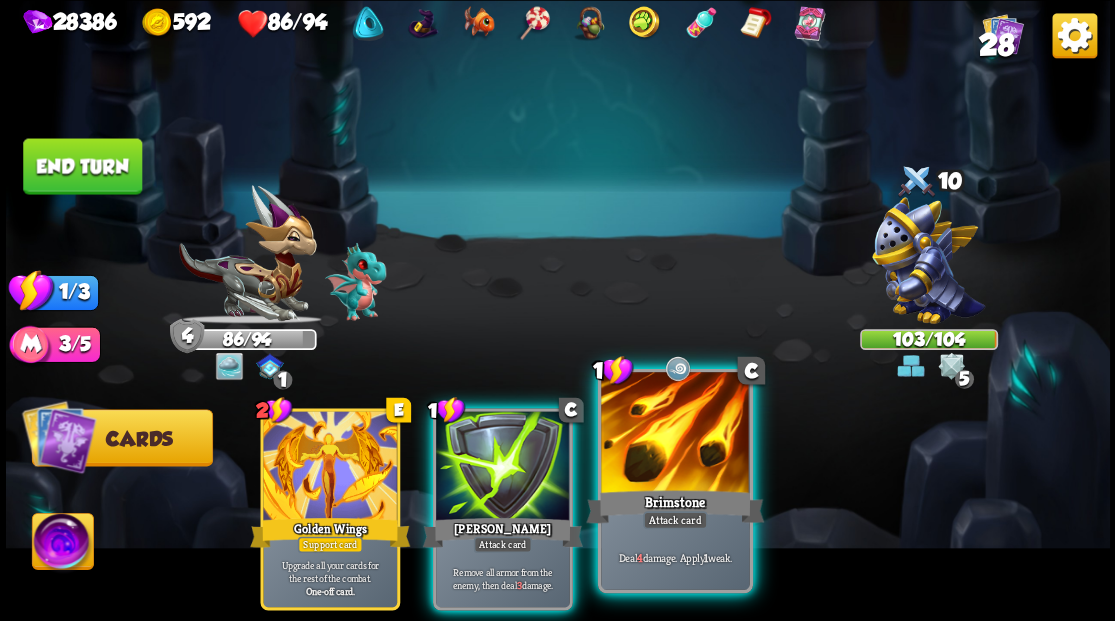click at bounding box center (675, 434) 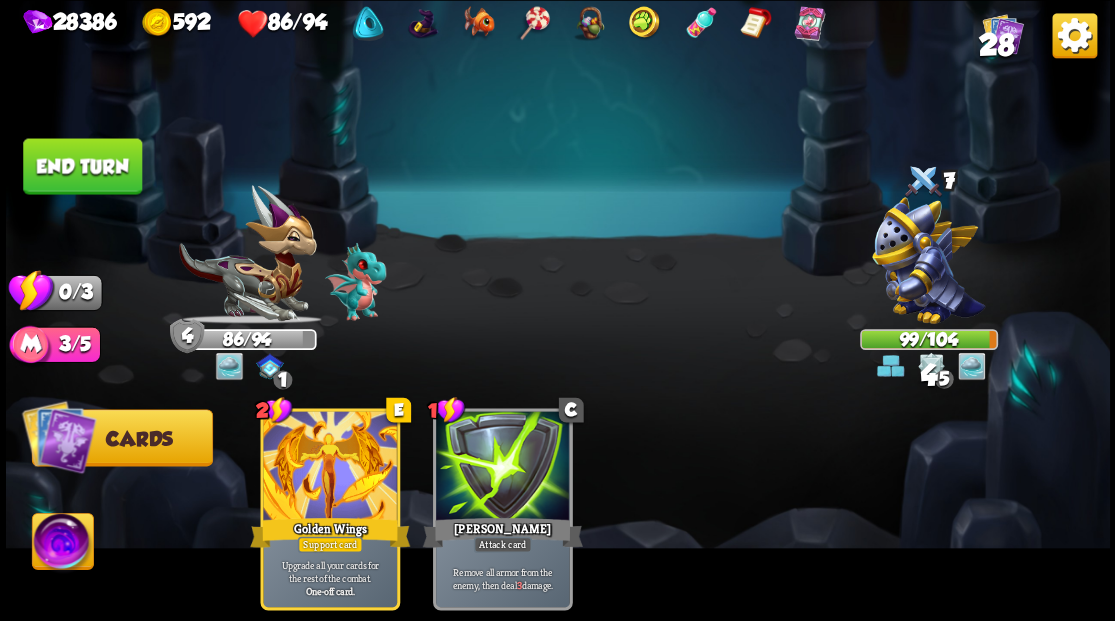 click on "End turn" at bounding box center (82, 166) 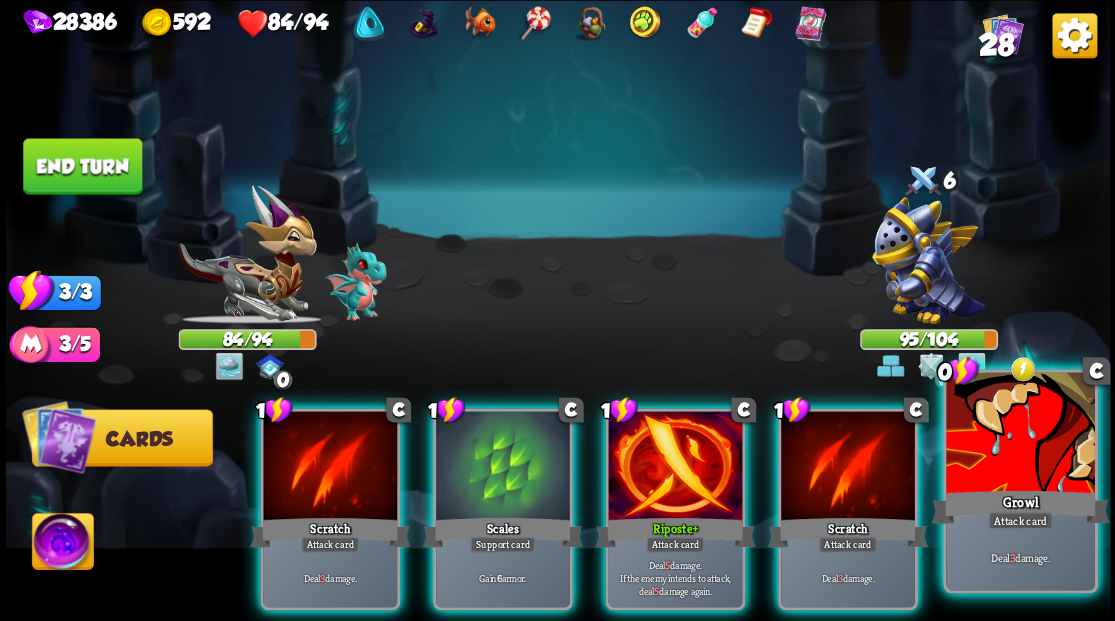 click at bounding box center [1020, 434] 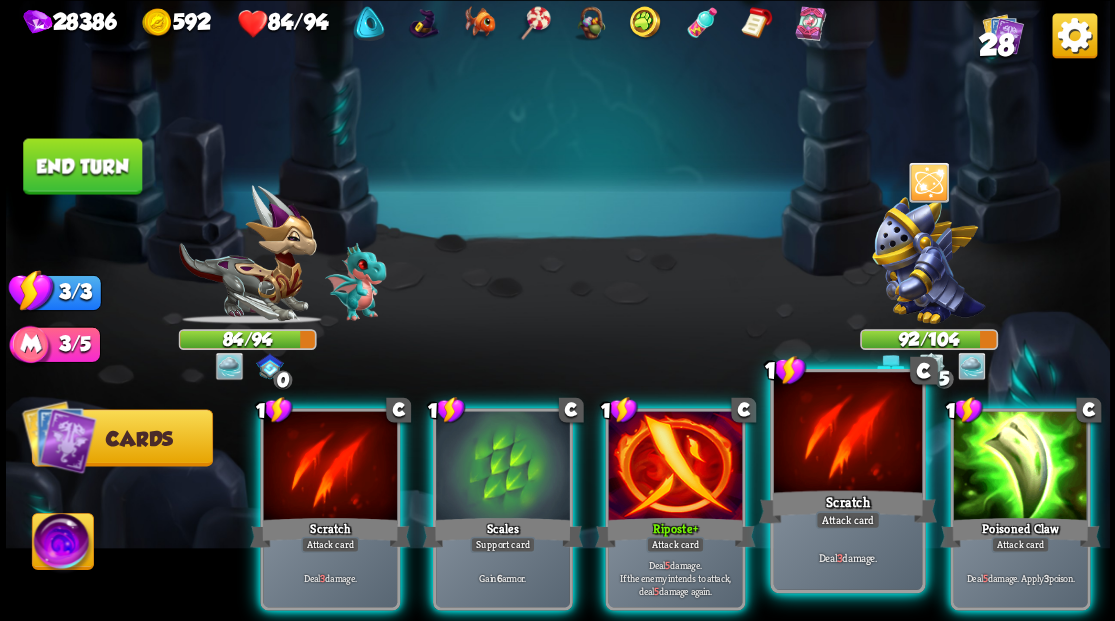 click at bounding box center (847, 434) 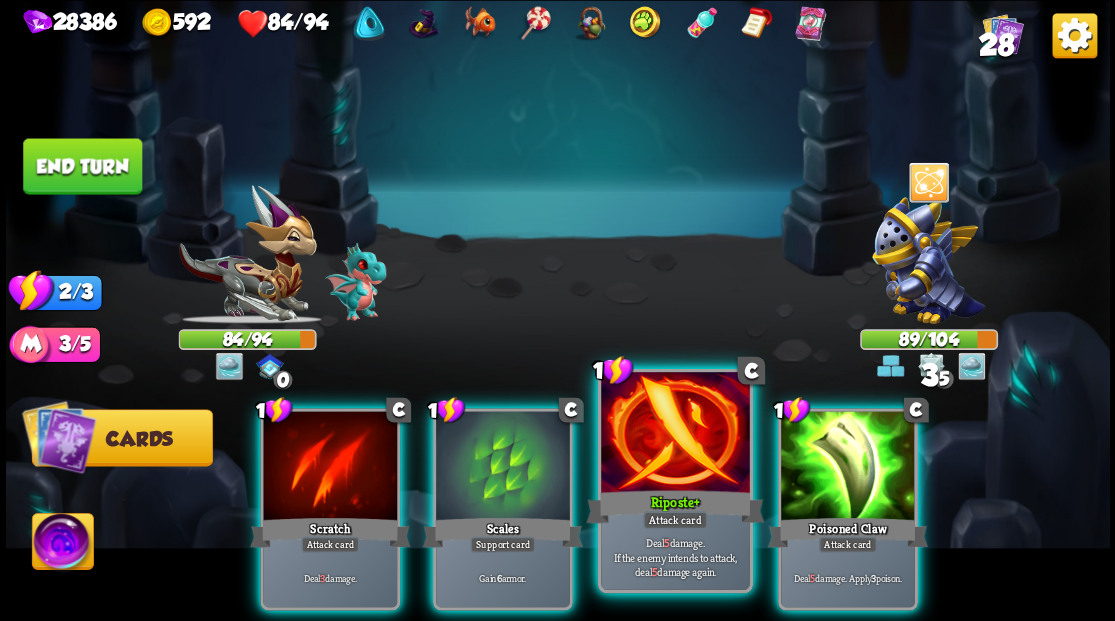 click at bounding box center [675, 434] 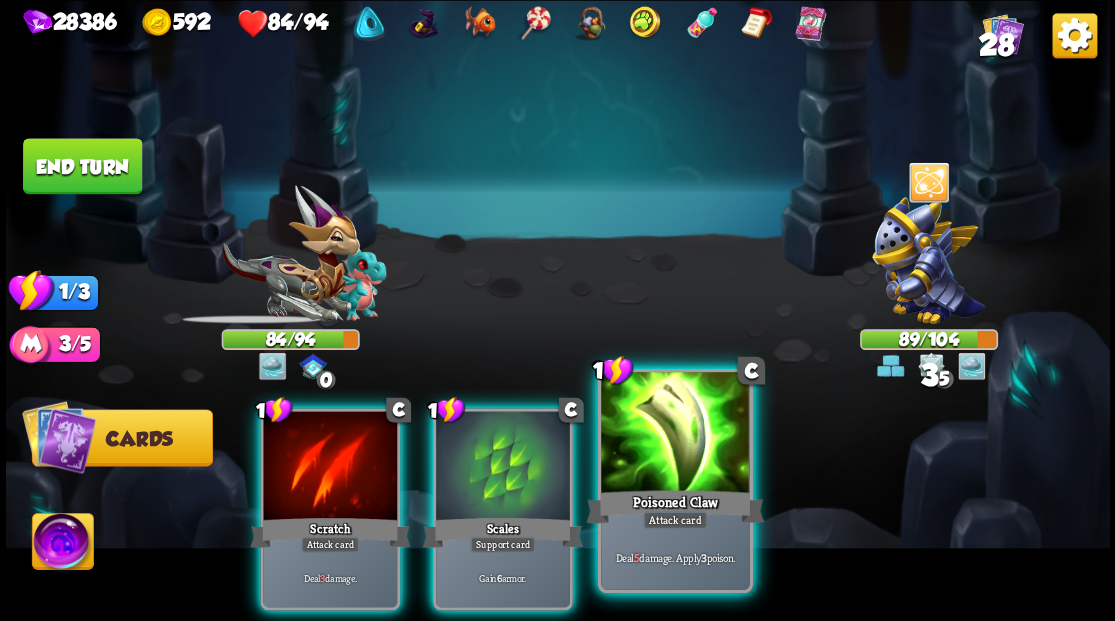 click at bounding box center [675, 434] 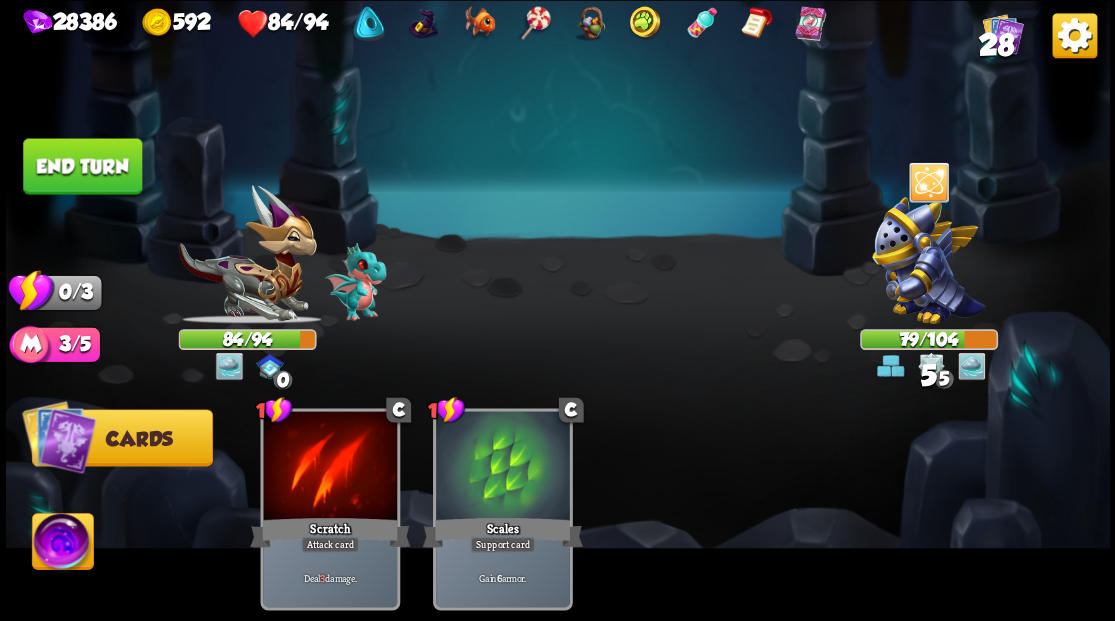 click on "End turn" at bounding box center (82, 166) 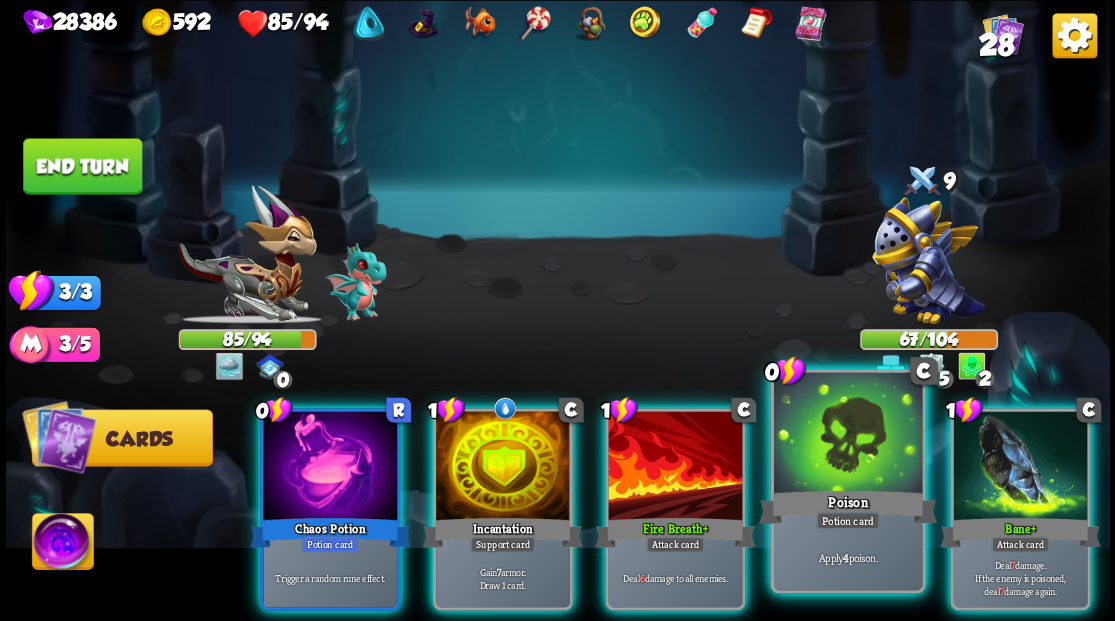 click at bounding box center [847, 434] 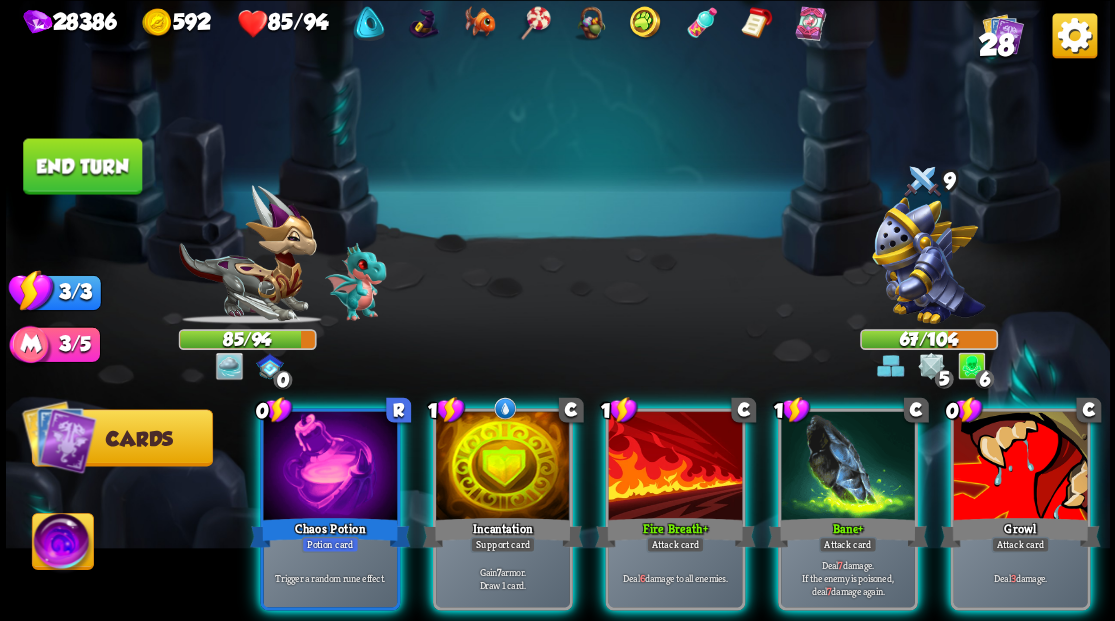 click at bounding box center (848, 467) 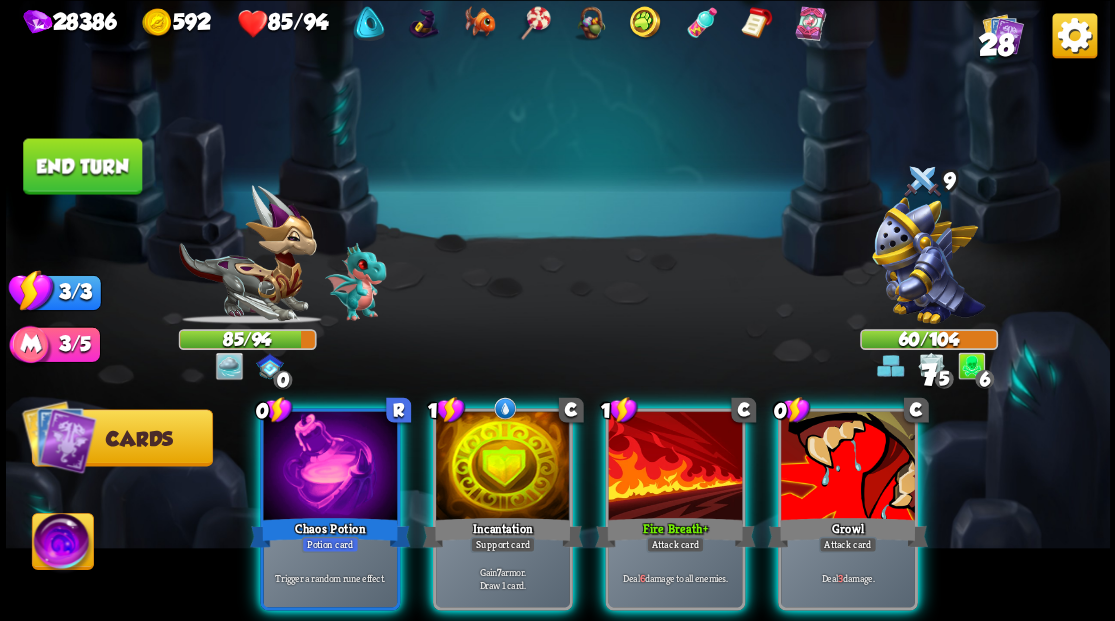 click at bounding box center [848, 467] 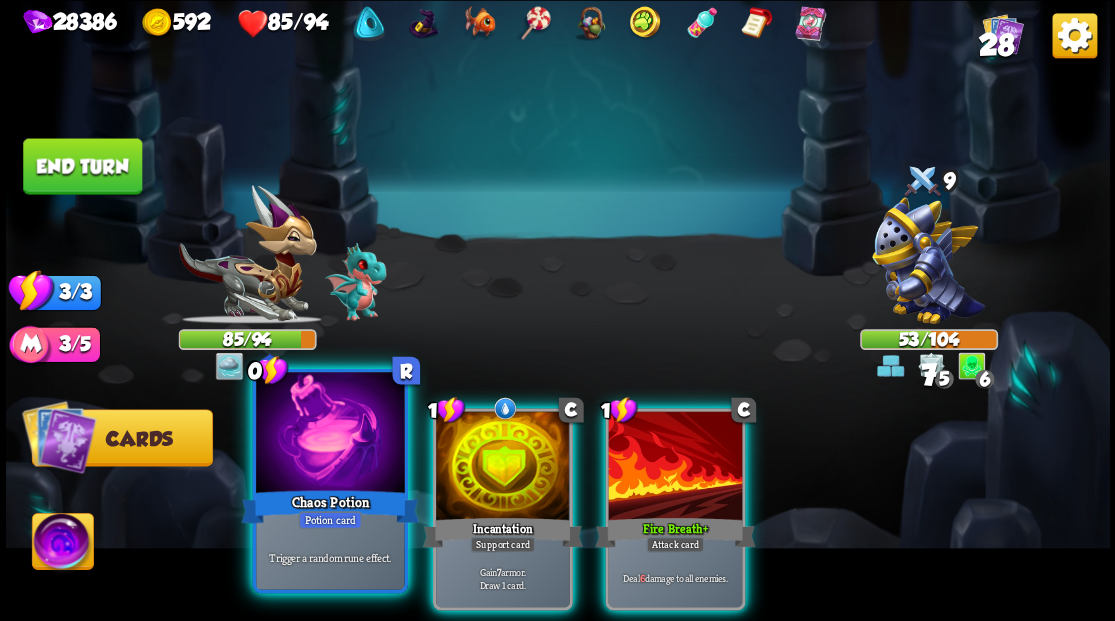 click at bounding box center [330, 434] 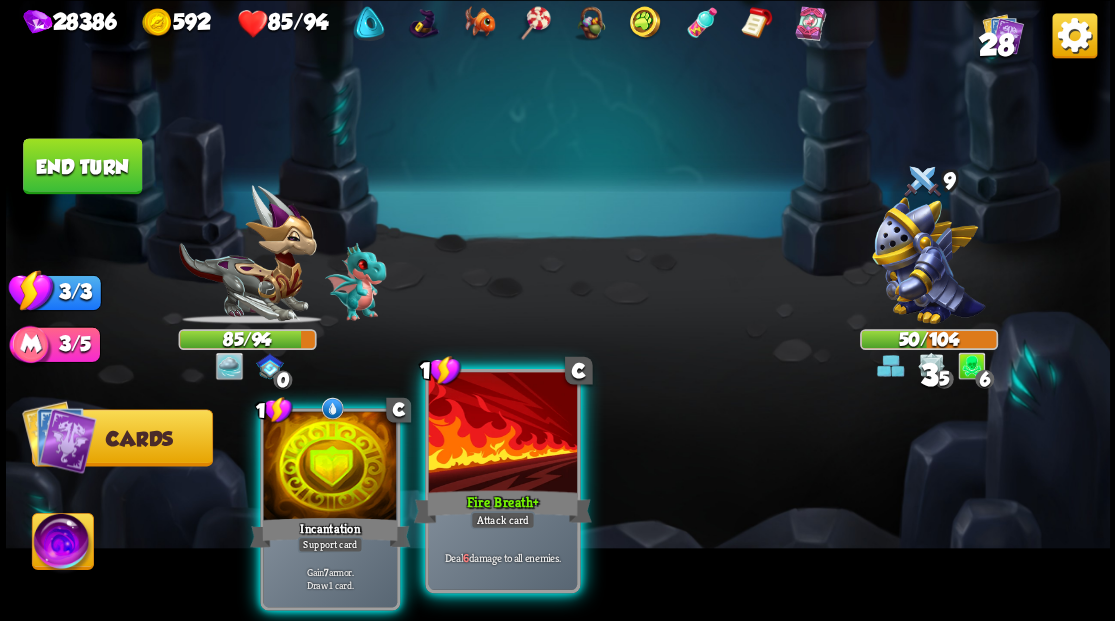 click at bounding box center (502, 434) 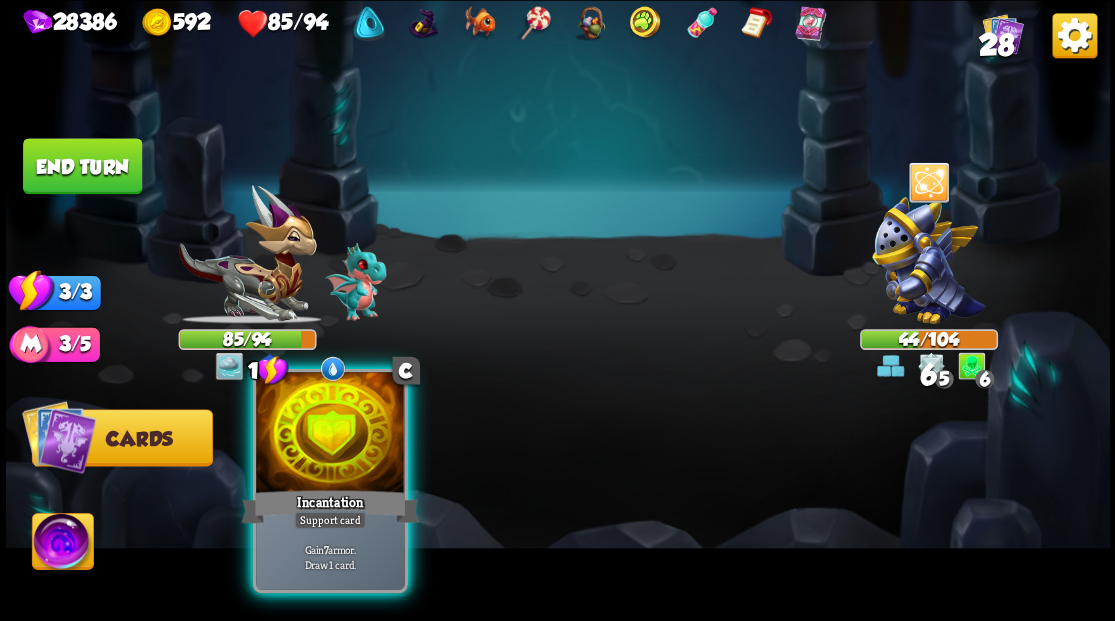 click at bounding box center [330, 434] 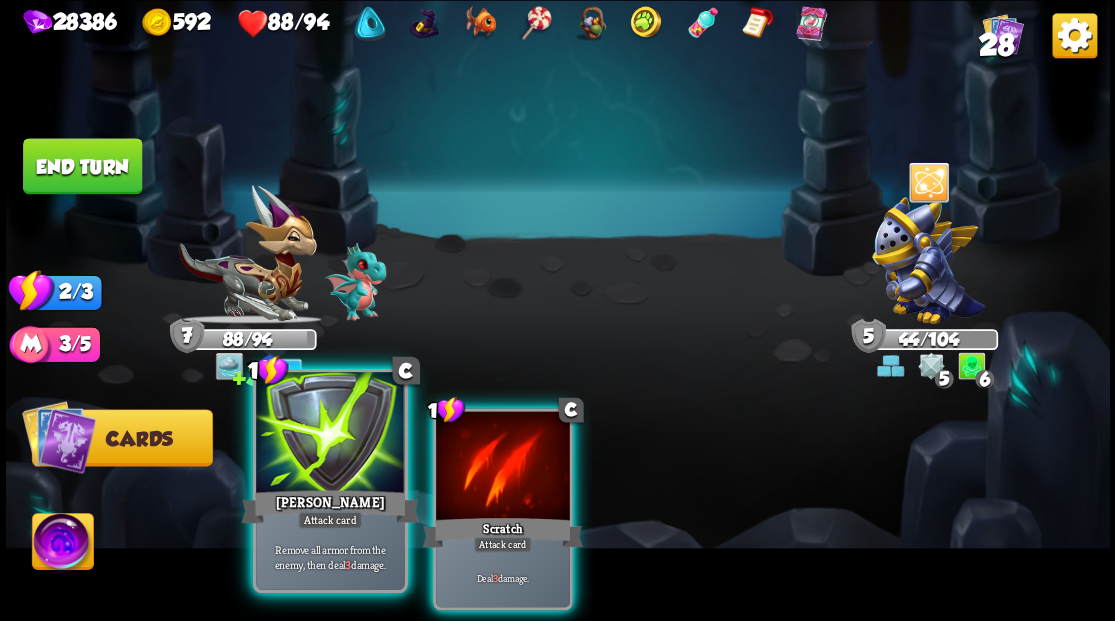 click at bounding box center (330, 434) 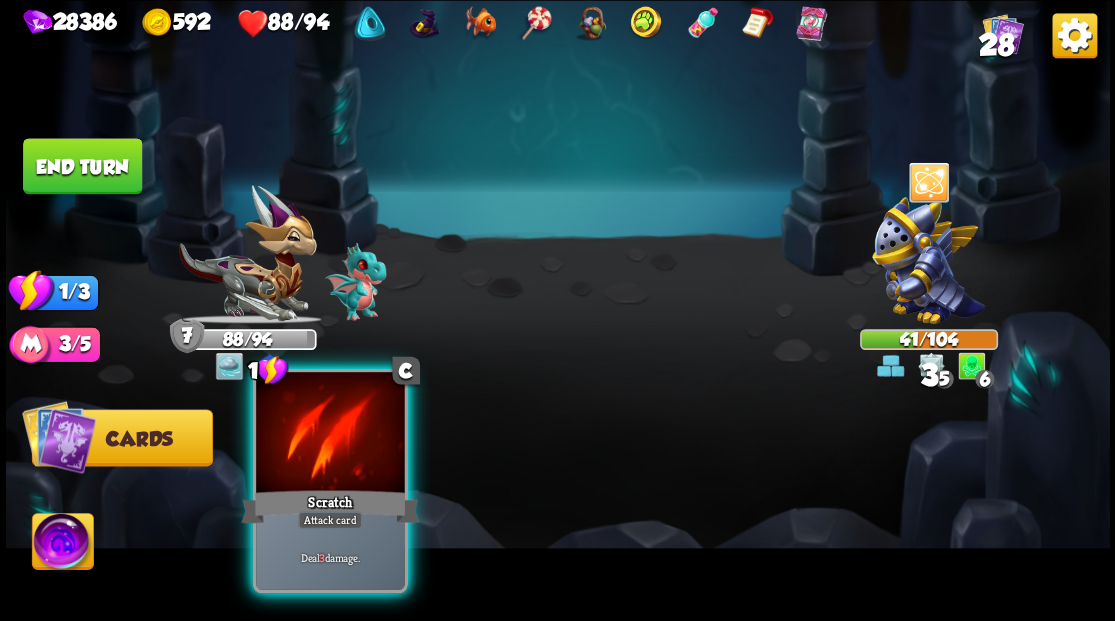 click at bounding box center (330, 434) 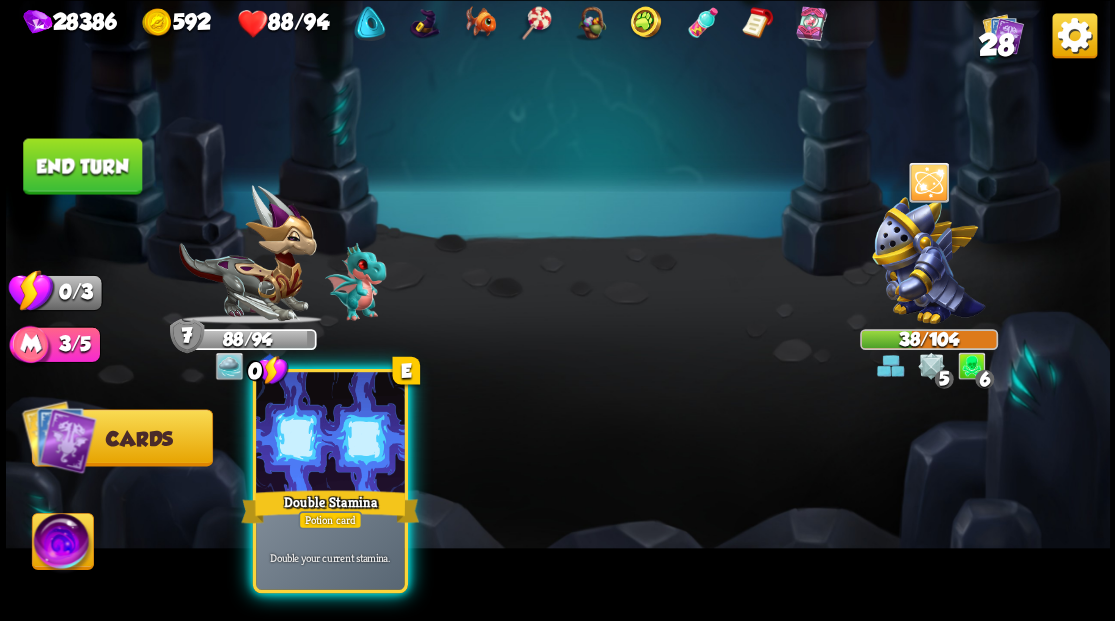 click at bounding box center (330, 434) 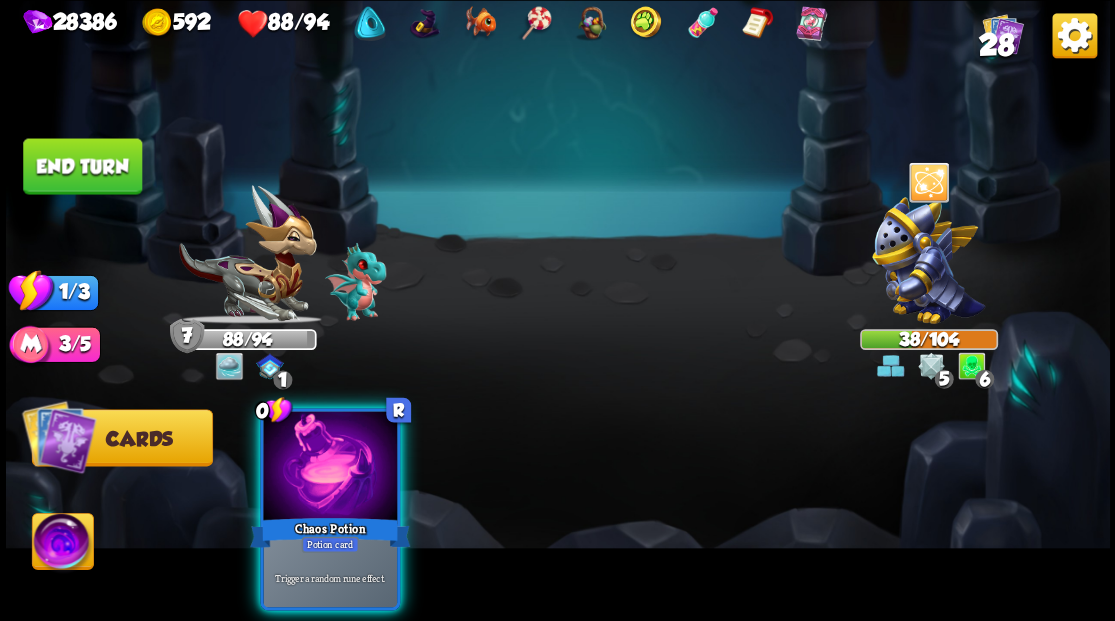 drag, startPoint x: 310, startPoint y: 444, endPoint x: 572, endPoint y: 328, distance: 286.53098 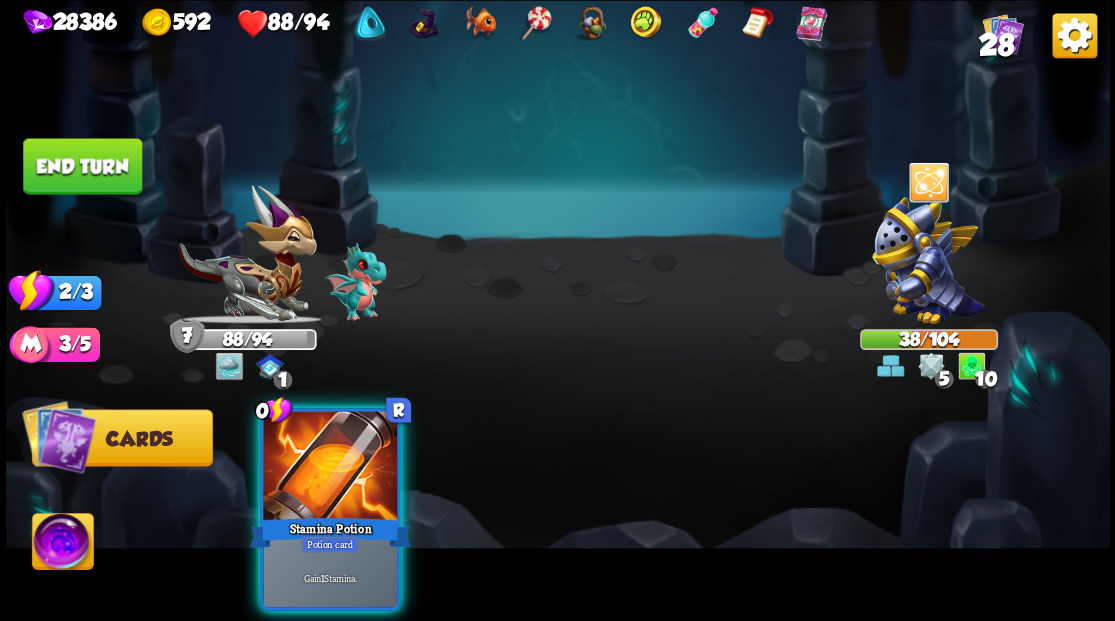 drag, startPoint x: 274, startPoint y: 506, endPoint x: 522, endPoint y: 342, distance: 297.32138 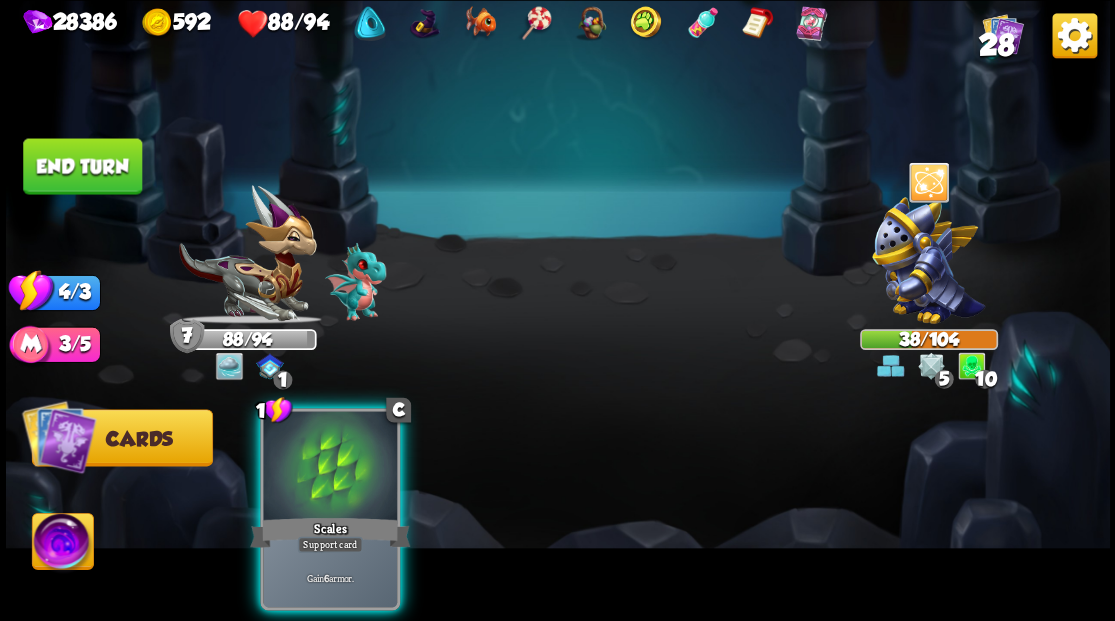 drag, startPoint x: 330, startPoint y: 478, endPoint x: 392, endPoint y: 437, distance: 74.330345 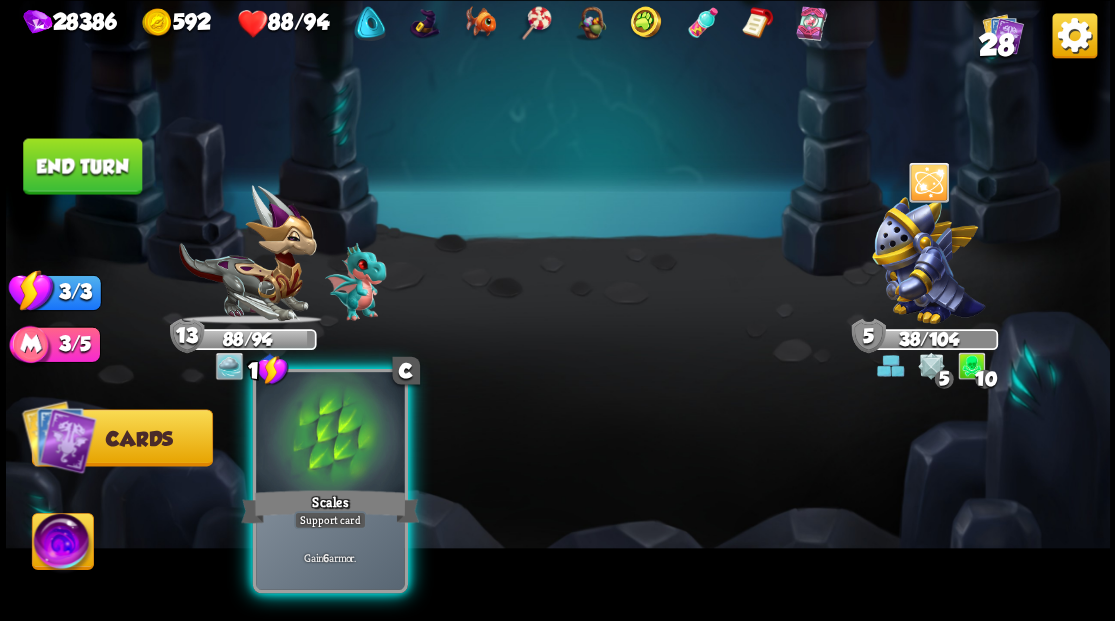 click on "Support card" at bounding box center [330, 520] 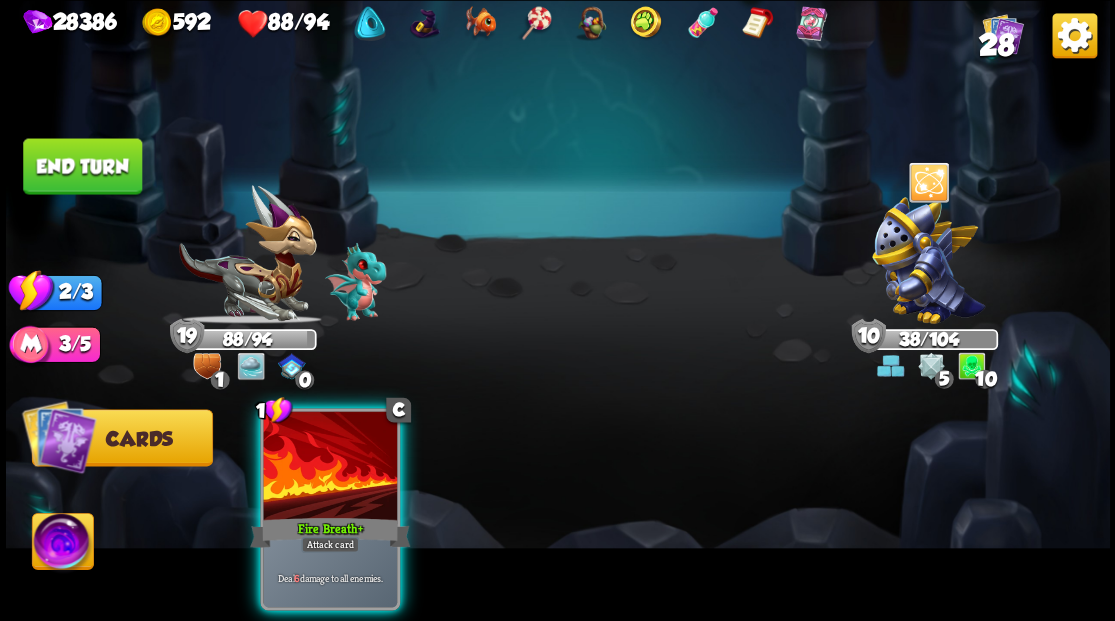 click at bounding box center (330, 467) 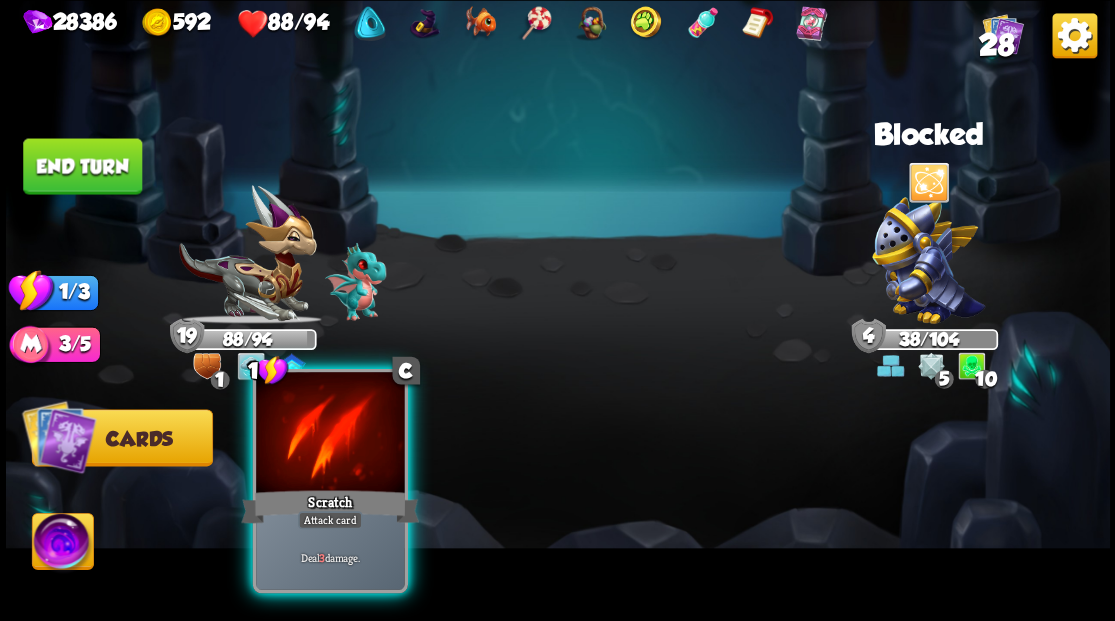 click at bounding box center [330, 434] 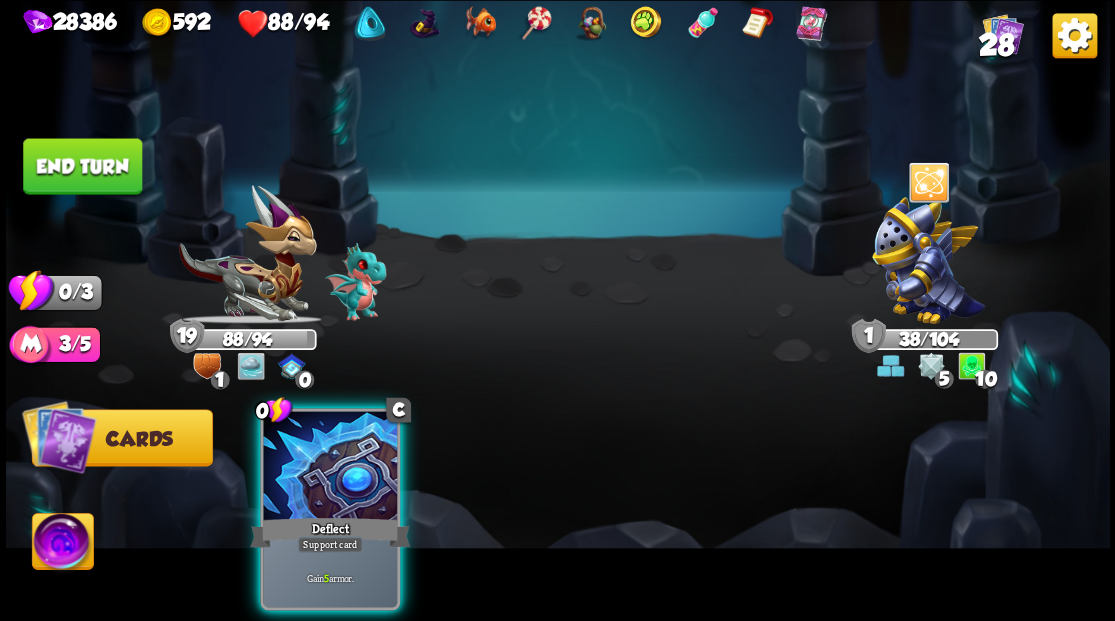 drag, startPoint x: 293, startPoint y: 505, endPoint x: 316, endPoint y: 485, distance: 30.479502 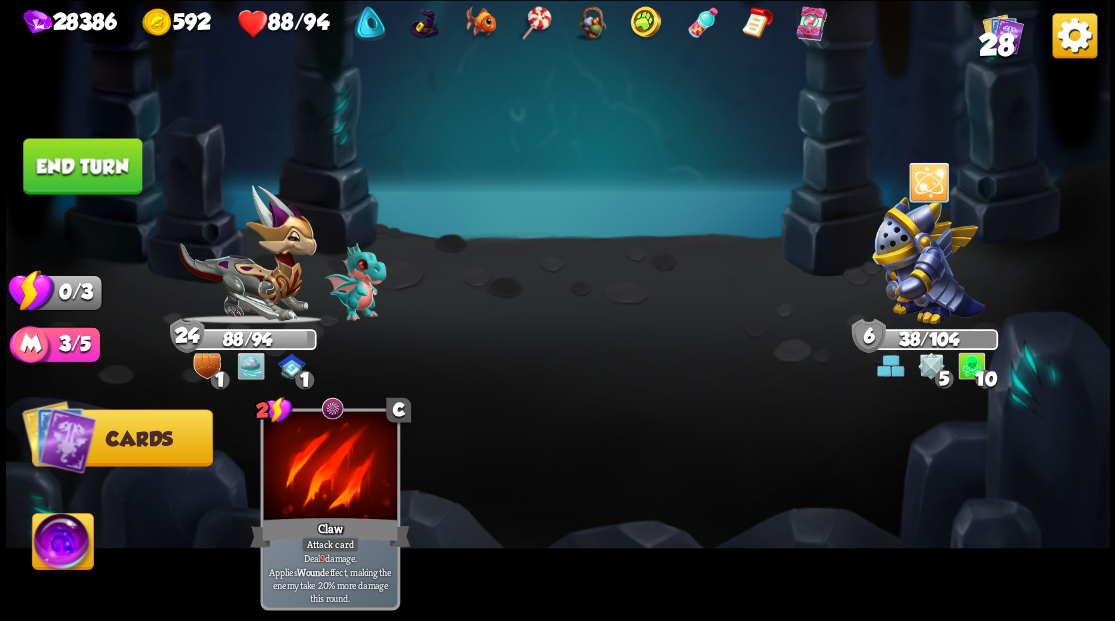 click on "End turn" at bounding box center [82, 166] 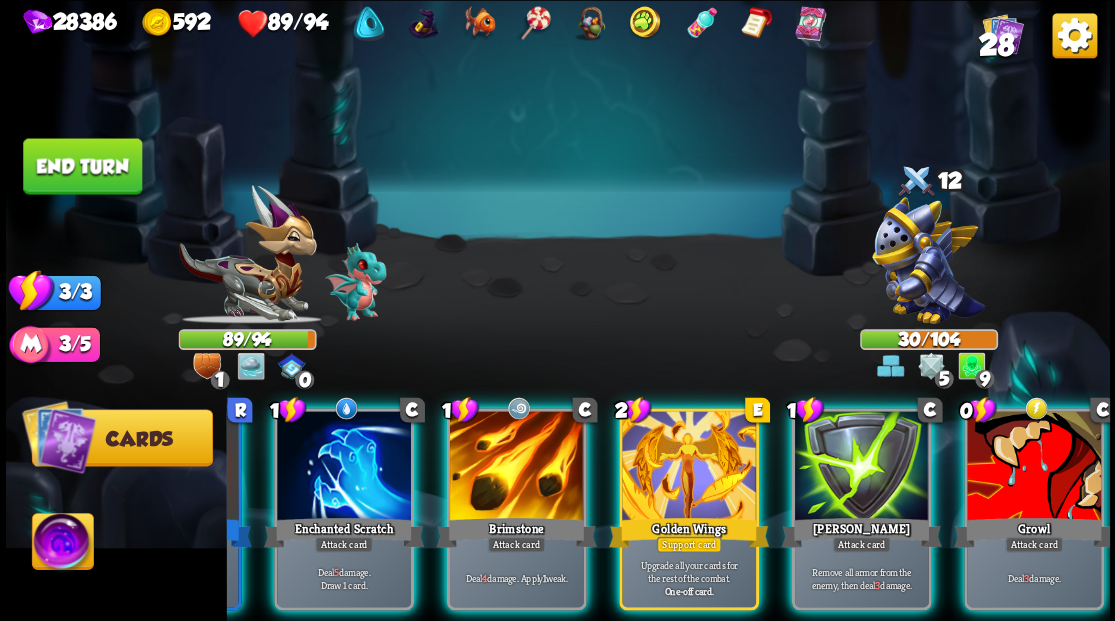 scroll, scrollTop: 0, scrollLeft: 189, axis: horizontal 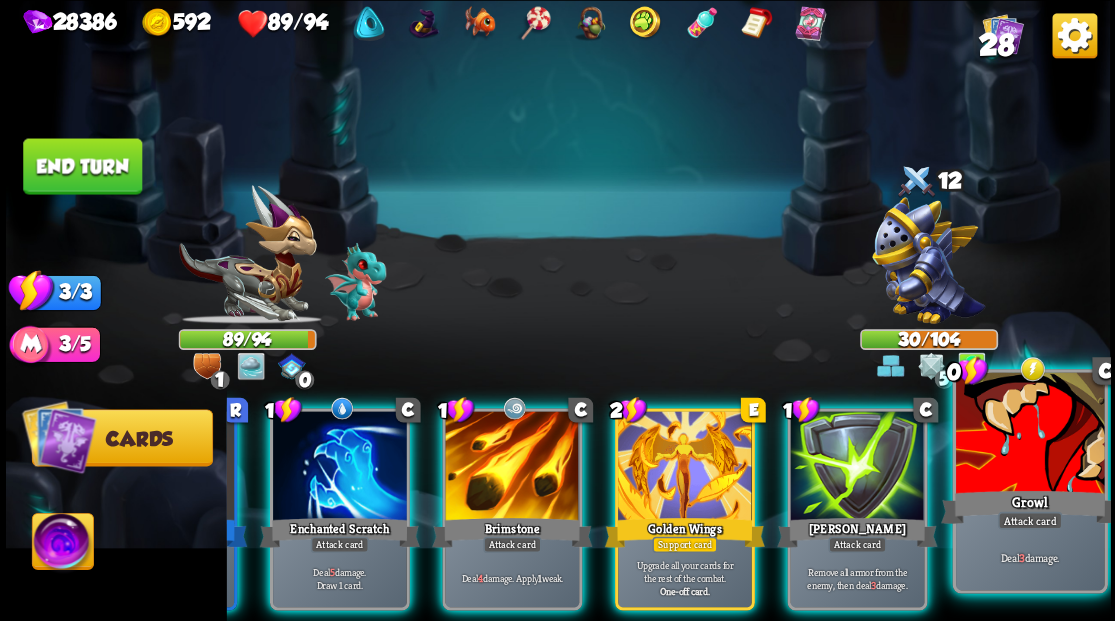click at bounding box center [1029, 434] 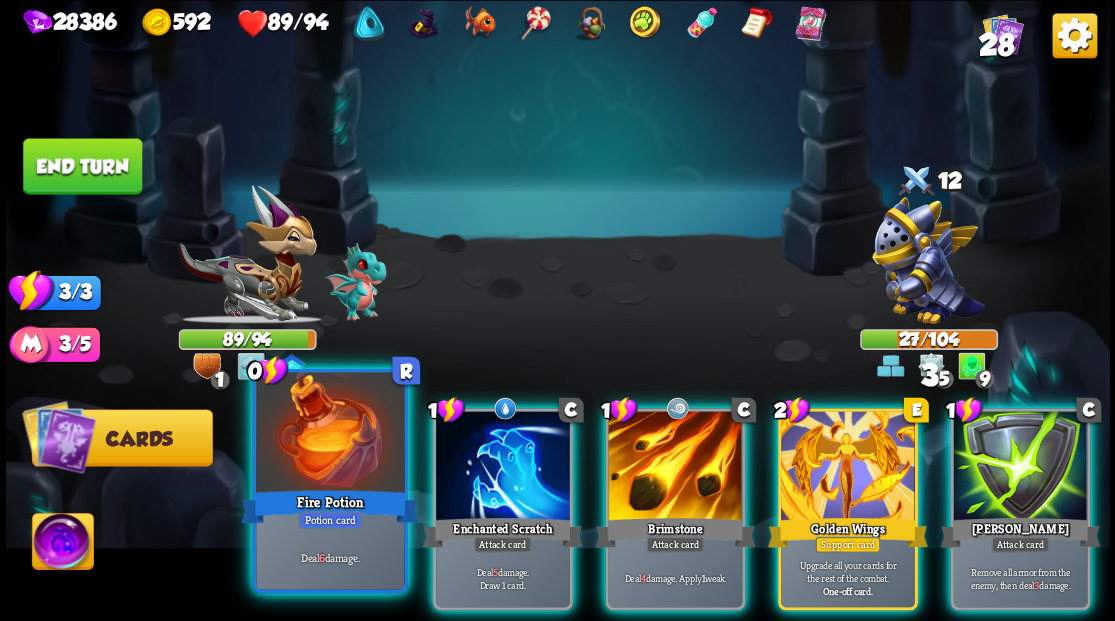 click at bounding box center [330, 434] 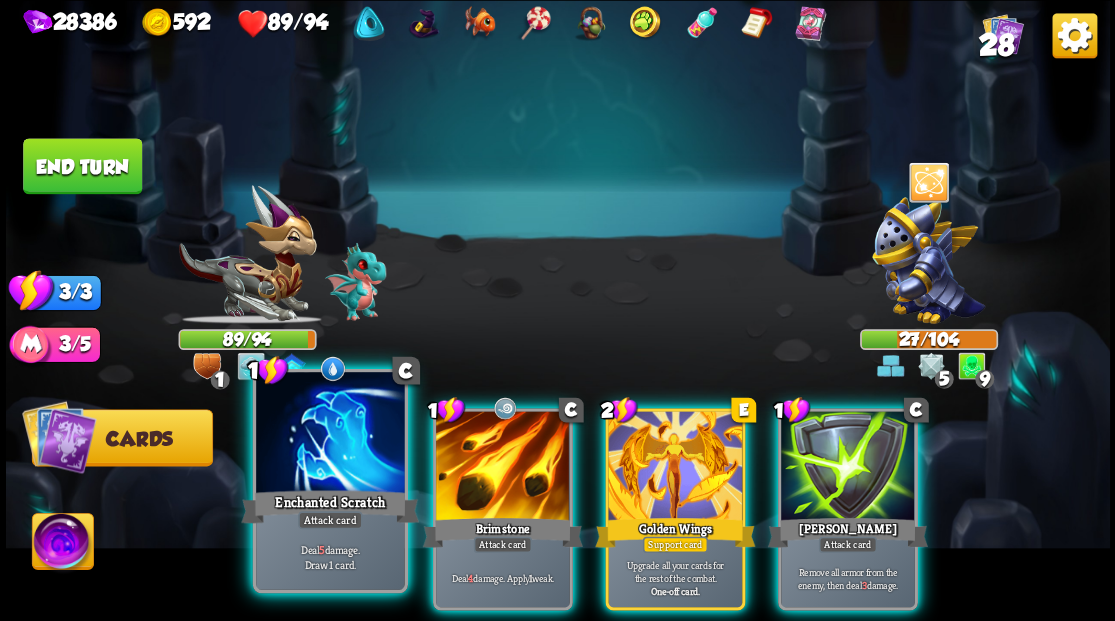 click at bounding box center [330, 434] 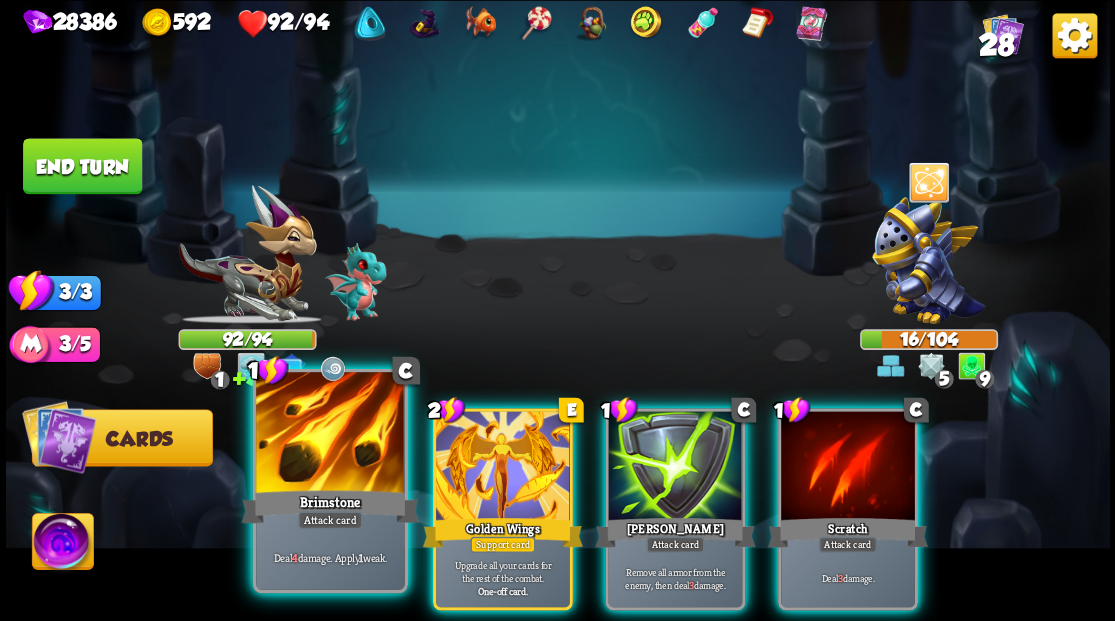 click at bounding box center [330, 434] 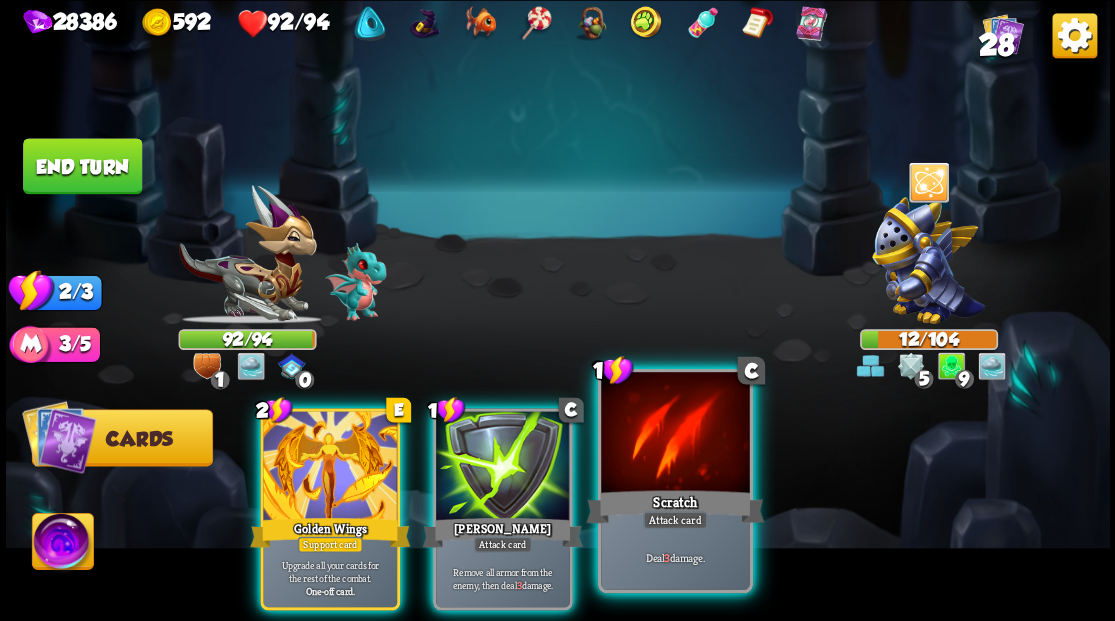 click at bounding box center [675, 434] 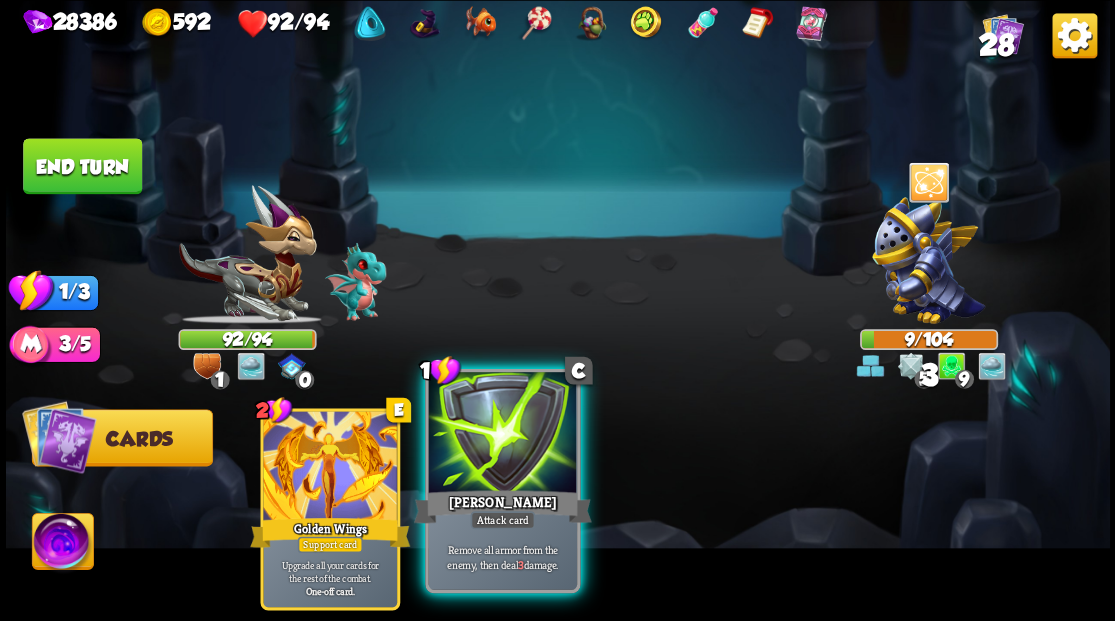 click at bounding box center (502, 434) 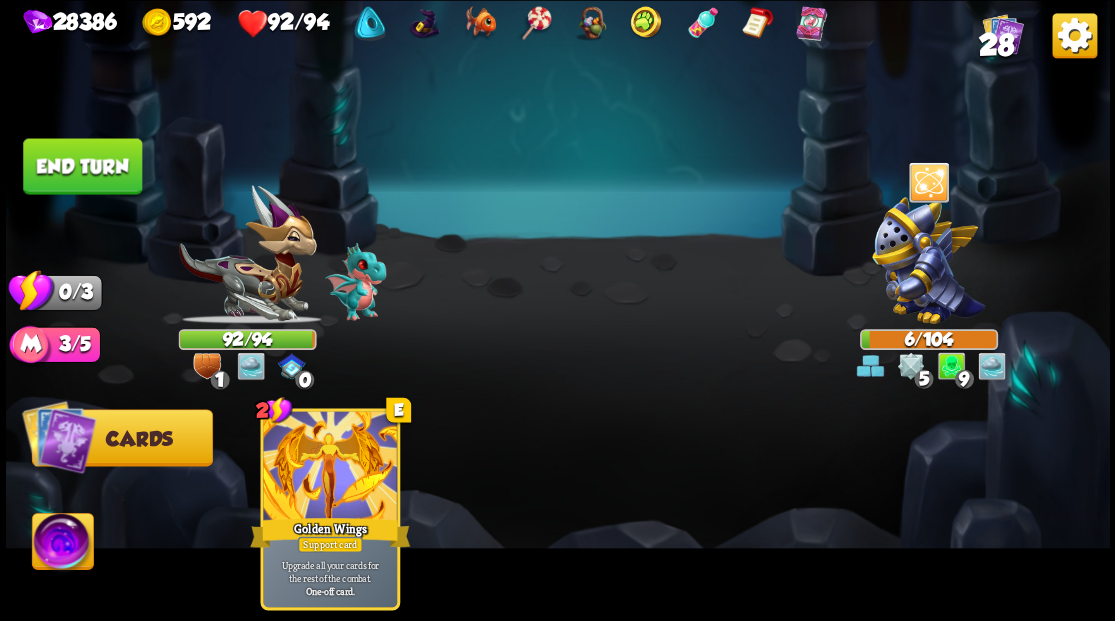 click on "End turn" at bounding box center [82, 166] 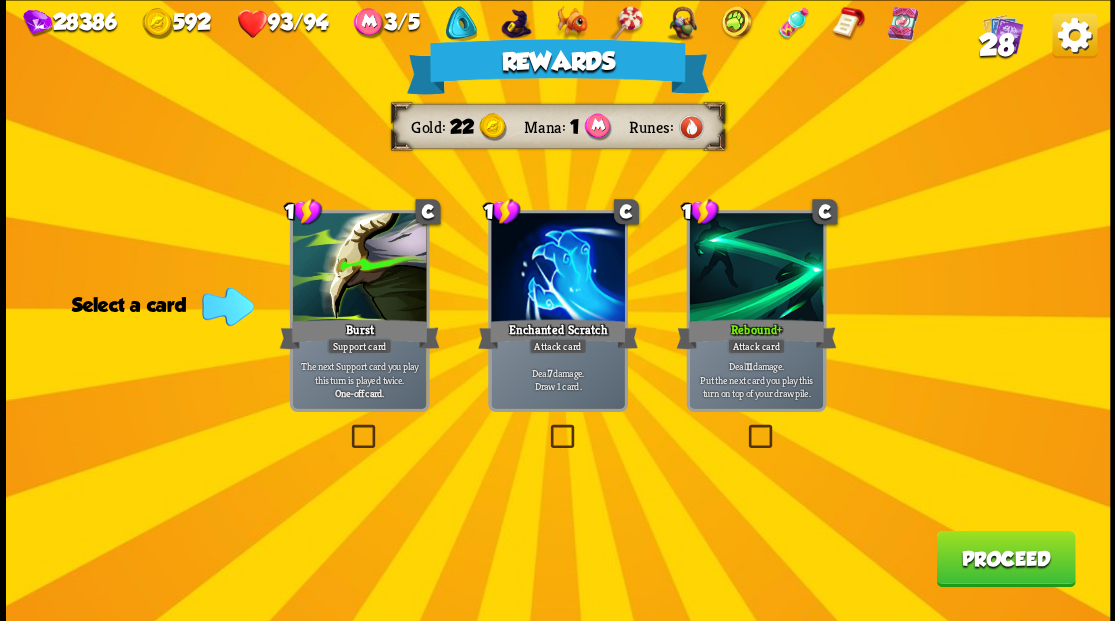click on "Proceed" at bounding box center [1005, 558] 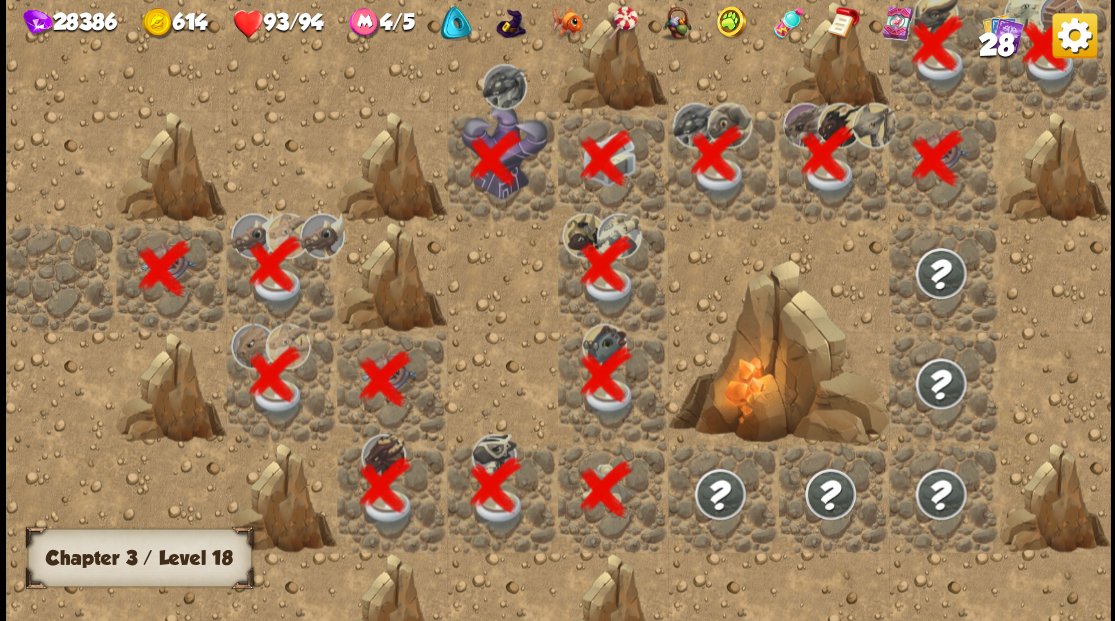 scroll, scrollTop: 0, scrollLeft: 384, axis: horizontal 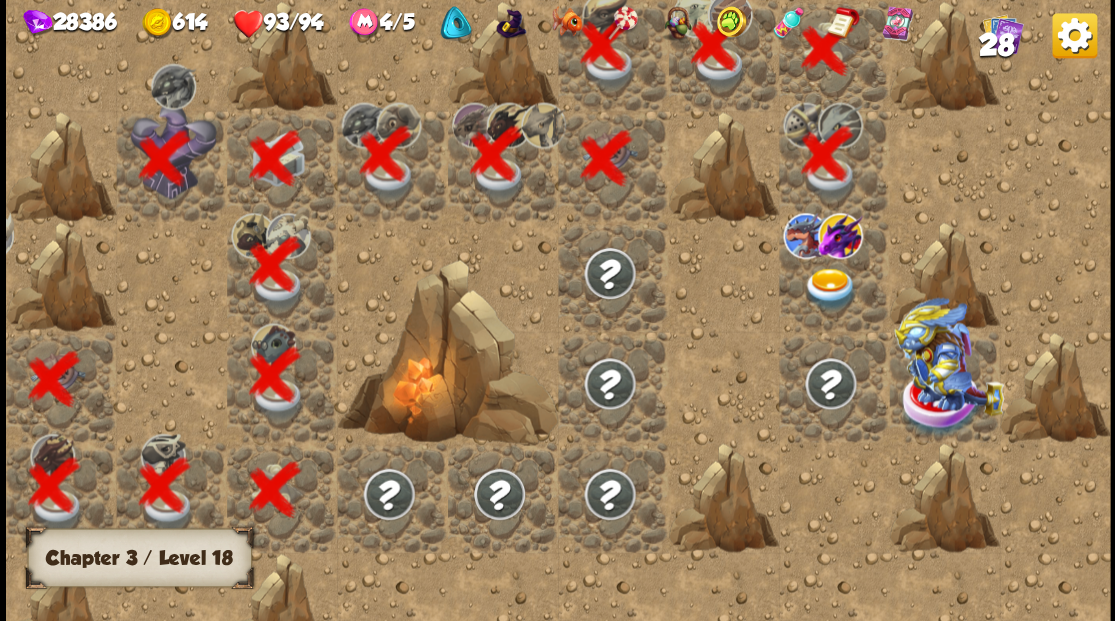 click at bounding box center (829, 288) 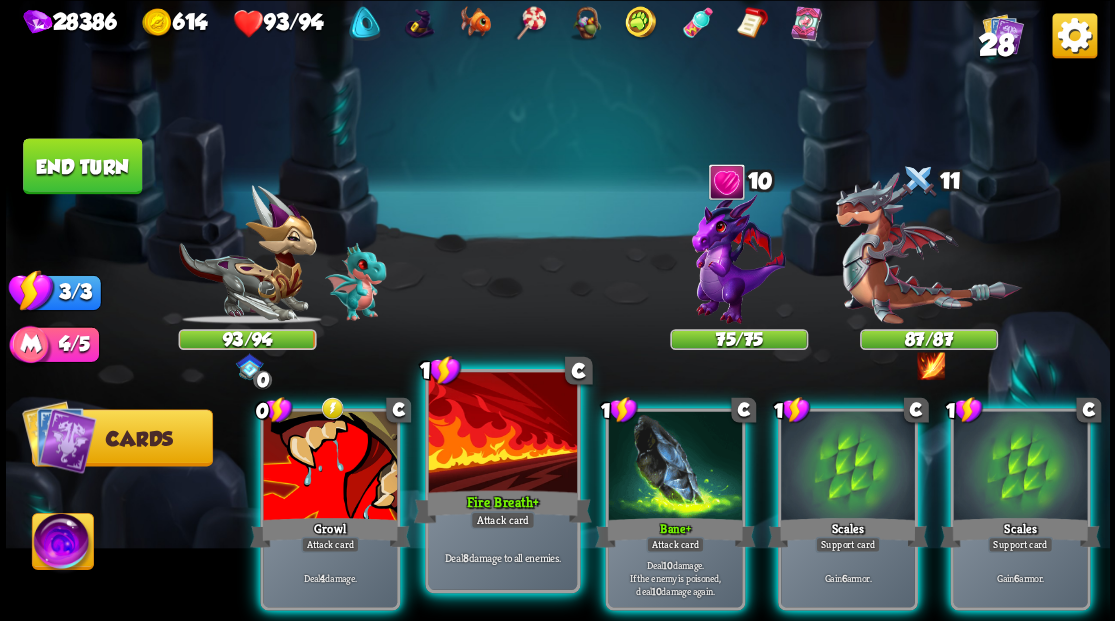 click at bounding box center (502, 434) 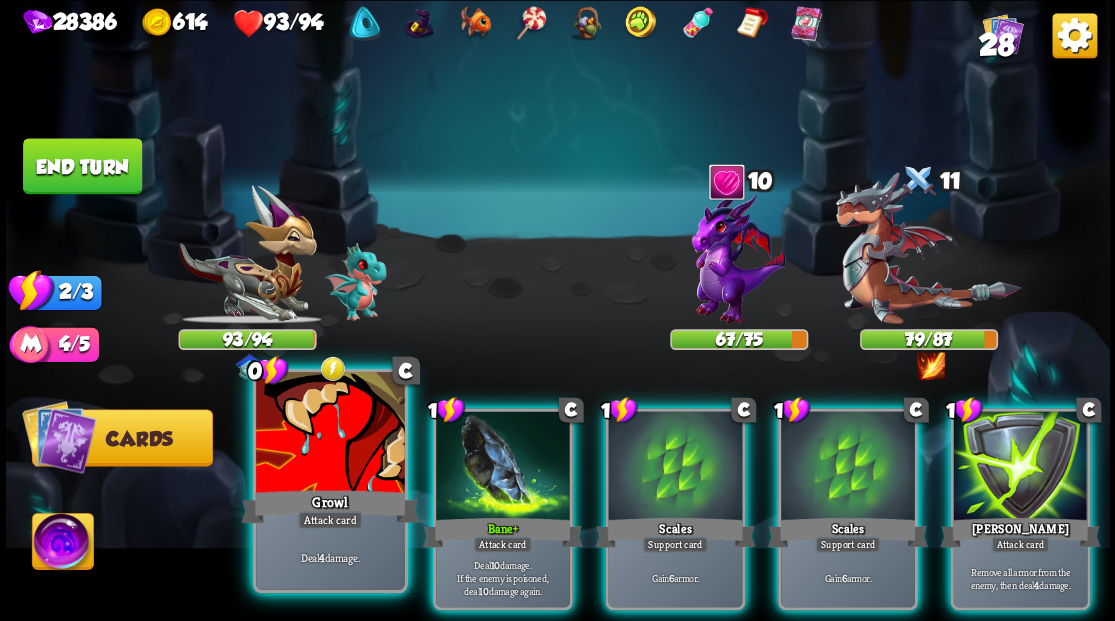 click at bounding box center [330, 434] 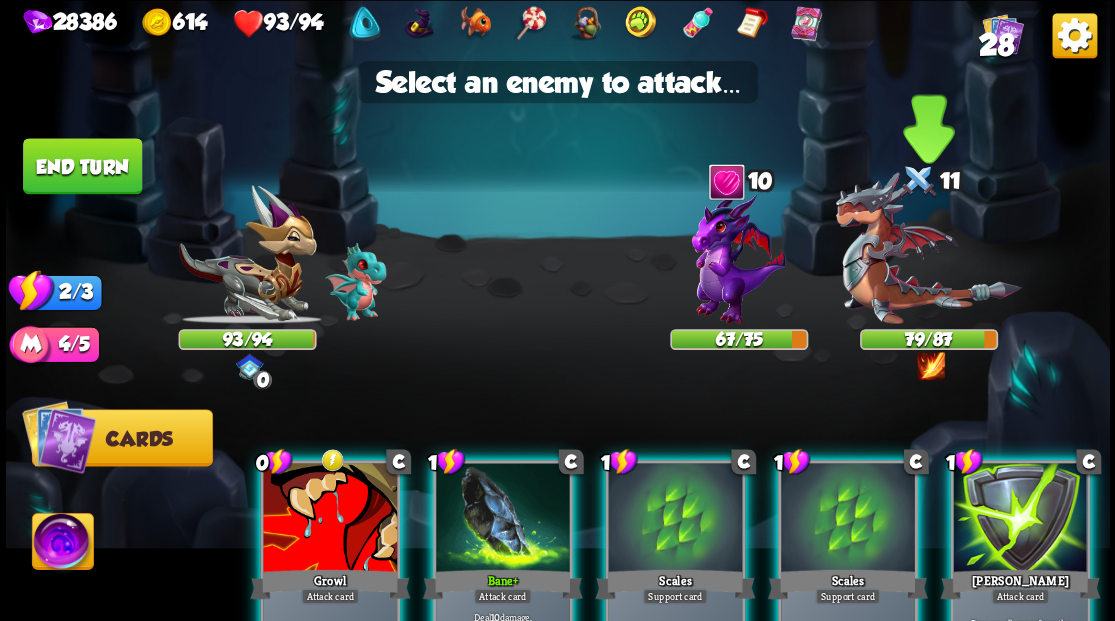 click at bounding box center (928, 248) 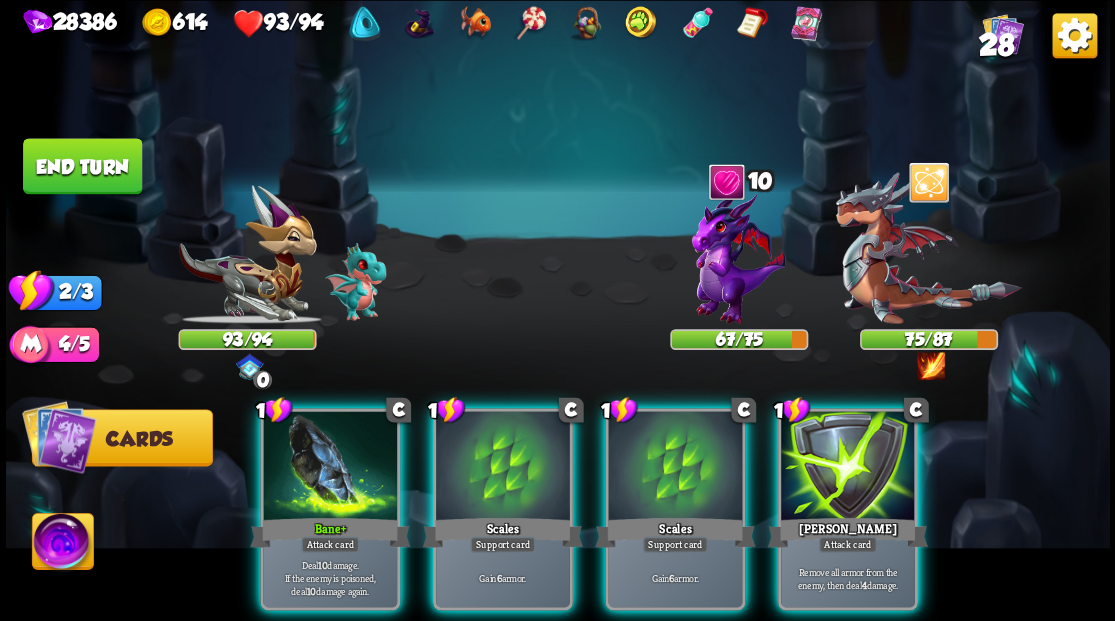 click at bounding box center (739, 257) 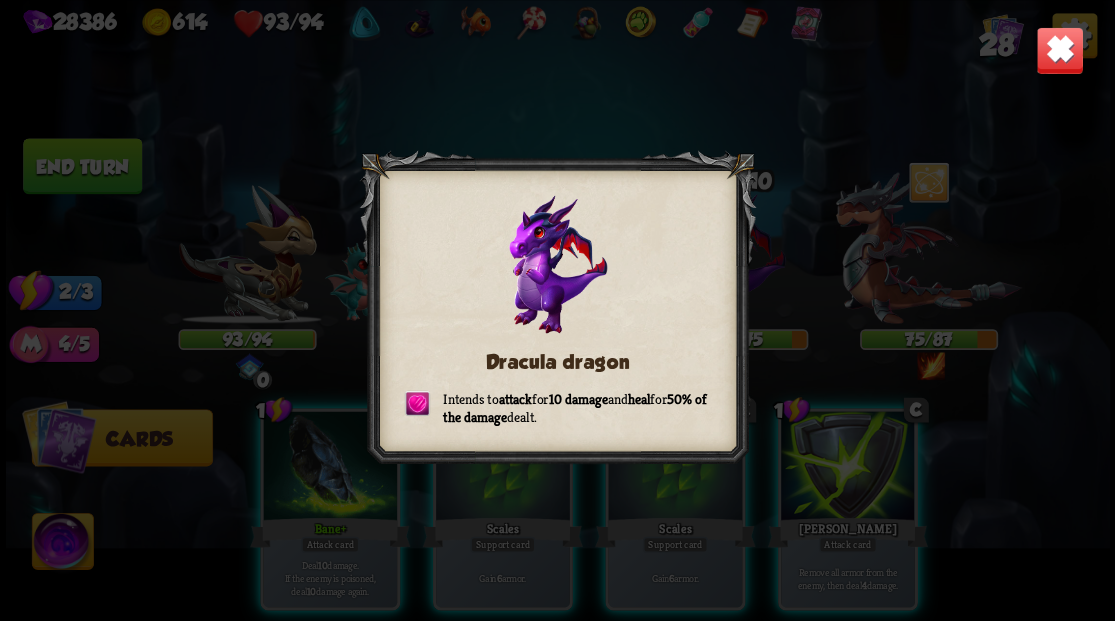 click at bounding box center [1059, 50] 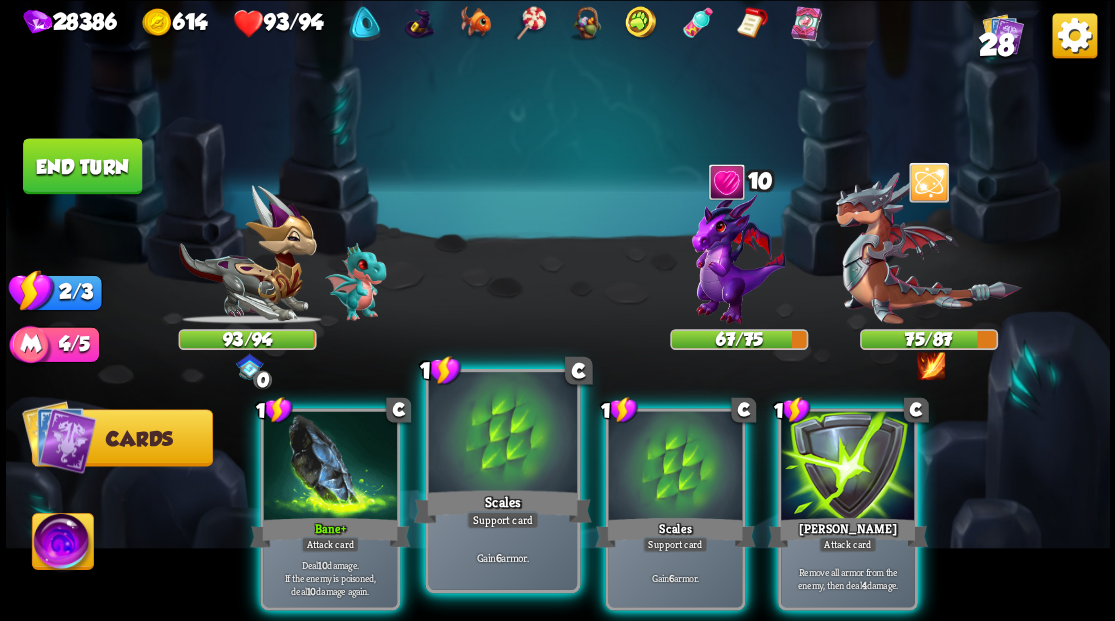 click at bounding box center (502, 434) 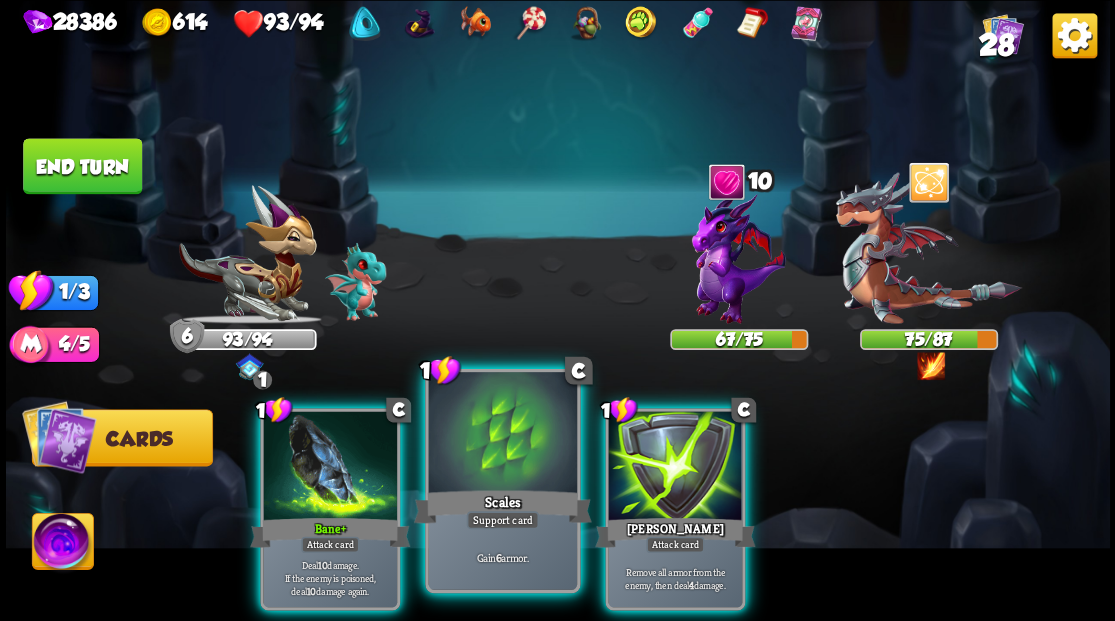 click at bounding box center [502, 434] 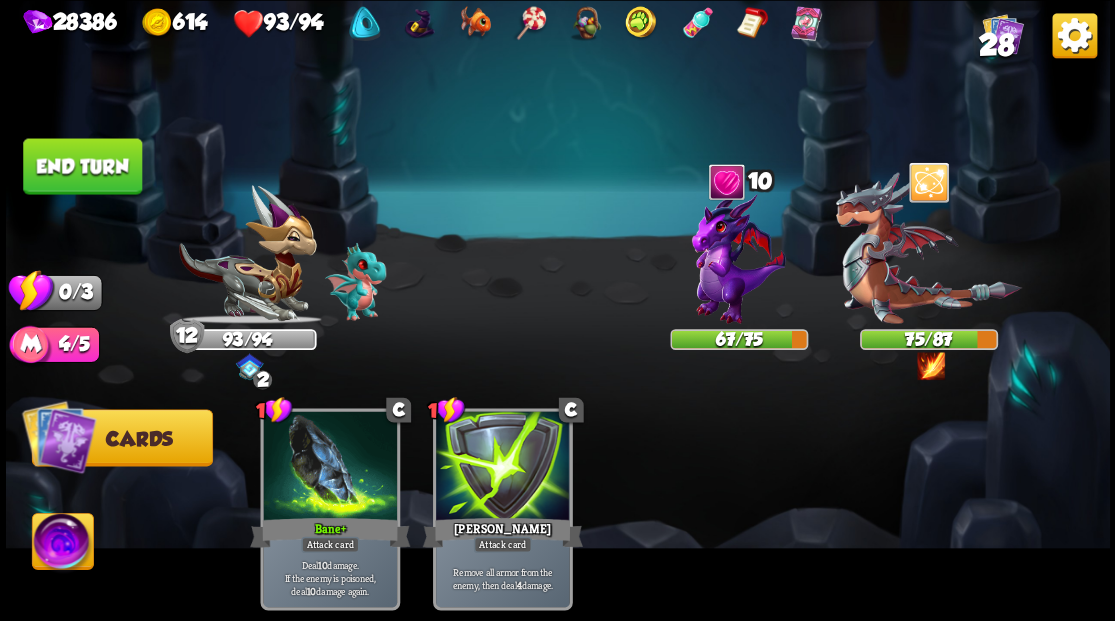 click on "End turn" at bounding box center [82, 166] 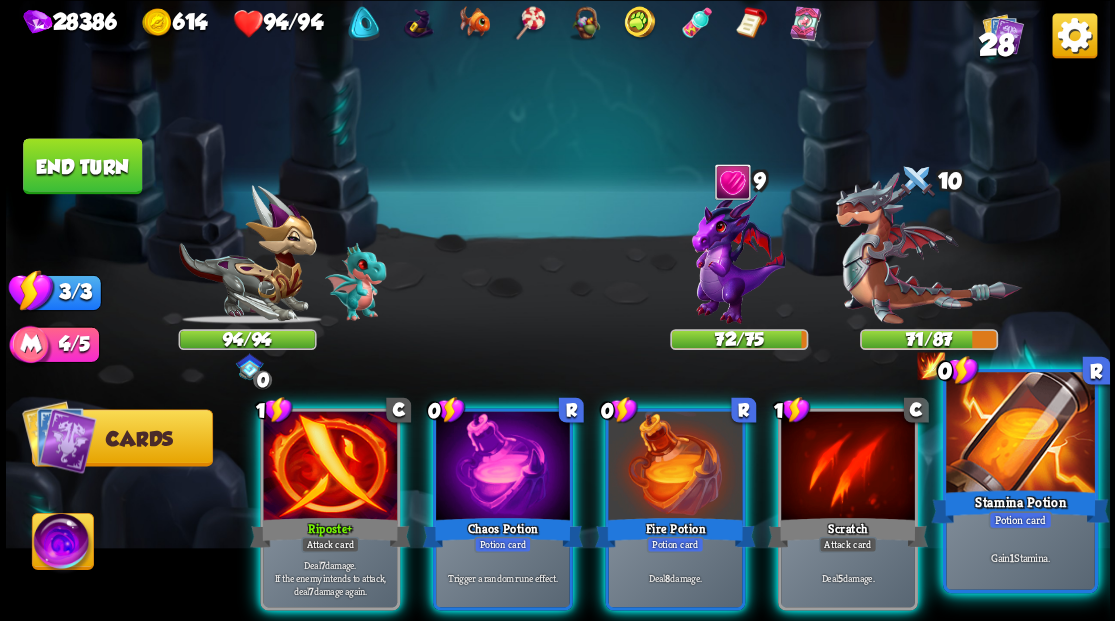 click at bounding box center (1020, 434) 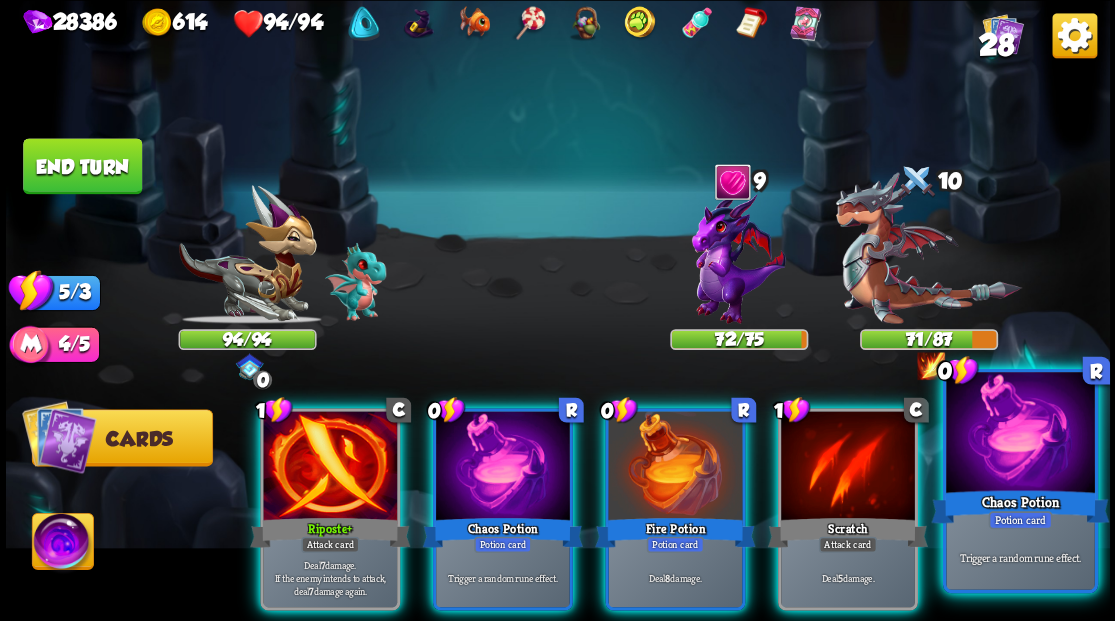 click at bounding box center [1020, 434] 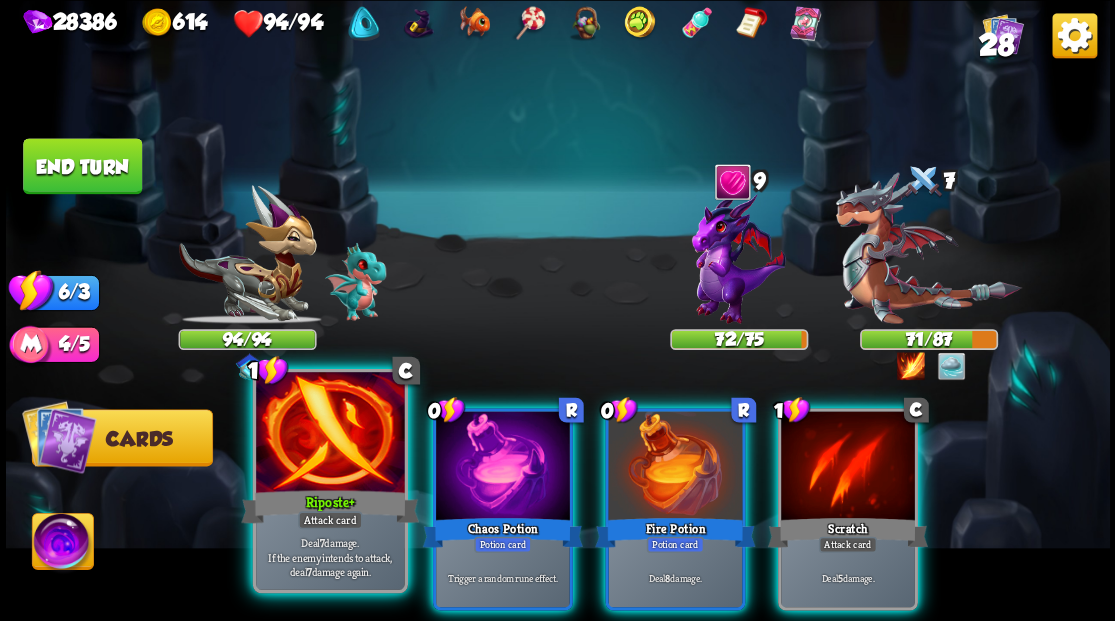 drag, startPoint x: 308, startPoint y: 449, endPoint x: 320, endPoint y: 440, distance: 15 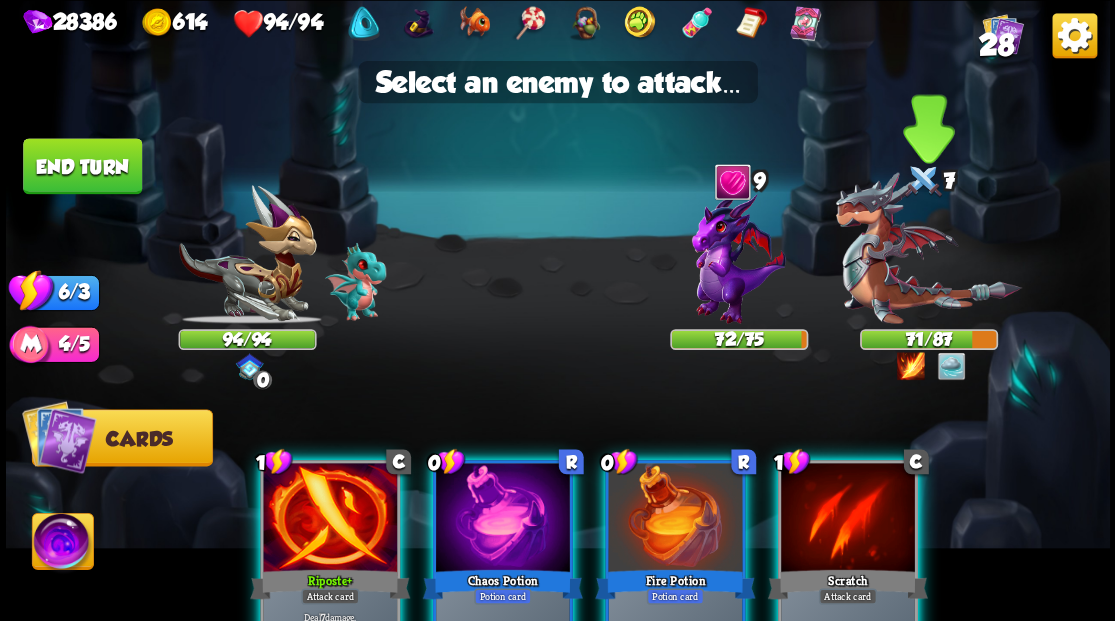 click at bounding box center [928, 248] 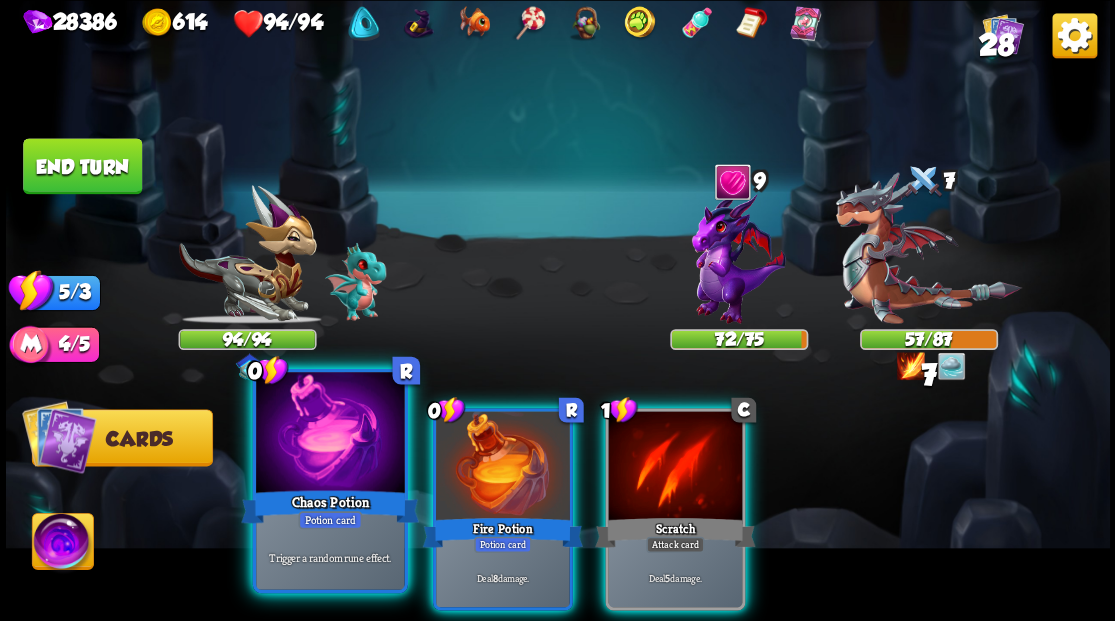 click at bounding box center (330, 434) 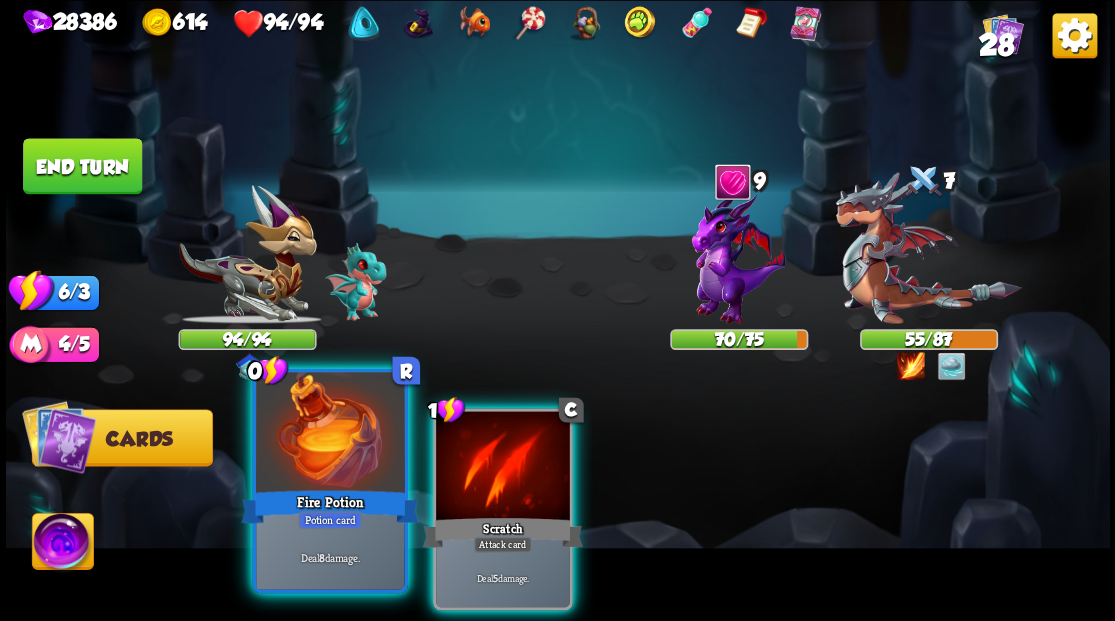 click at bounding box center [330, 434] 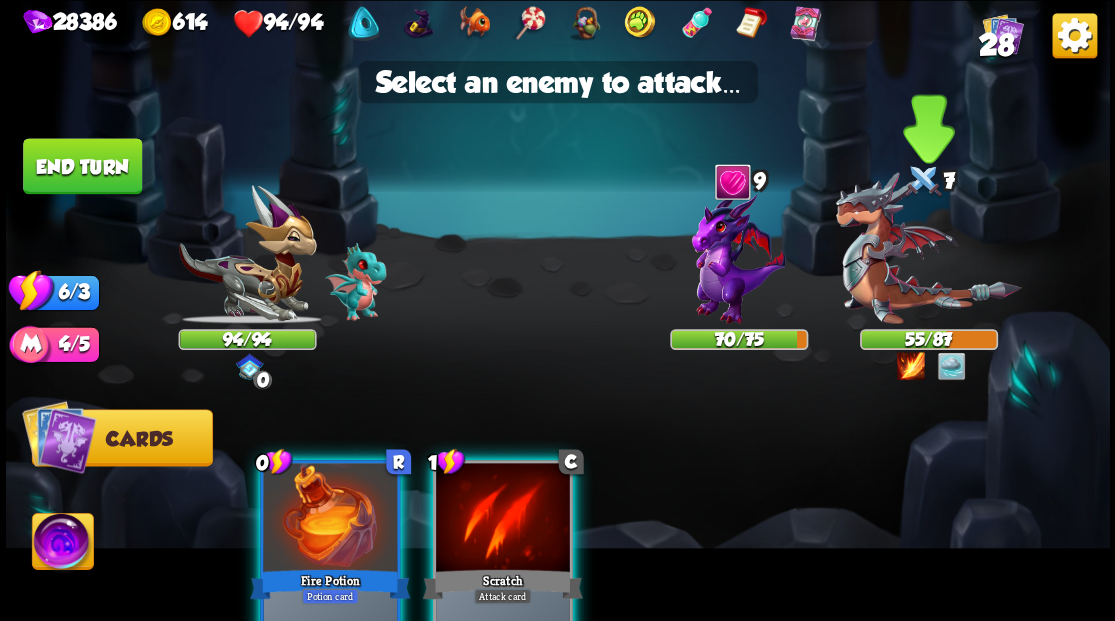 click at bounding box center [928, 248] 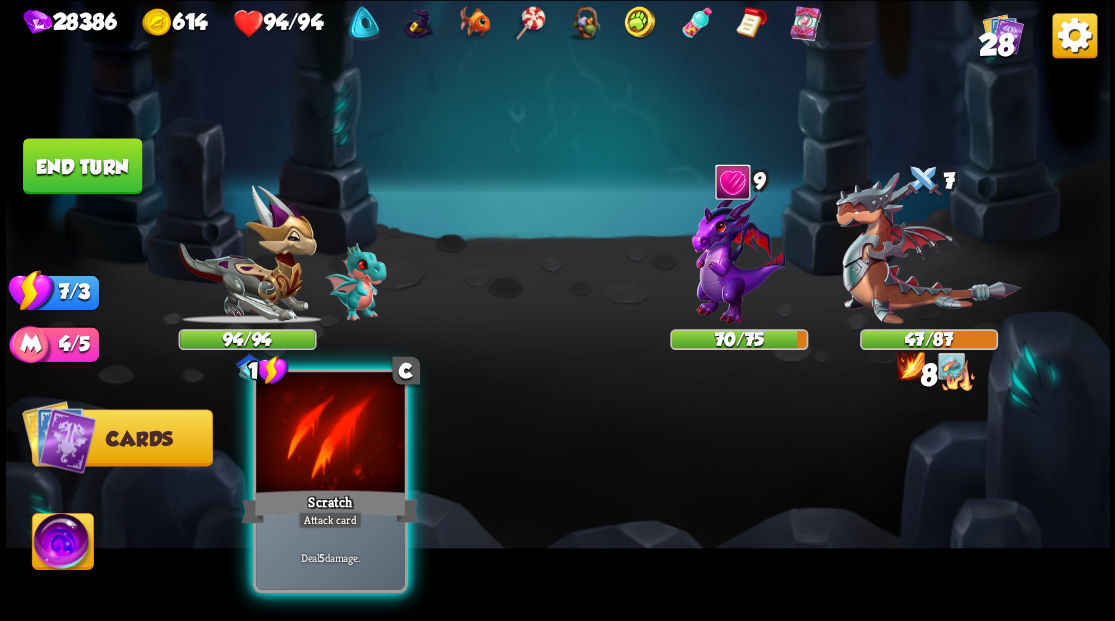 click at bounding box center (330, 434) 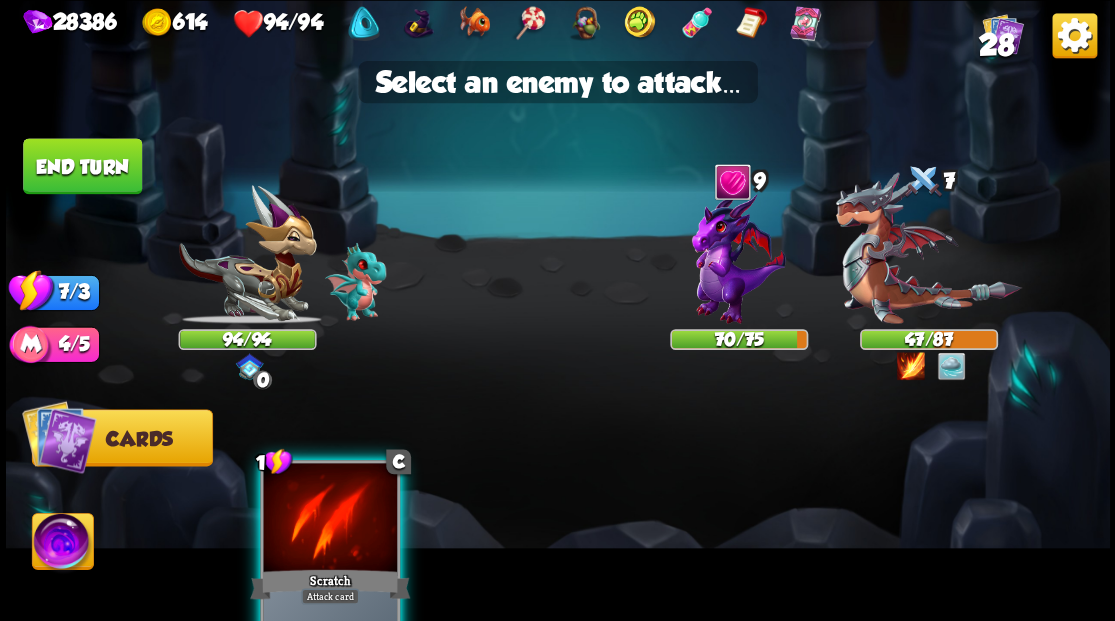 click at bounding box center (558, 310) 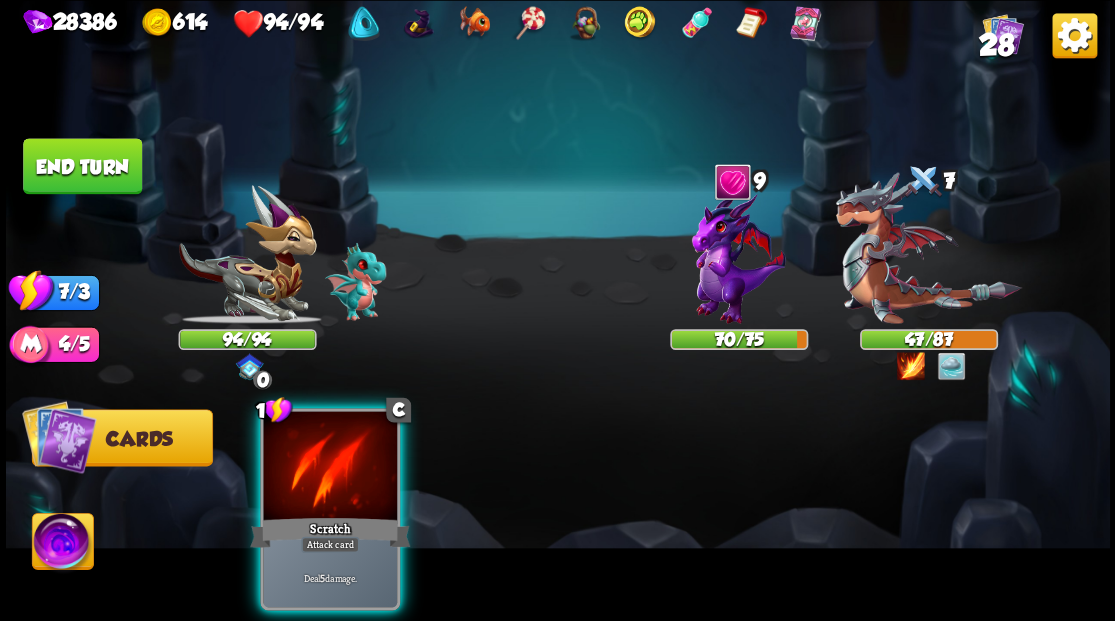 click at bounding box center [739, 257] 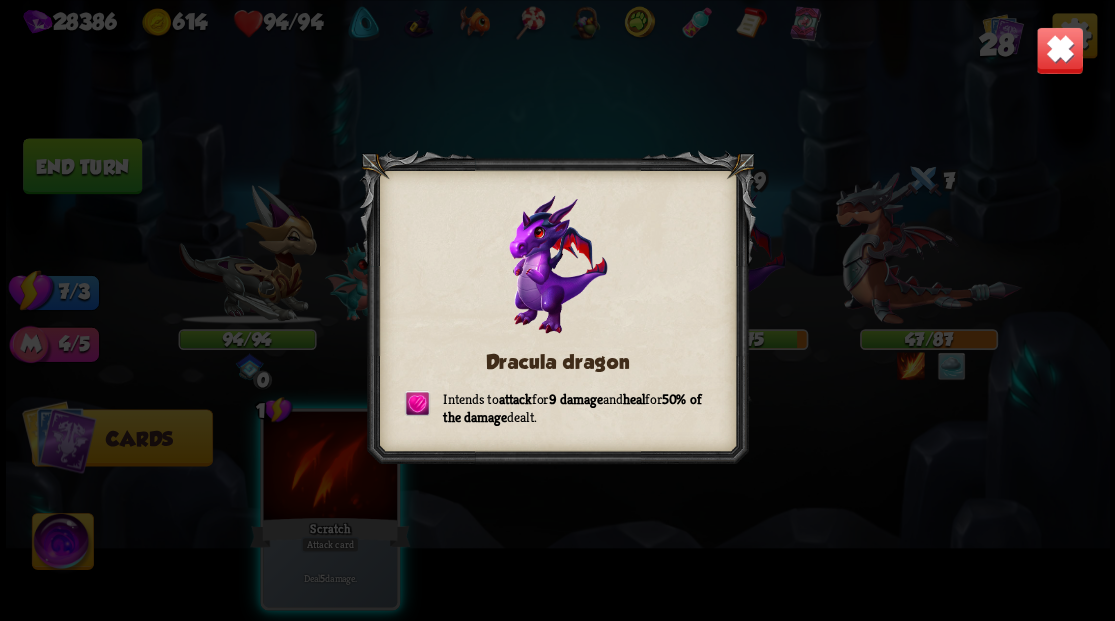 click at bounding box center (1059, 50) 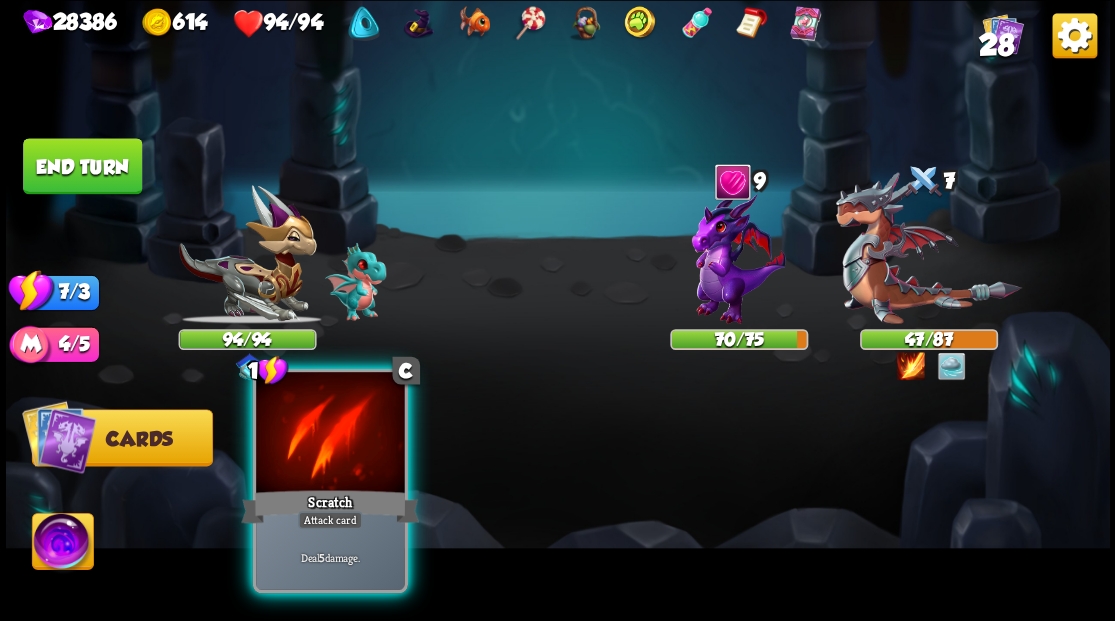 drag, startPoint x: 348, startPoint y: 464, endPoint x: 364, endPoint y: 467, distance: 16.27882 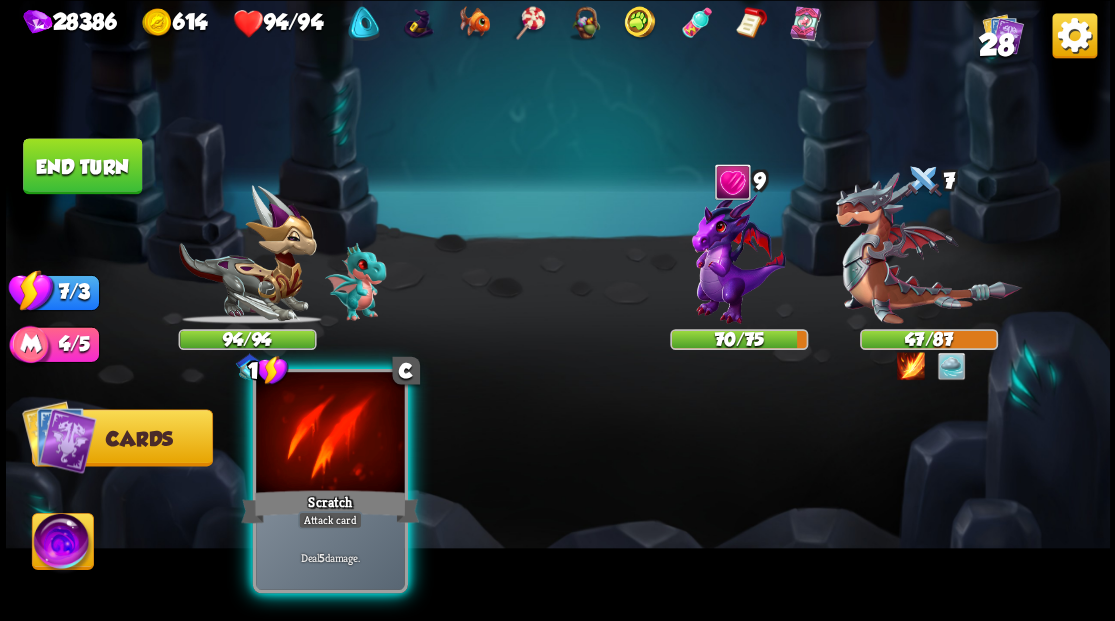 click at bounding box center (330, 434) 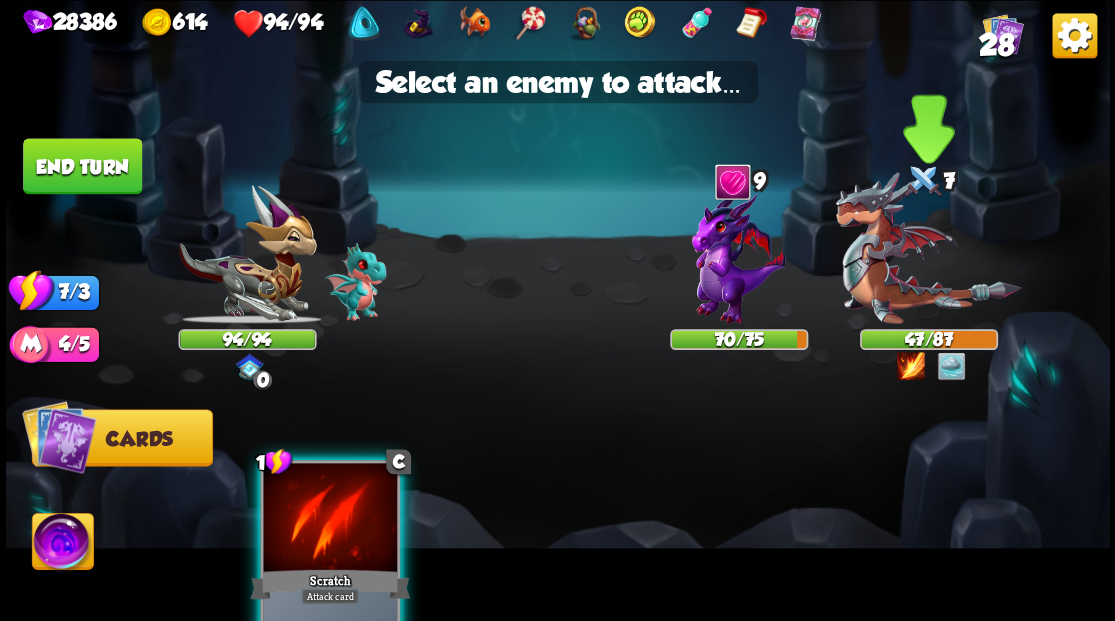click at bounding box center [928, 248] 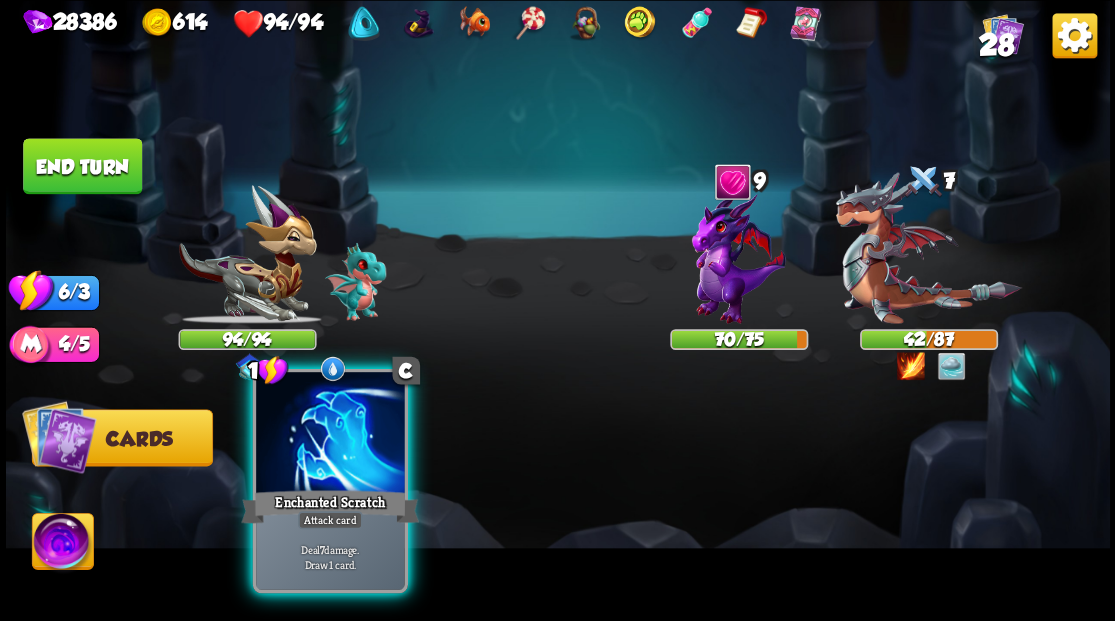 click at bounding box center [330, 434] 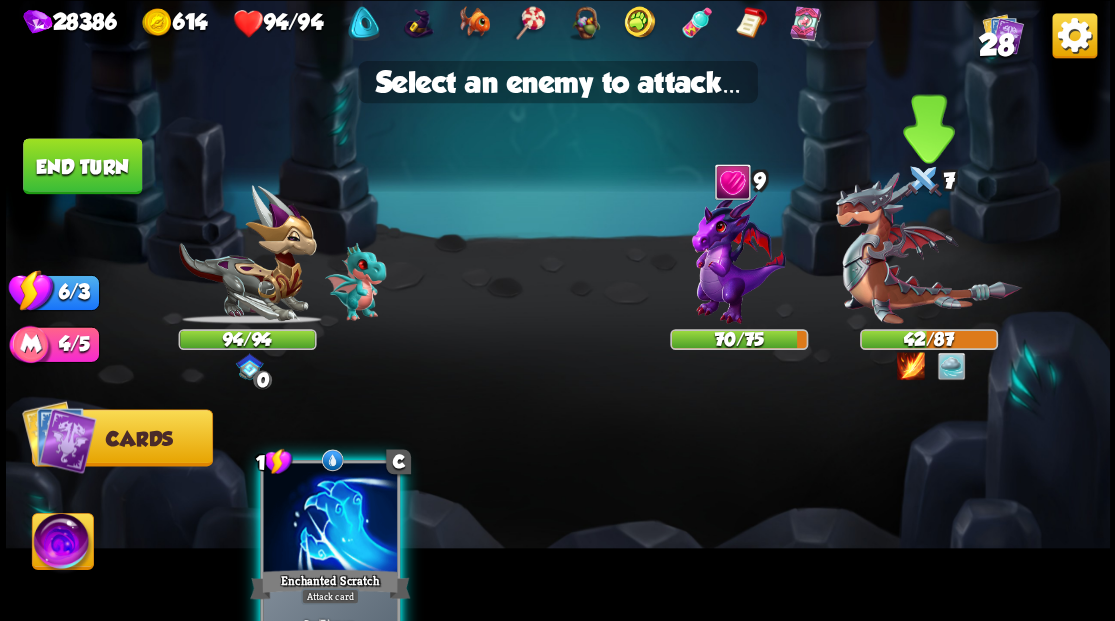 click at bounding box center (928, 248) 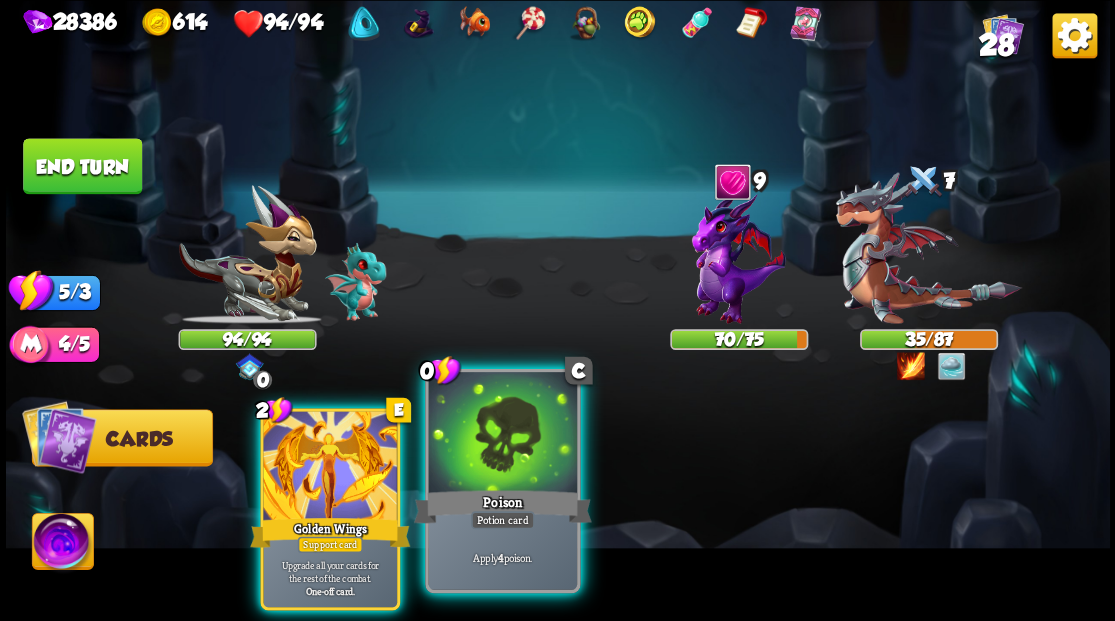 click at bounding box center (502, 434) 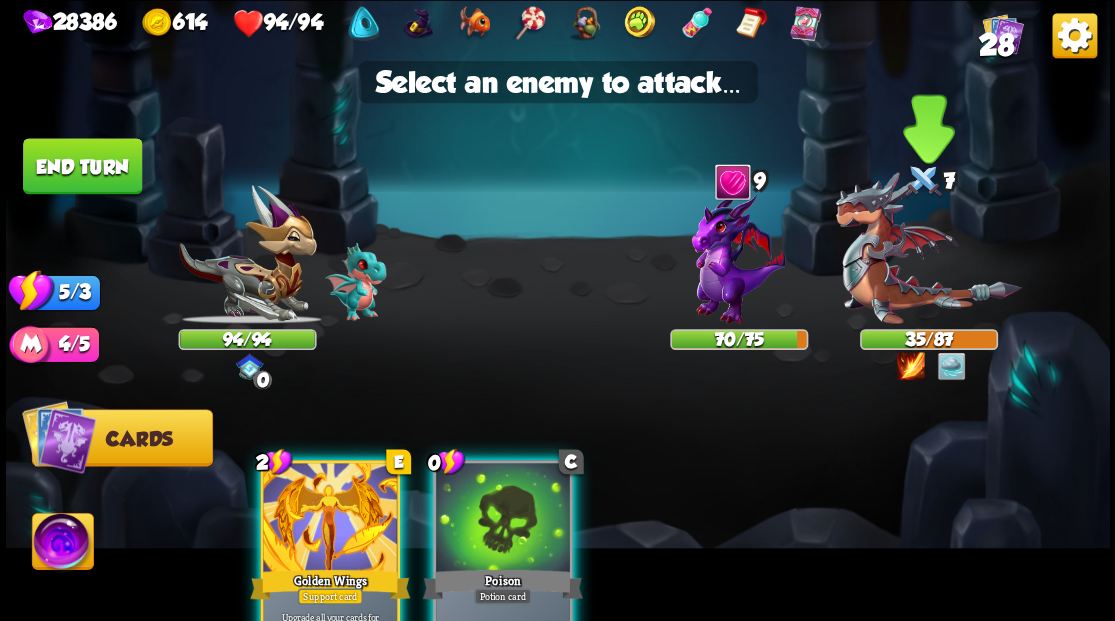 click at bounding box center (928, 248) 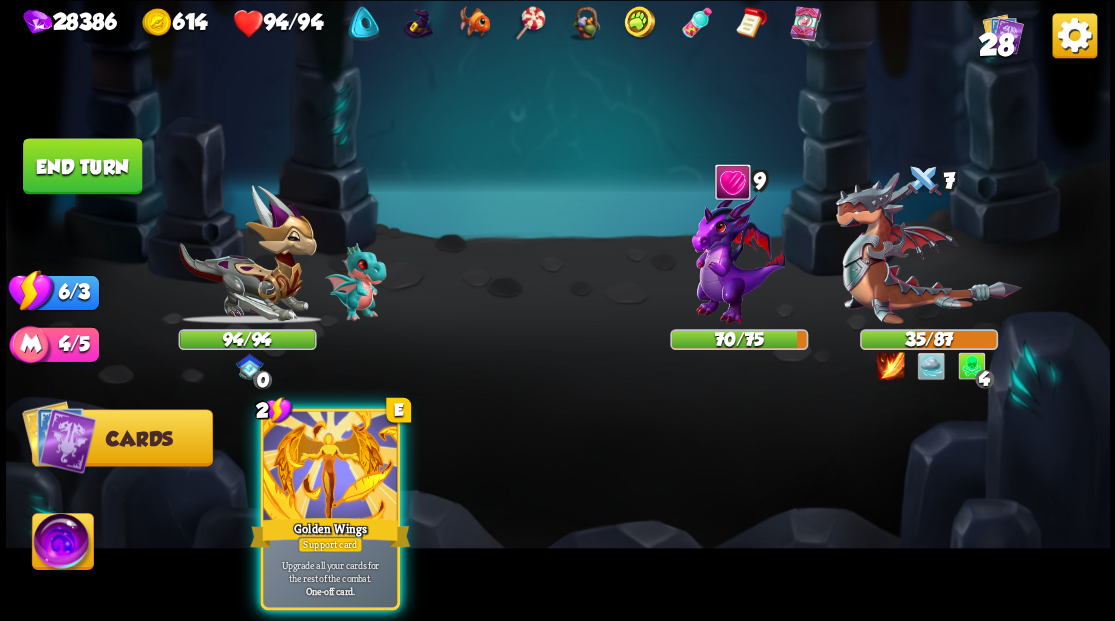click at bounding box center (330, 467) 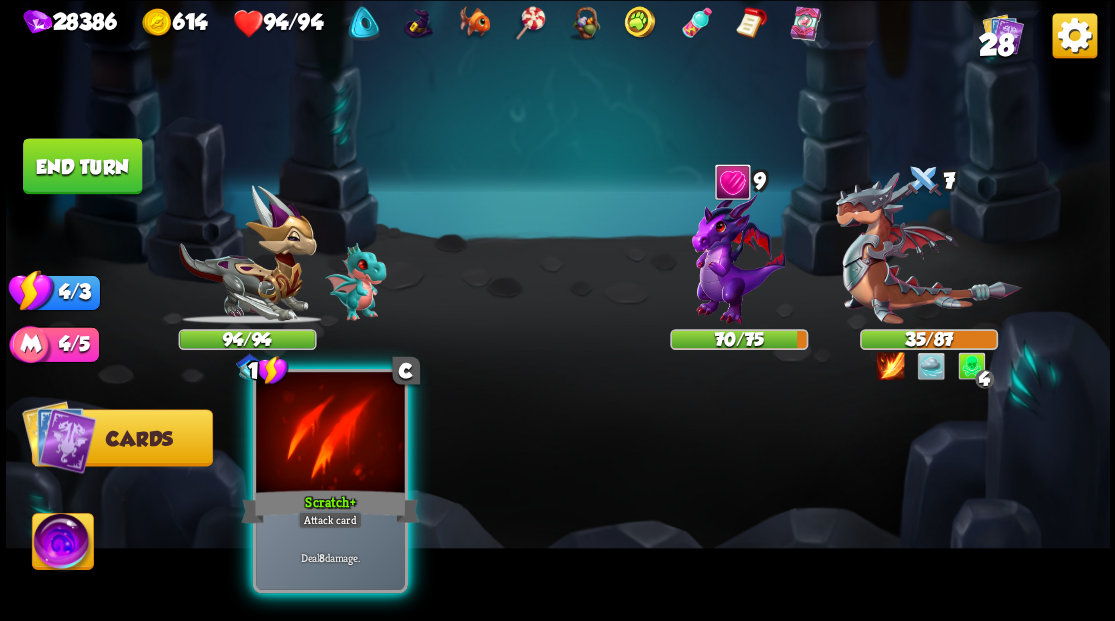 click on "Scratch +" at bounding box center [330, 506] 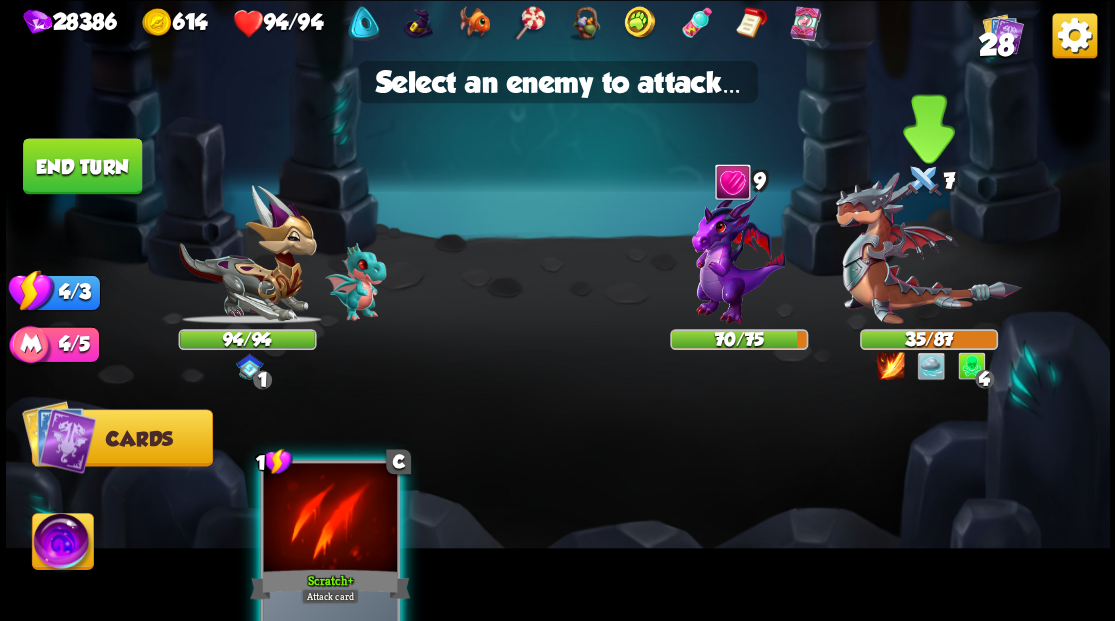 click at bounding box center (928, 248) 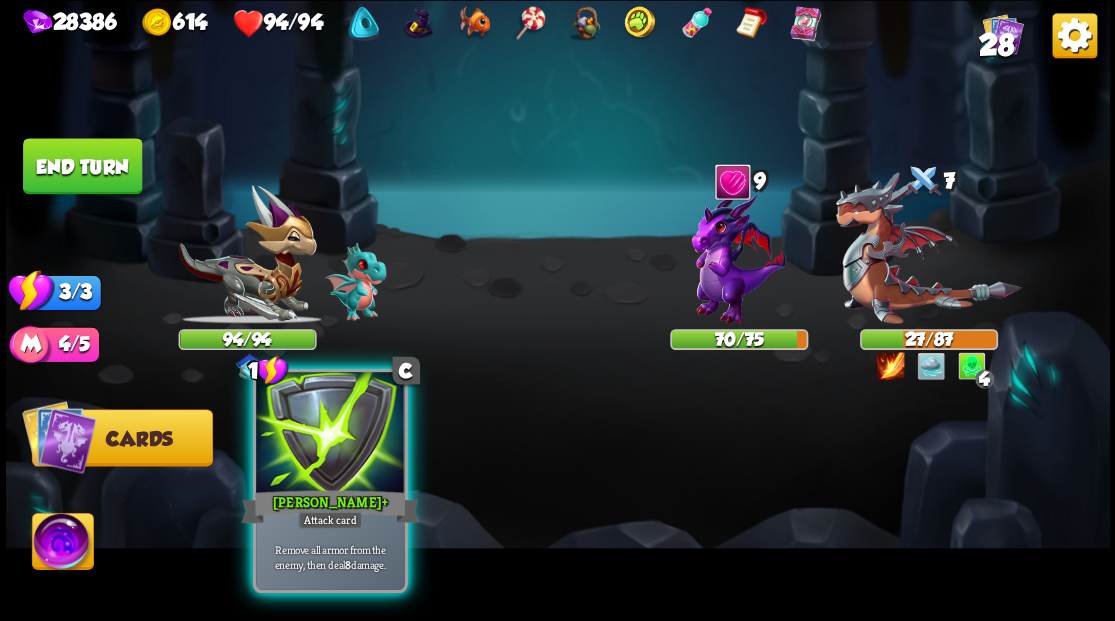 drag, startPoint x: 393, startPoint y: 468, endPoint x: 487, endPoint y: 464, distance: 94.08507 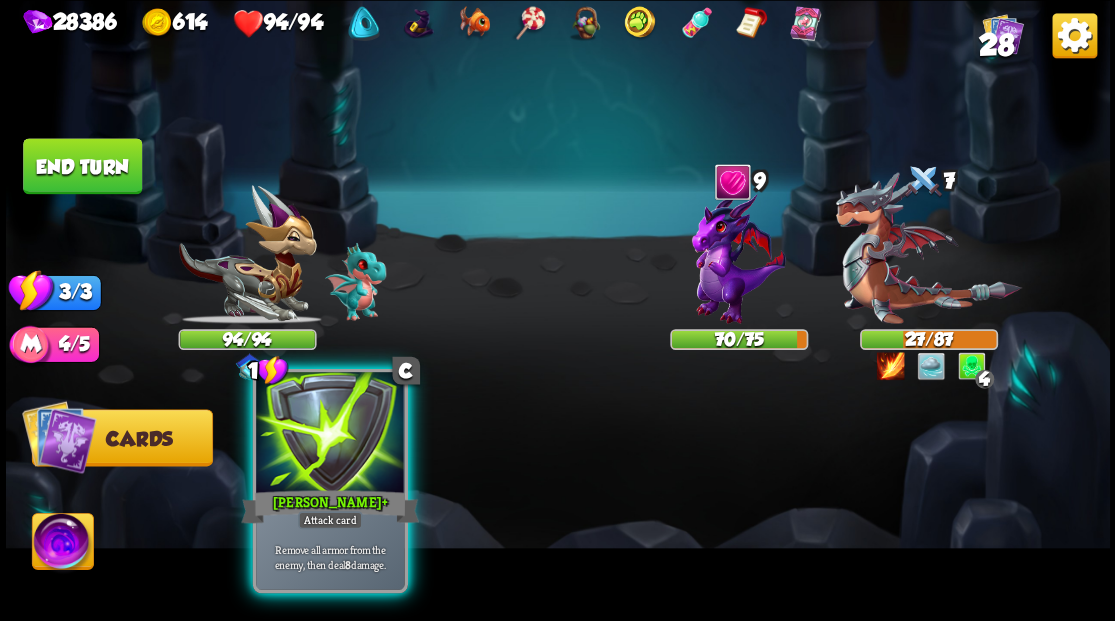 click at bounding box center [330, 434] 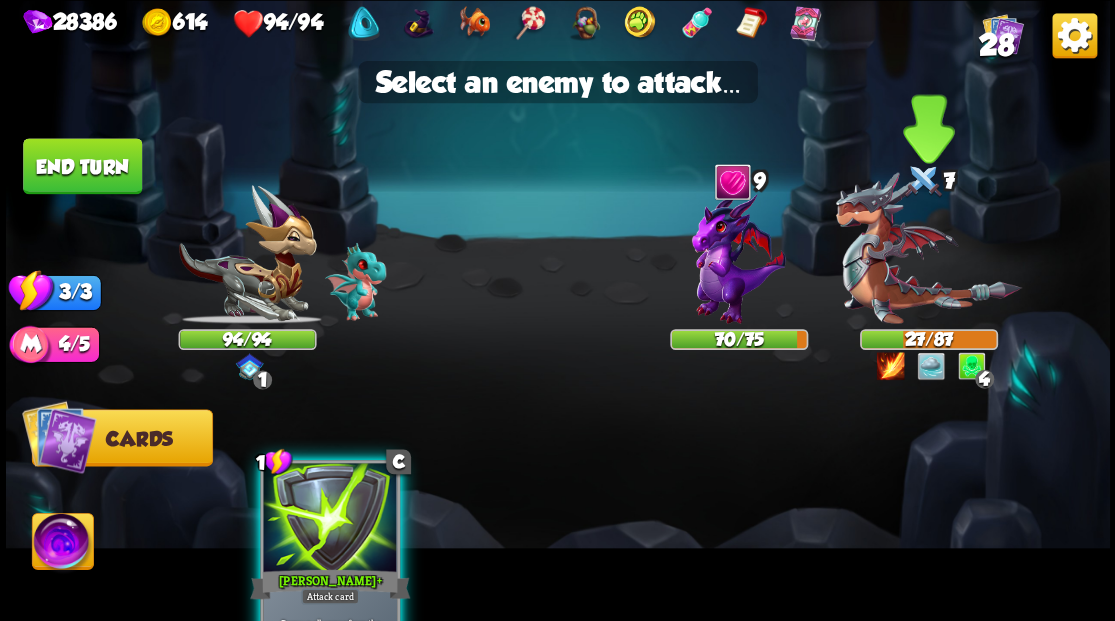 drag, startPoint x: 907, startPoint y: 293, endPoint x: 917, endPoint y: 288, distance: 11.18034 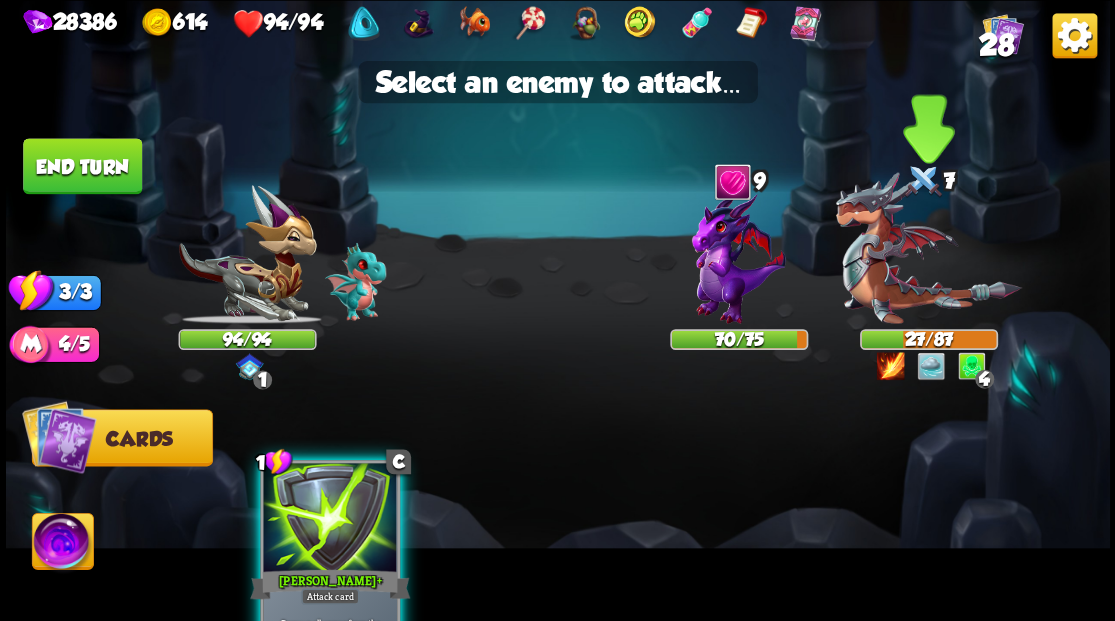 click at bounding box center (928, 248) 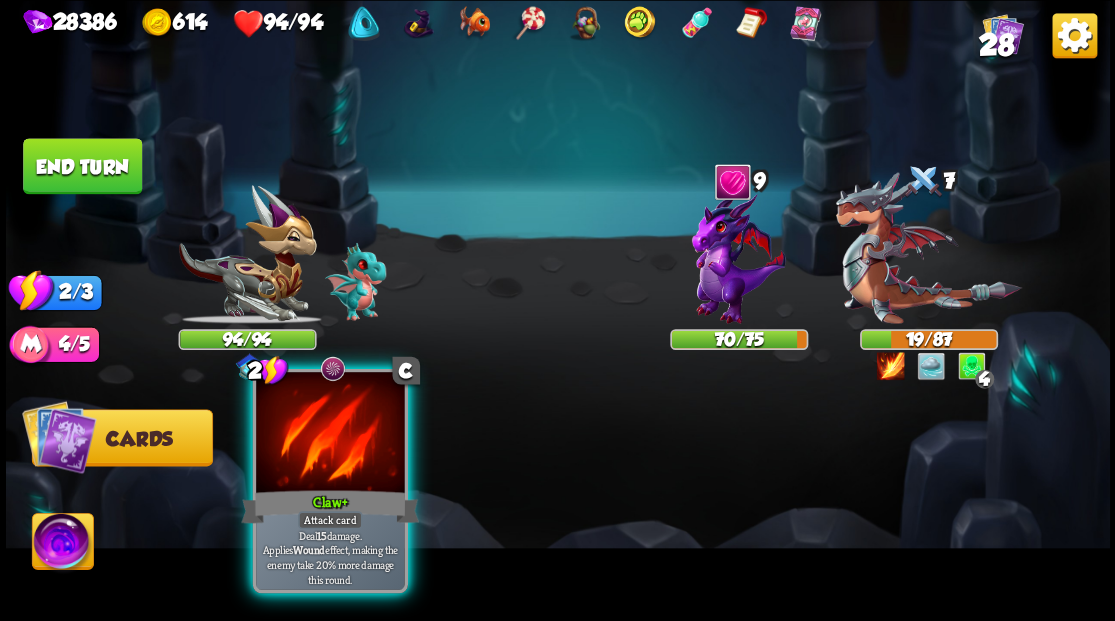 click at bounding box center [330, 434] 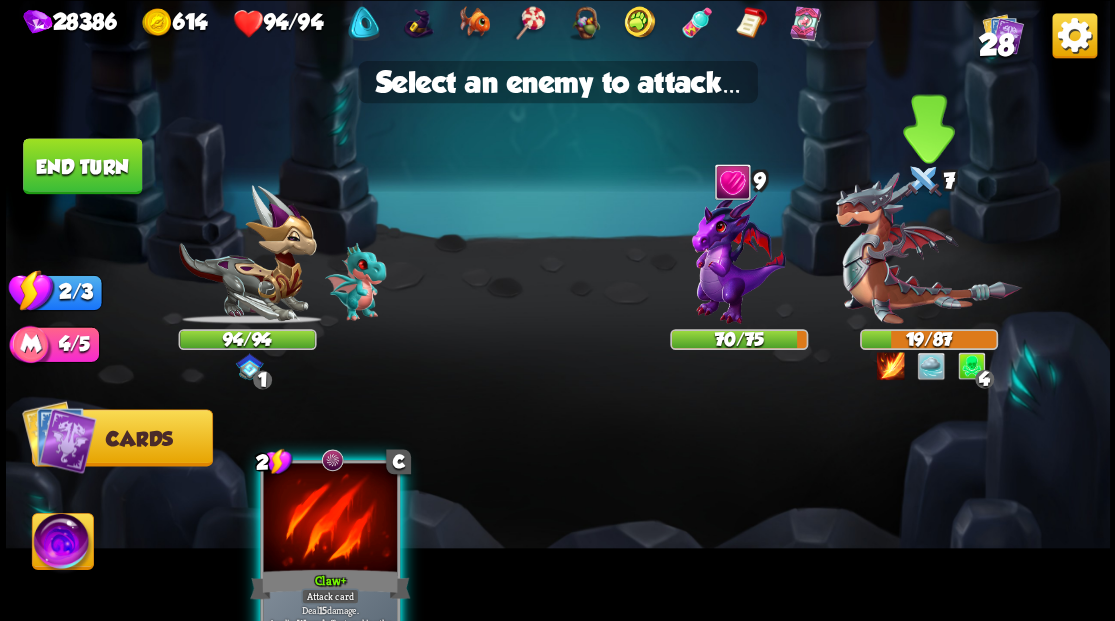 click at bounding box center [928, 248] 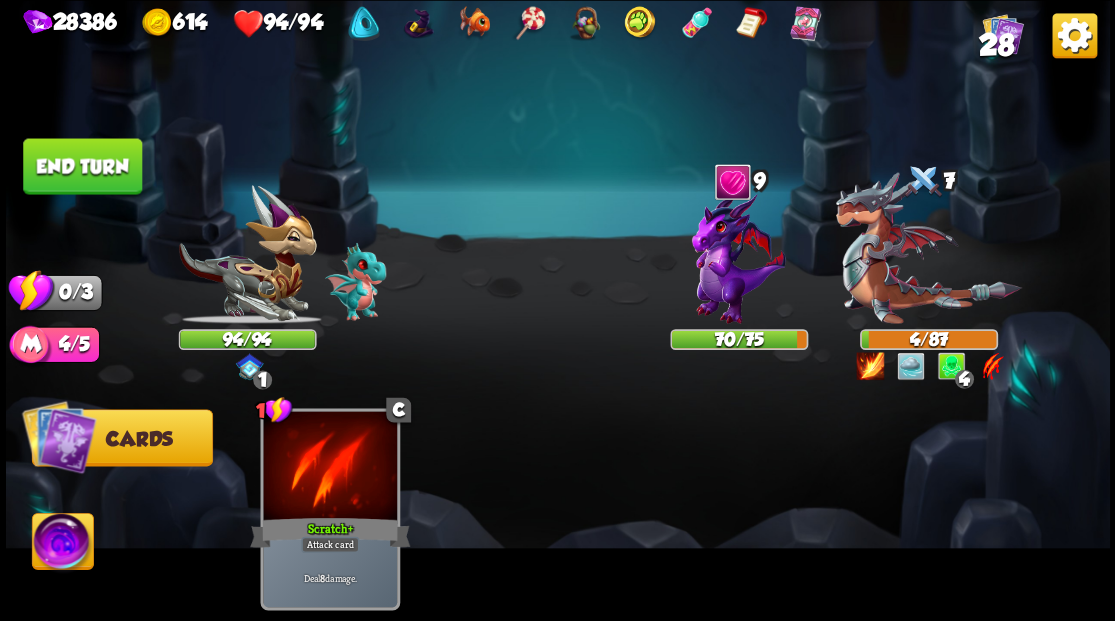 click on "End turn" at bounding box center [82, 166] 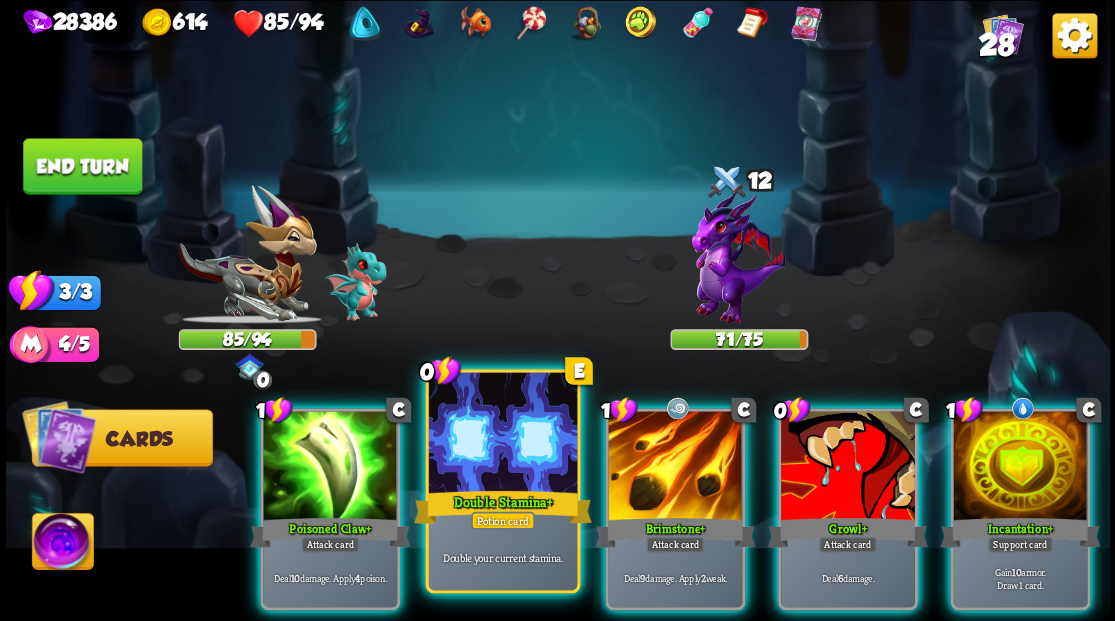 click at bounding box center [502, 434] 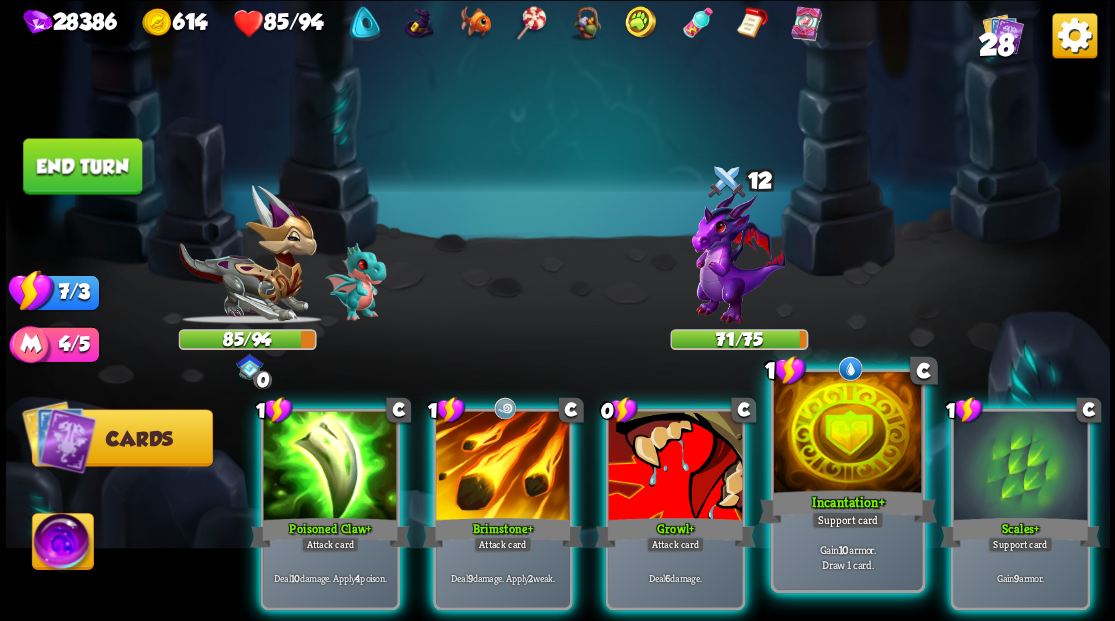 click at bounding box center [847, 434] 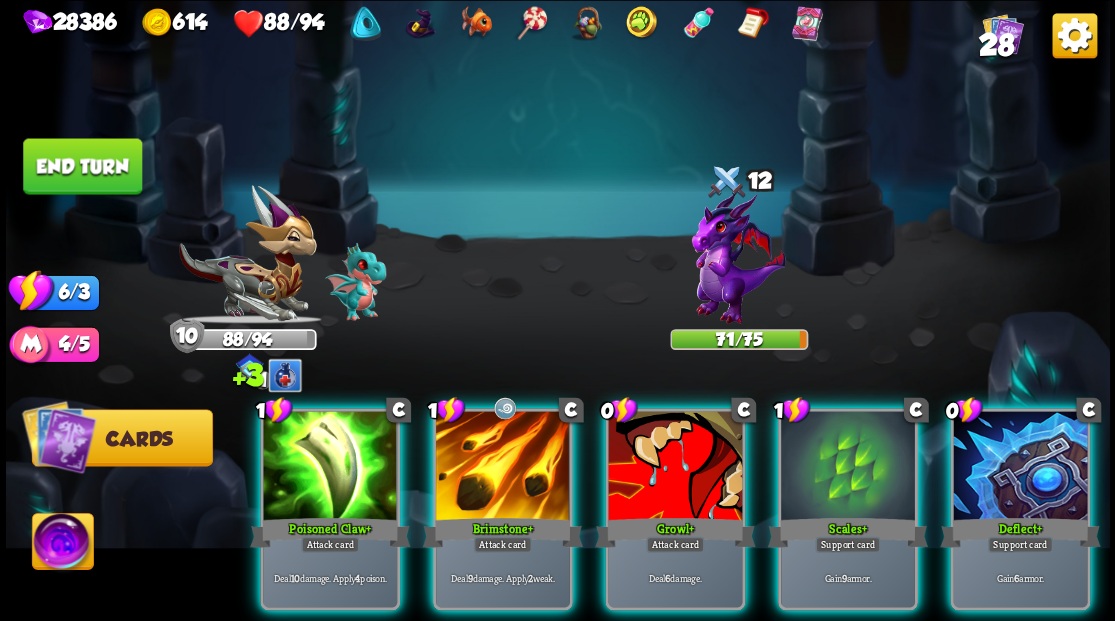 click at bounding box center [1020, 467] 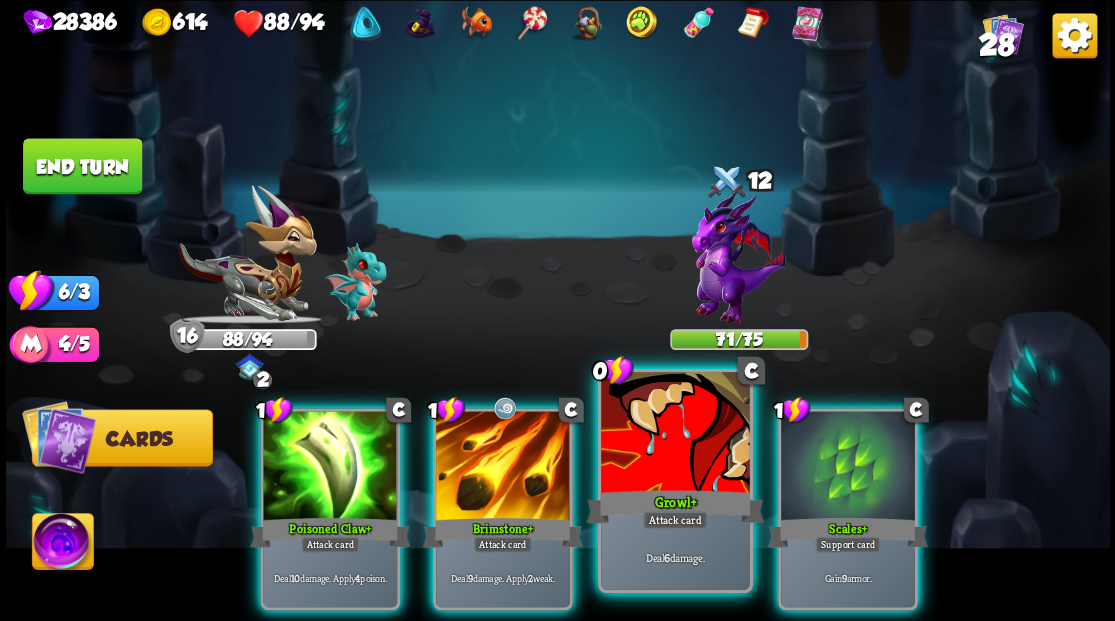 click at bounding box center [675, 434] 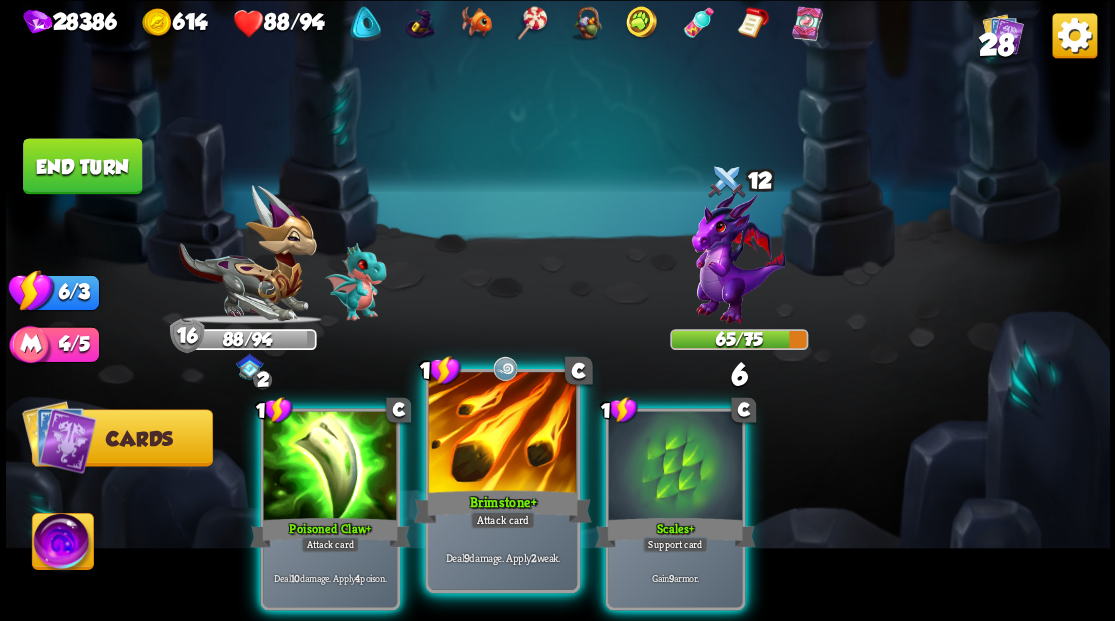 click at bounding box center (502, 434) 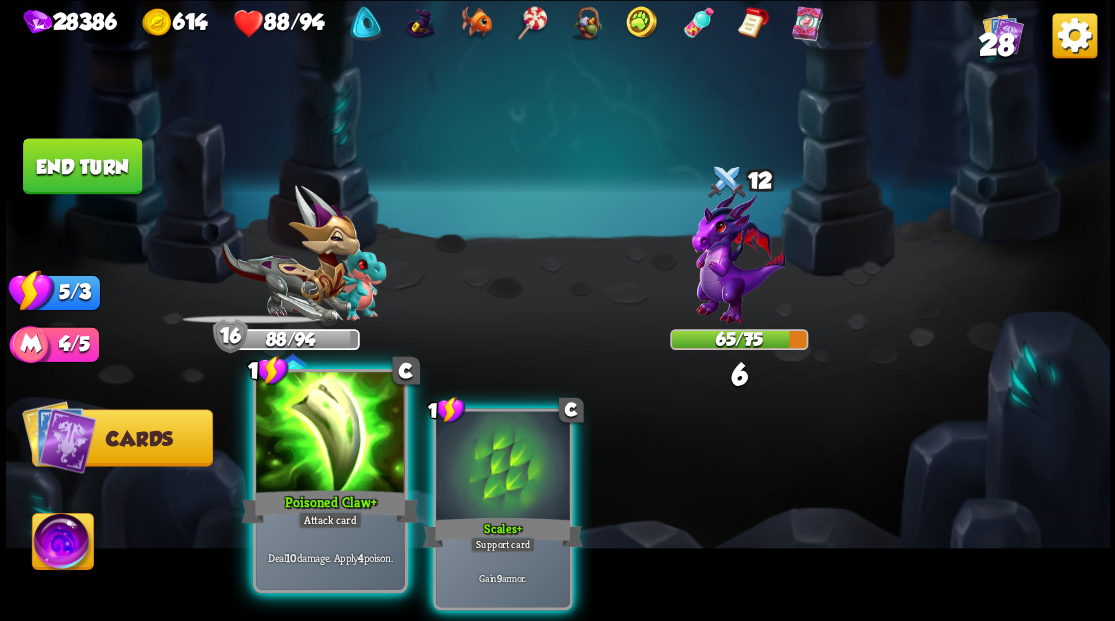 click at bounding box center [330, 434] 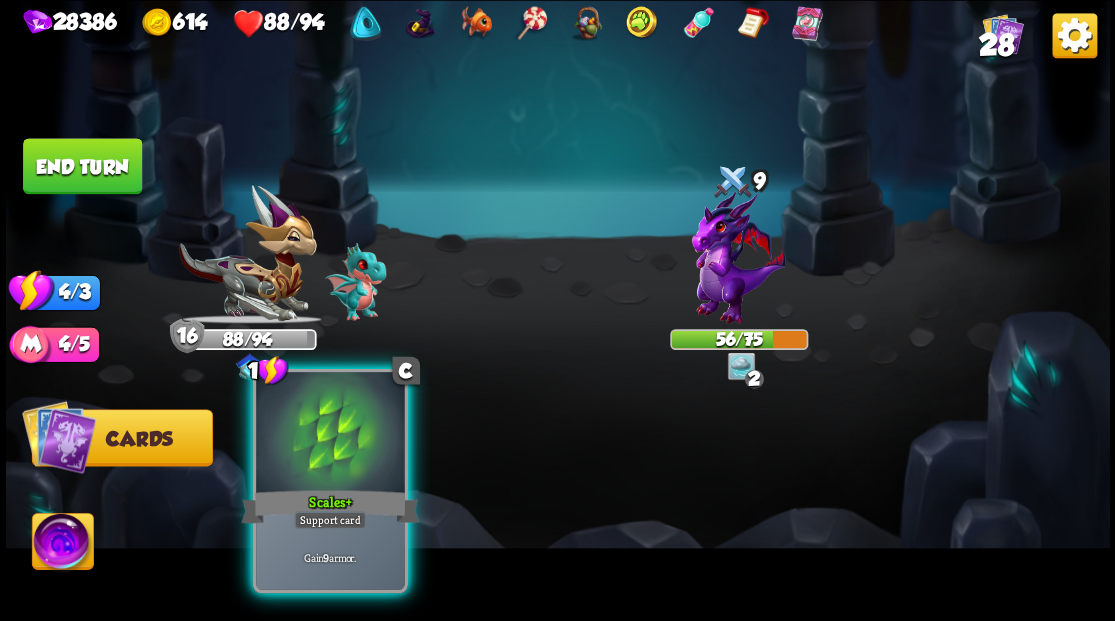 click at bounding box center [330, 434] 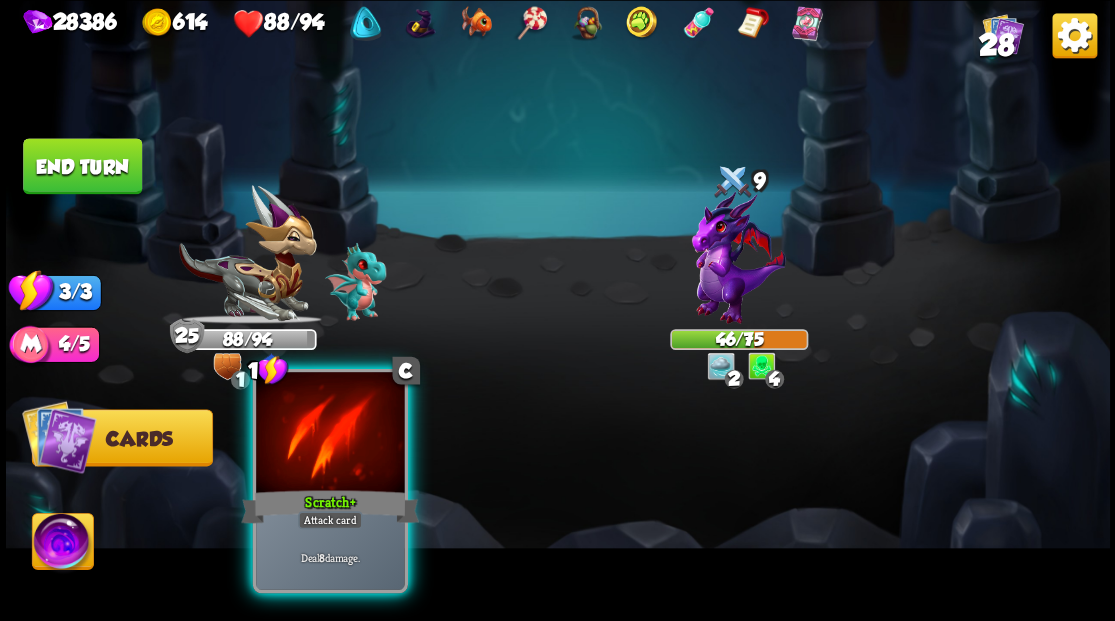 click on "Scratch +" at bounding box center (330, 506) 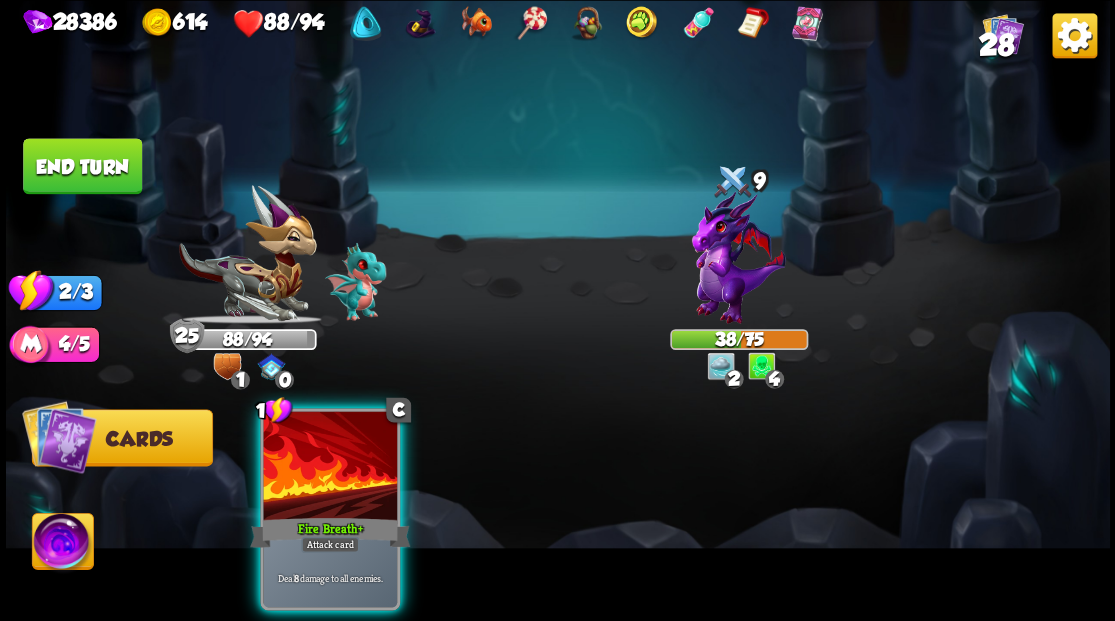 click at bounding box center (330, 467) 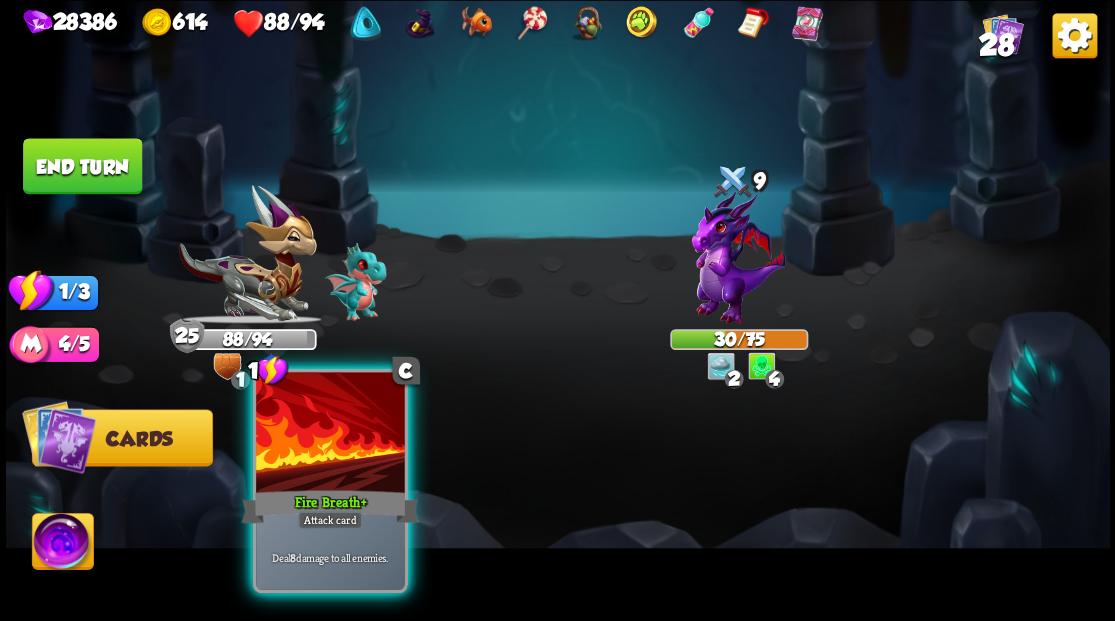 click at bounding box center [330, 434] 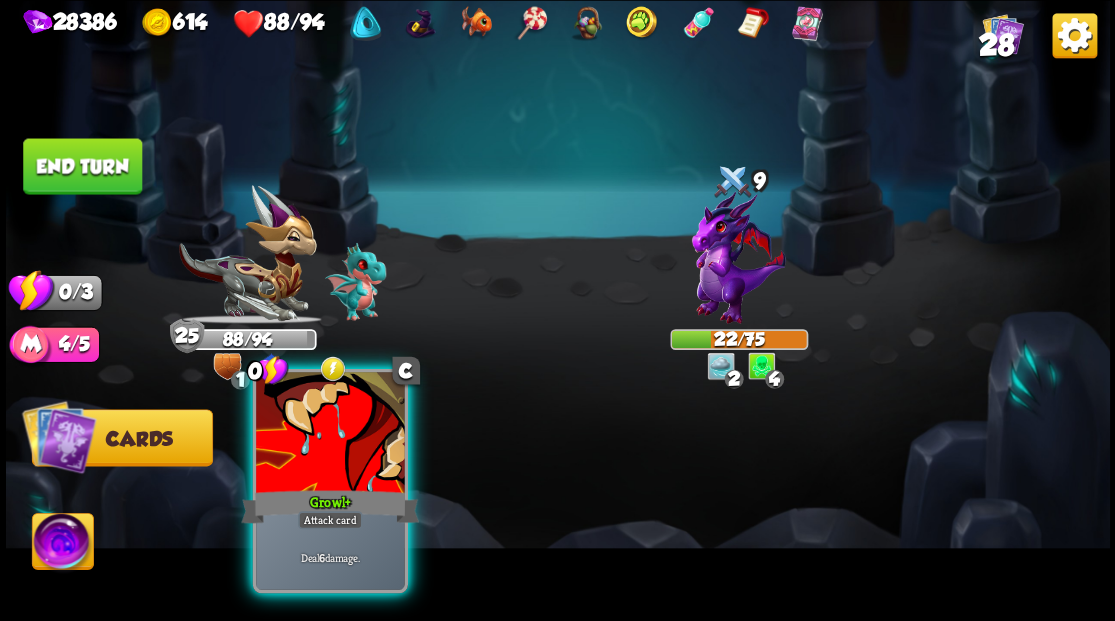 click at bounding box center (330, 434) 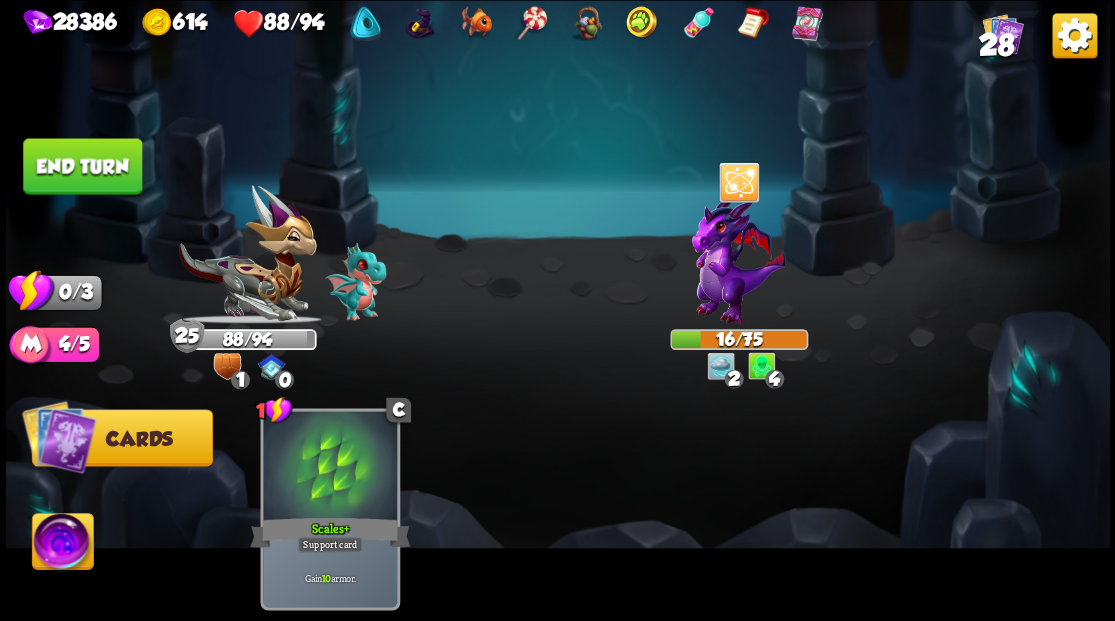 click on "End turn" at bounding box center [82, 166] 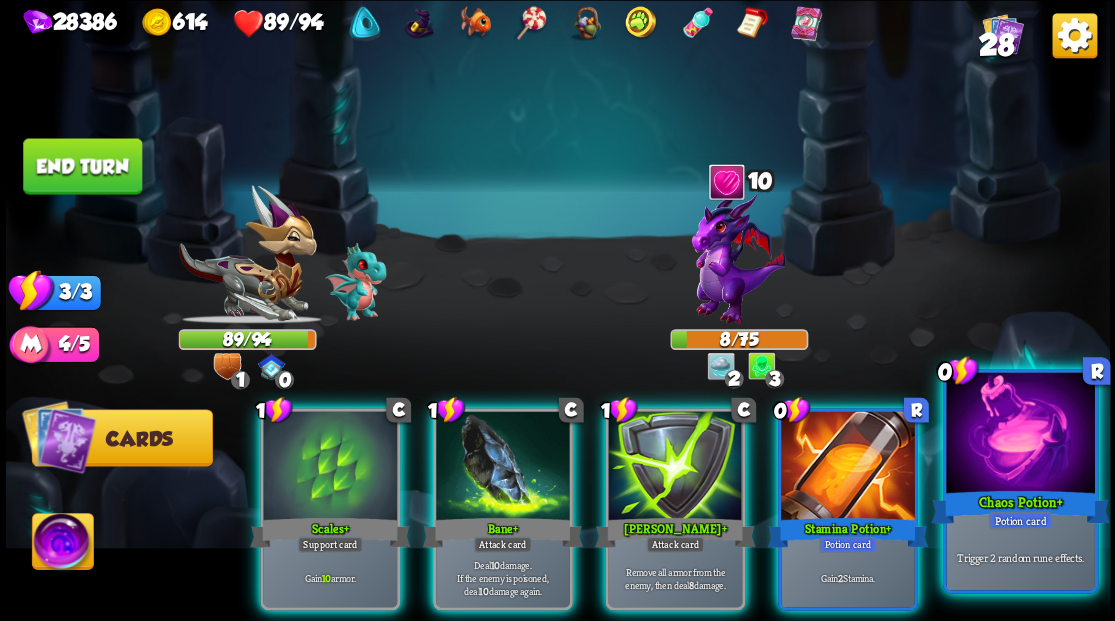 click at bounding box center [1020, 434] 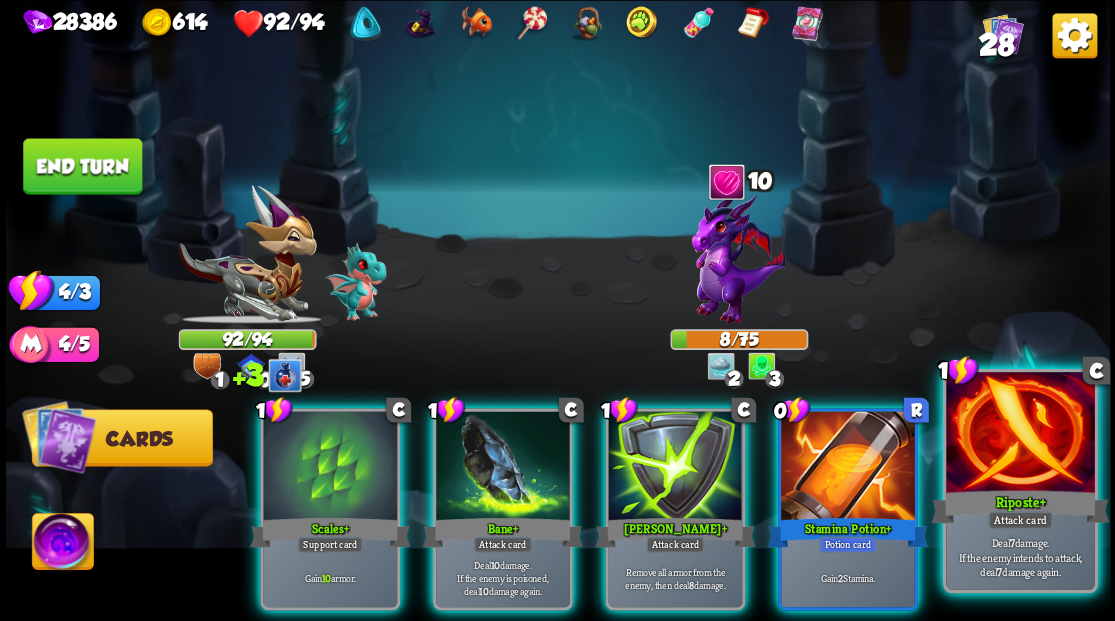 click at bounding box center (1020, 434) 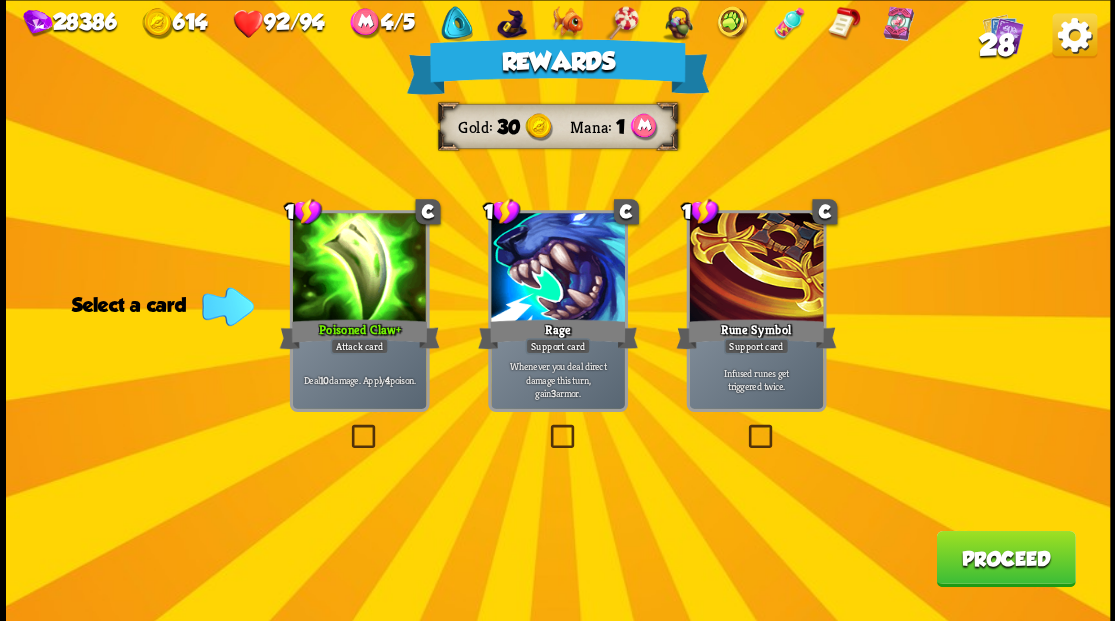 click on "Proceed" at bounding box center [1005, 558] 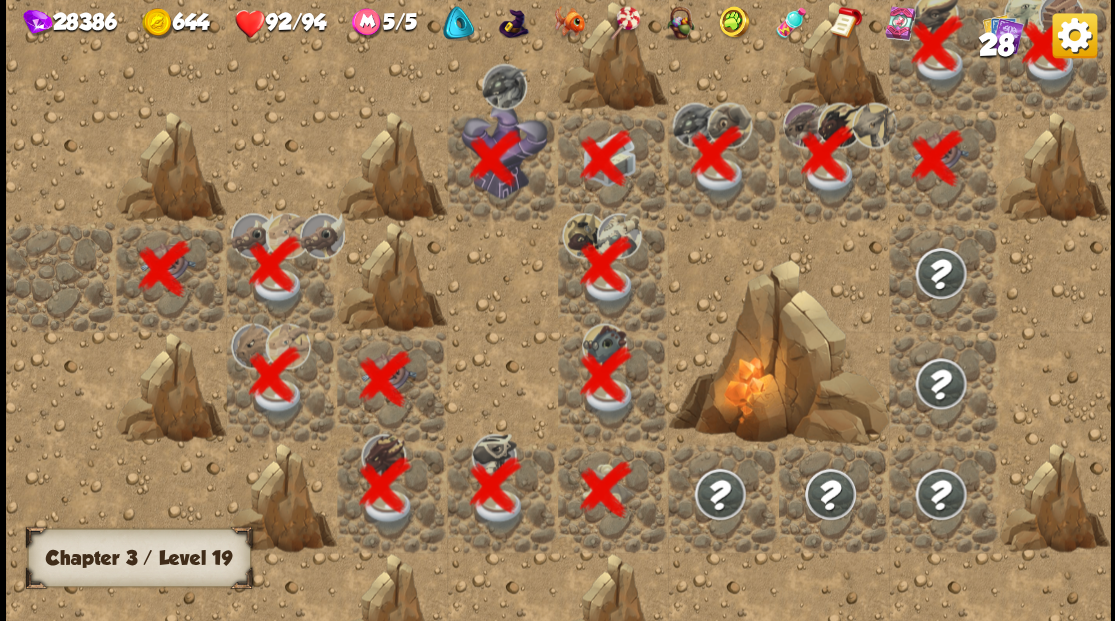 scroll, scrollTop: 0, scrollLeft: 384, axis: horizontal 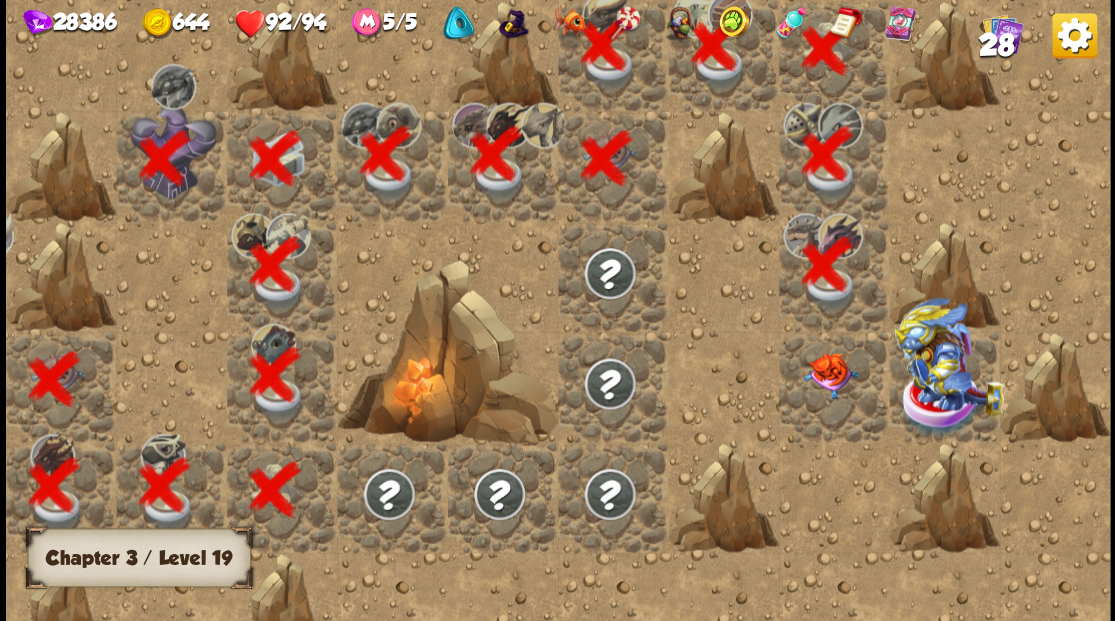 click at bounding box center (829, 375) 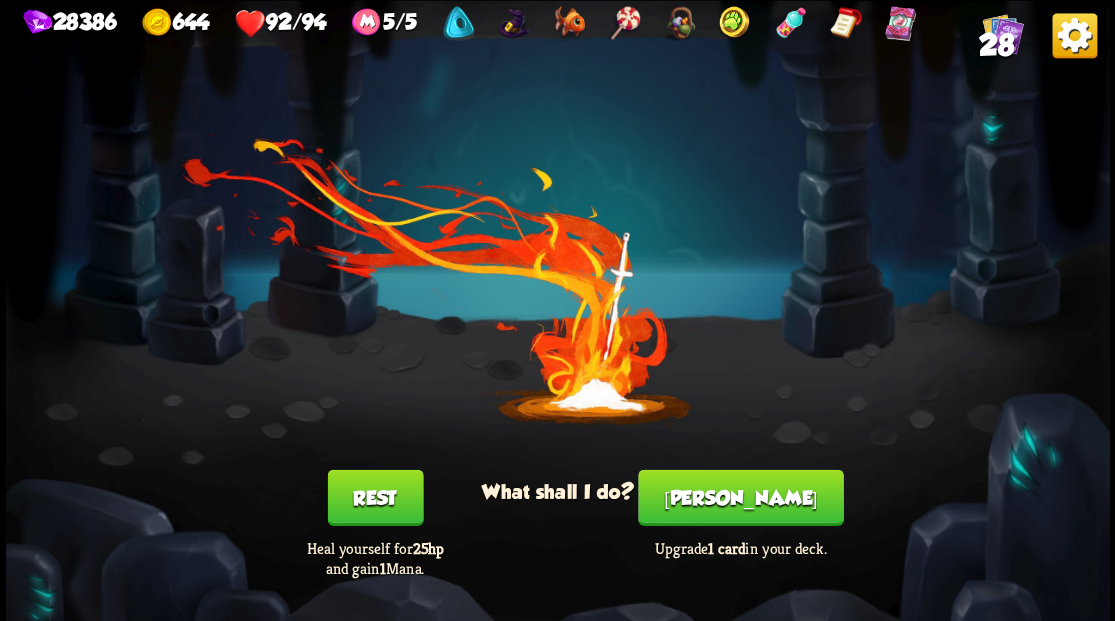 click on "[PERSON_NAME]" at bounding box center (740, 497) 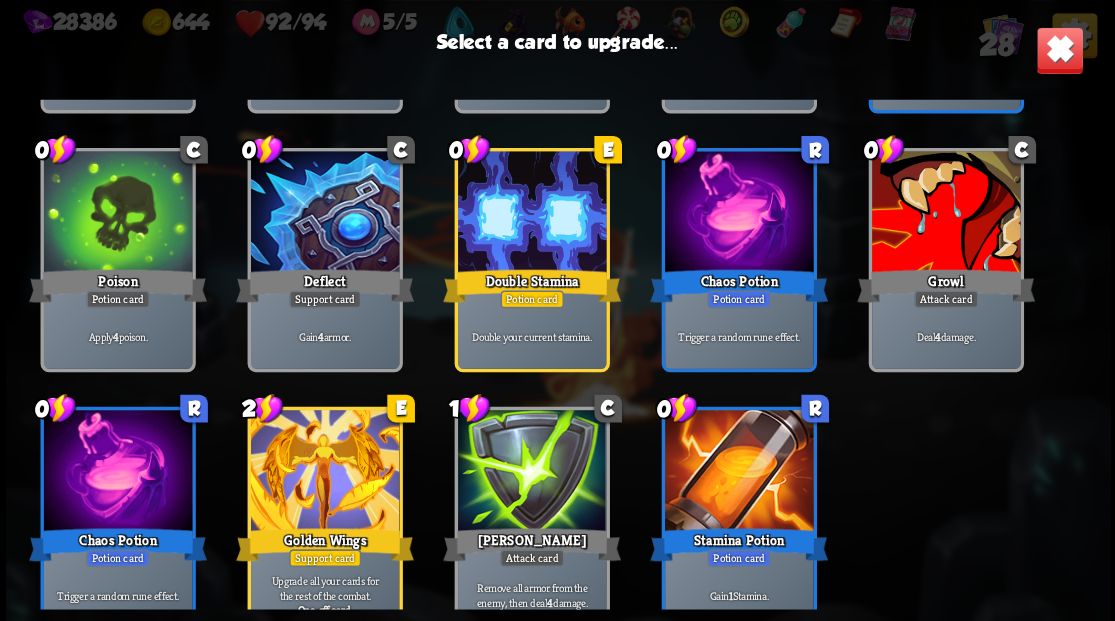 scroll, scrollTop: 629, scrollLeft: 0, axis: vertical 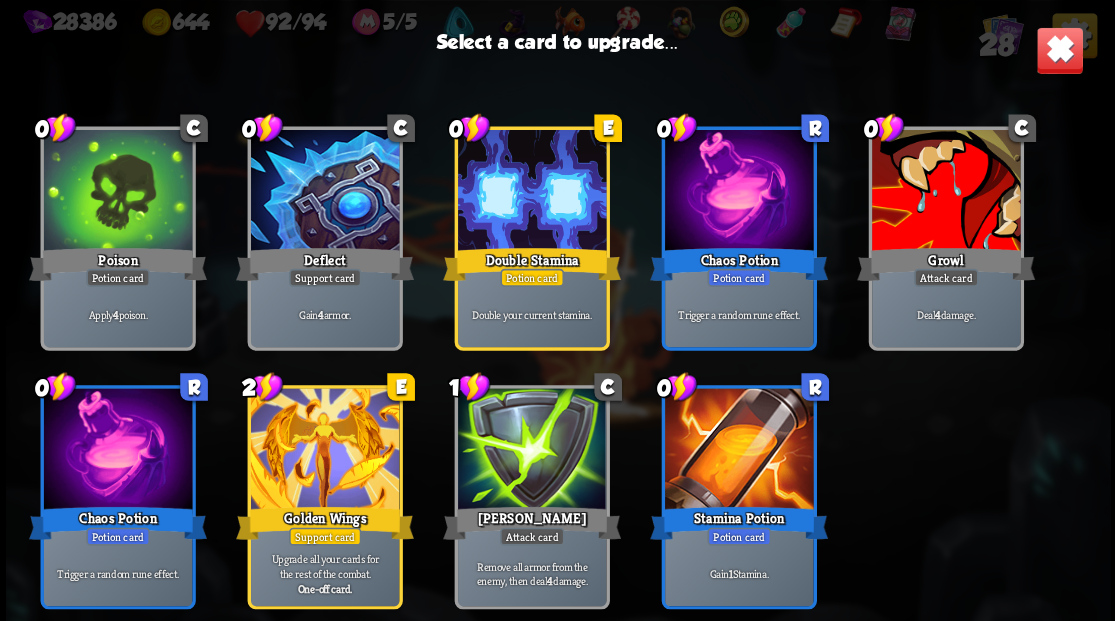click at bounding box center [324, 450] 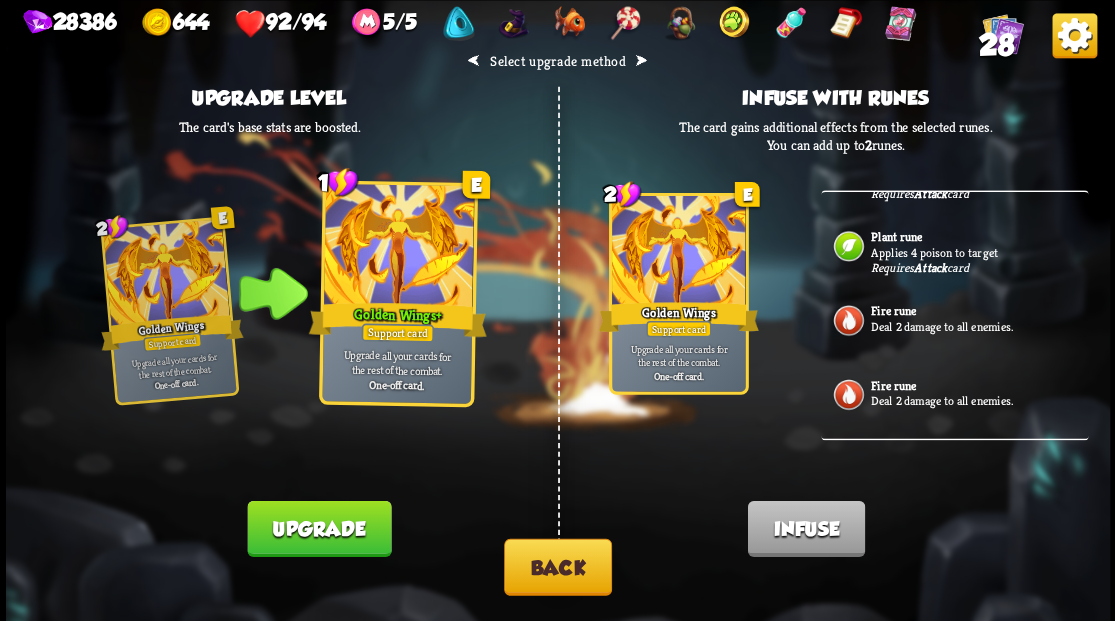 scroll, scrollTop: 986, scrollLeft: 0, axis: vertical 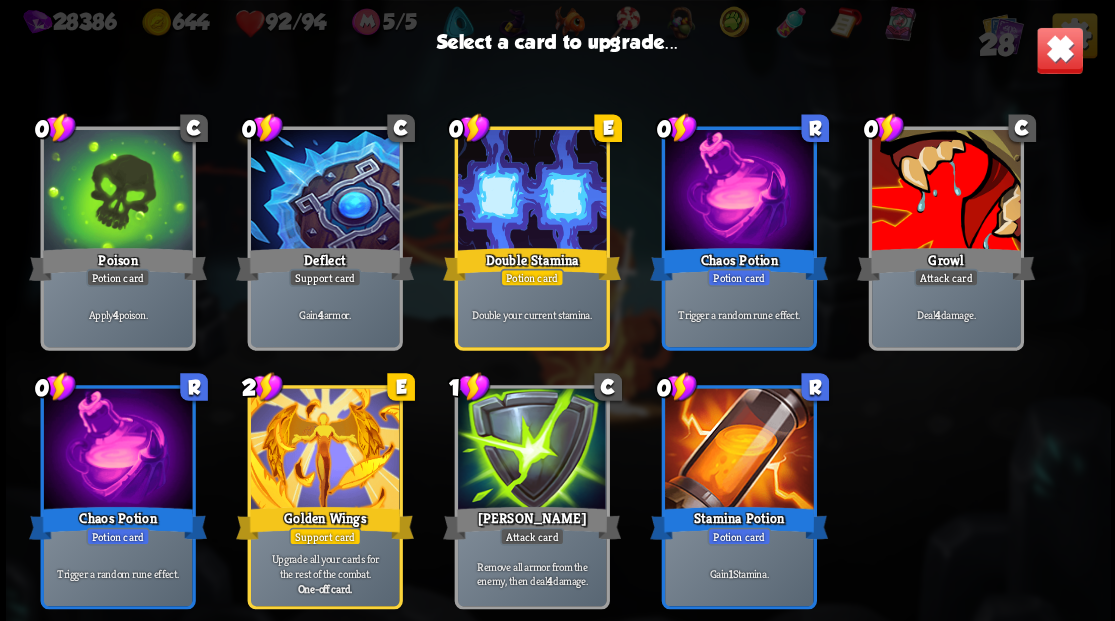 click at bounding box center (1059, 50) 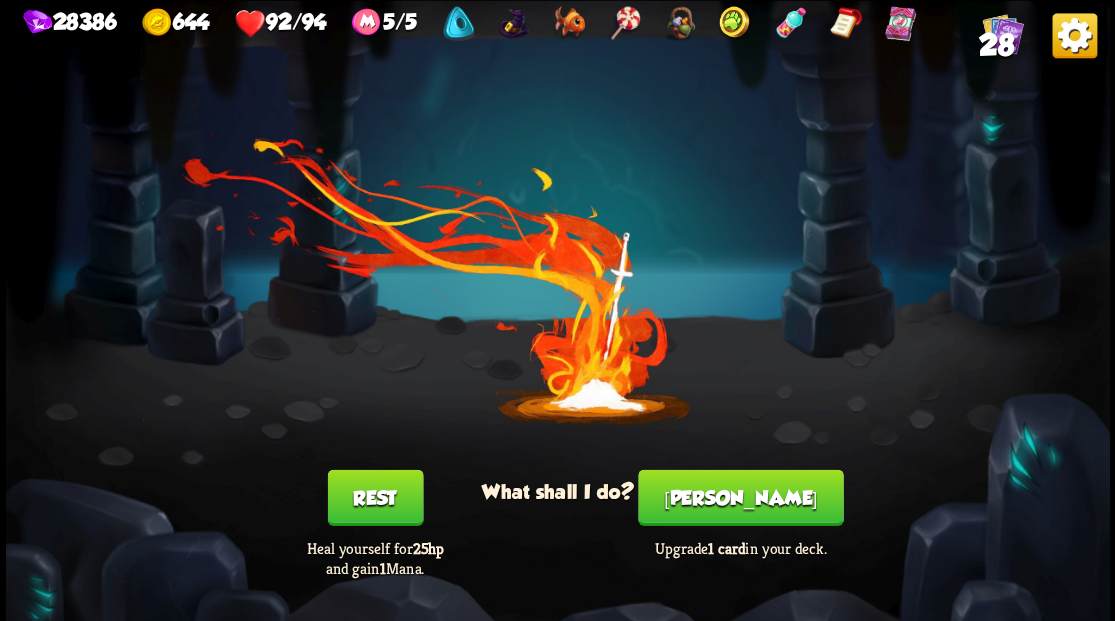 click on "[PERSON_NAME]" at bounding box center (740, 497) 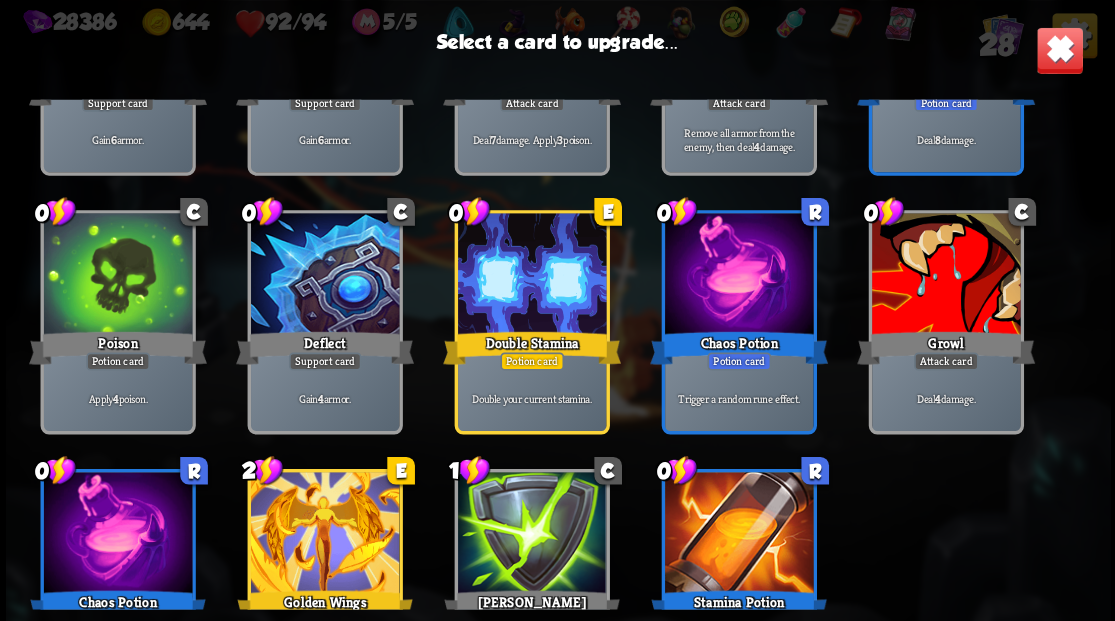scroll, scrollTop: 533, scrollLeft: 0, axis: vertical 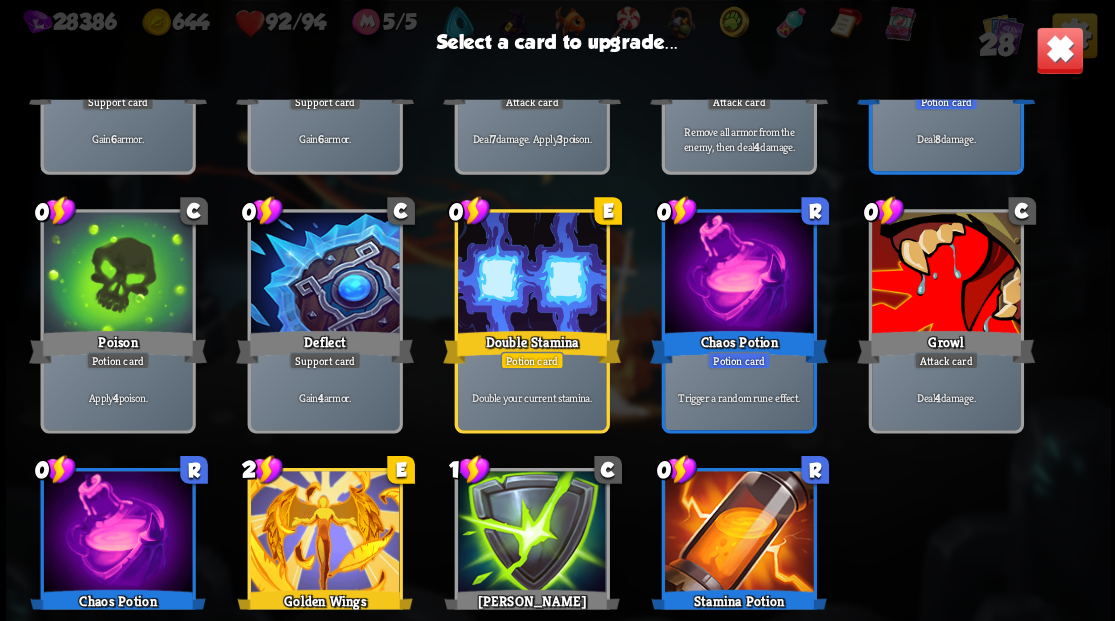 click at bounding box center [945, 274] 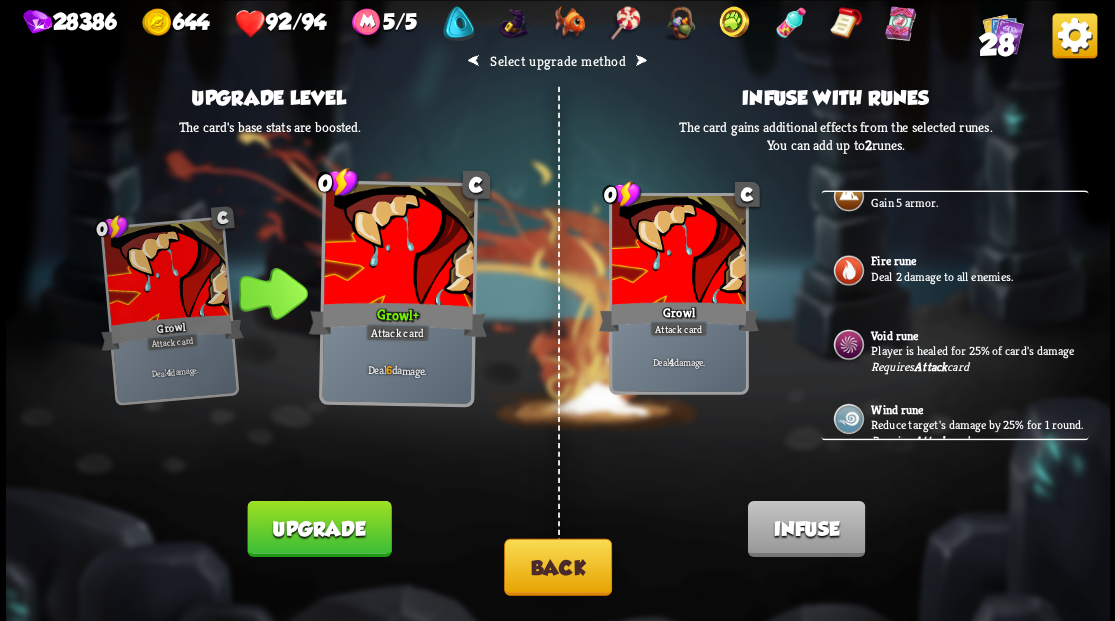 scroll, scrollTop: 186, scrollLeft: 0, axis: vertical 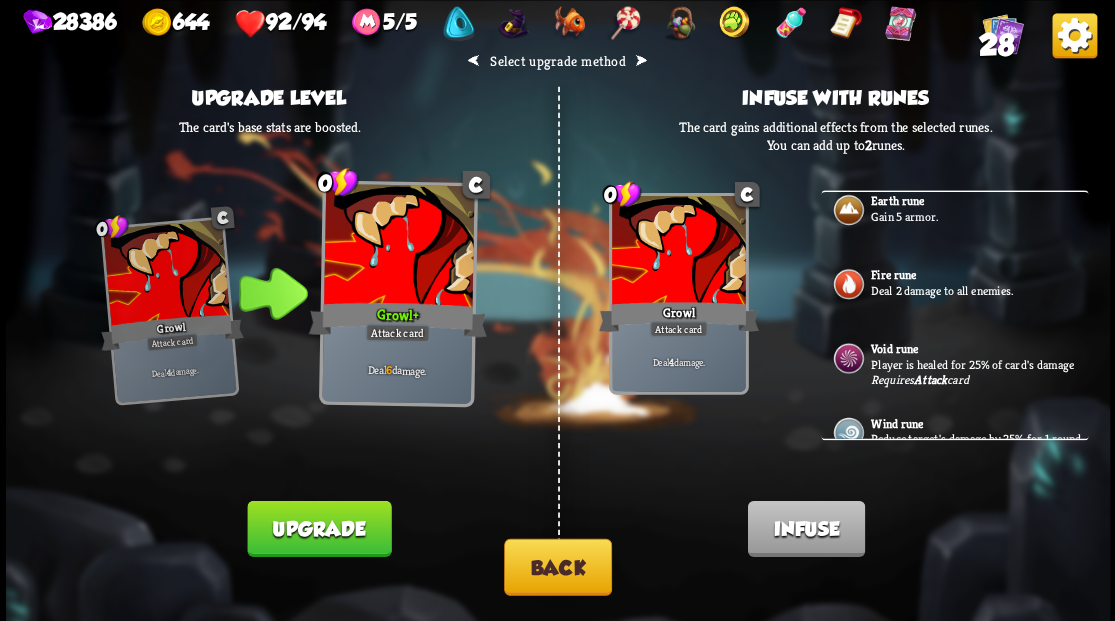 click on "Gain 5 armor." at bounding box center (977, 216) 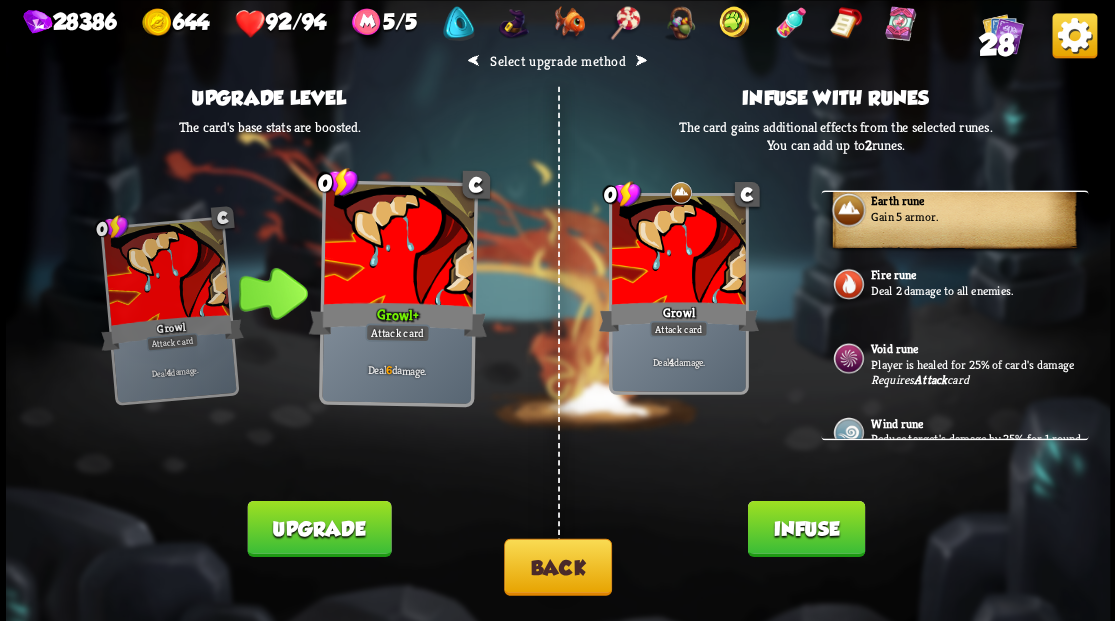 click on "Infuse" at bounding box center [805, 528] 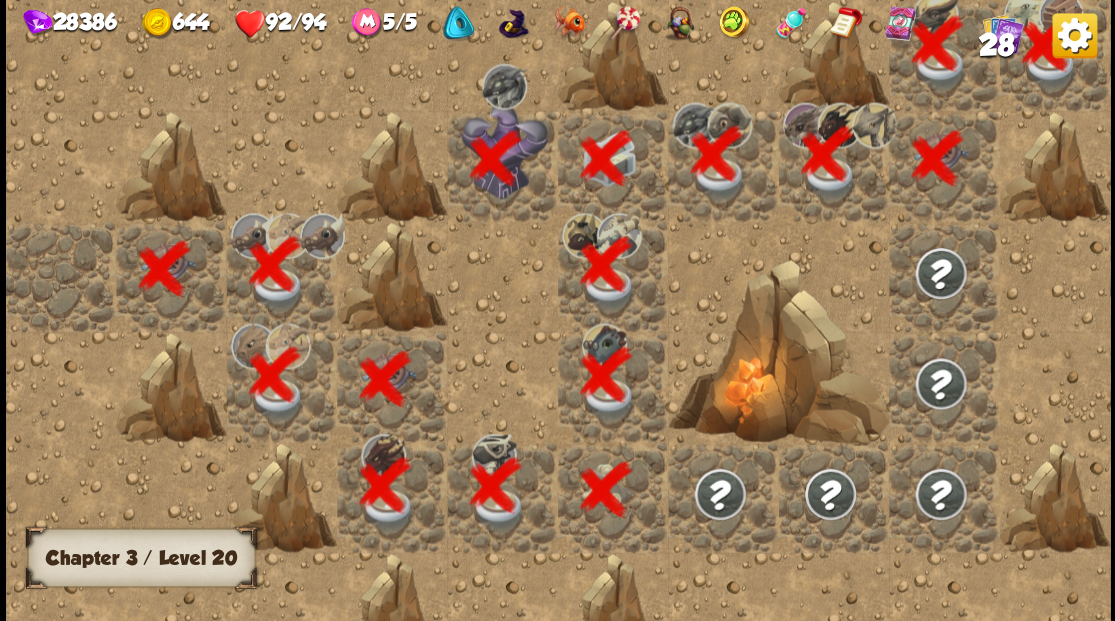 scroll, scrollTop: 0, scrollLeft: 384, axis: horizontal 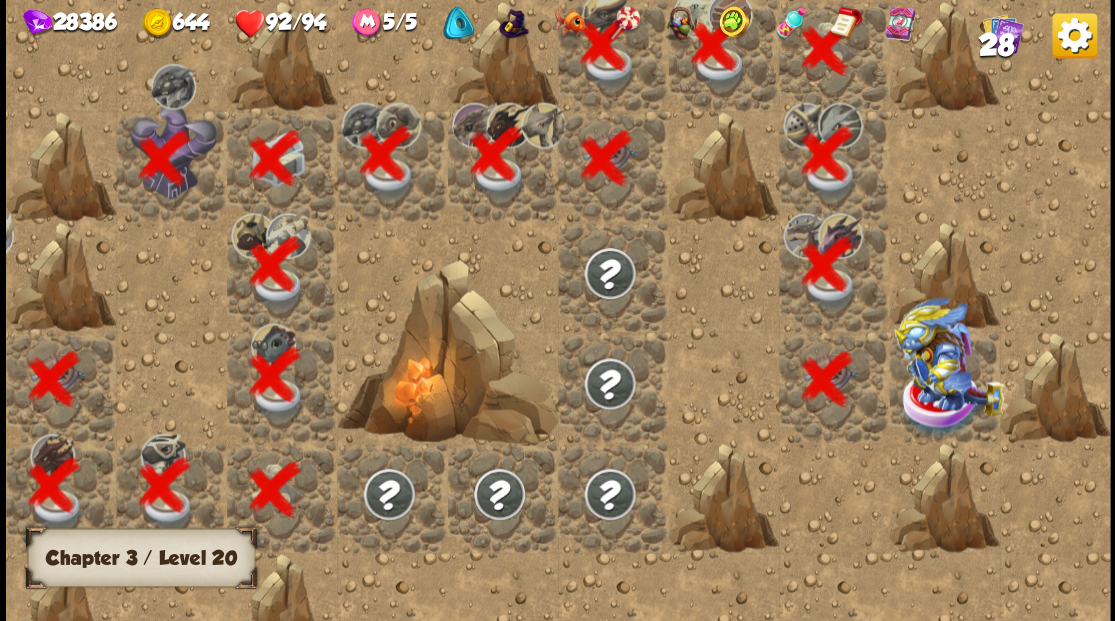 click at bounding box center (948, 356) 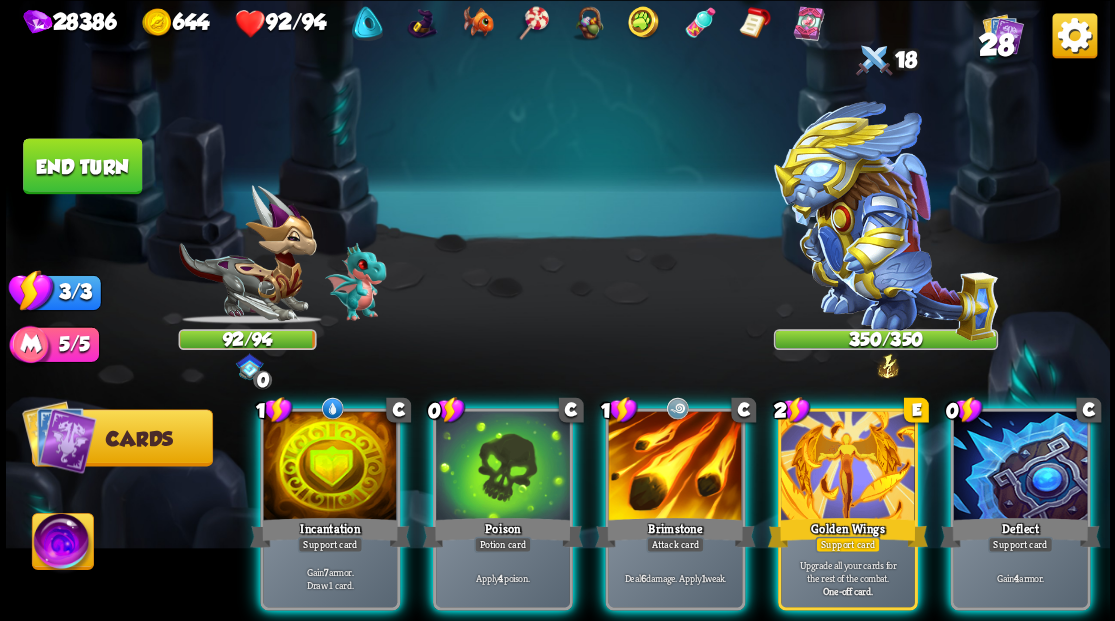 drag, startPoint x: 1074, startPoint y: 453, endPoint x: 938, endPoint y: 564, distance: 175.54771 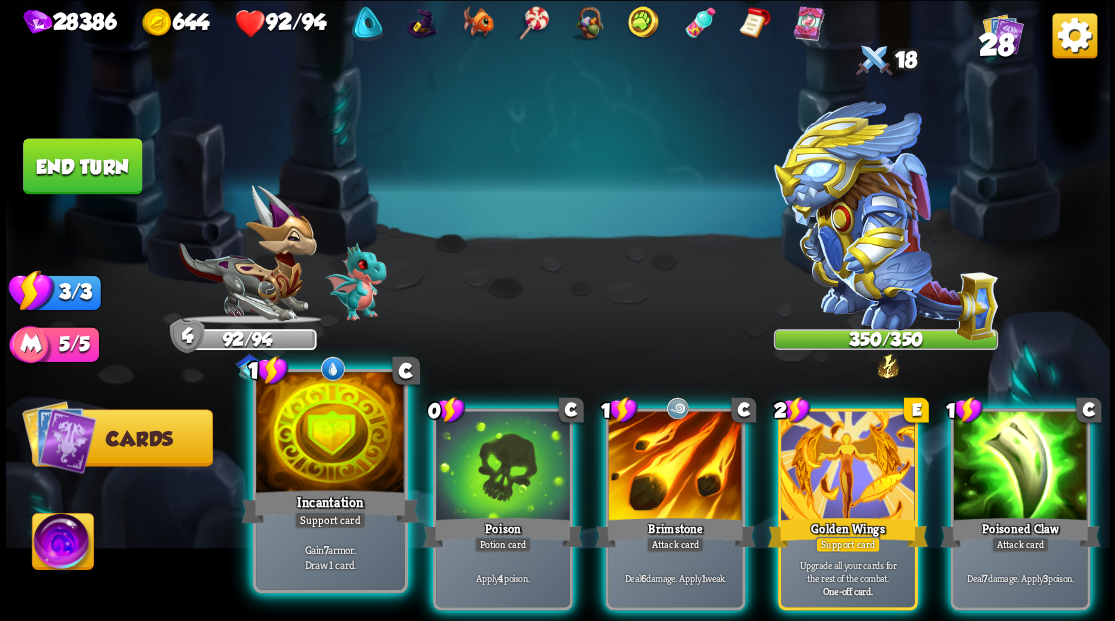 click at bounding box center (330, 434) 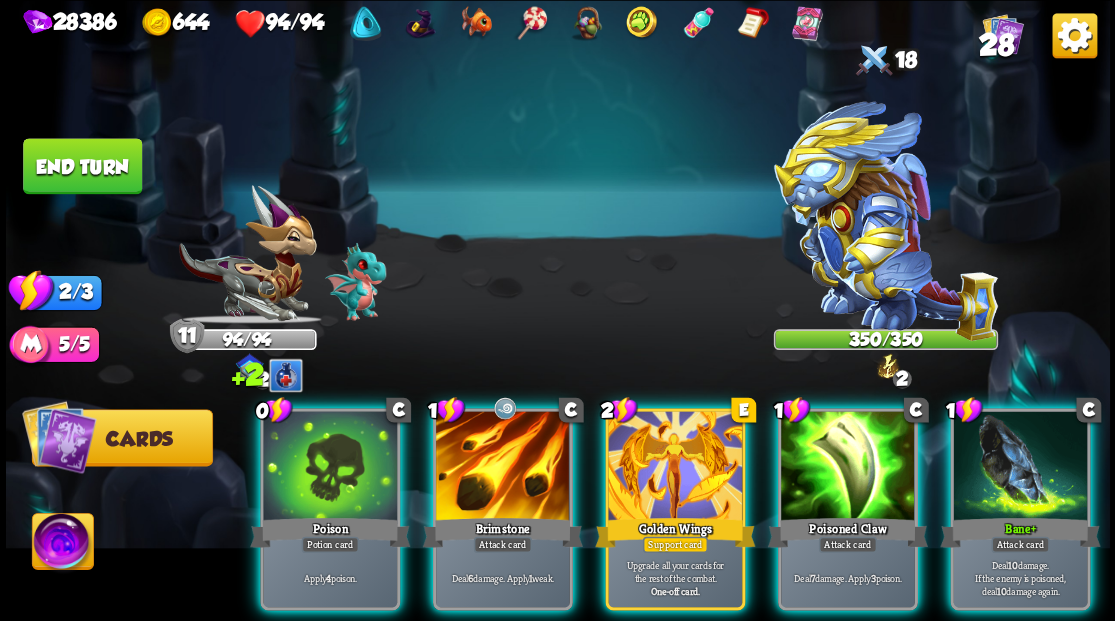 click at bounding box center (330, 467) 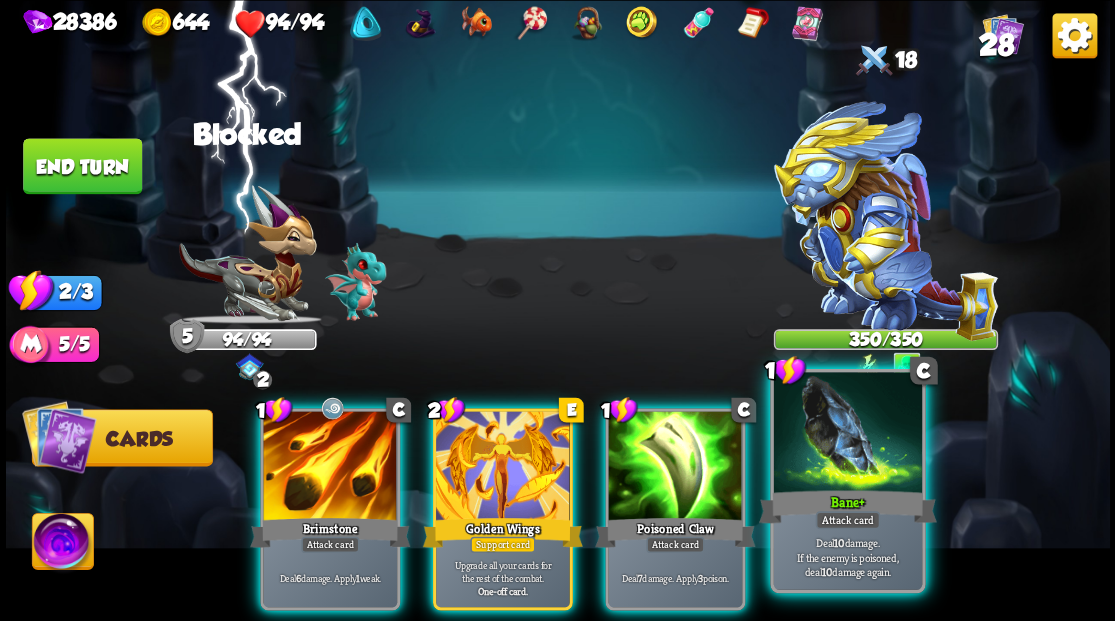 click at bounding box center (847, 434) 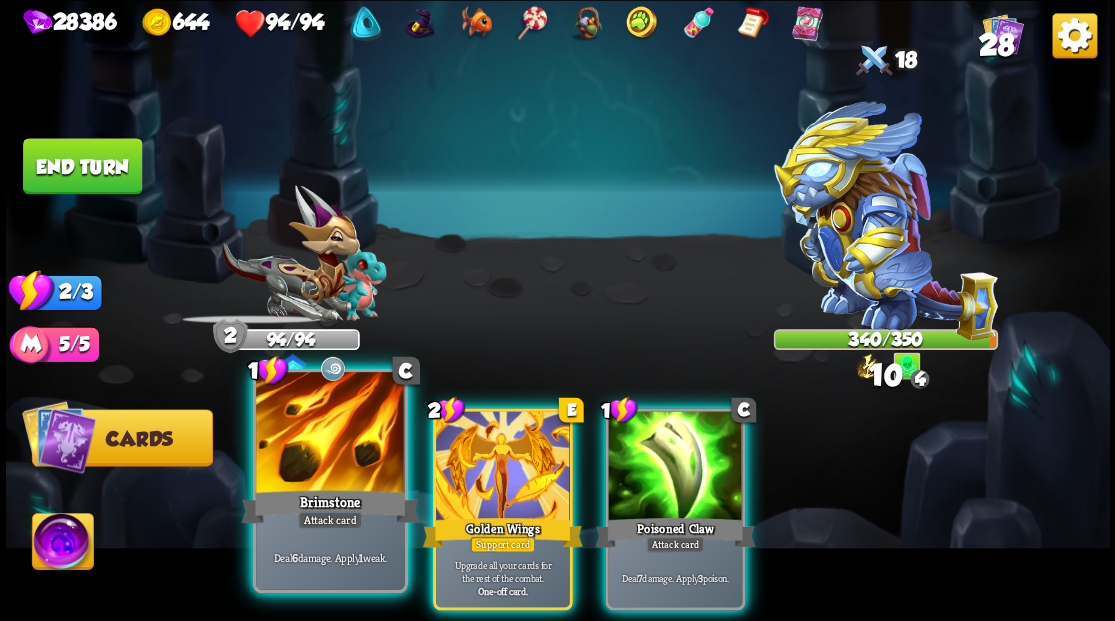click at bounding box center [330, 434] 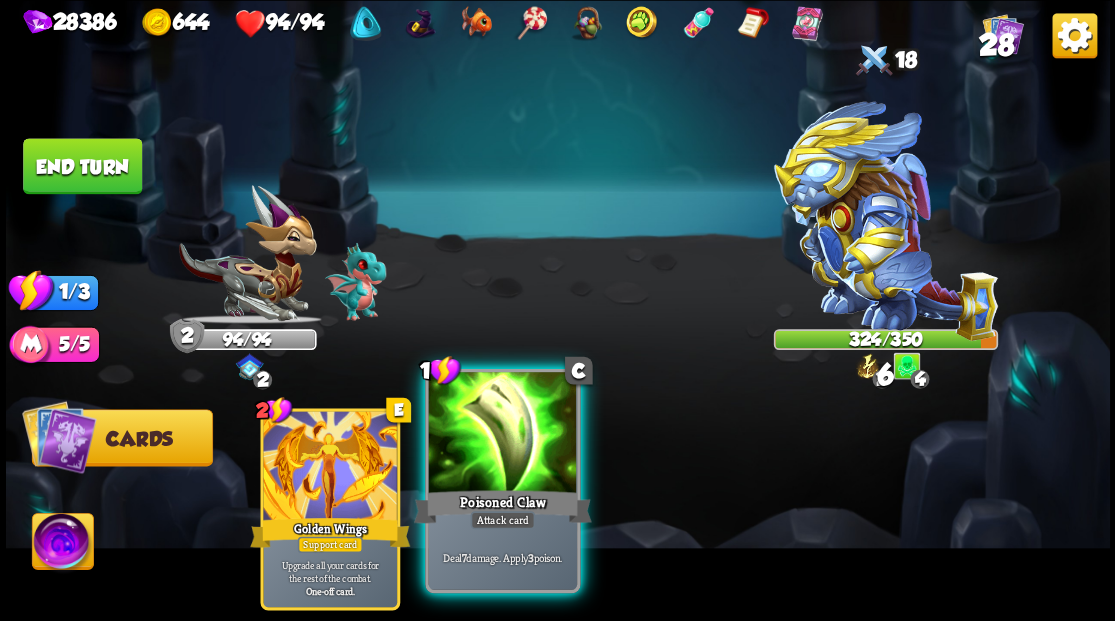 click at bounding box center (502, 434) 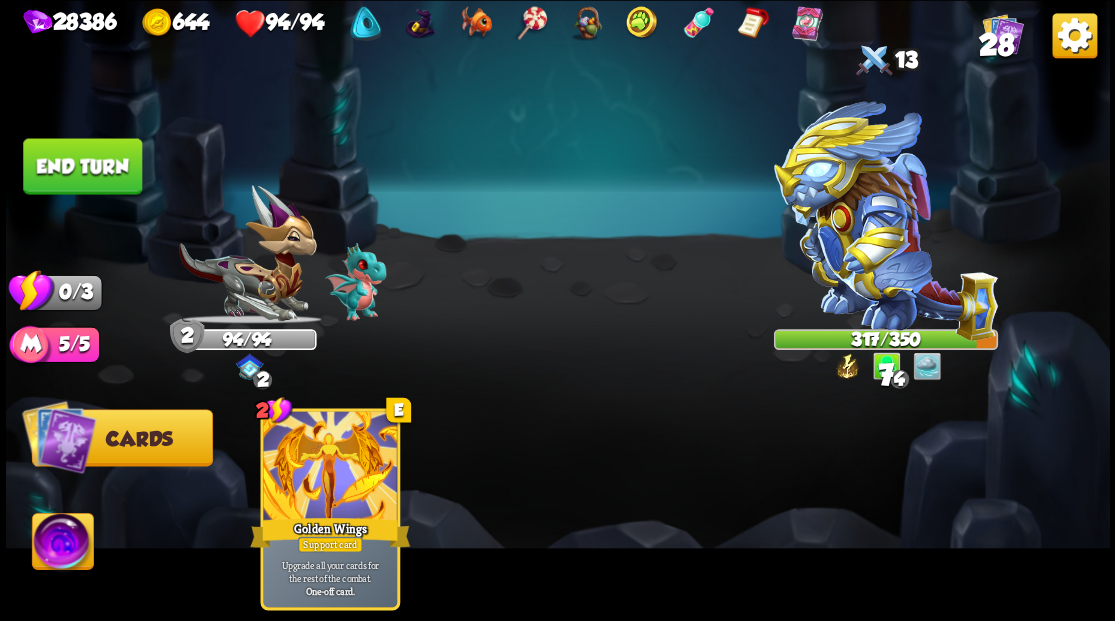 click on "End turn" at bounding box center [82, 166] 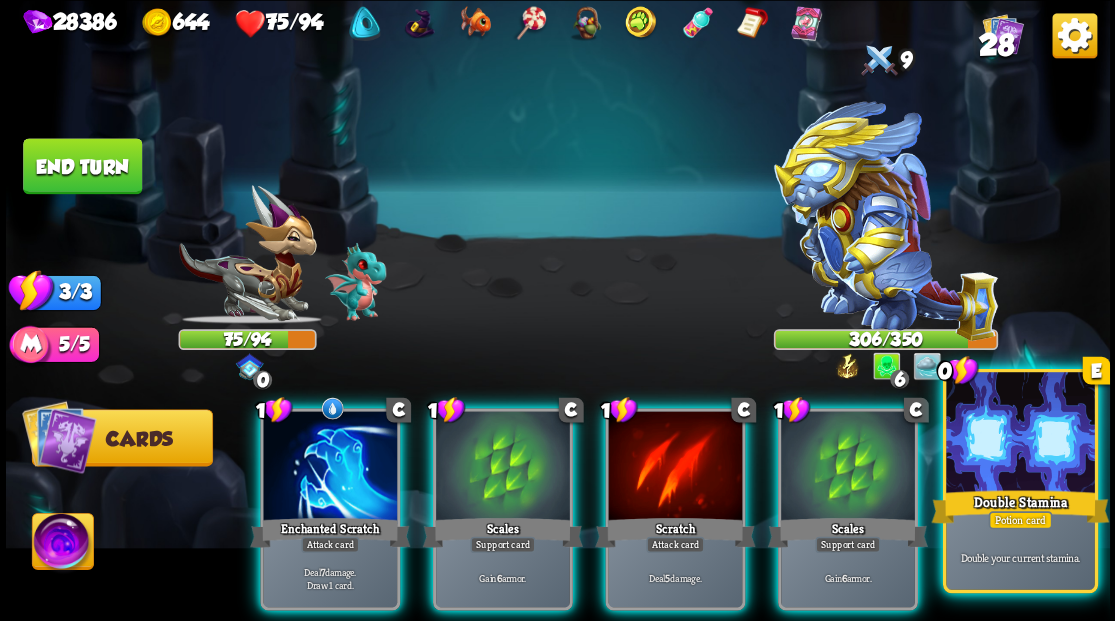 click at bounding box center [1020, 434] 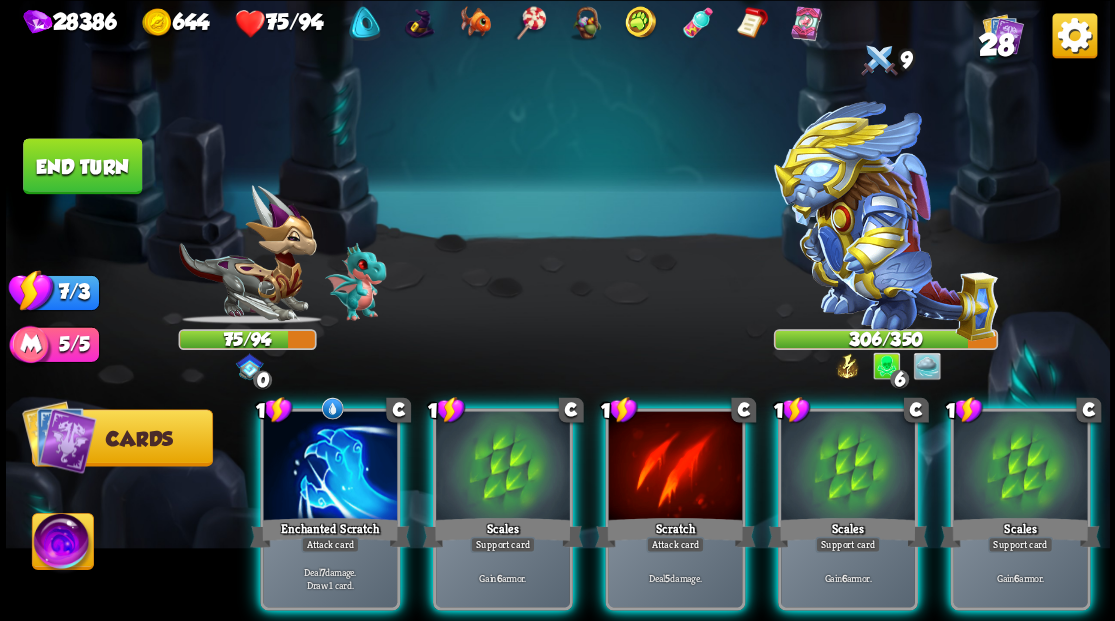click at bounding box center (1020, 467) 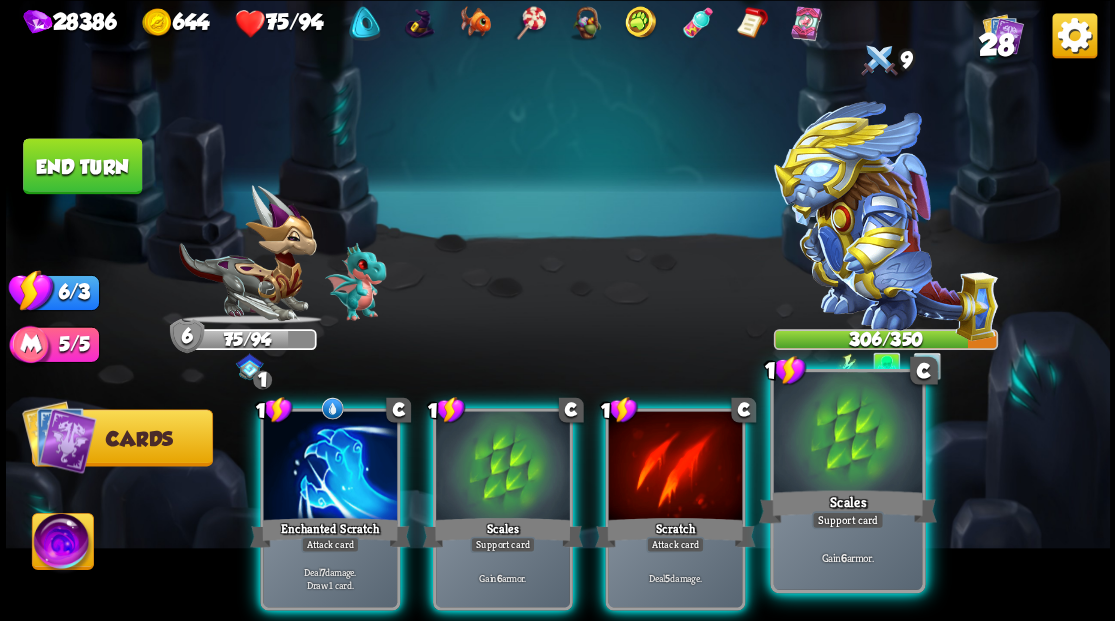 click at bounding box center [847, 434] 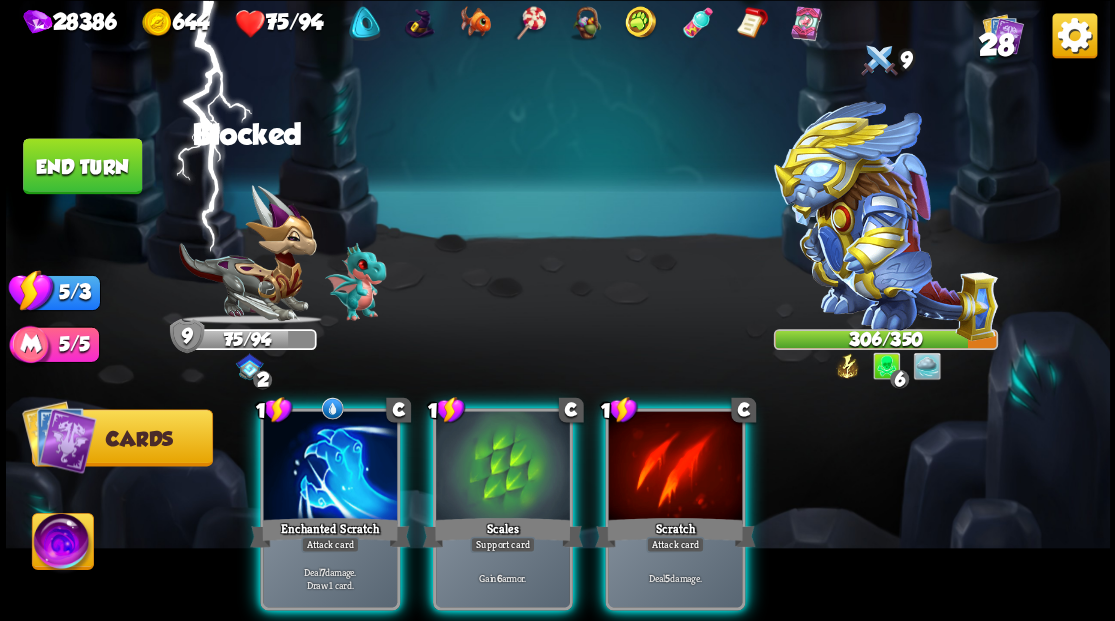 click at bounding box center (675, 467) 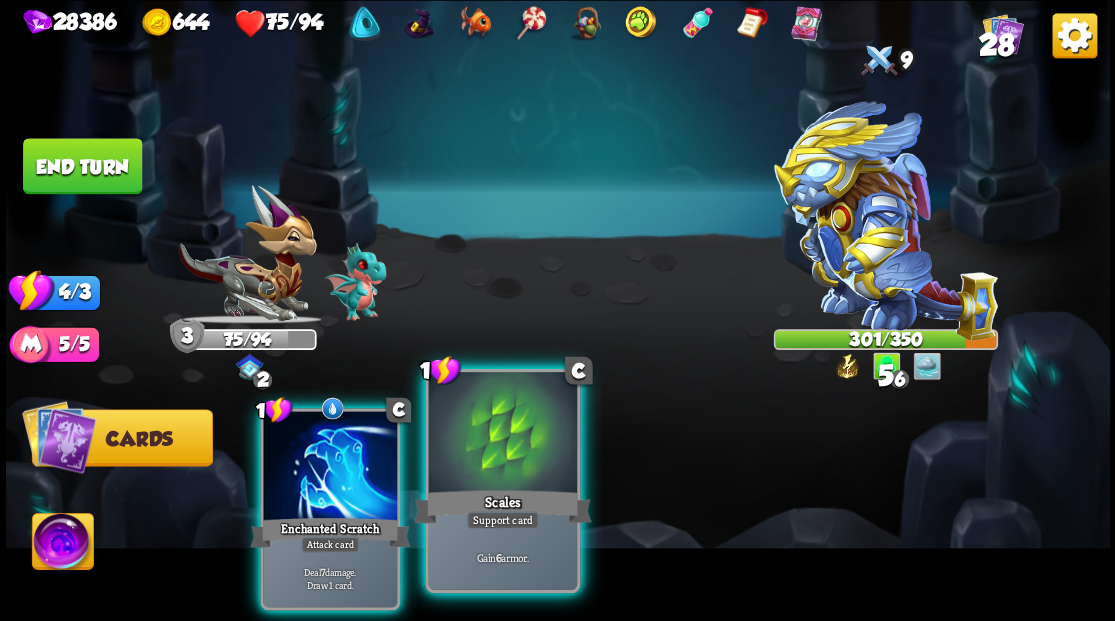 click at bounding box center (502, 434) 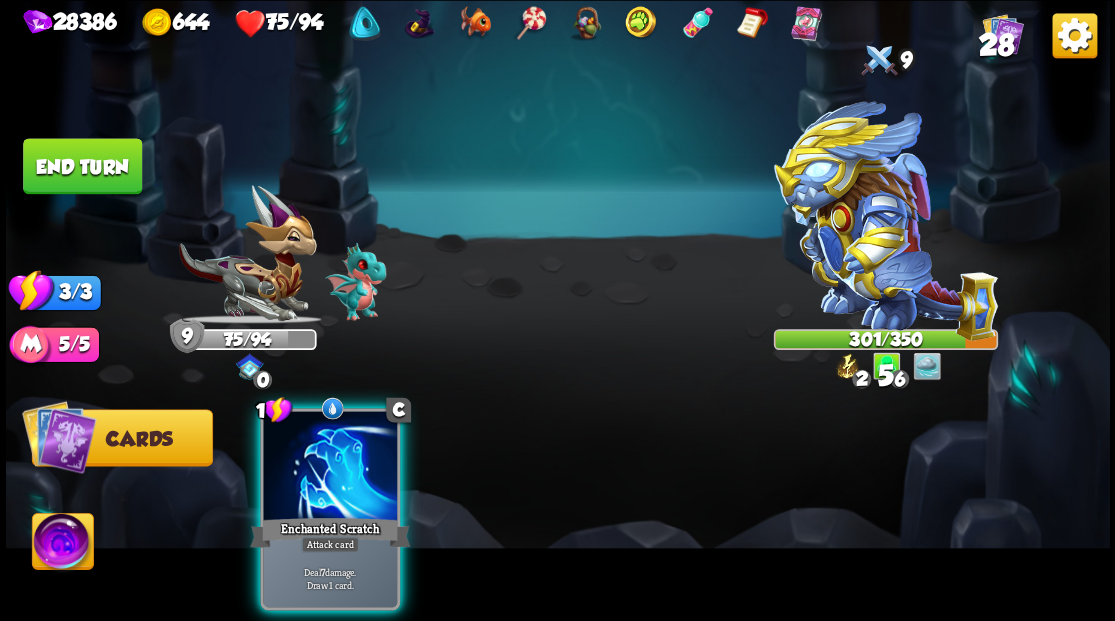 drag, startPoint x: 342, startPoint y: 440, endPoint x: 339, endPoint y: 427, distance: 13.341664 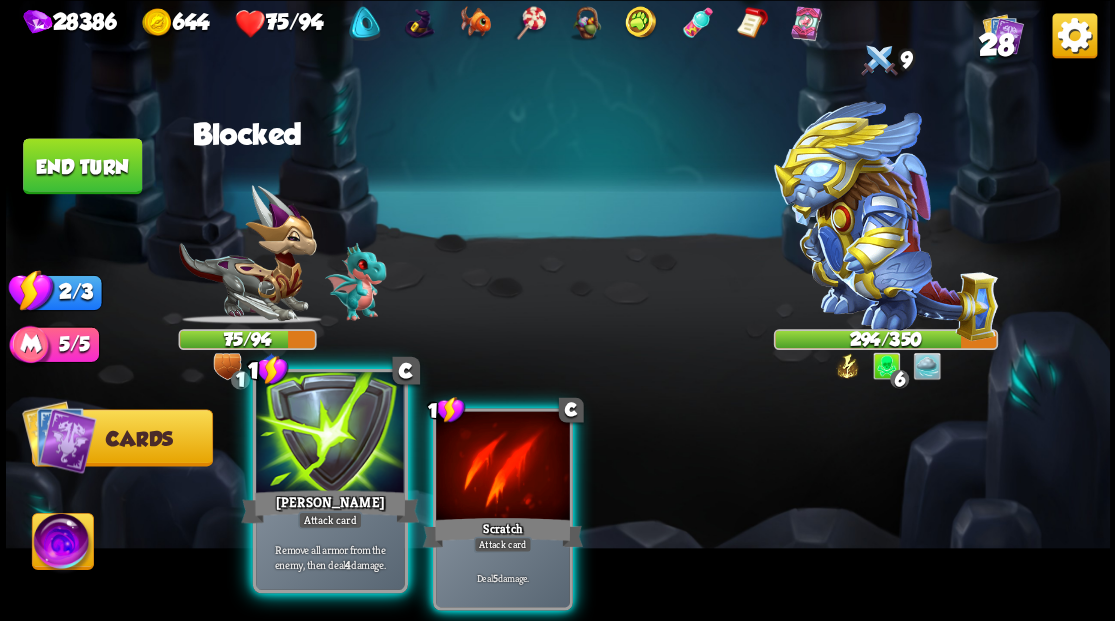click at bounding box center (330, 434) 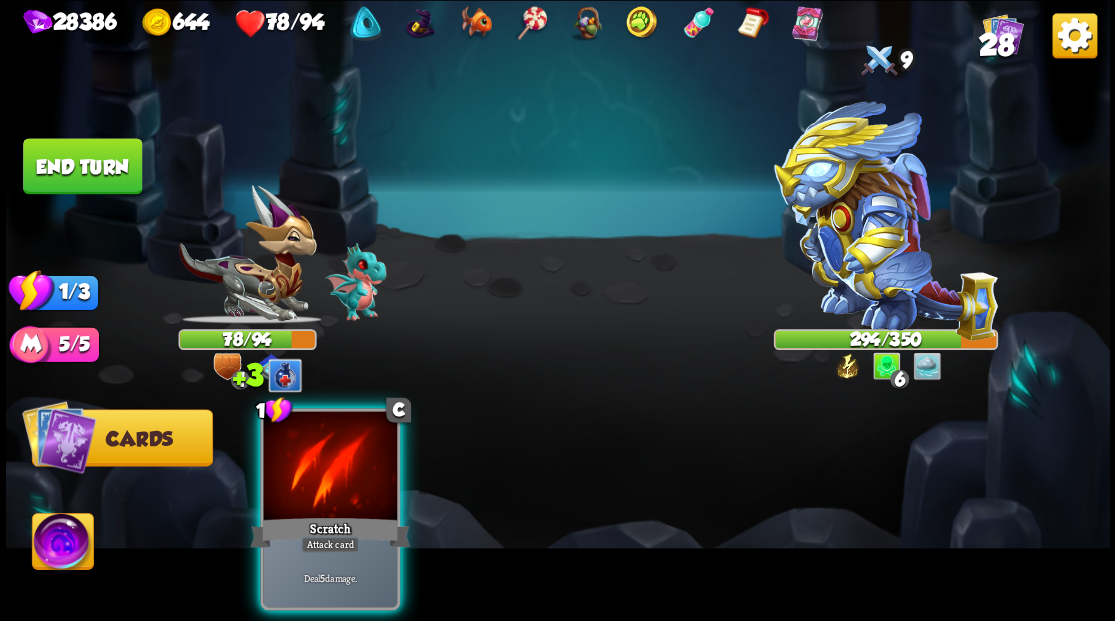 click at bounding box center [330, 467] 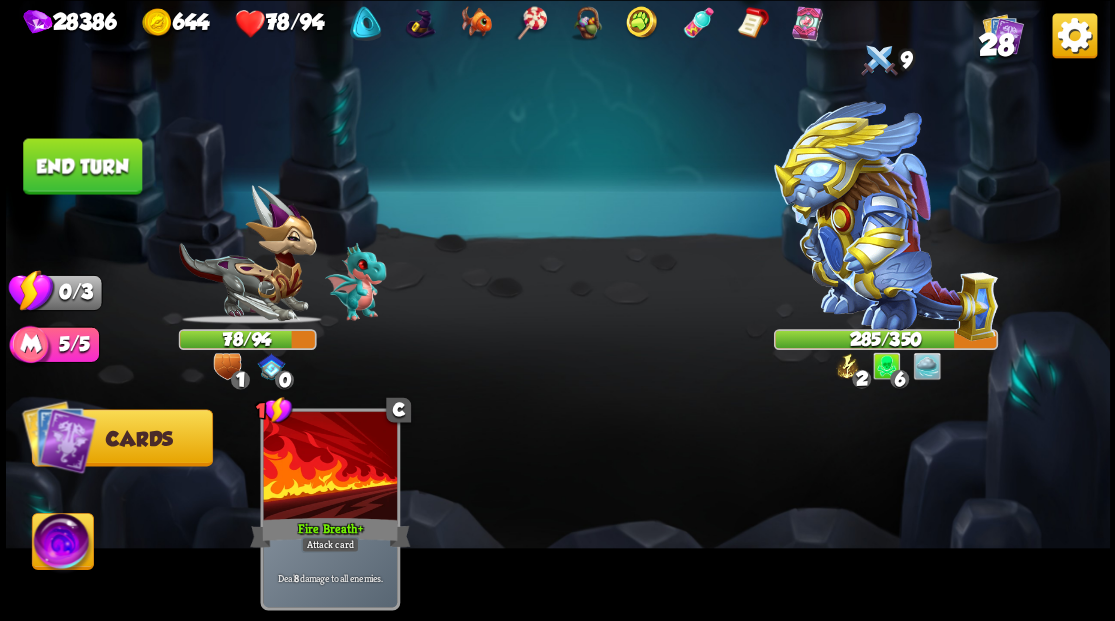click on "End turn" at bounding box center [82, 166] 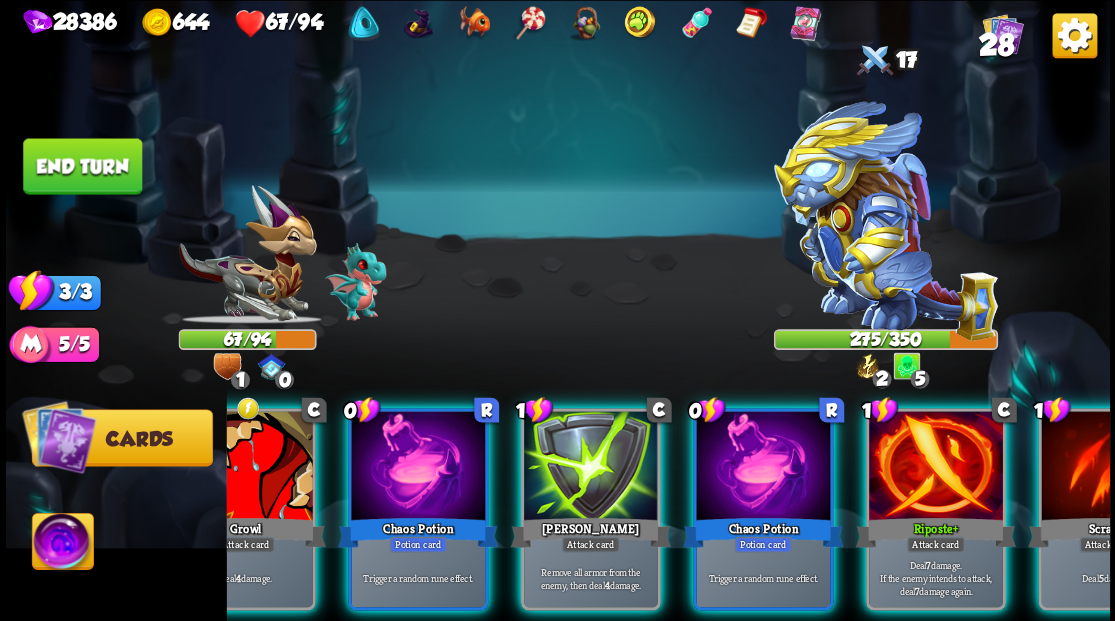 scroll, scrollTop: 0, scrollLeft: 96, axis: horizontal 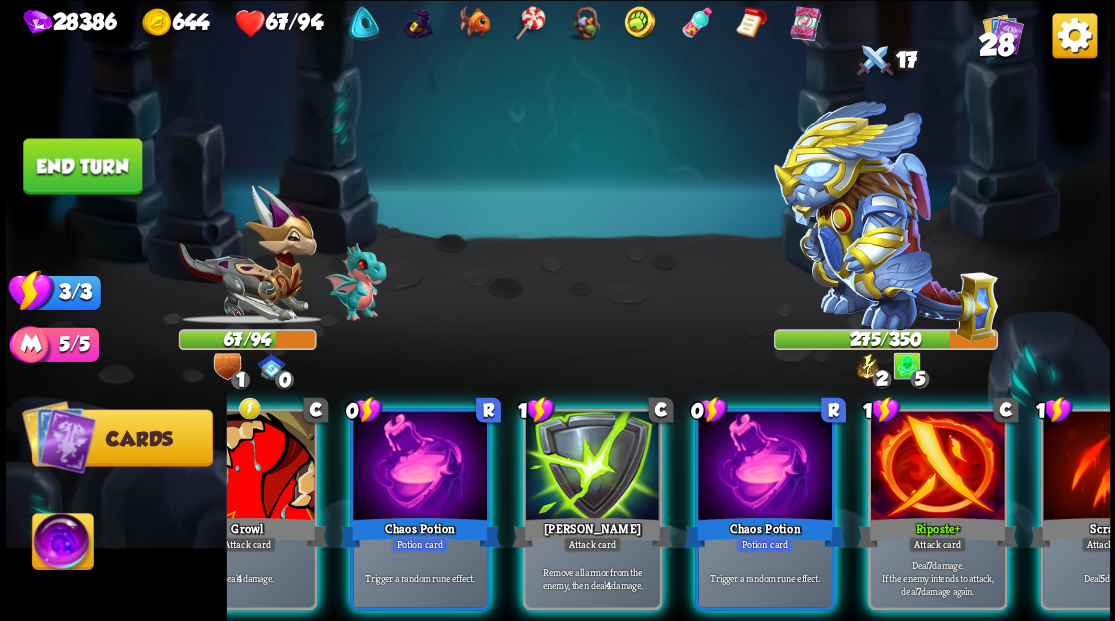 click at bounding box center [62, 544] 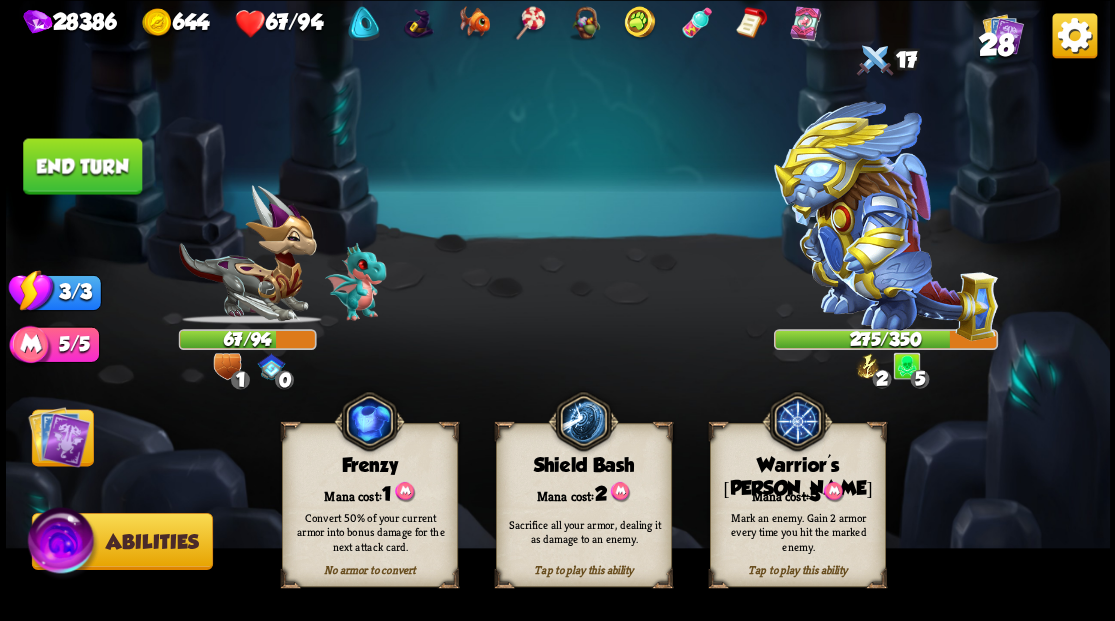 click at bounding box center [796, 421] 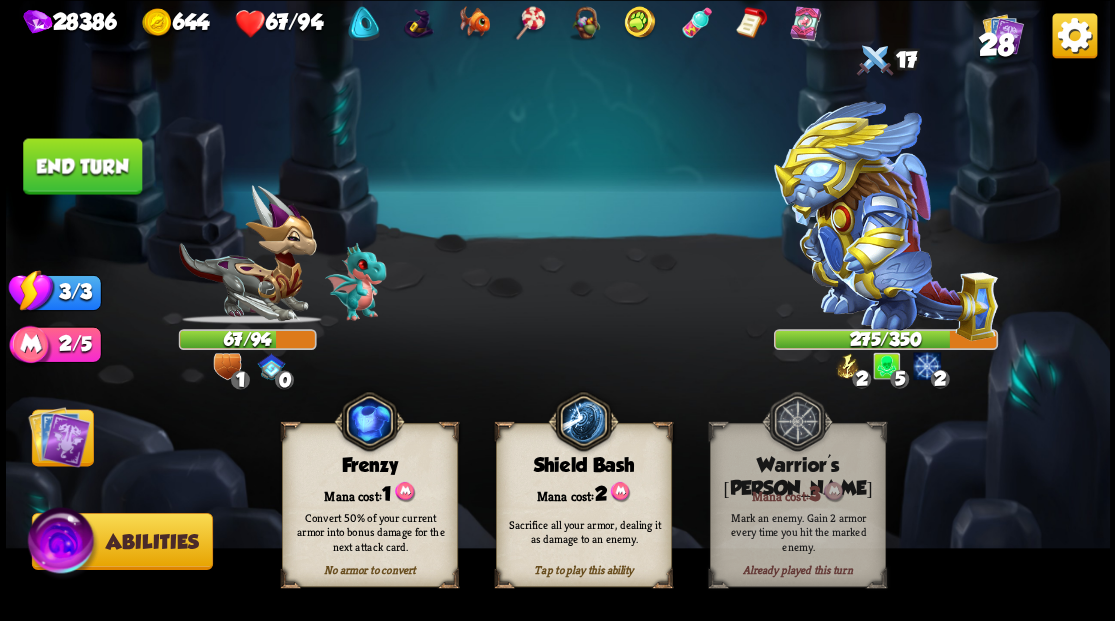 click at bounding box center (59, 436) 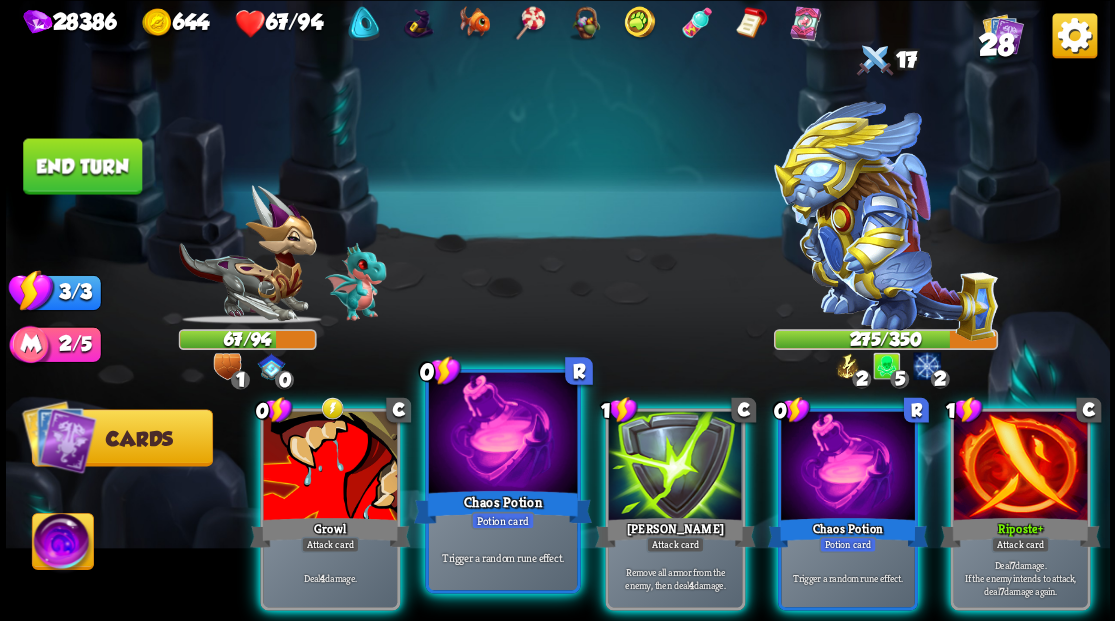 click at bounding box center (502, 434) 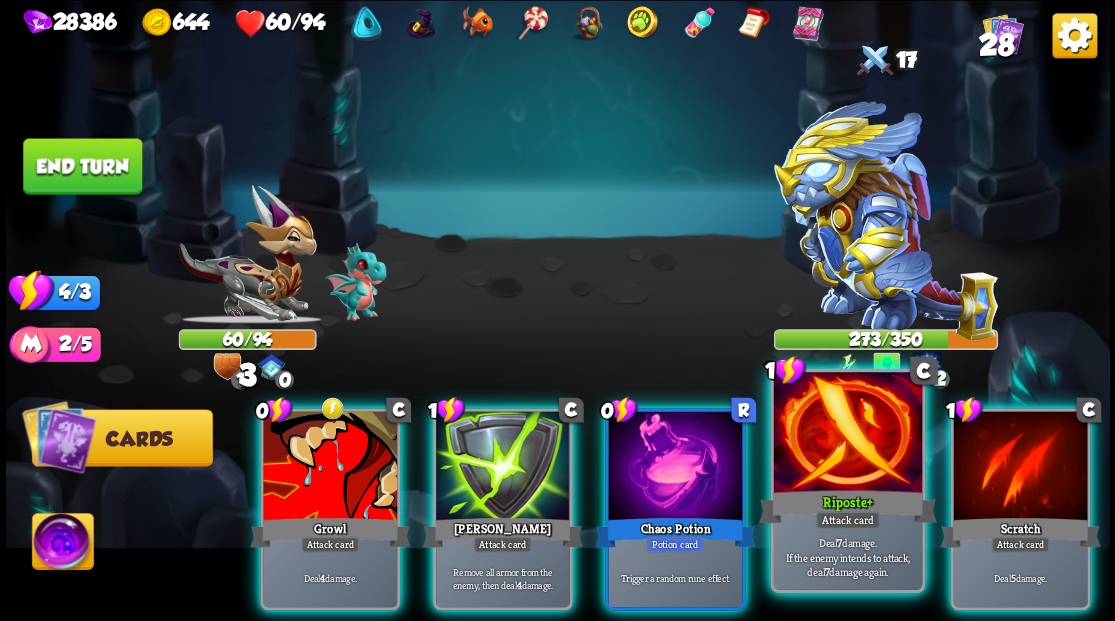 click at bounding box center (847, 434) 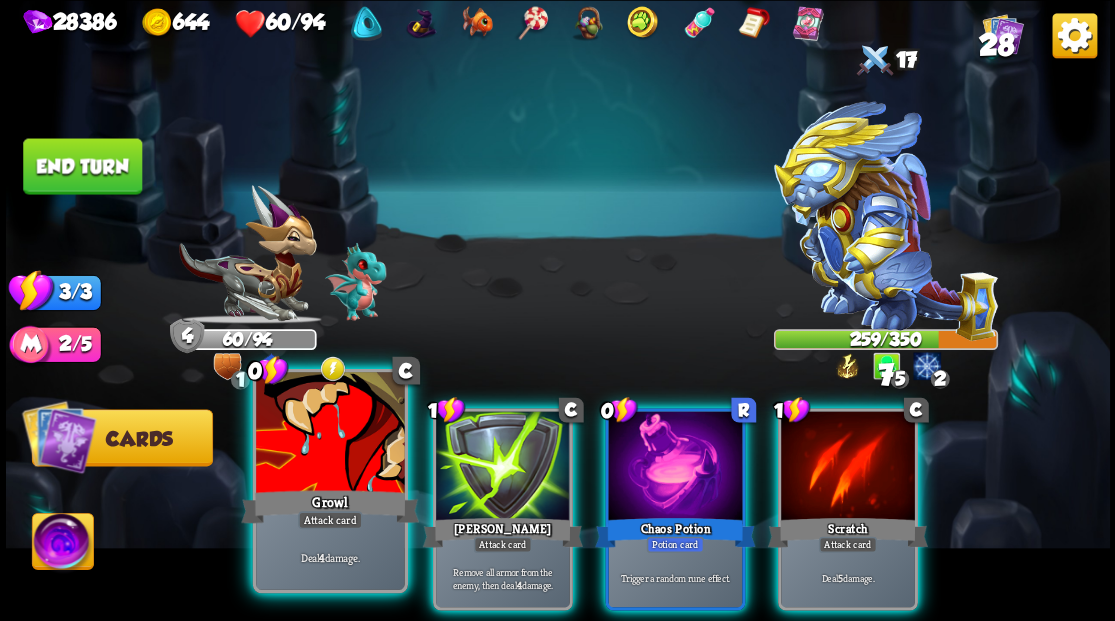 click at bounding box center [330, 434] 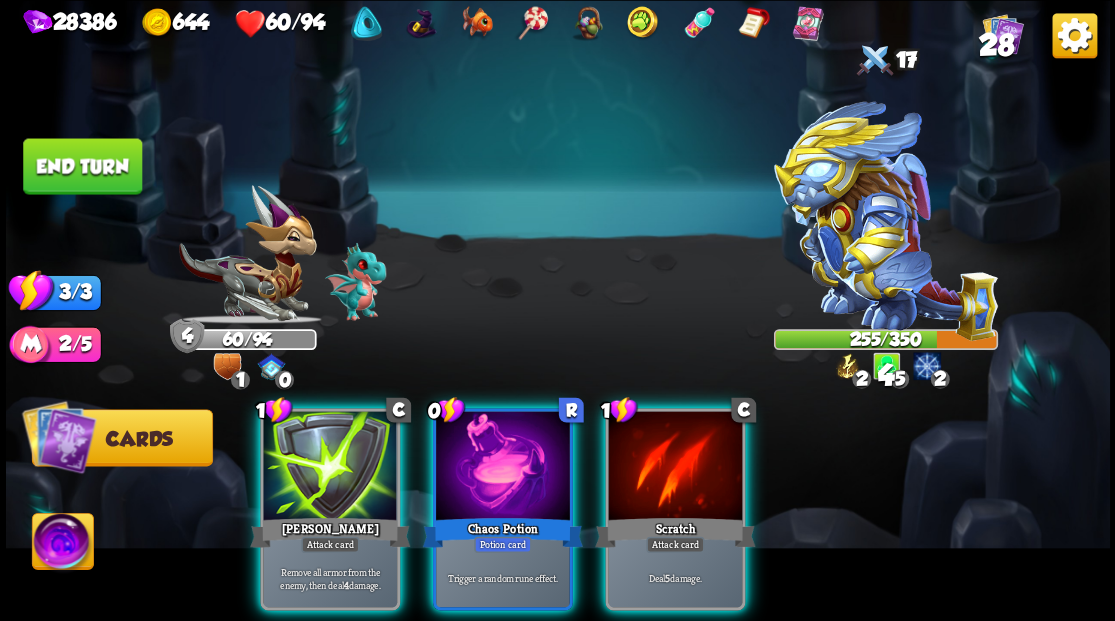 click at bounding box center [330, 467] 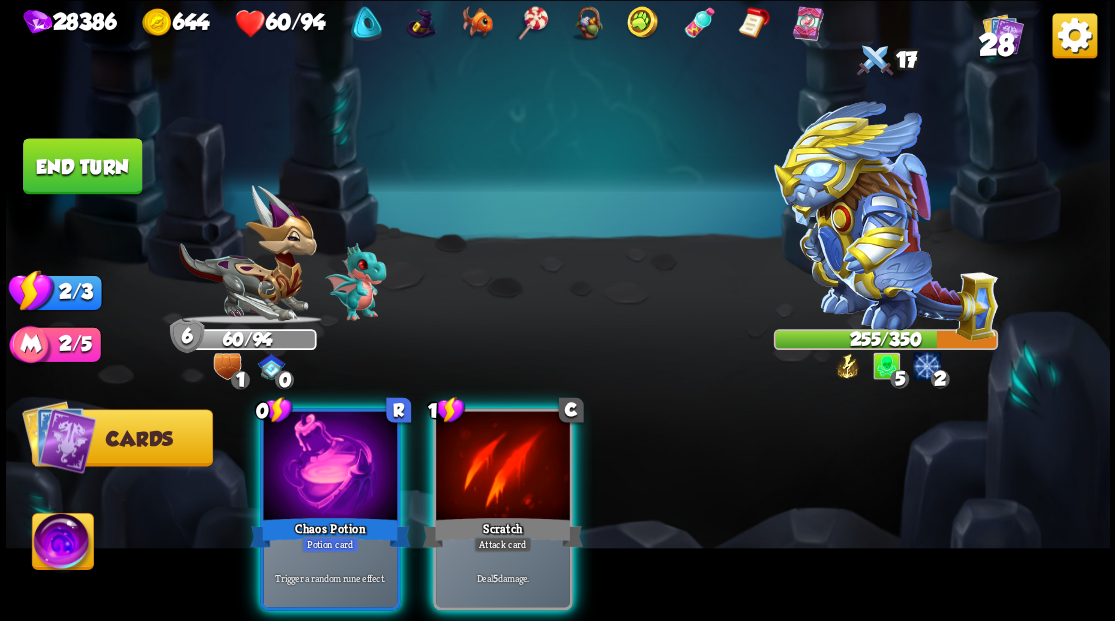 click at bounding box center (330, 467) 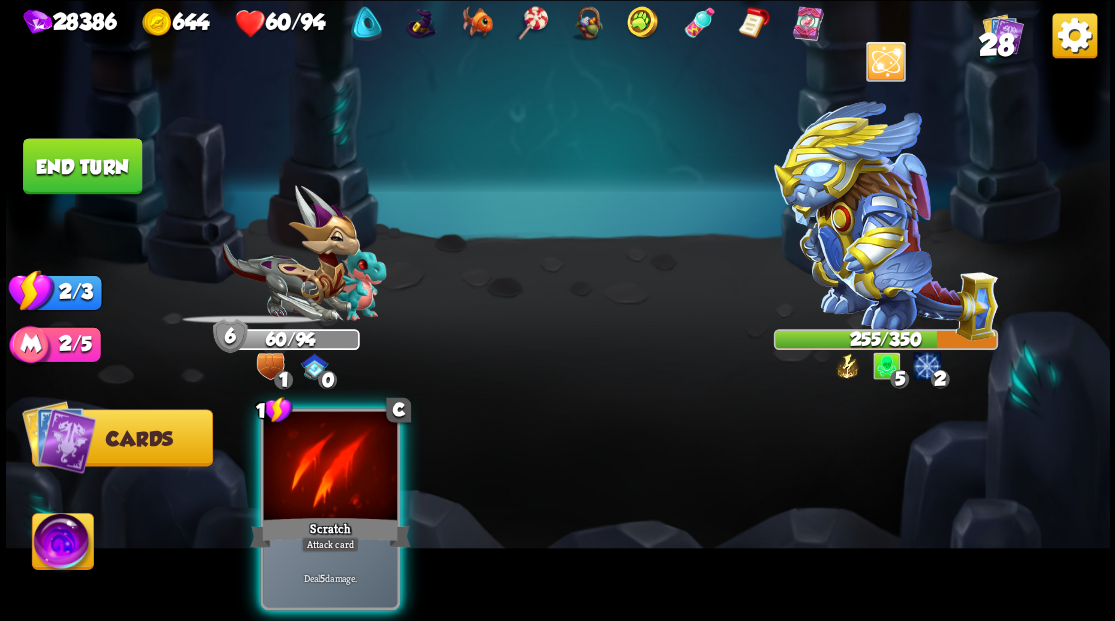 click at bounding box center (330, 467) 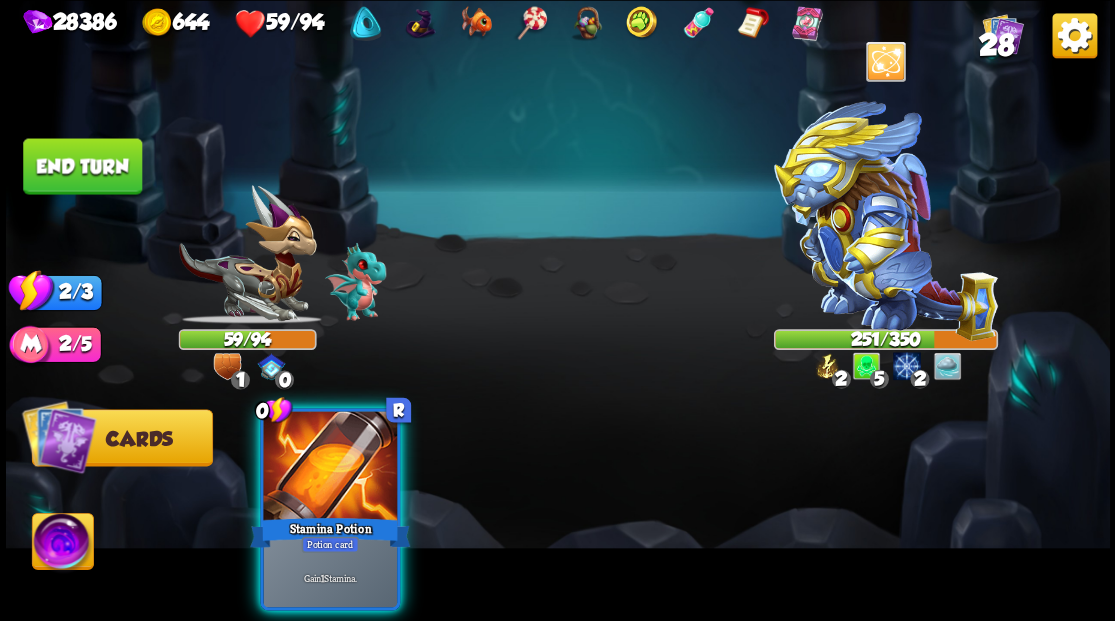 click on "End turn" at bounding box center [82, 166] 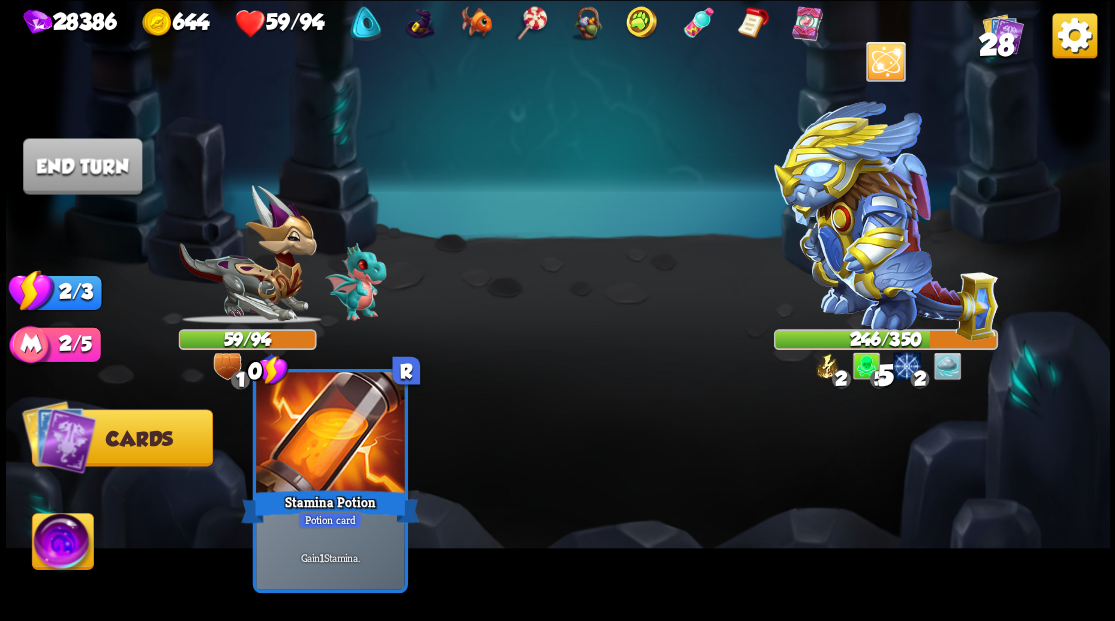 click on "Stamina Potion" at bounding box center (330, 506) 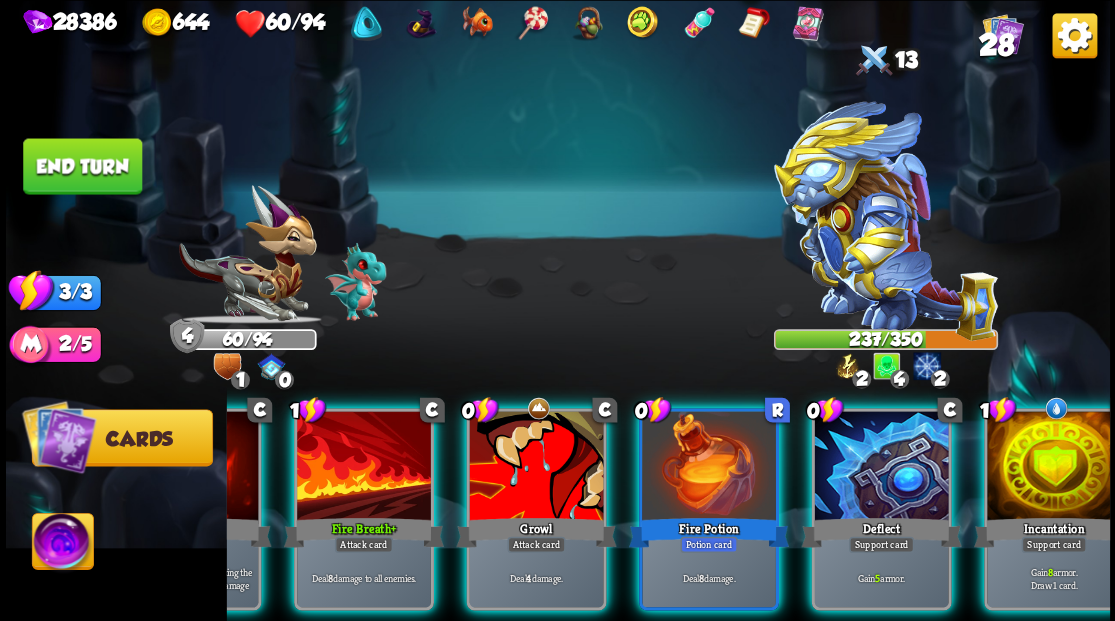 scroll, scrollTop: 0, scrollLeft: 189, axis: horizontal 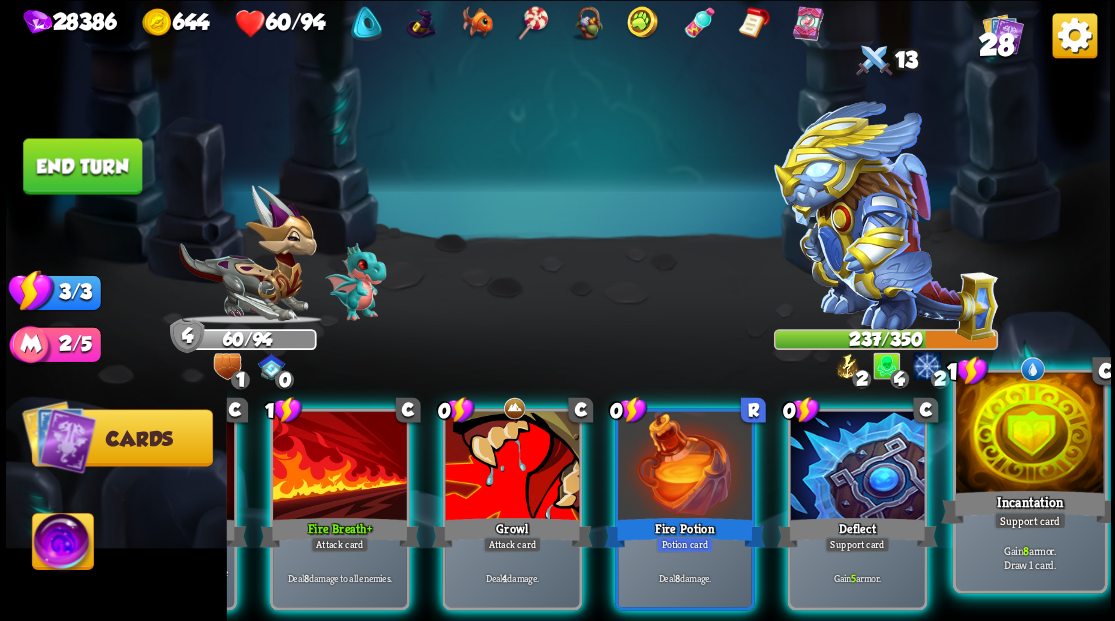 click at bounding box center [1029, 434] 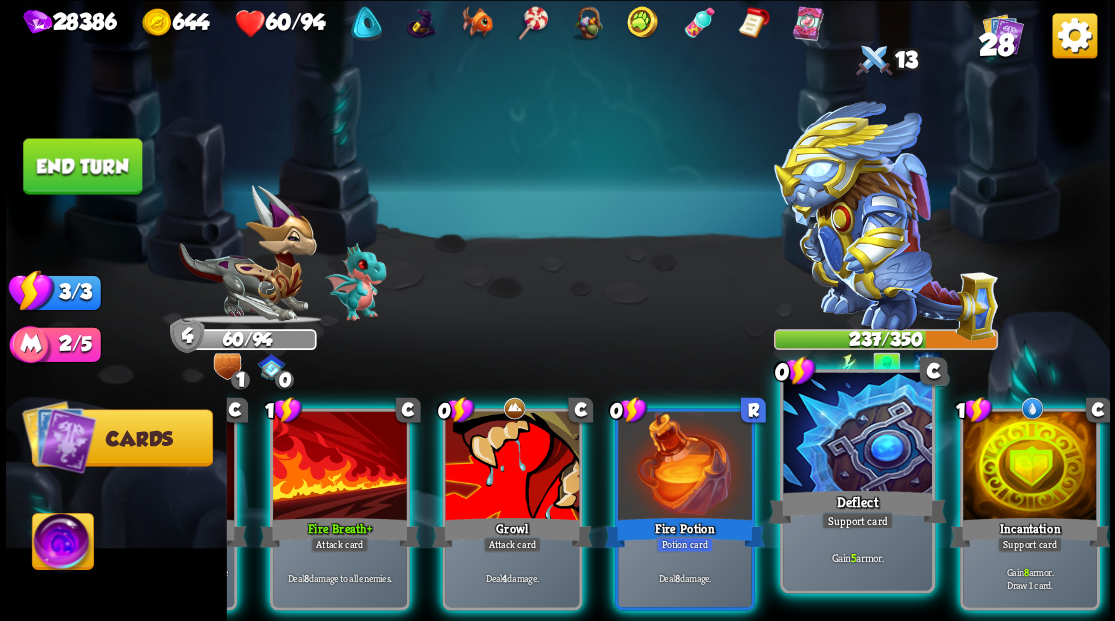 scroll, scrollTop: 0, scrollLeft: 0, axis: both 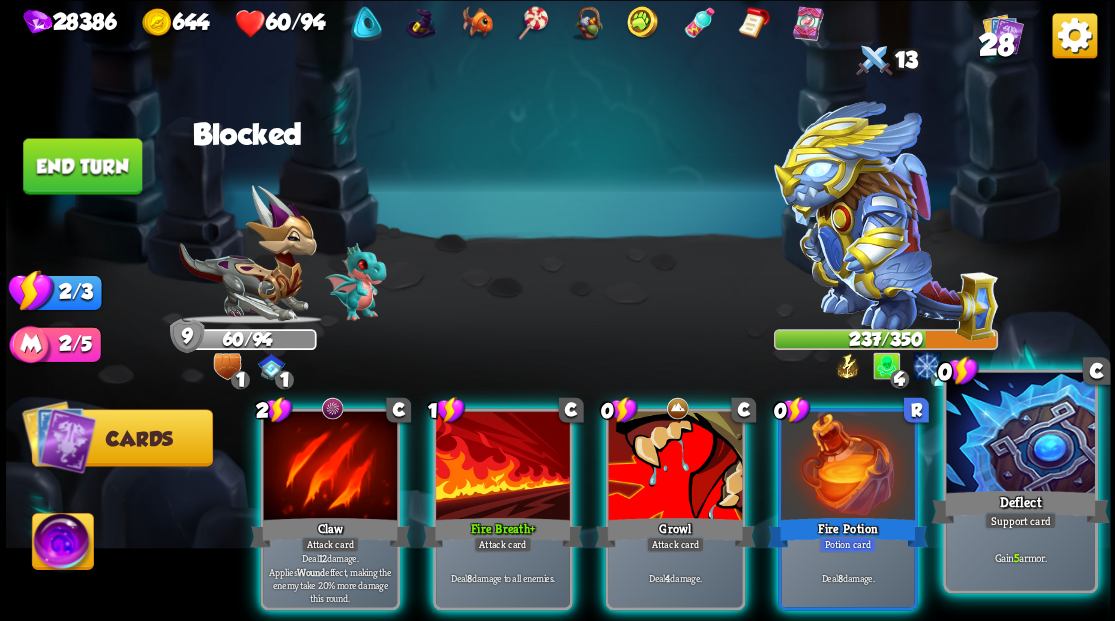 click at bounding box center (1020, 434) 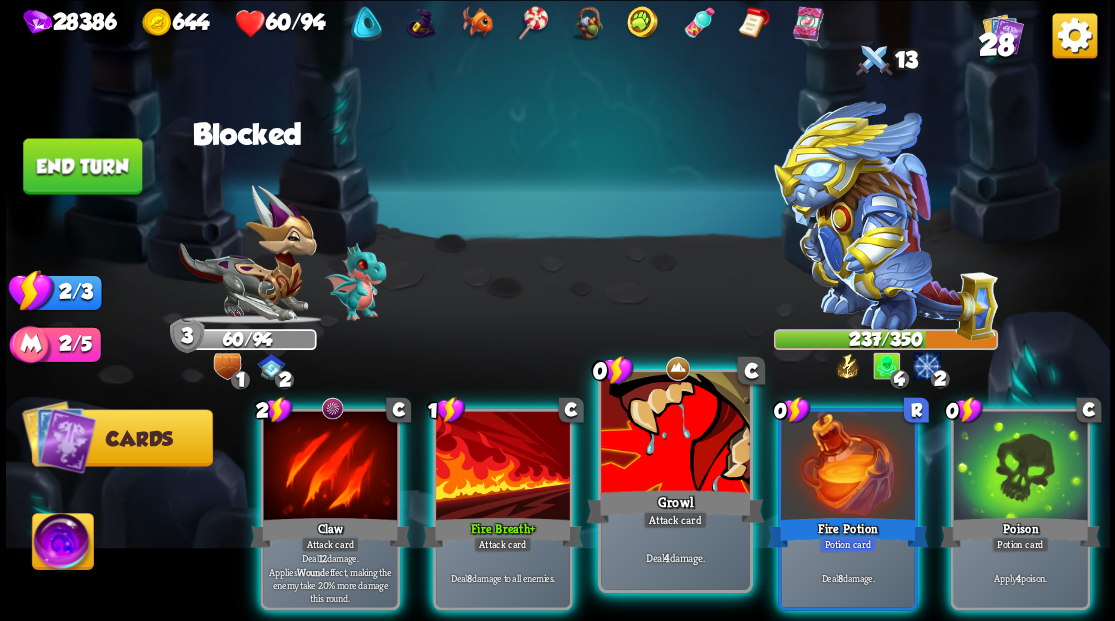 click at bounding box center [675, 434] 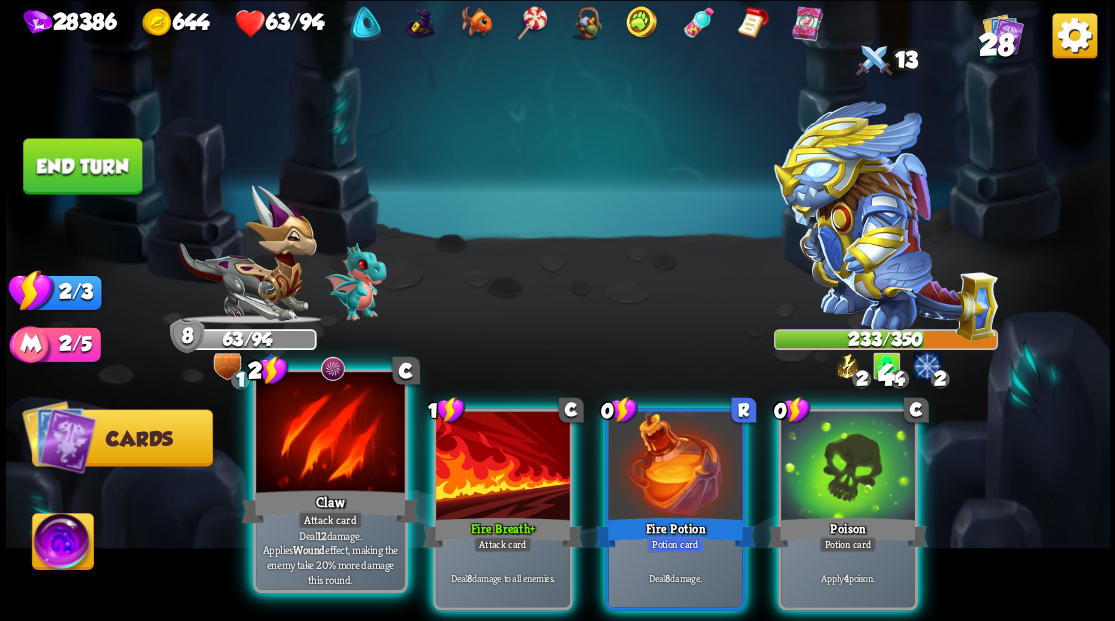 click at bounding box center (330, 434) 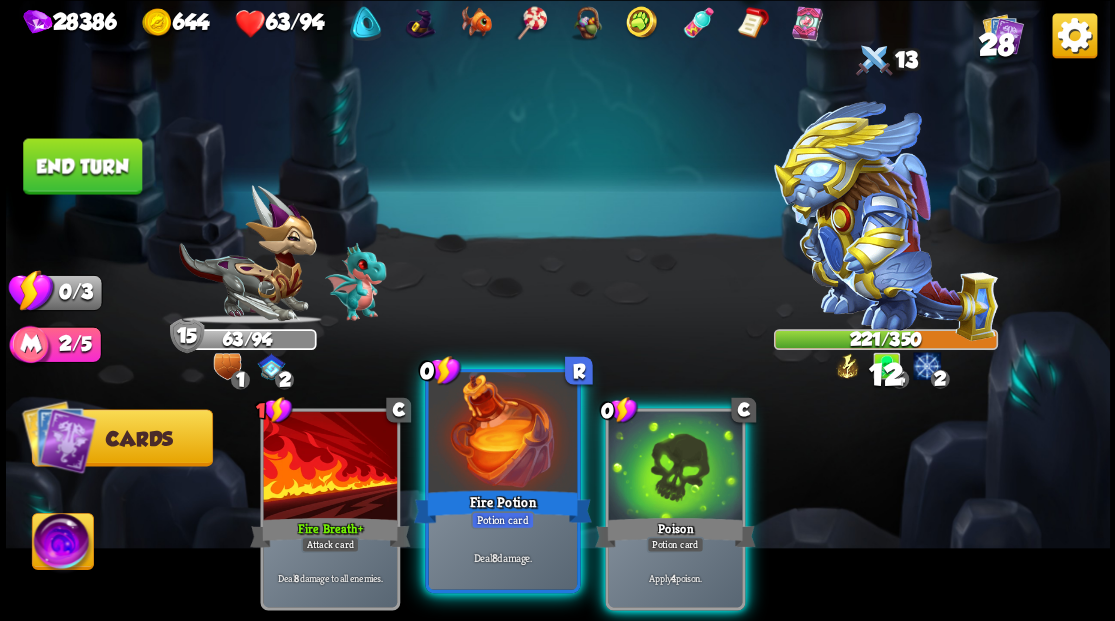 click at bounding box center (502, 434) 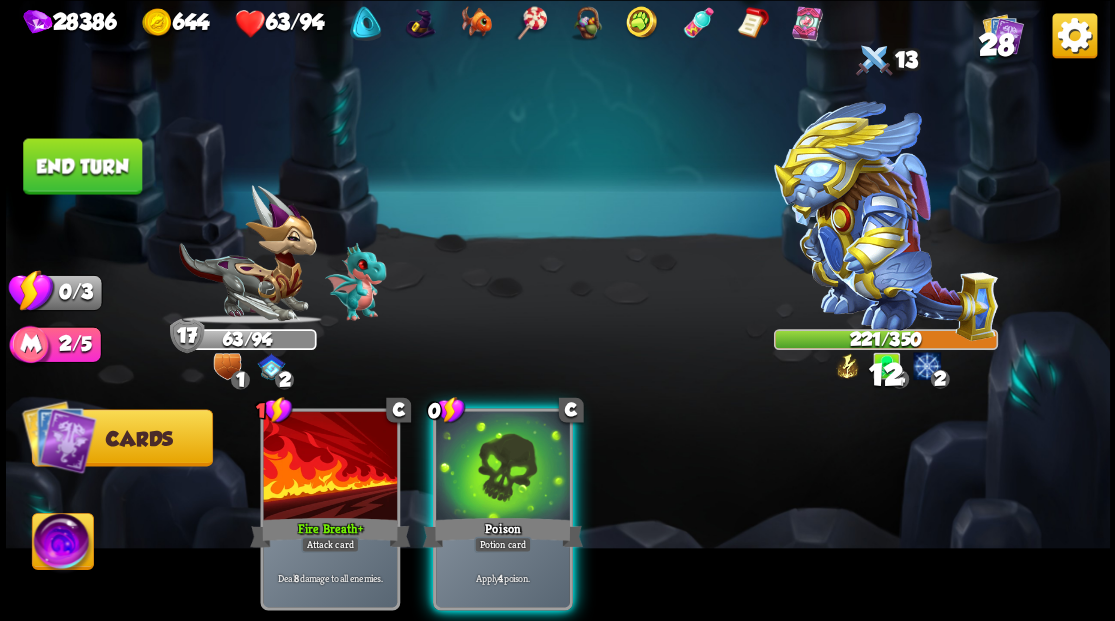 click at bounding box center [503, 467] 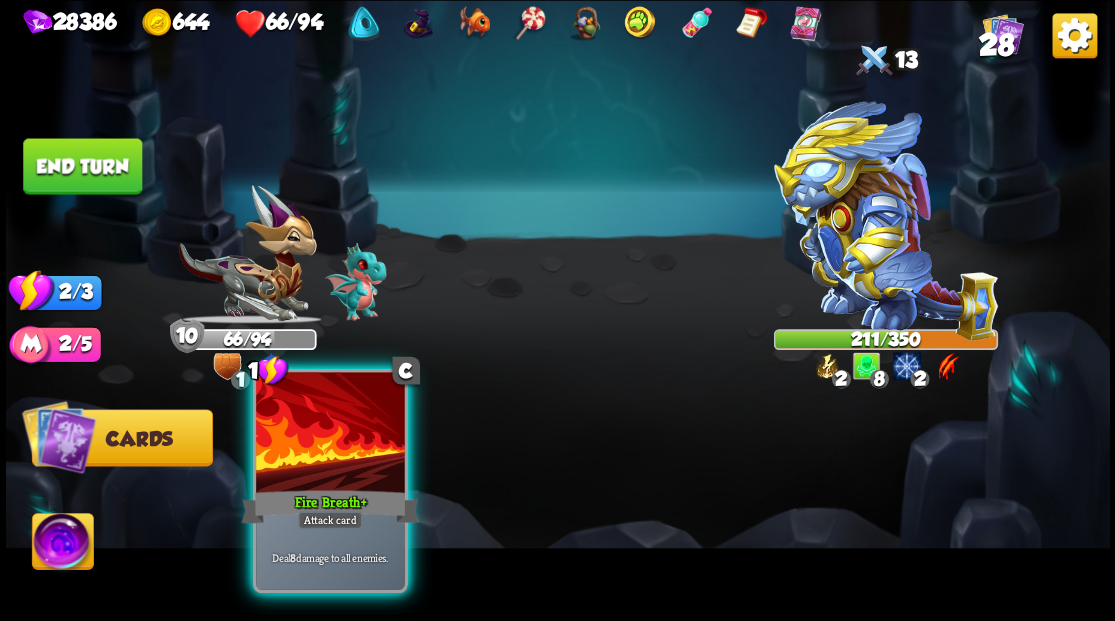 click at bounding box center [330, 434] 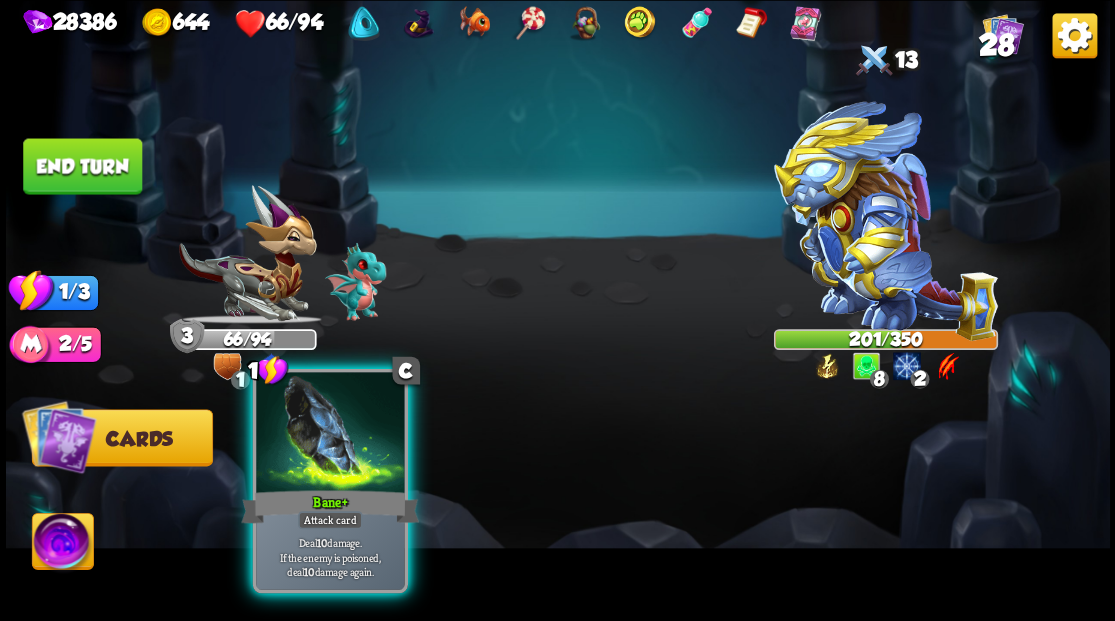 click on "Bane +" at bounding box center [330, 506] 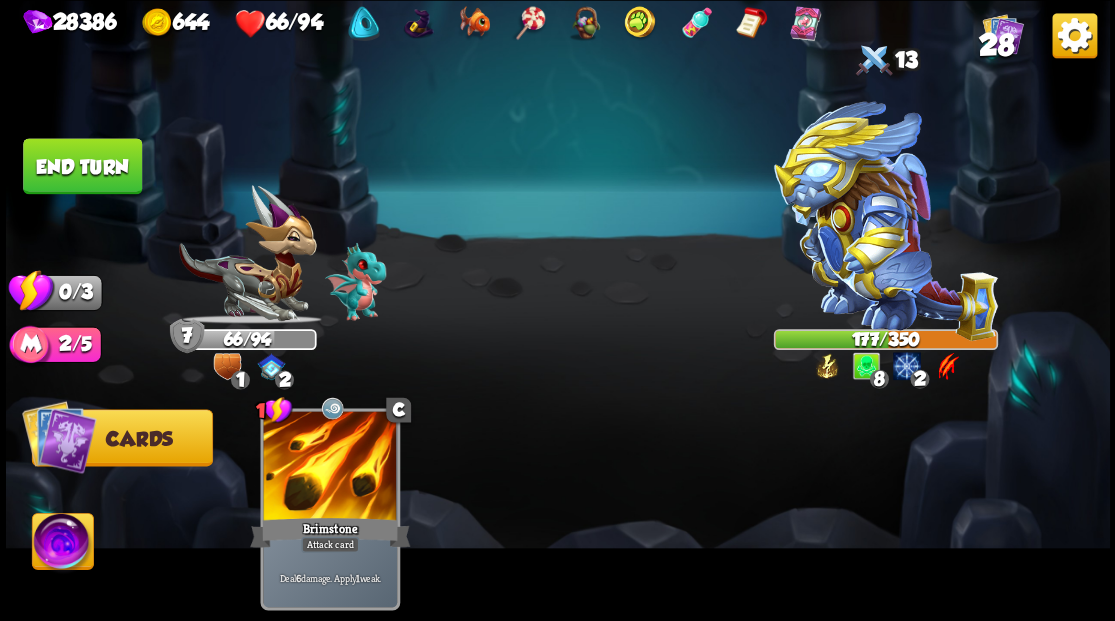 click on "End turn" at bounding box center (82, 166) 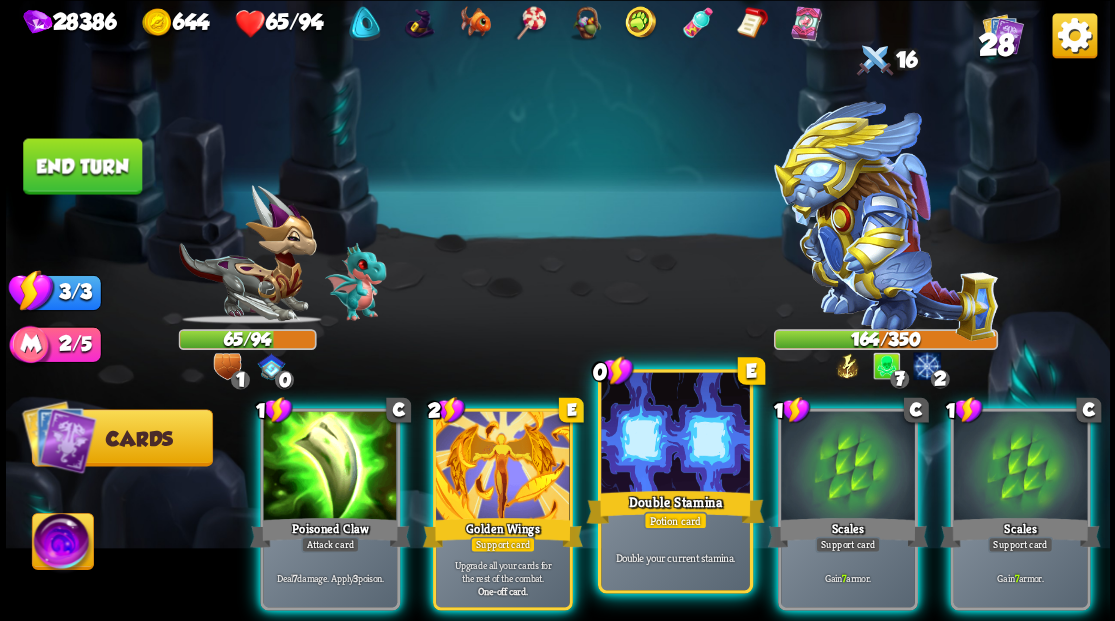 click on "0
E   Double Stamina     Potion card   Double your current stamina." at bounding box center (674, 480) 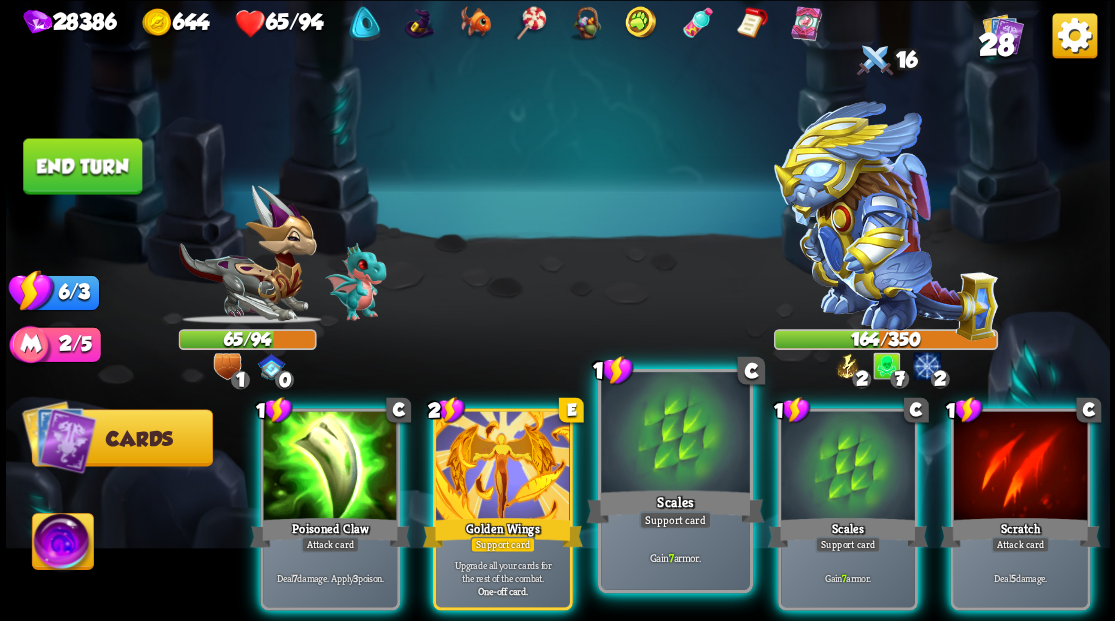 click at bounding box center [675, 434] 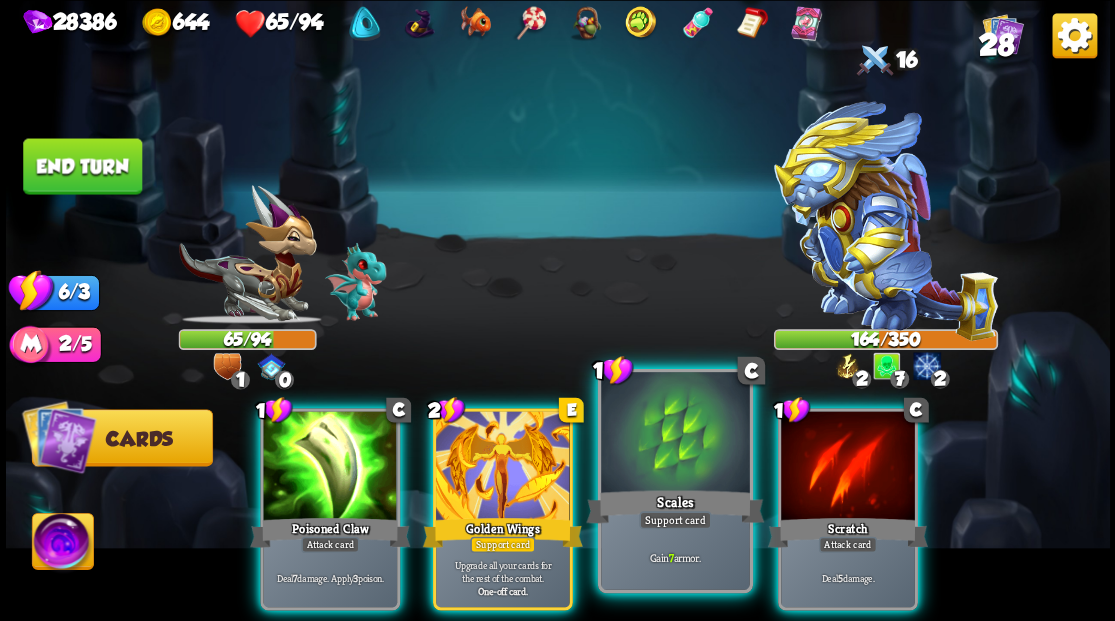 click at bounding box center (675, 434) 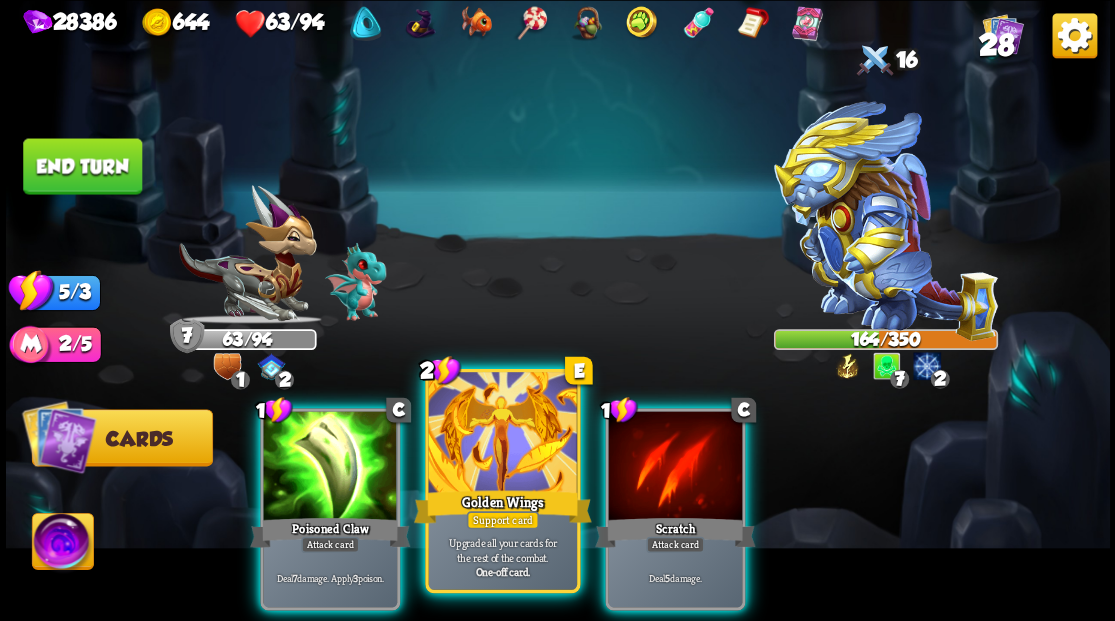 click at bounding box center [502, 434] 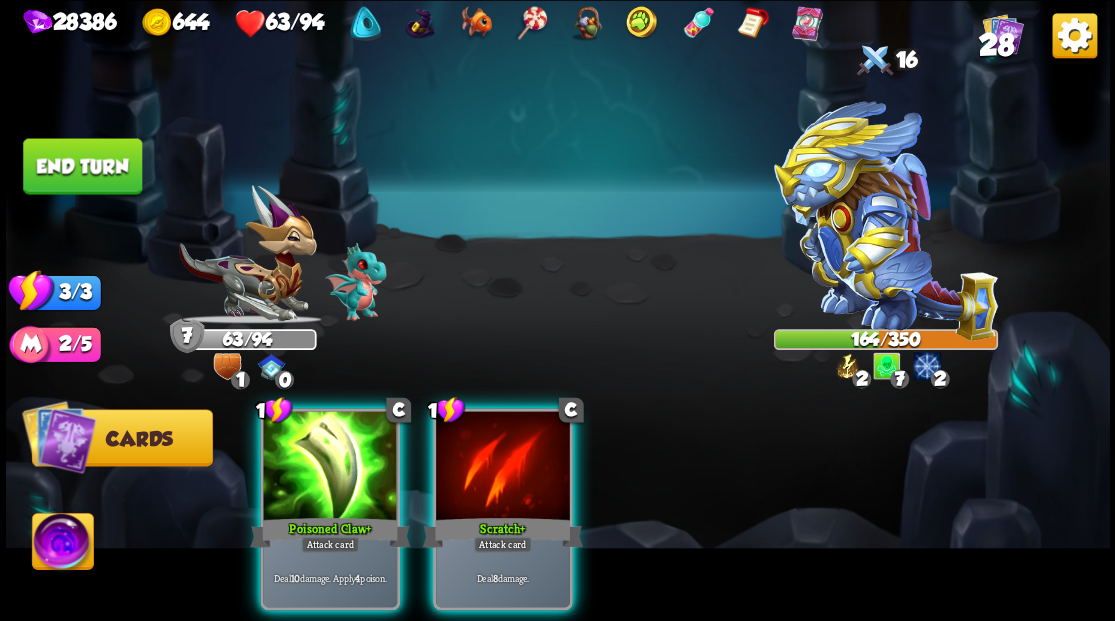 click at bounding box center [503, 467] 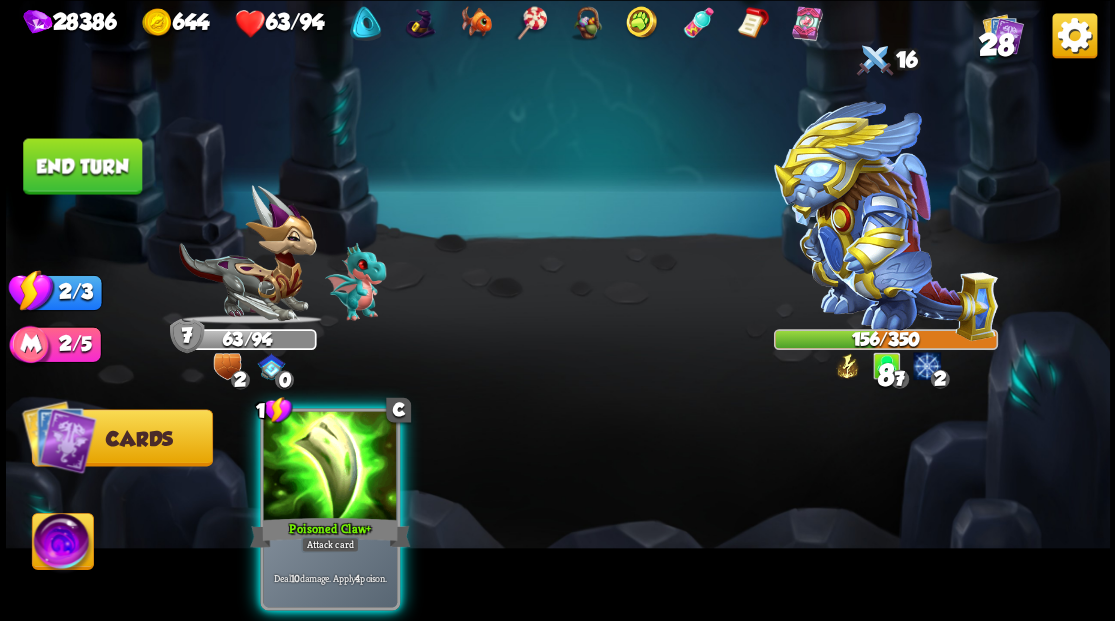 click at bounding box center [330, 467] 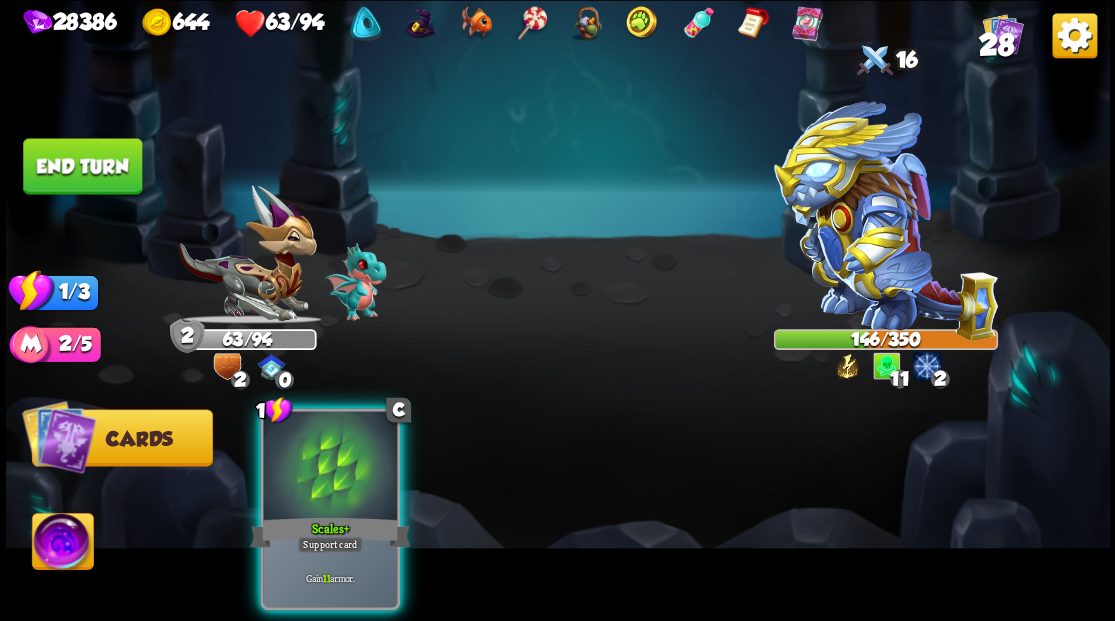click at bounding box center (330, 467) 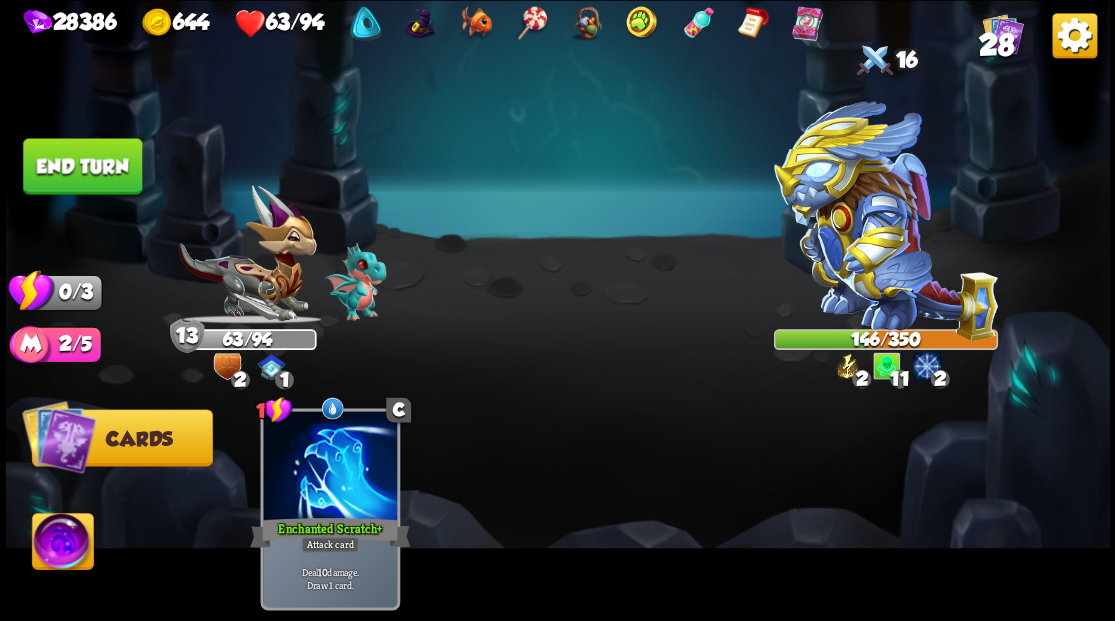 drag, startPoint x: 119, startPoint y: 148, endPoint x: 483, endPoint y: 159, distance: 364.16617 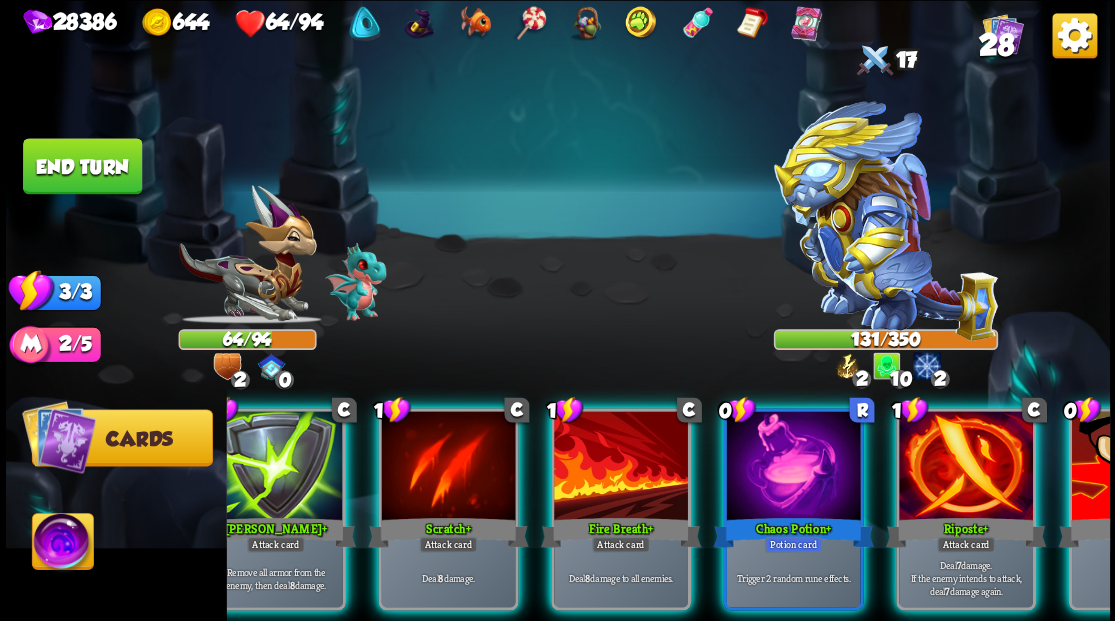scroll, scrollTop: 0, scrollLeft: 189, axis: horizontal 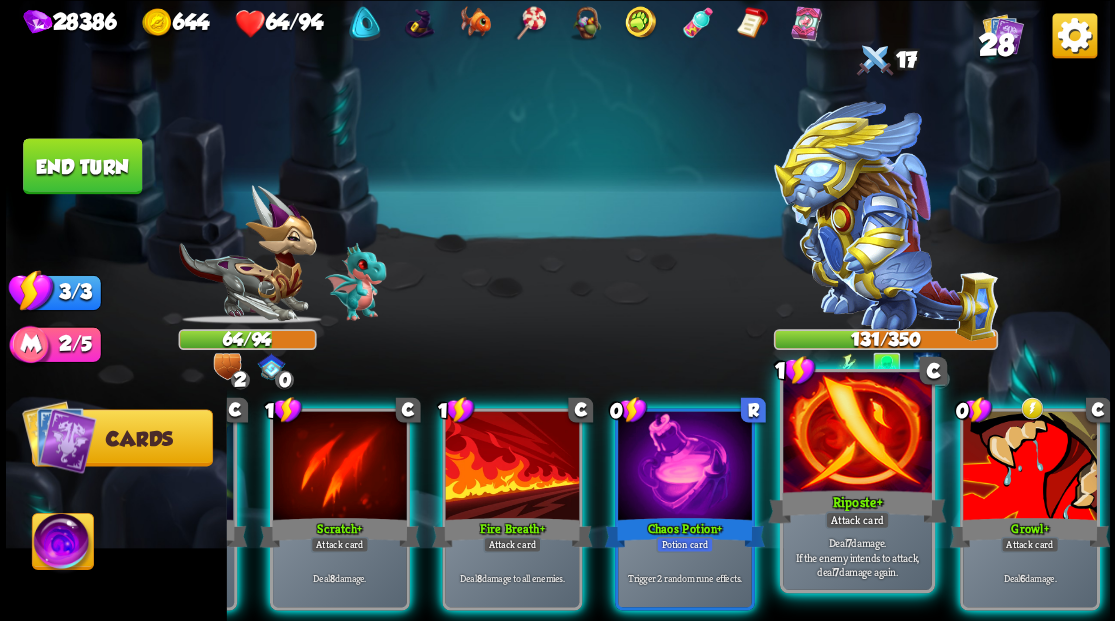 click at bounding box center (857, 434) 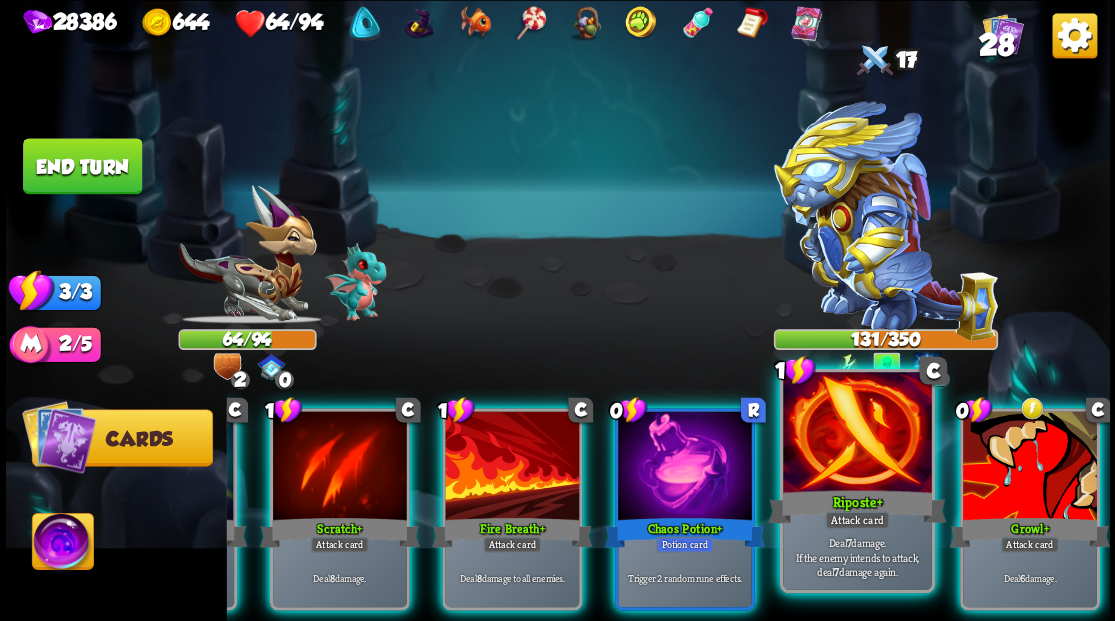 scroll, scrollTop: 0, scrollLeft: 0, axis: both 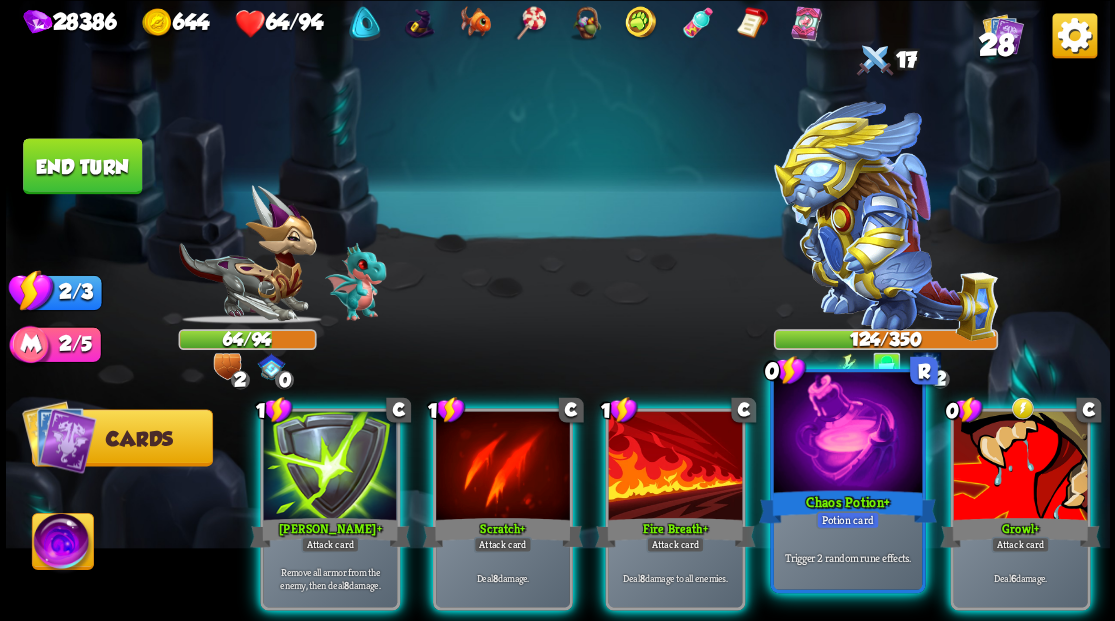 click at bounding box center (847, 434) 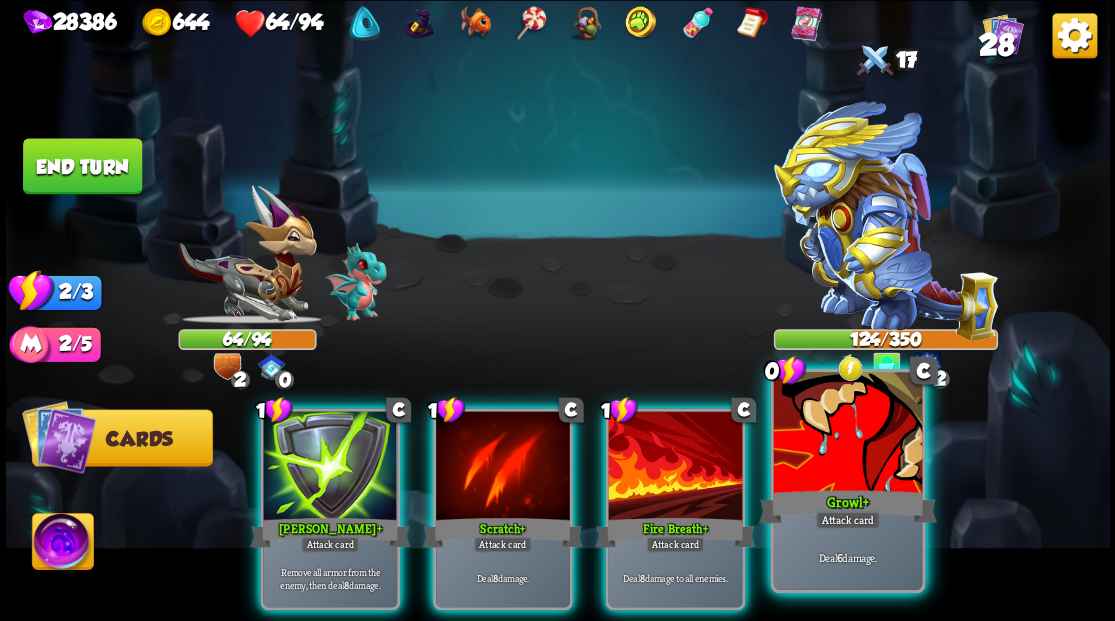click at bounding box center (847, 434) 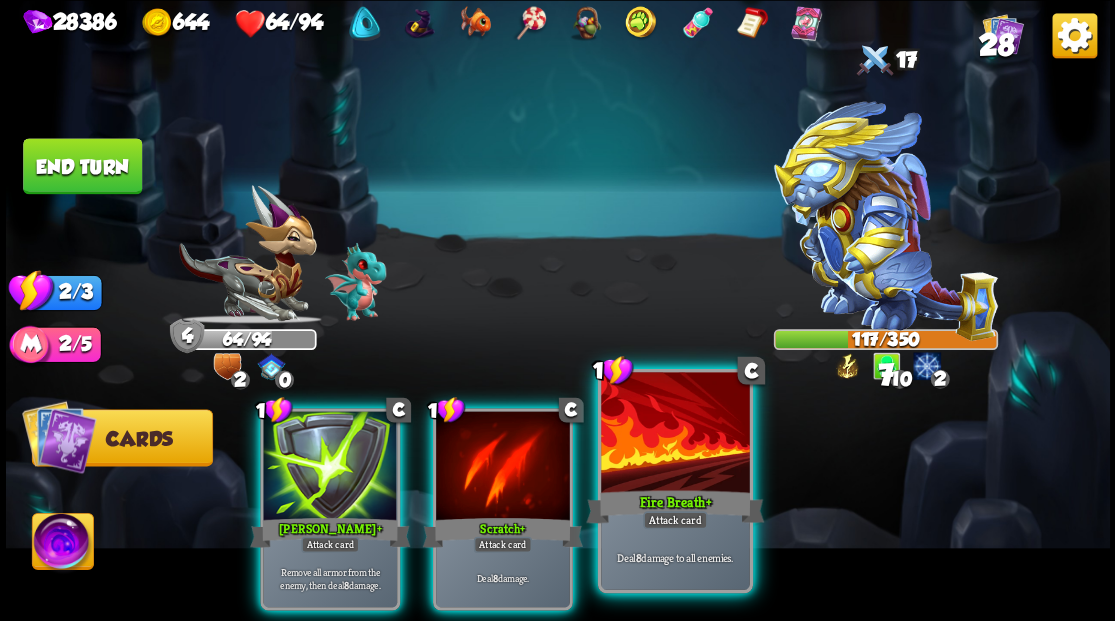 click at bounding box center (675, 434) 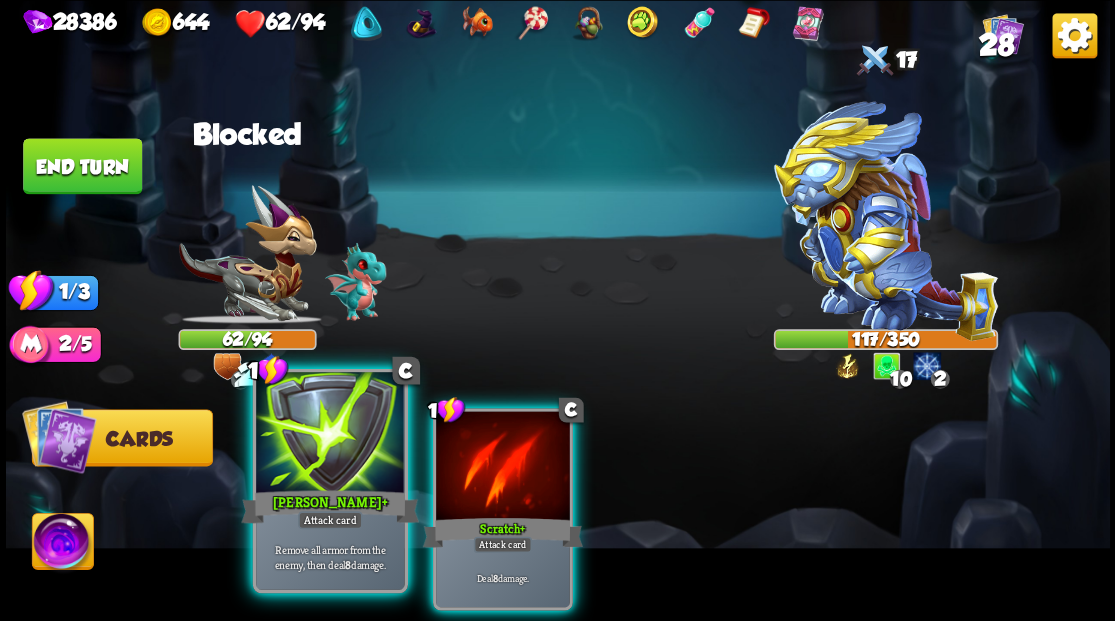 drag, startPoint x: 486, startPoint y: 466, endPoint x: 393, endPoint y: 466, distance: 93 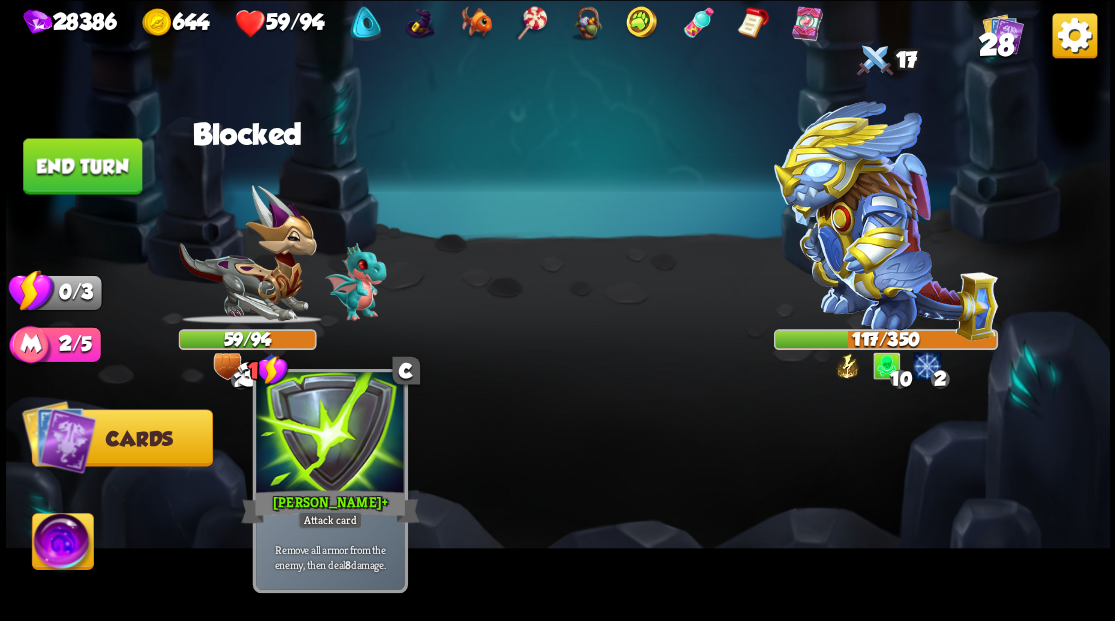 drag, startPoint x: 390, startPoint y: 466, endPoint x: 372, endPoint y: 458, distance: 19.697716 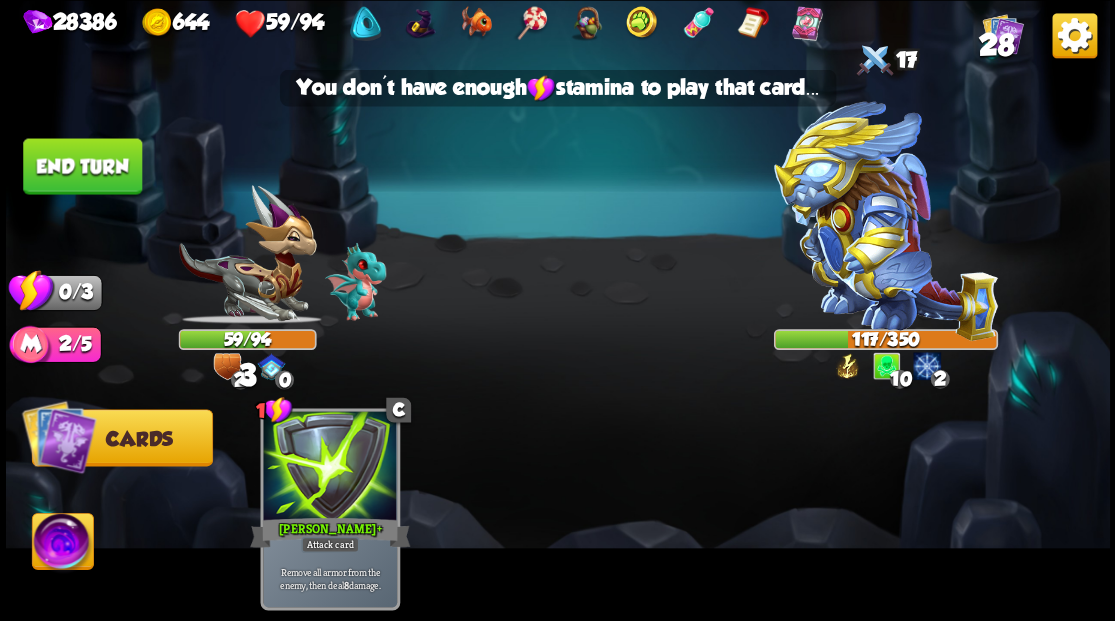 click on "End turn" at bounding box center [82, 166] 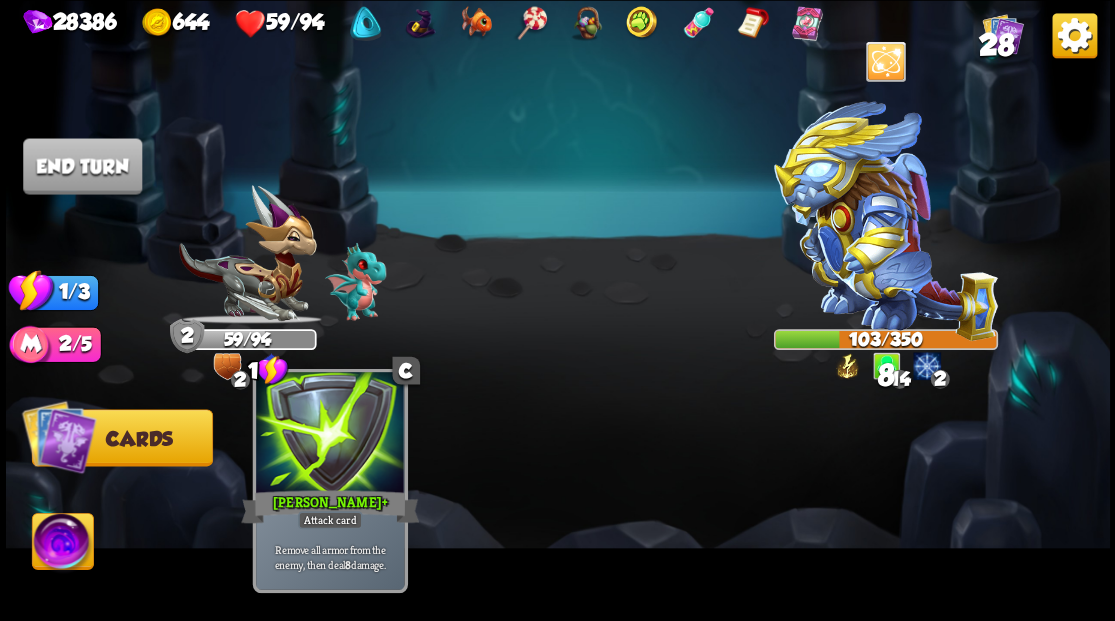 click at bounding box center (330, 434) 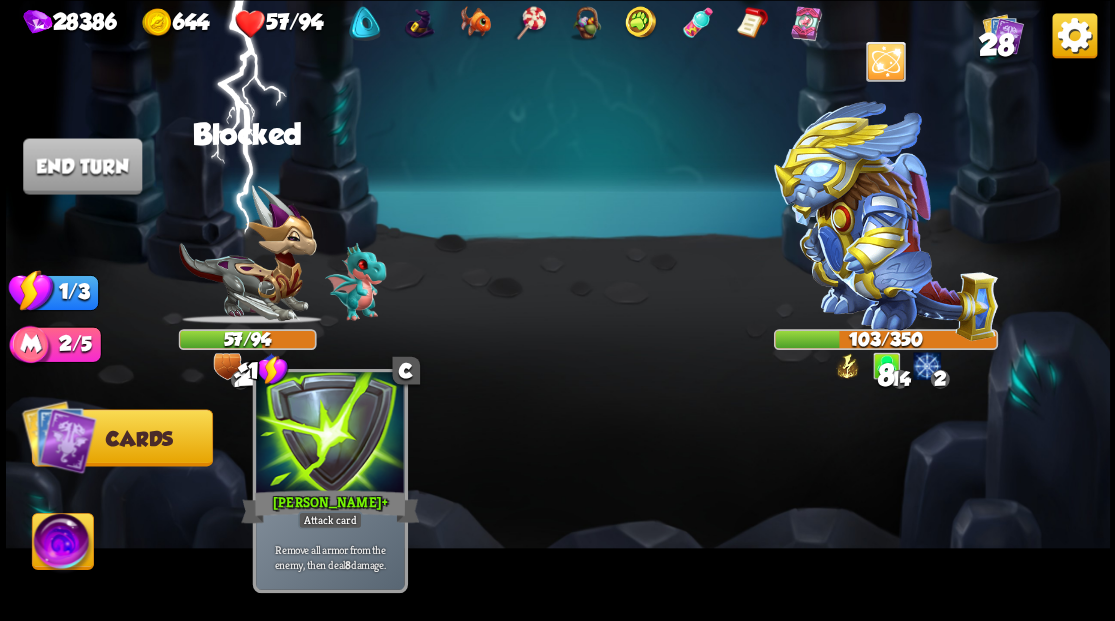 click at bounding box center (330, 434) 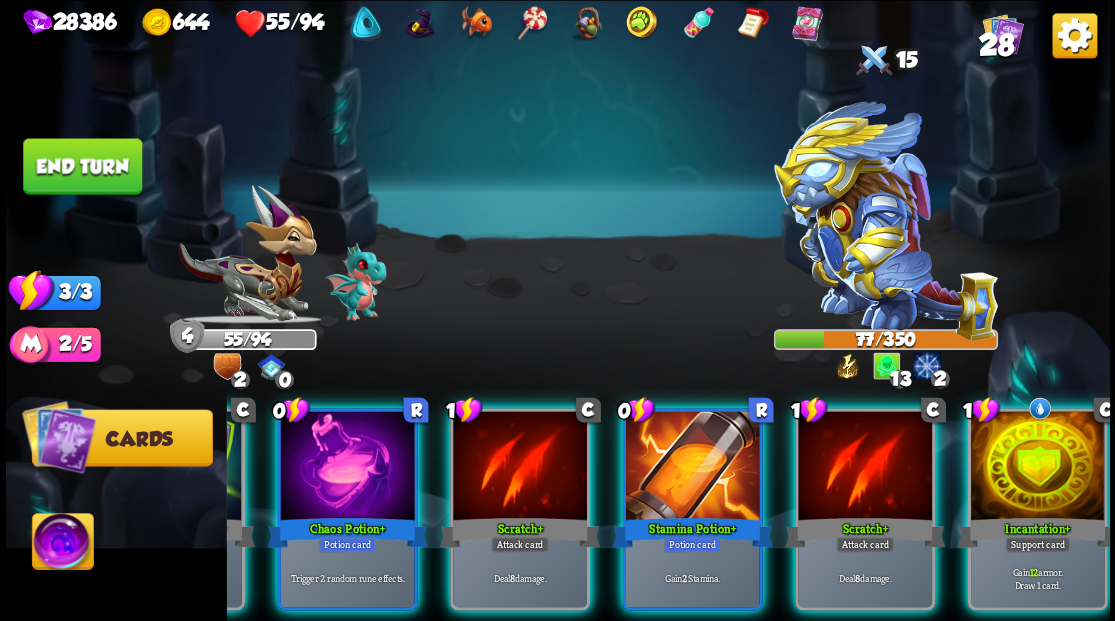 scroll, scrollTop: 0, scrollLeft: 189, axis: horizontal 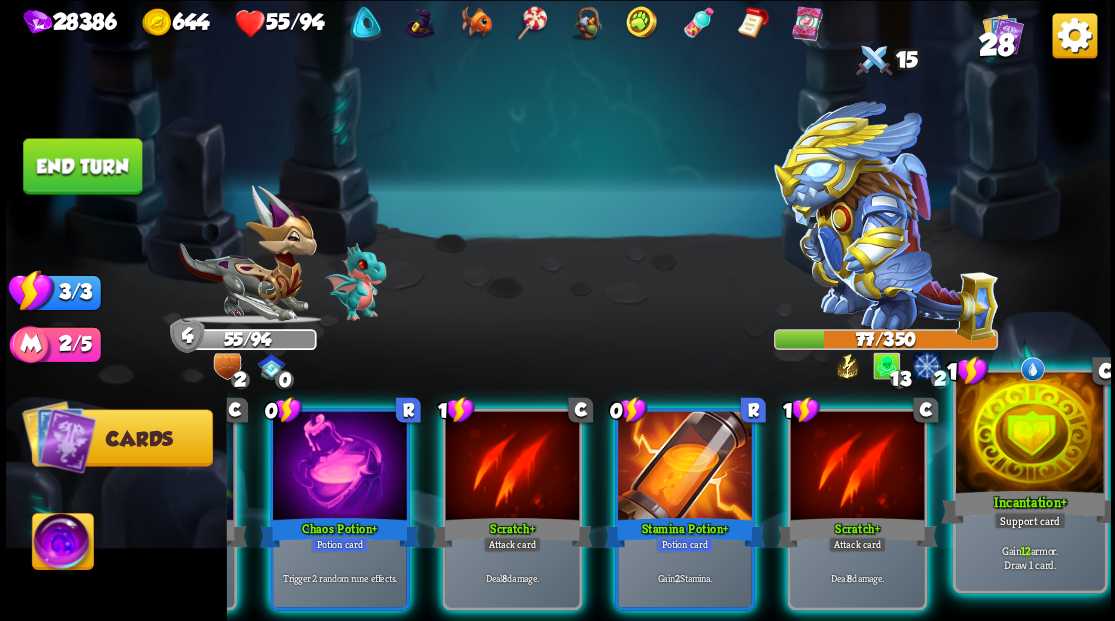 click at bounding box center (1029, 434) 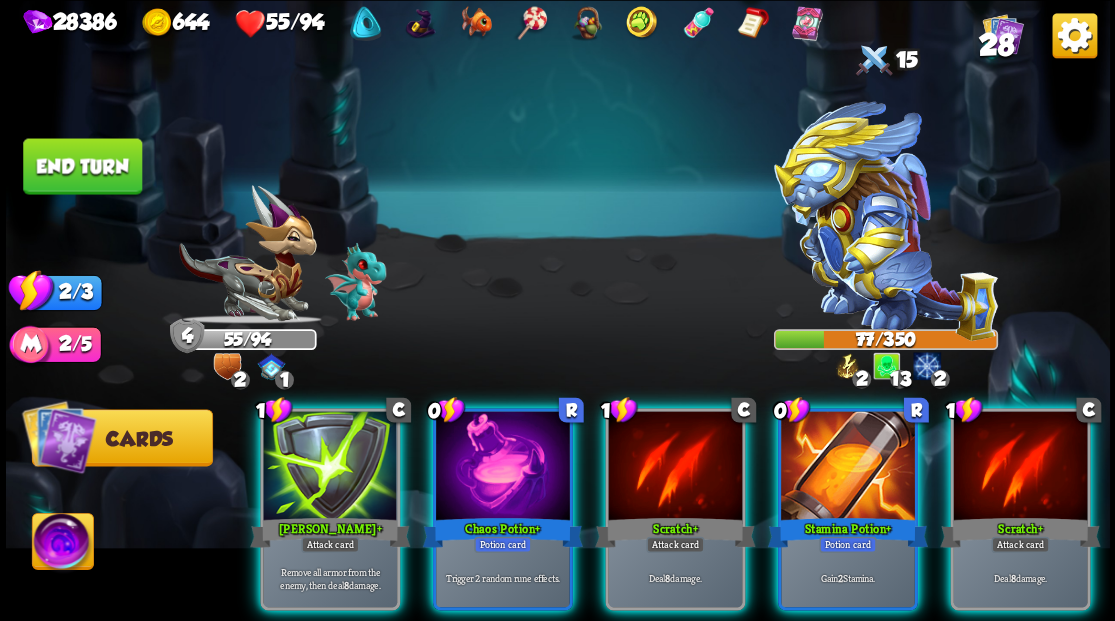 scroll, scrollTop: 0, scrollLeft: 0, axis: both 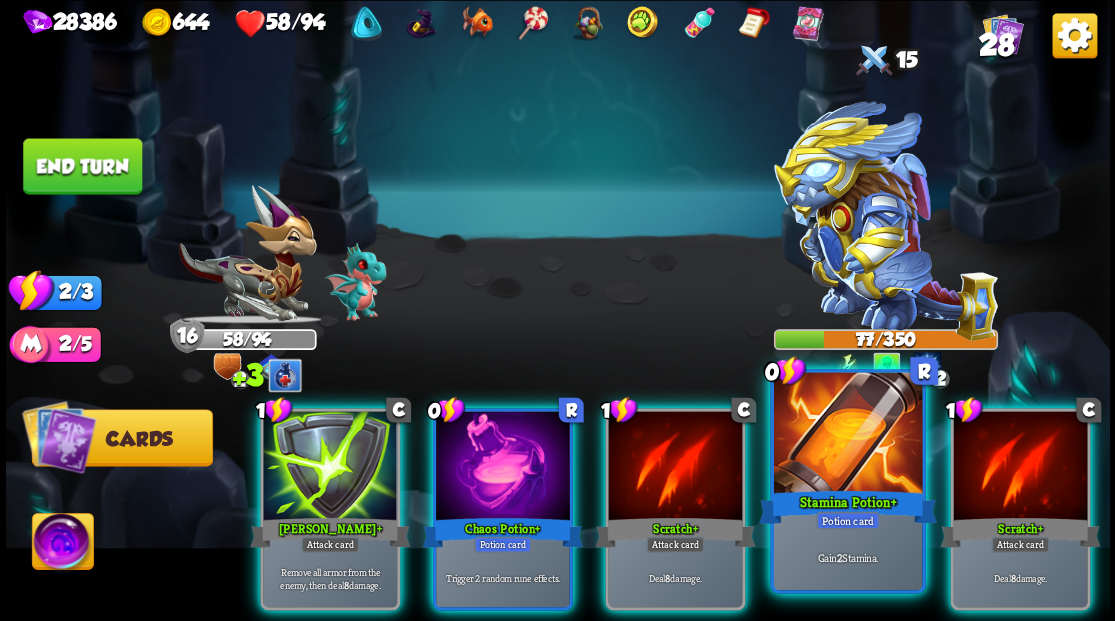 click at bounding box center [847, 434] 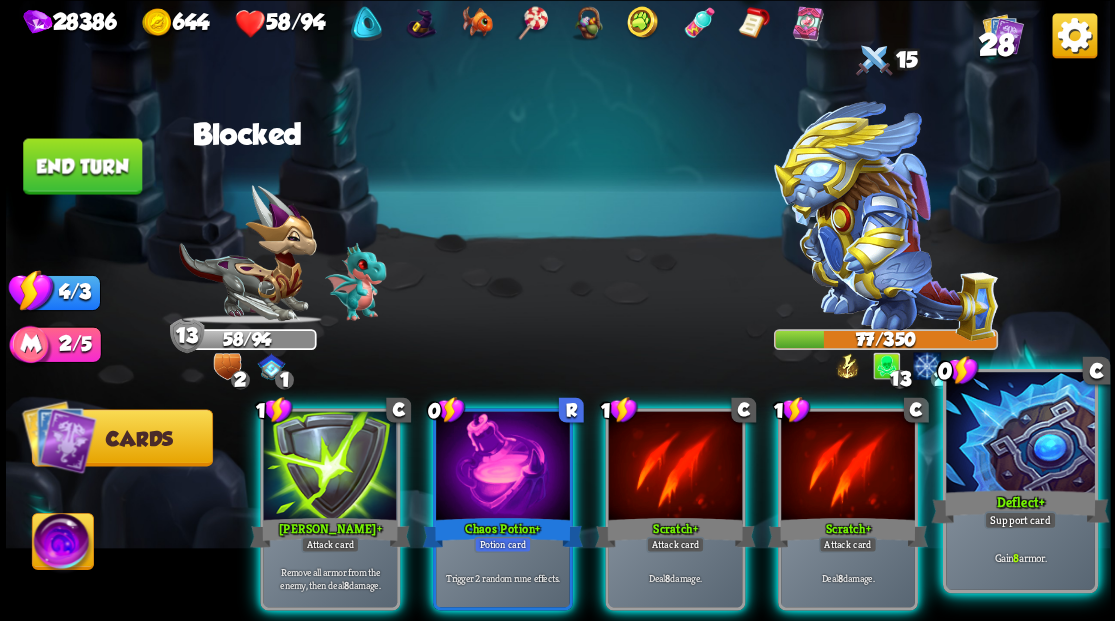click at bounding box center (1020, 434) 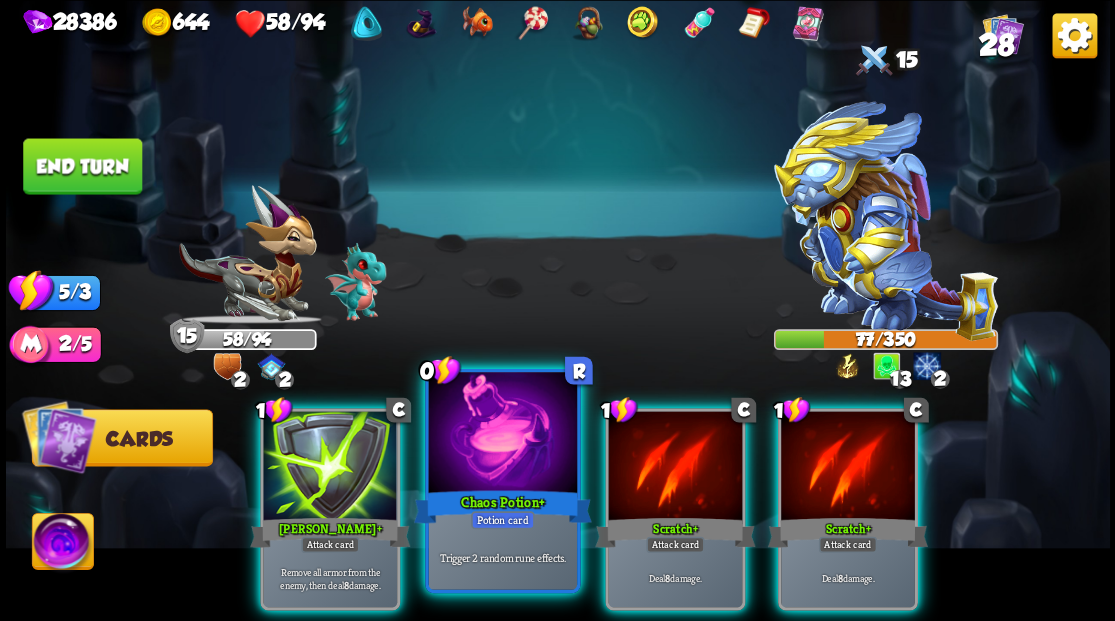 click at bounding box center (502, 434) 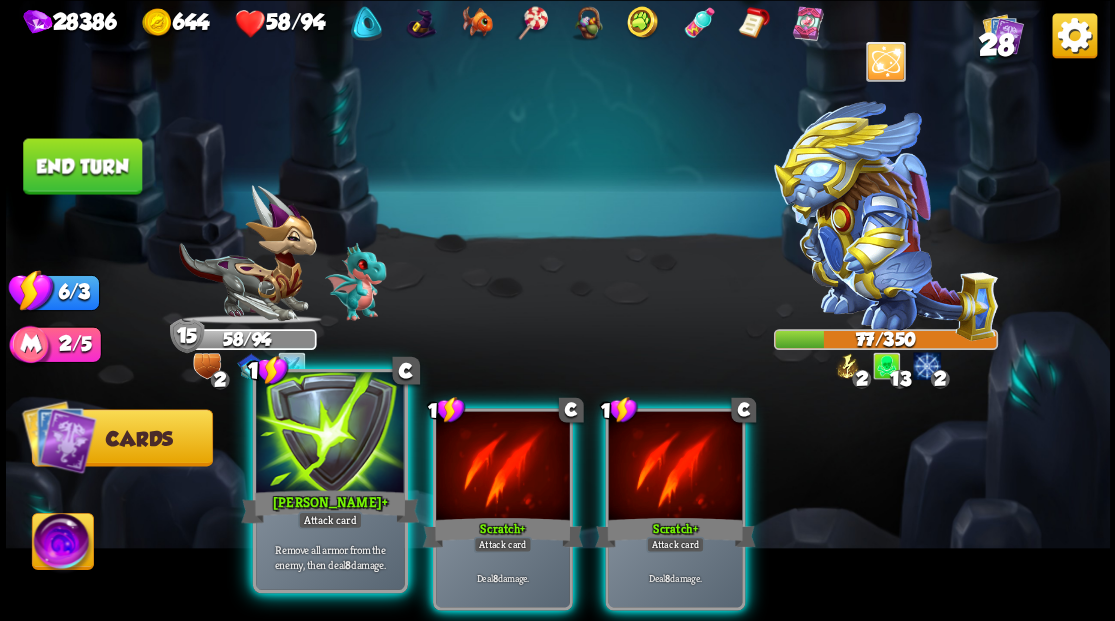 click at bounding box center [330, 434] 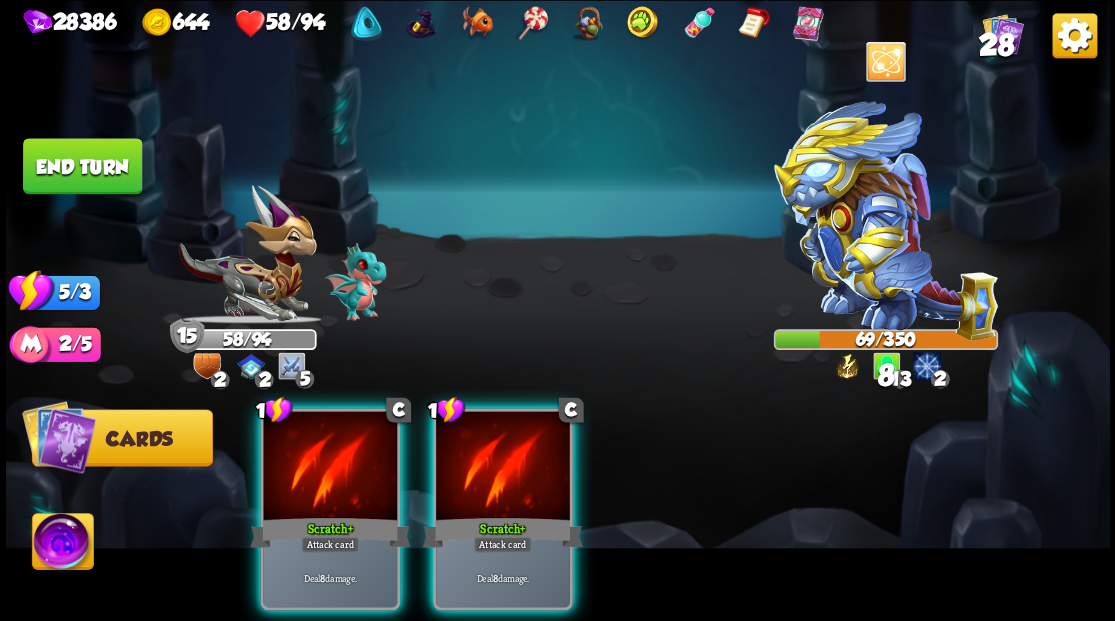 click at bounding box center (330, 467) 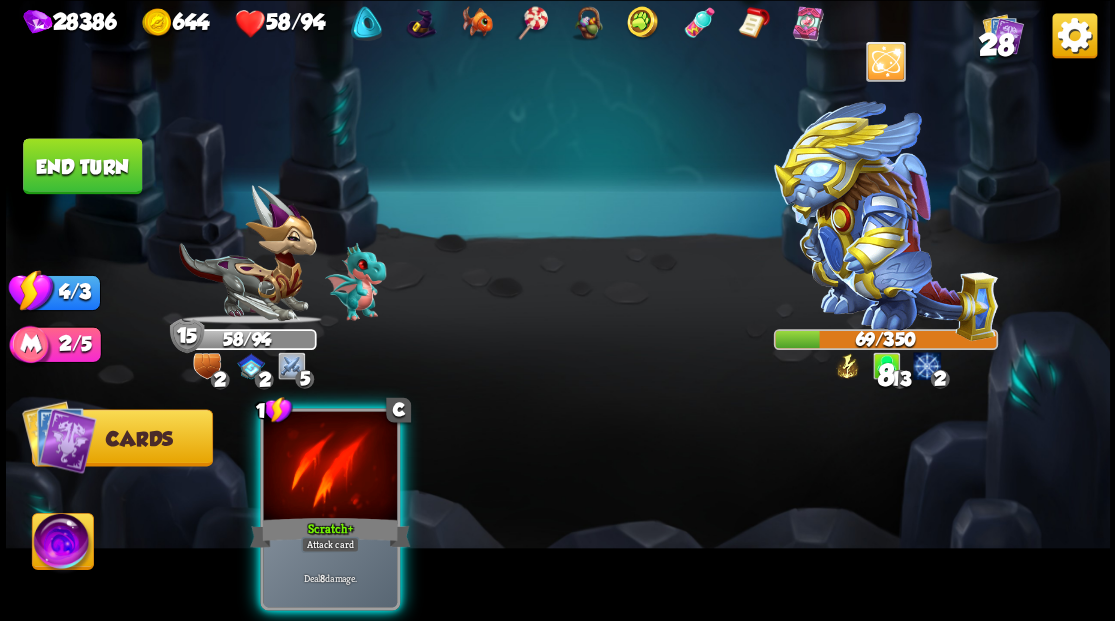 click at bounding box center (330, 467) 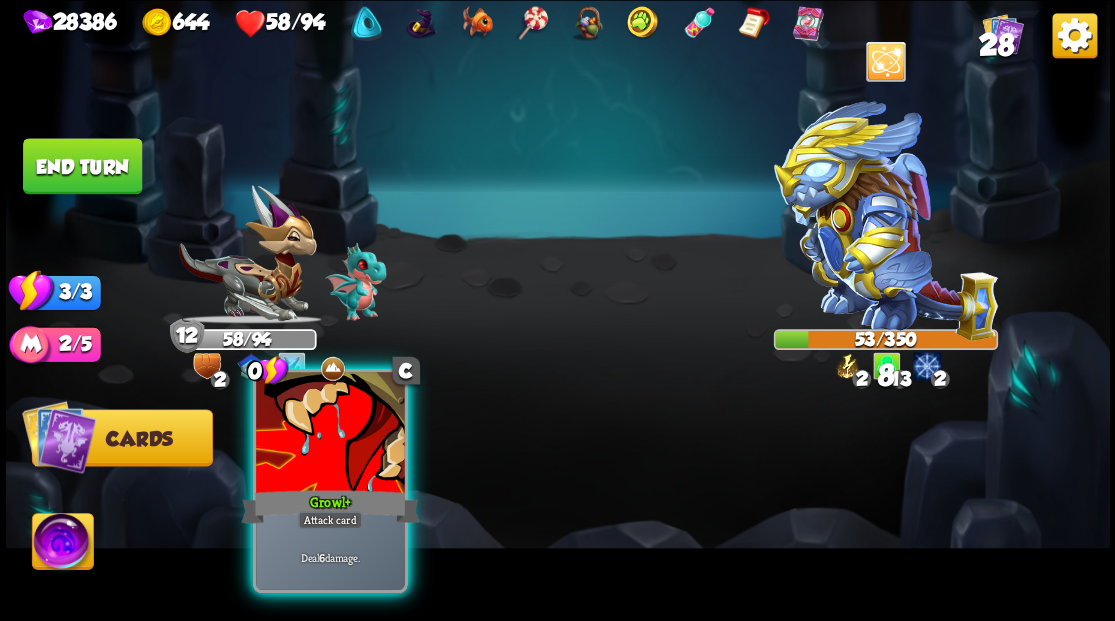 click at bounding box center (330, 434) 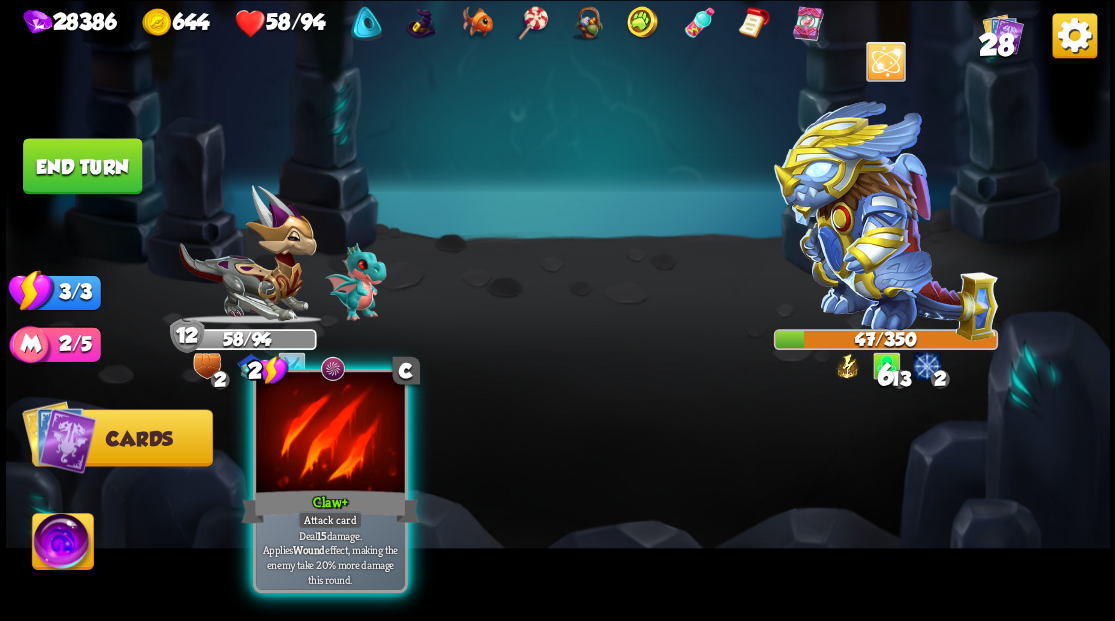 click at bounding box center [330, 434] 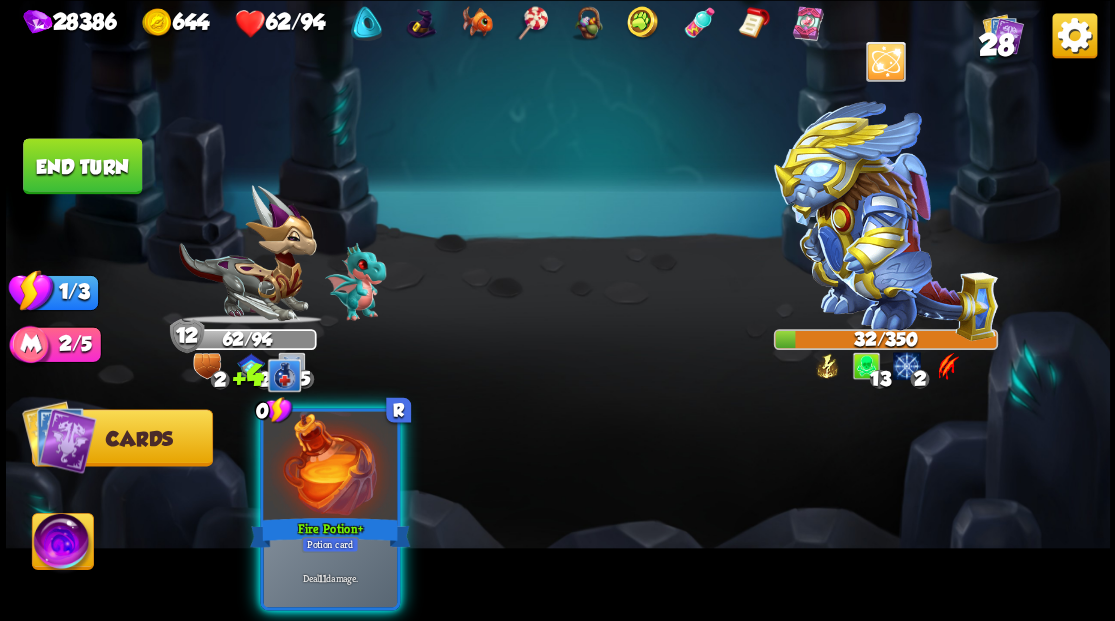 click at bounding box center [330, 467] 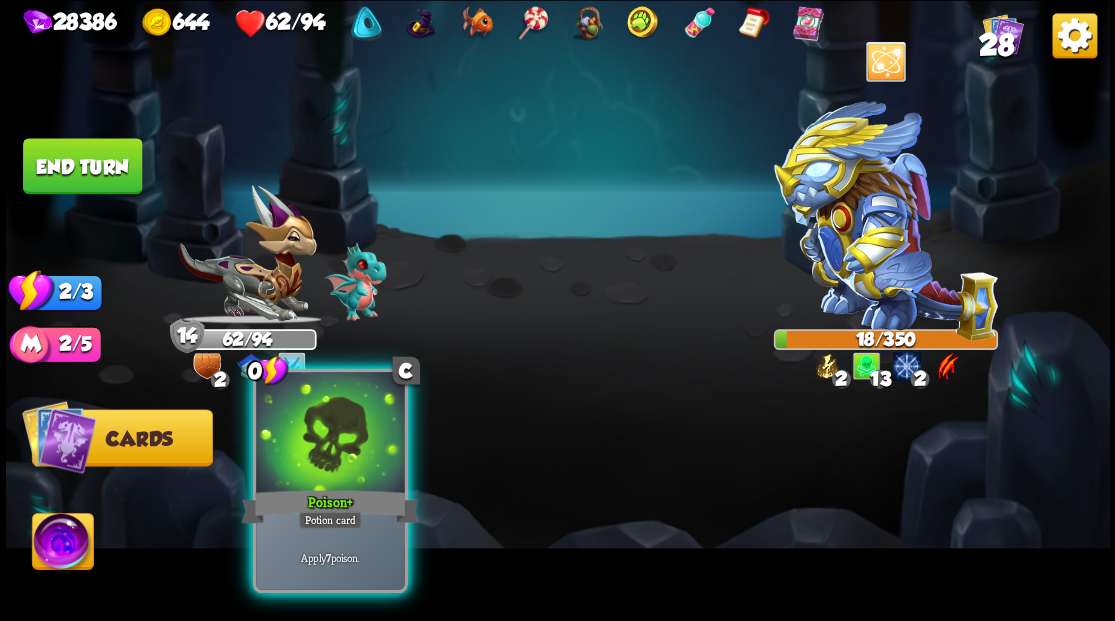 click on "Poison +" at bounding box center [330, 506] 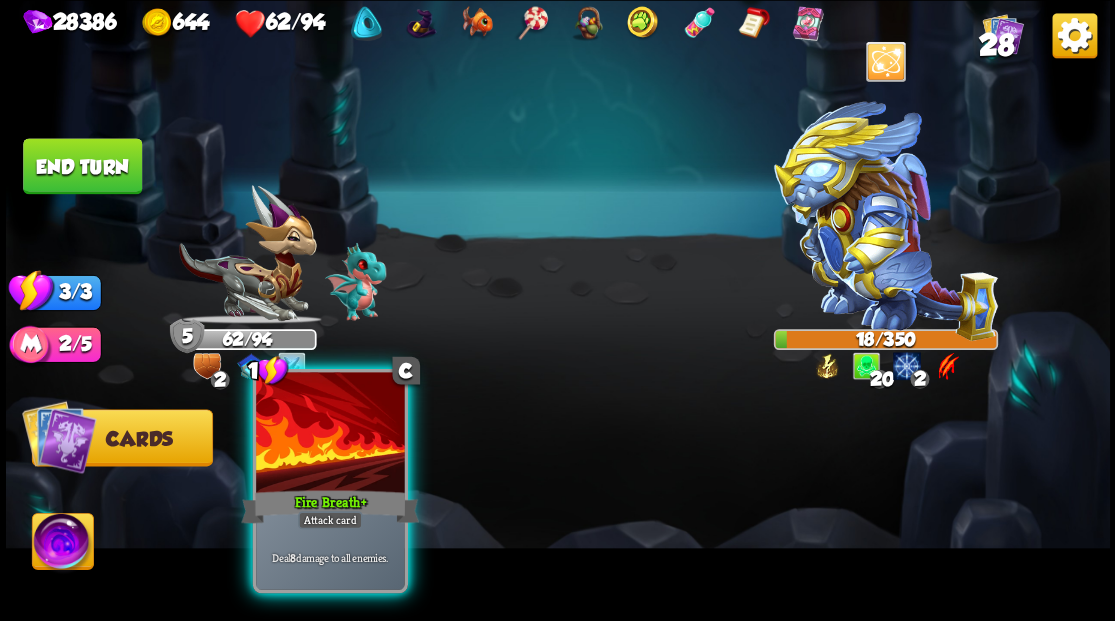 click at bounding box center (330, 434) 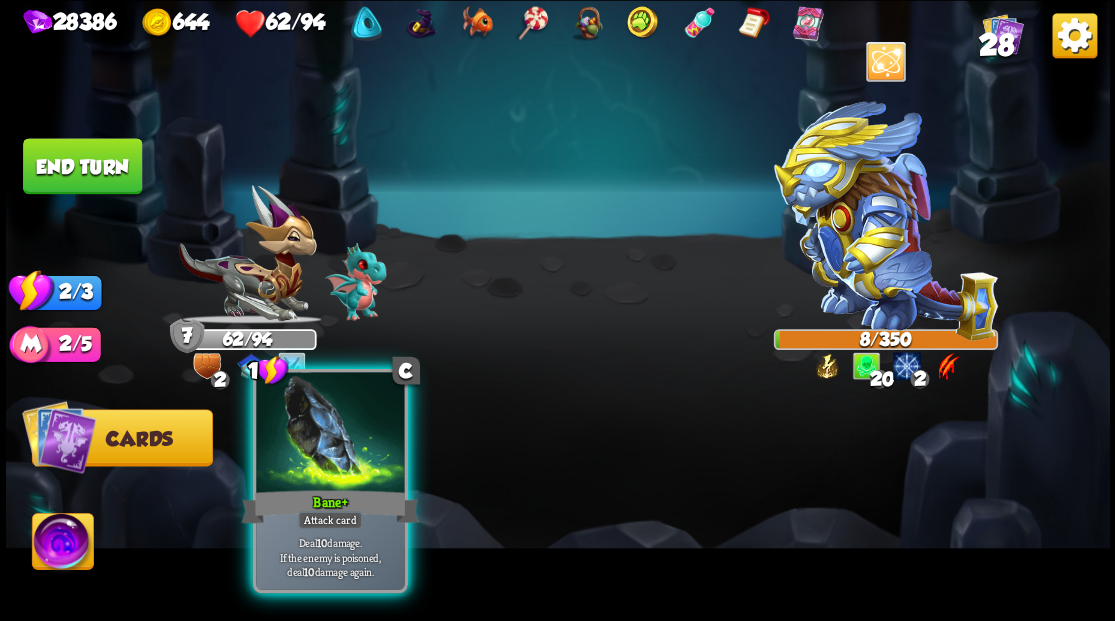 click at bounding box center [330, 434] 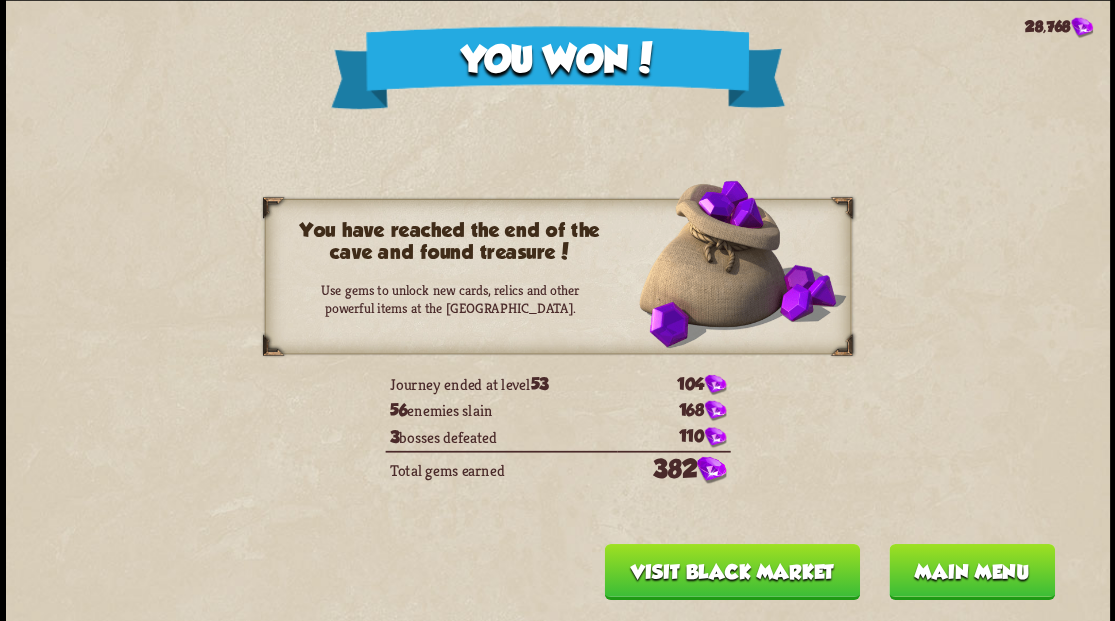 click on "Main menu" at bounding box center [971, 571] 